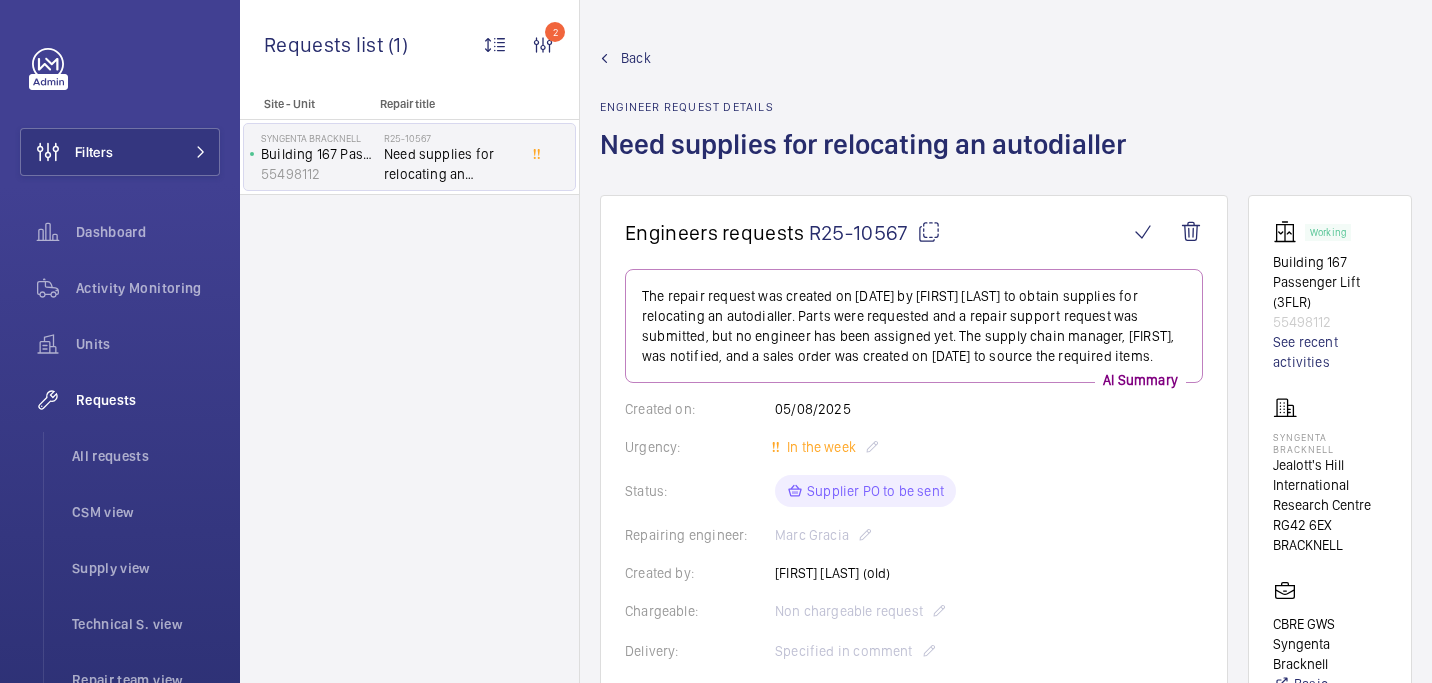 scroll, scrollTop: 0, scrollLeft: 0, axis: both 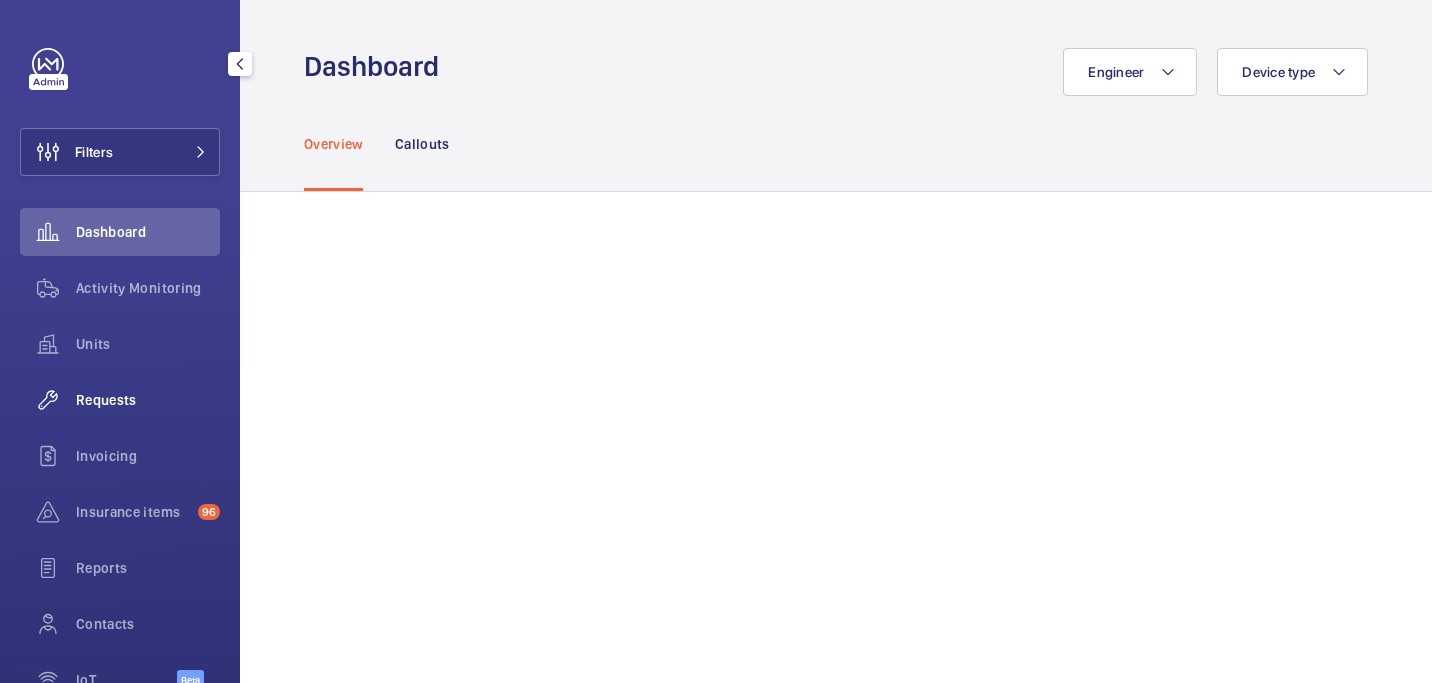 click on "Requests" 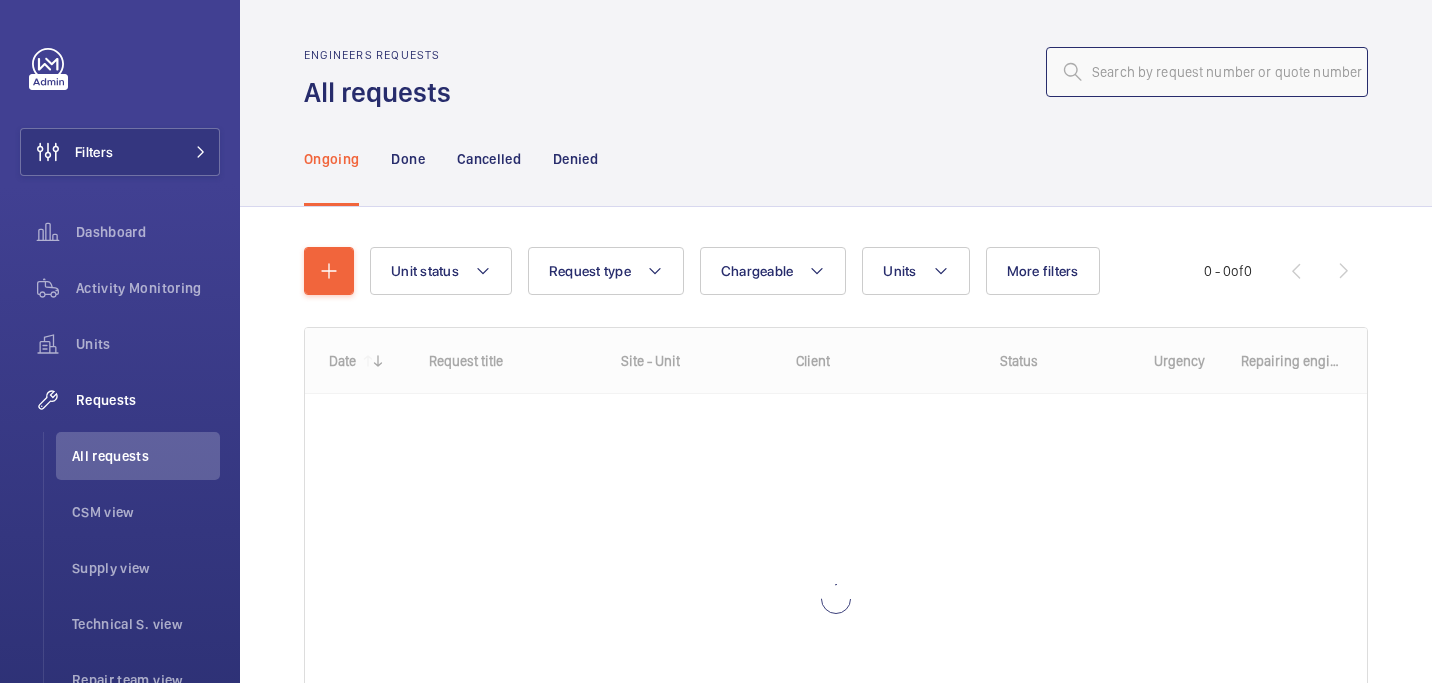 click 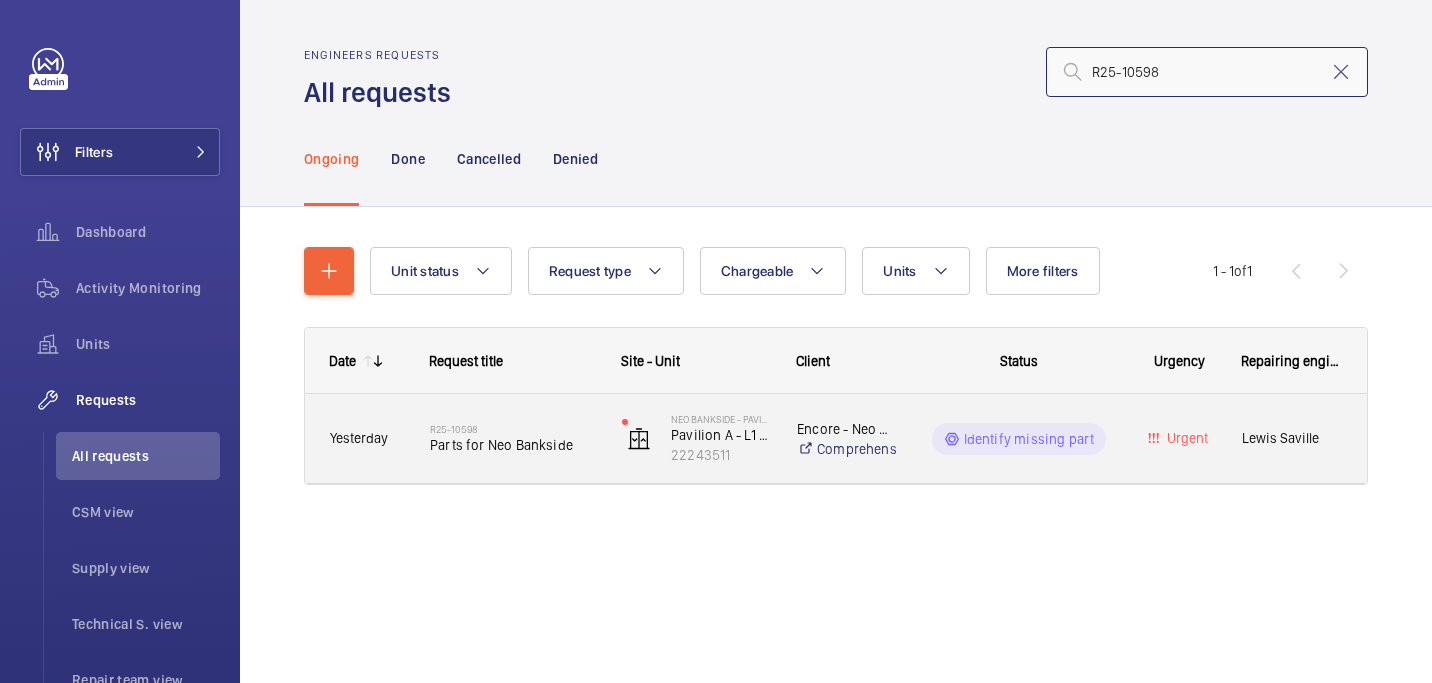 type on "R25-10598" 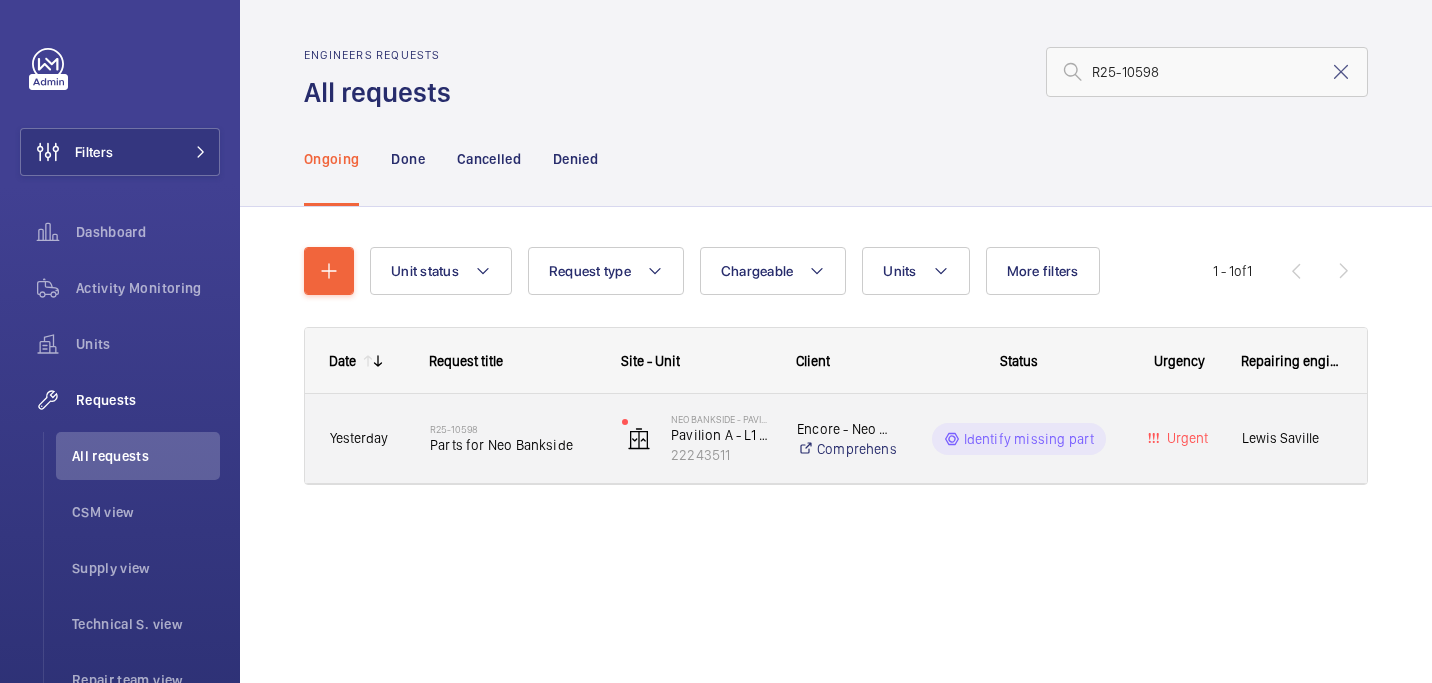 click on "R25-10598   Parts for Neo Bankside" 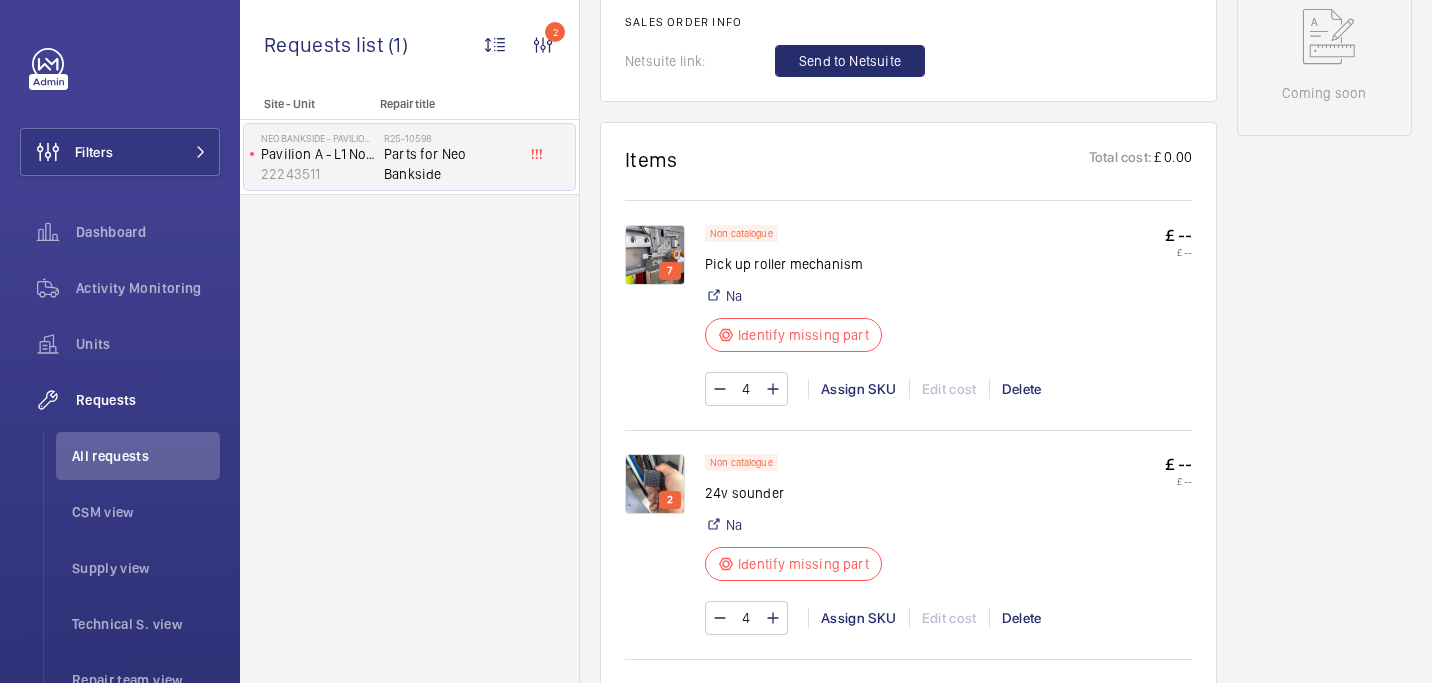 scroll, scrollTop: 1047, scrollLeft: 0, axis: vertical 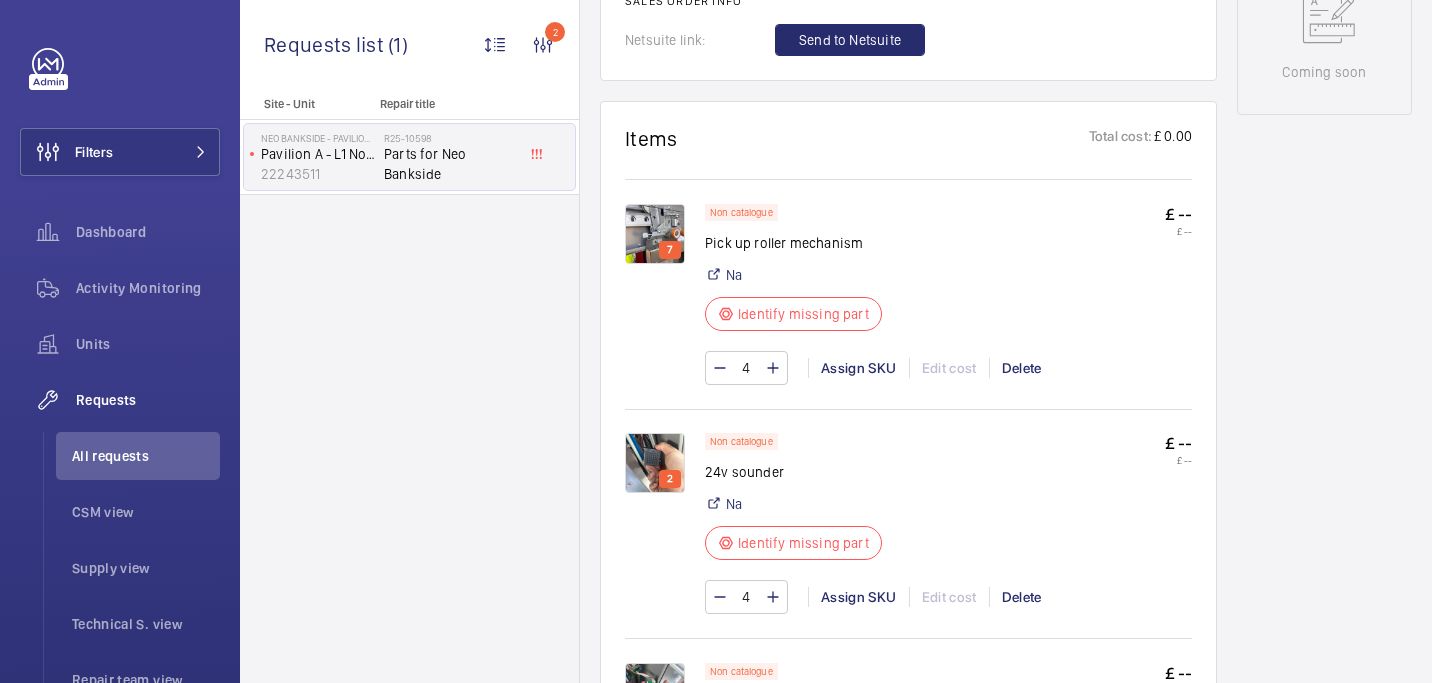 click 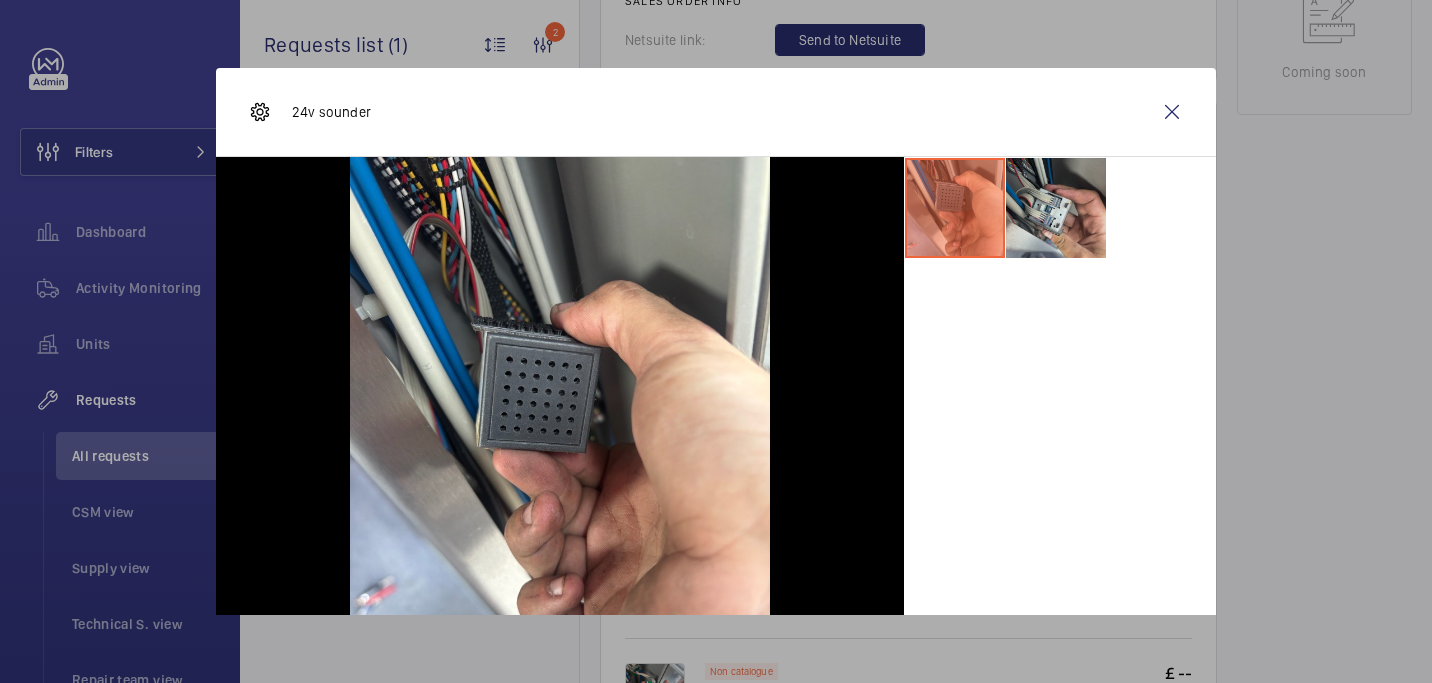 click at bounding box center (1056, 208) 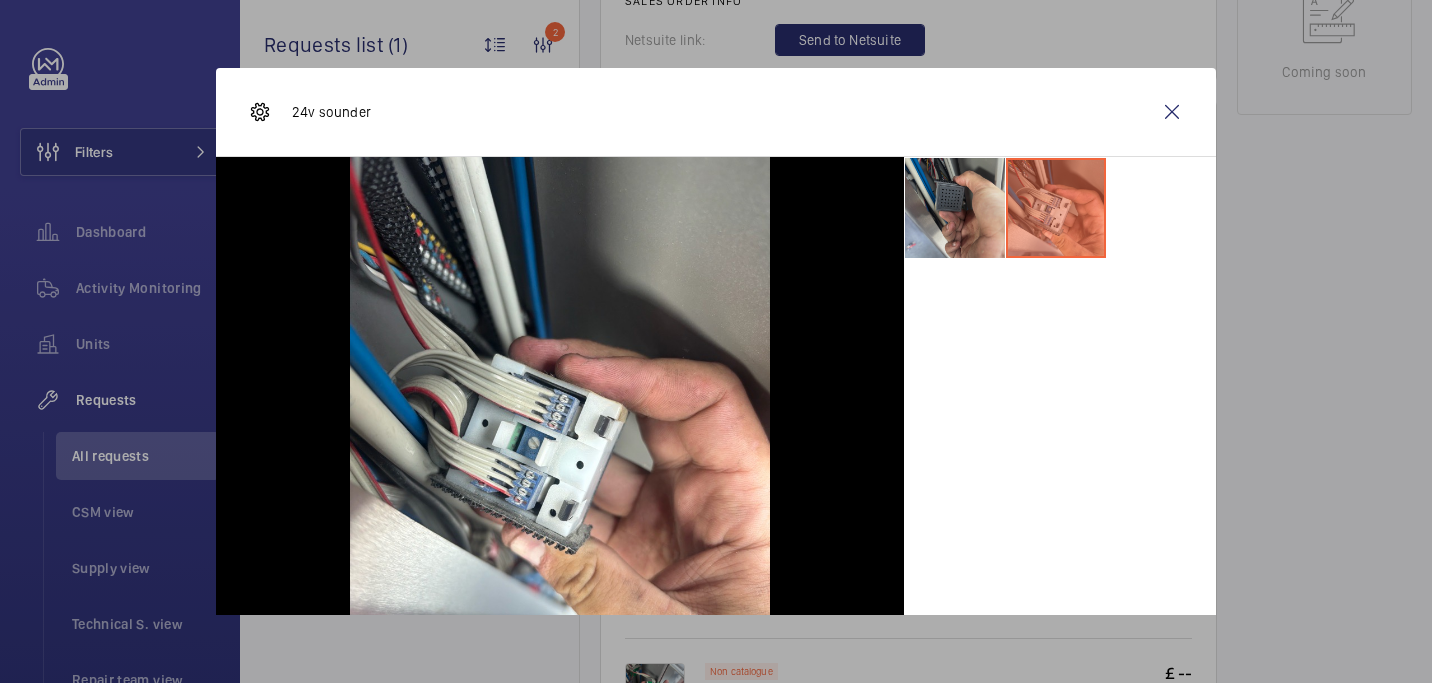 click at bounding box center [955, 208] 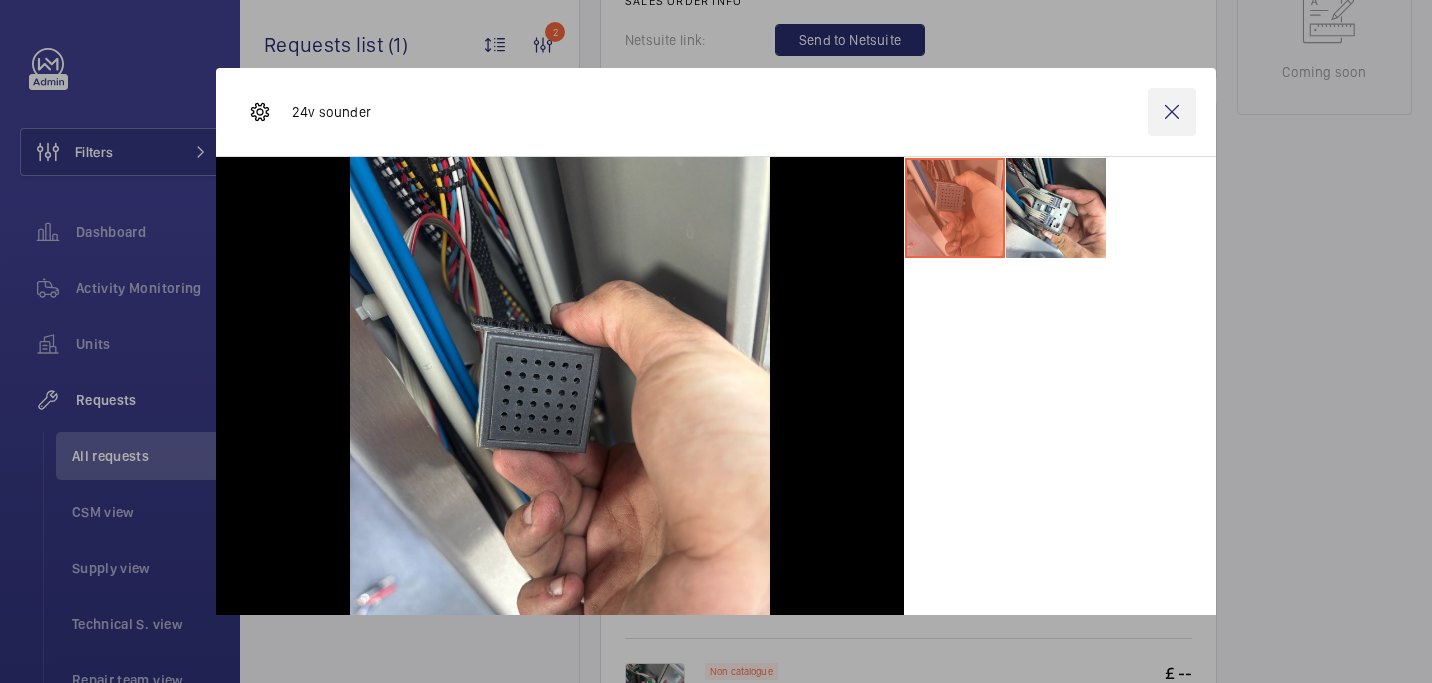 click at bounding box center (1172, 112) 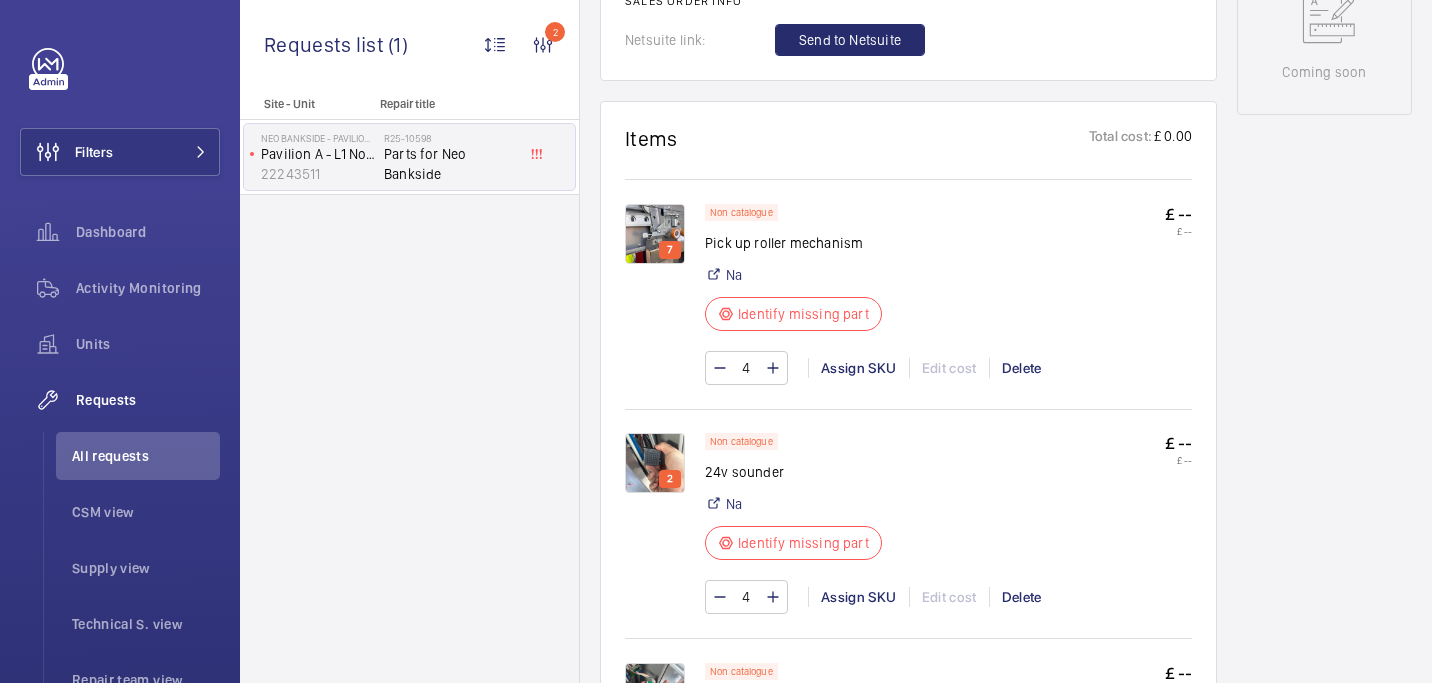 click 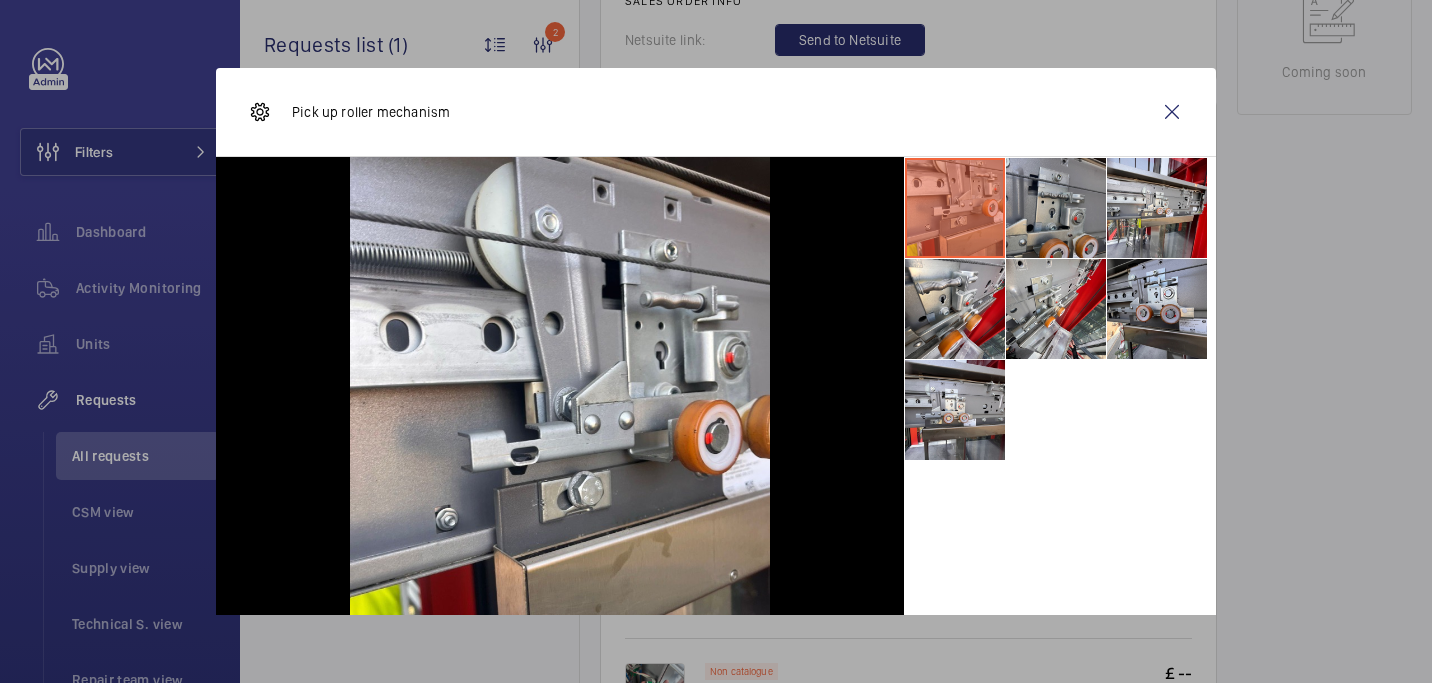 click at bounding box center [1056, 208] 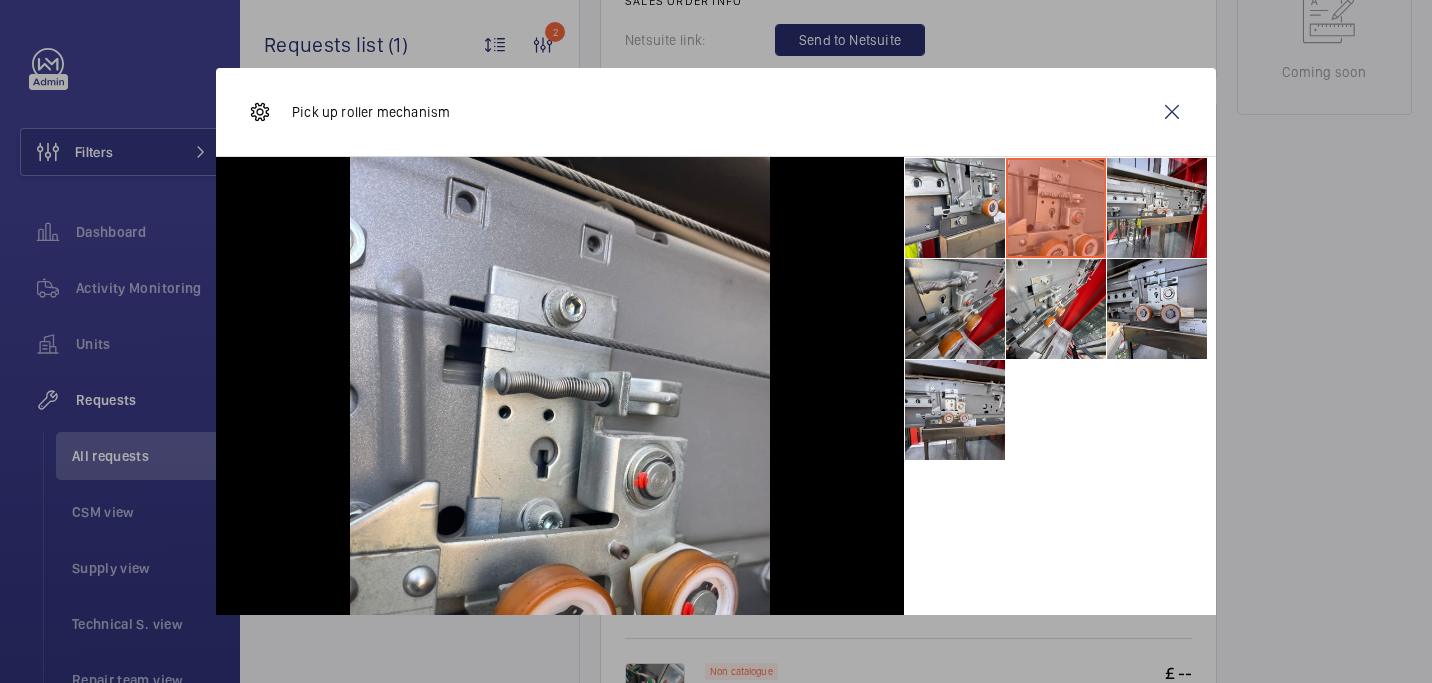 click at bounding box center (955, 309) 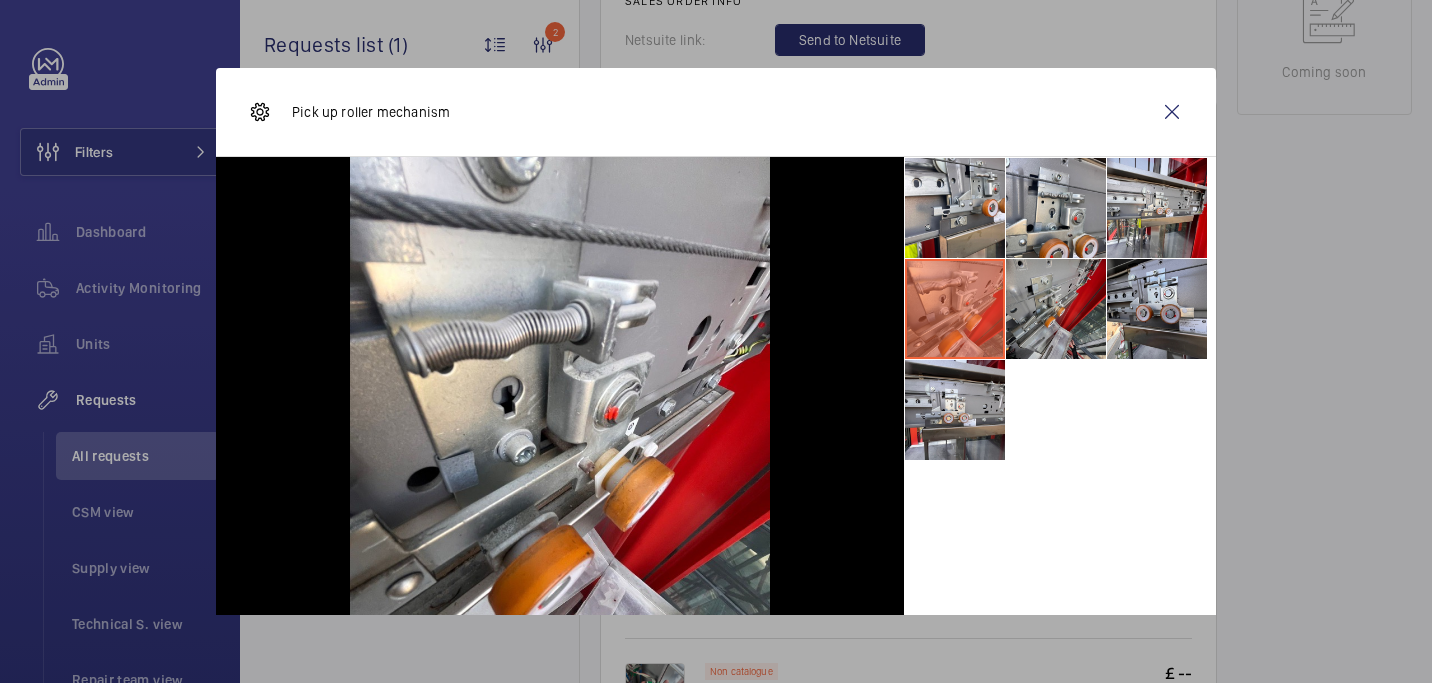 click at bounding box center (1056, 309) 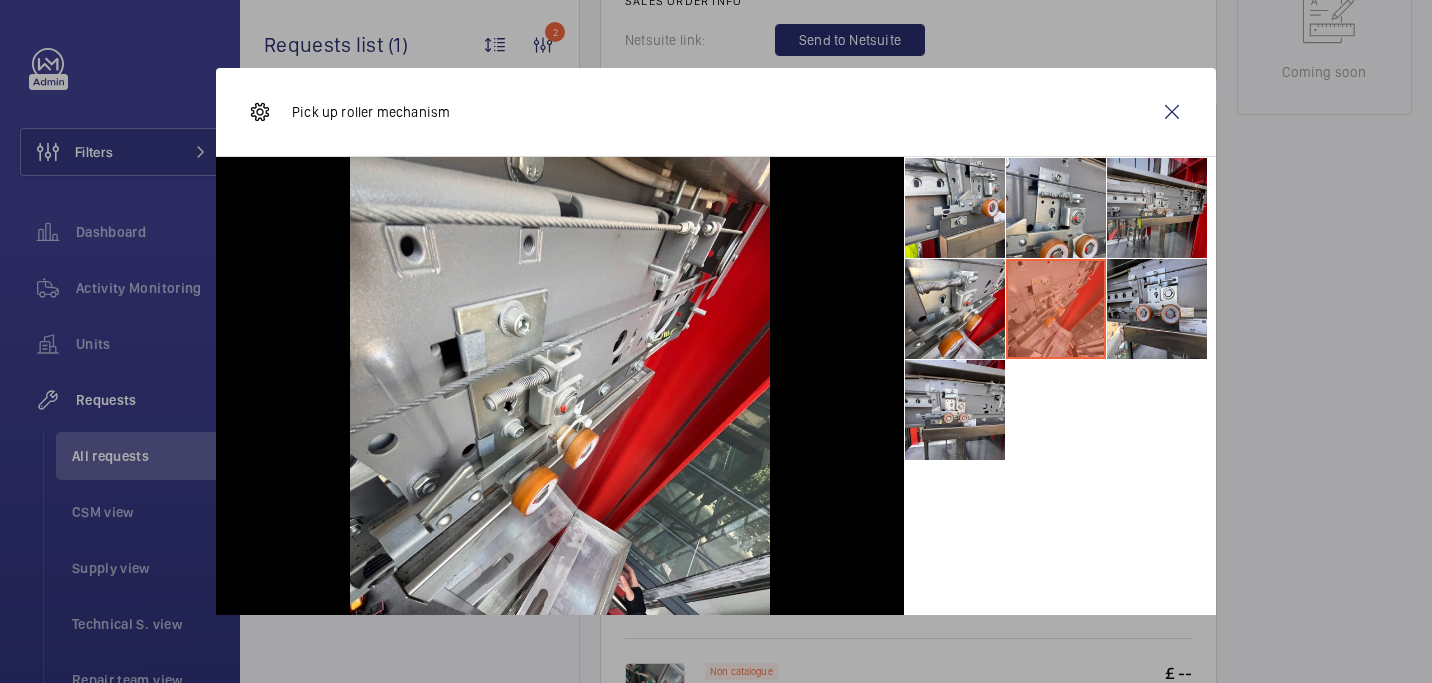 click at bounding box center [1157, 208] 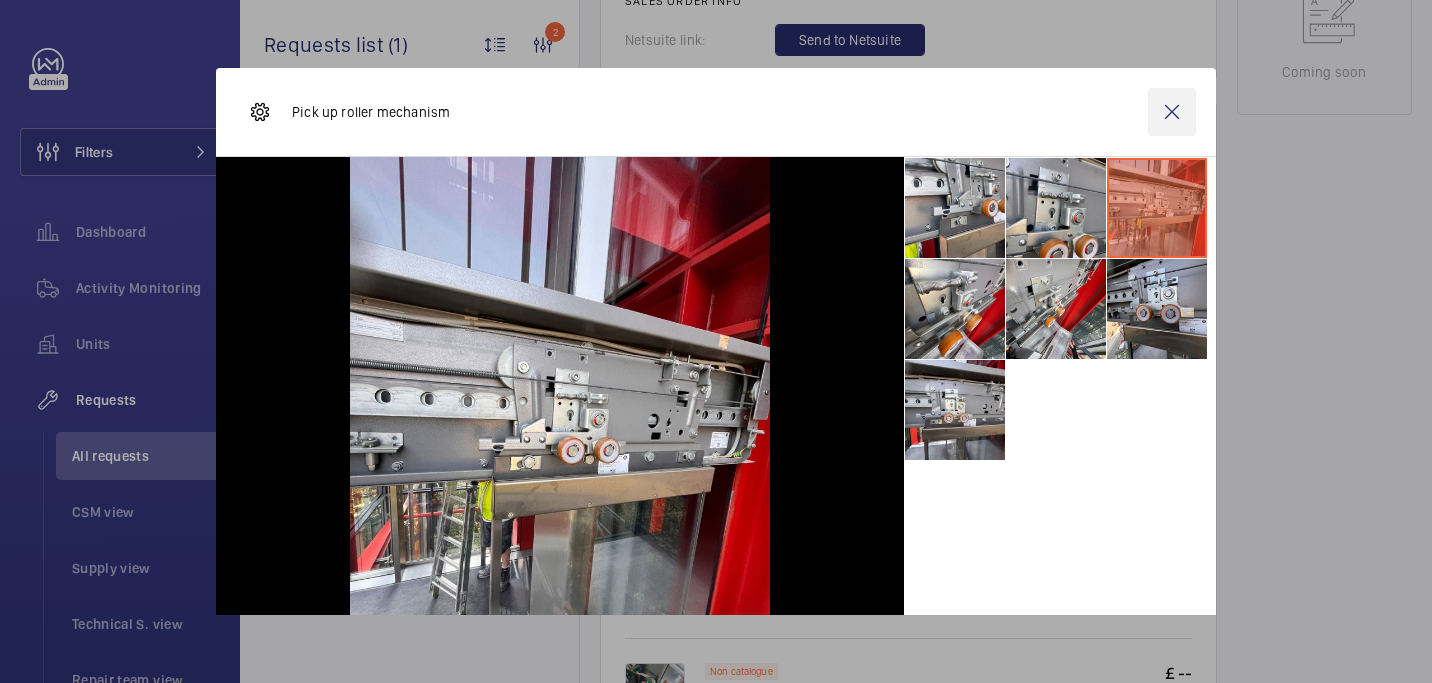 click at bounding box center [1172, 112] 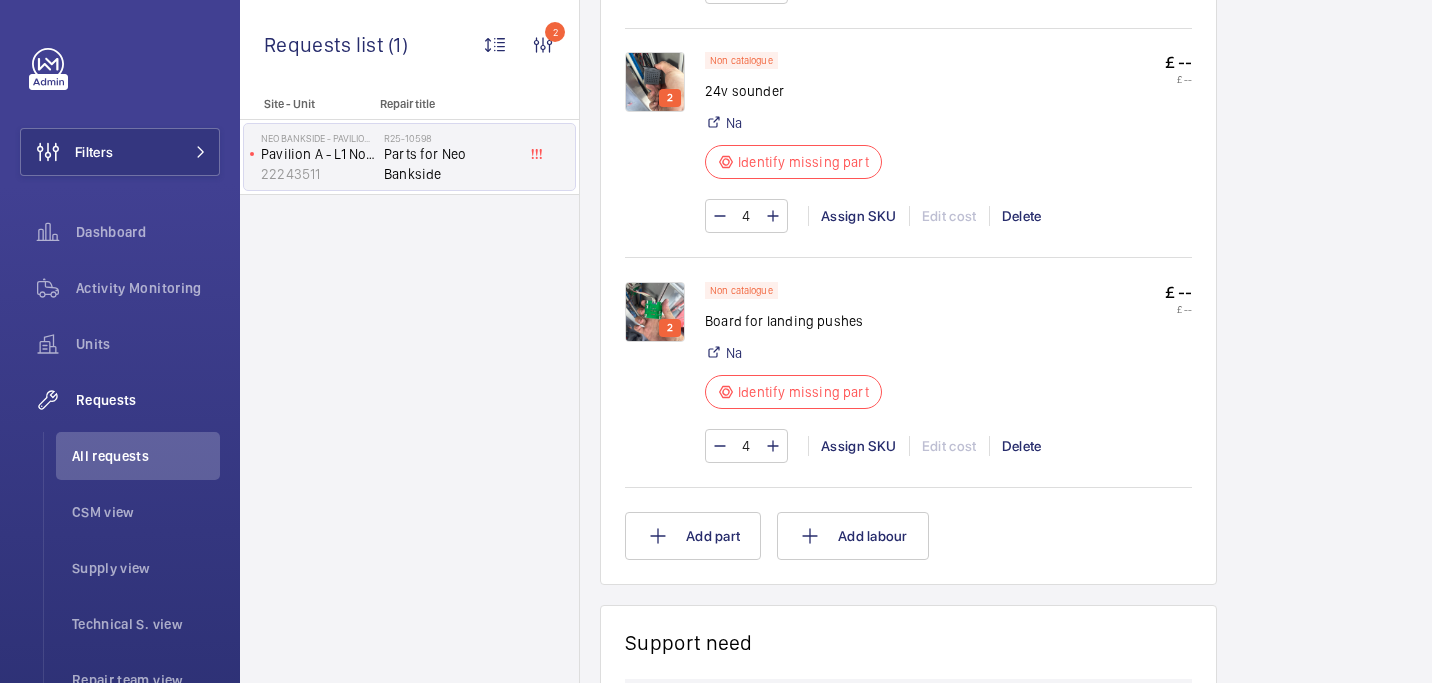 scroll, scrollTop: 1486, scrollLeft: 0, axis: vertical 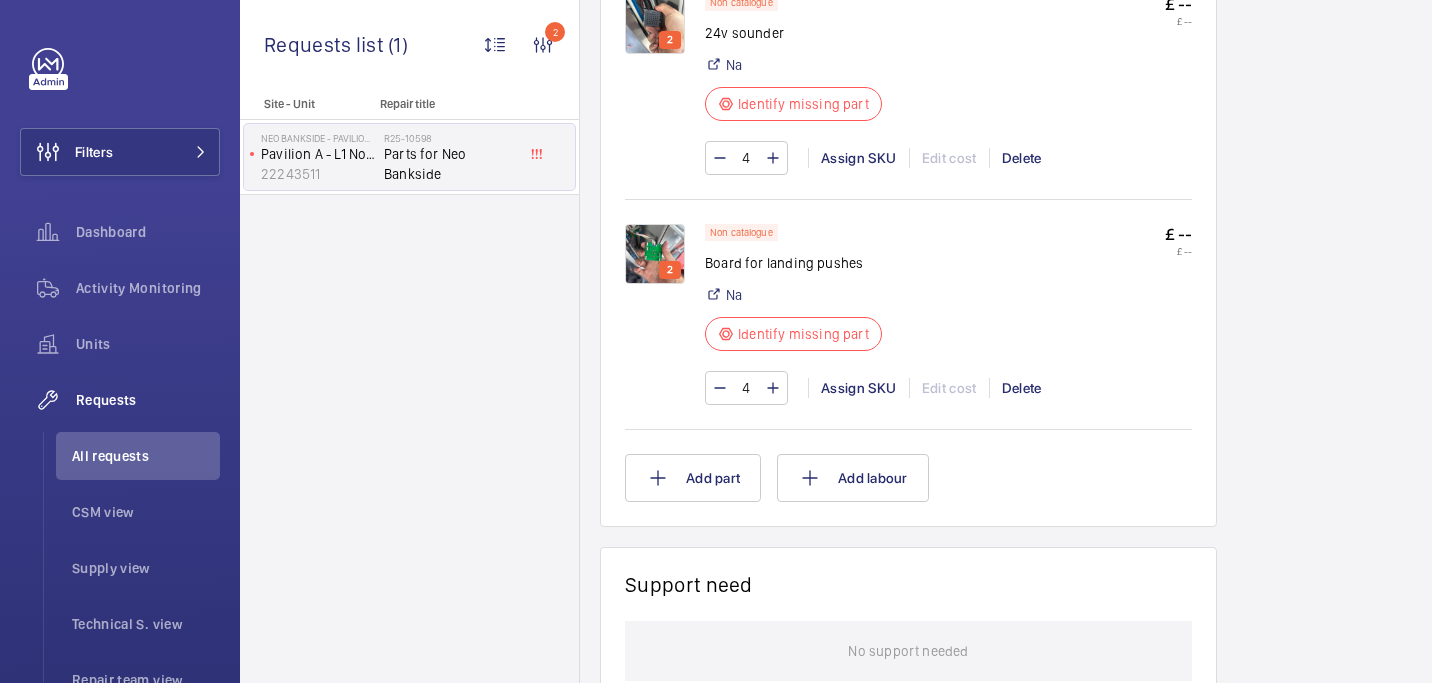 click 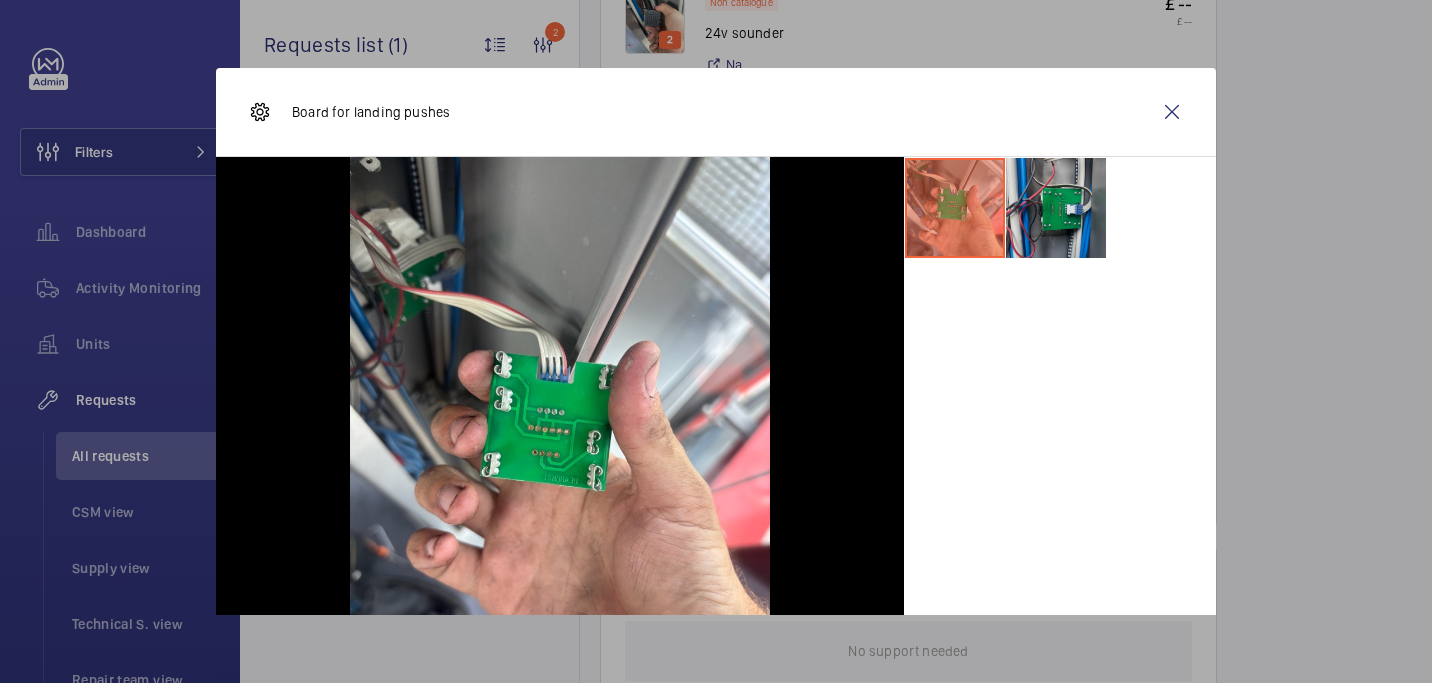click at bounding box center (1056, 208) 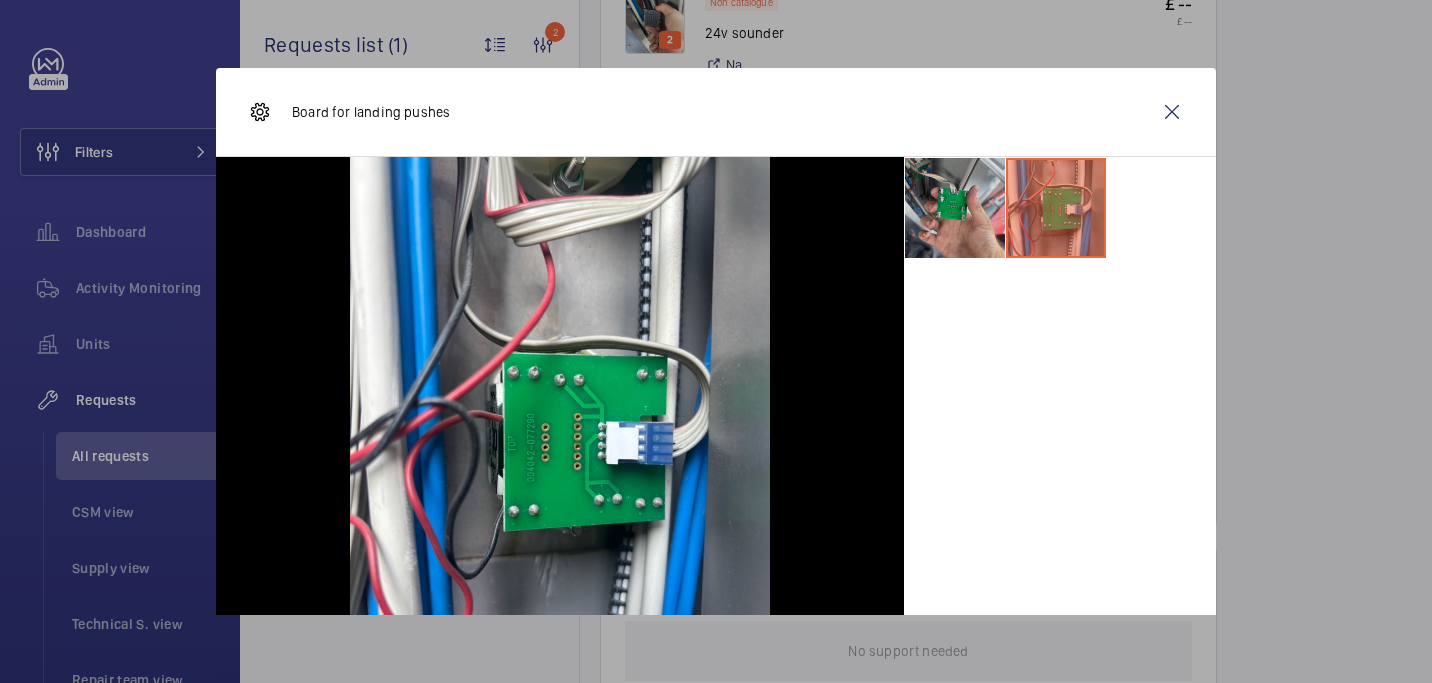 click at bounding box center [955, 208] 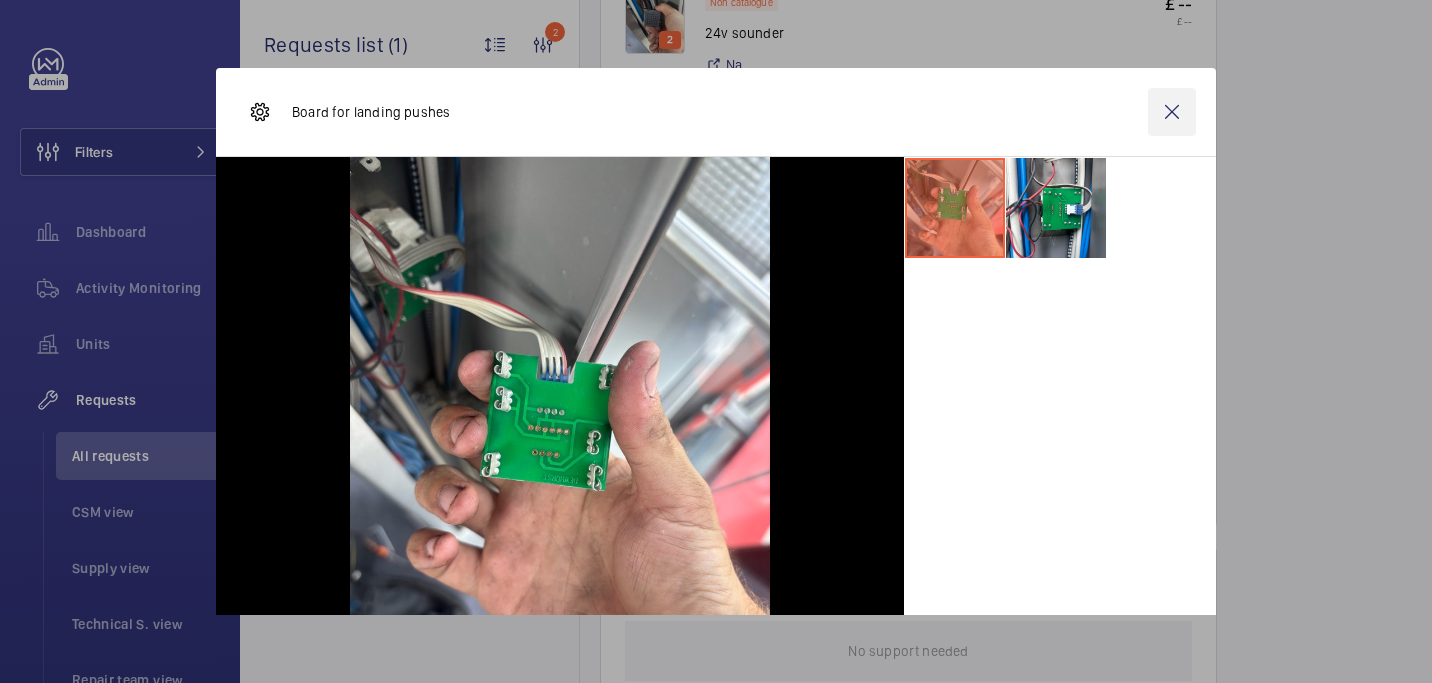 click at bounding box center [1172, 112] 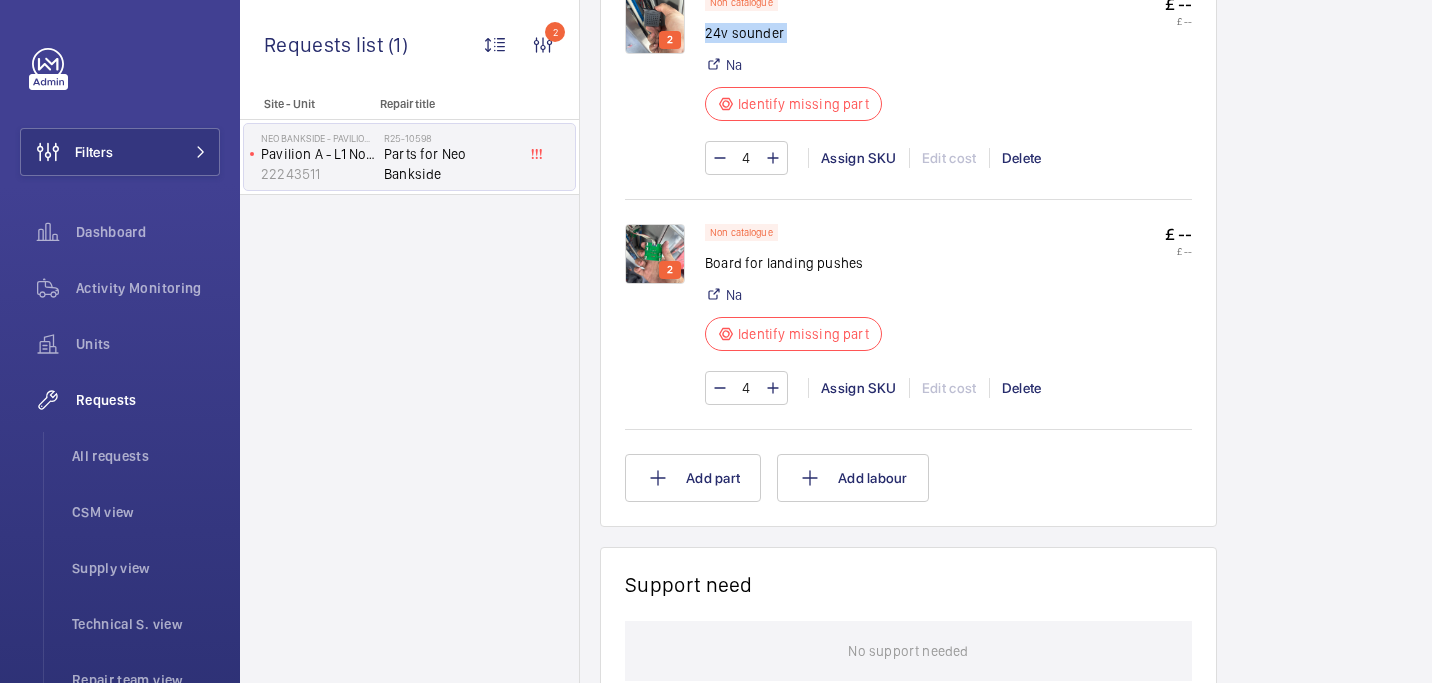 drag, startPoint x: 705, startPoint y: 57, endPoint x: 797, endPoint y: 75, distance: 93.74433 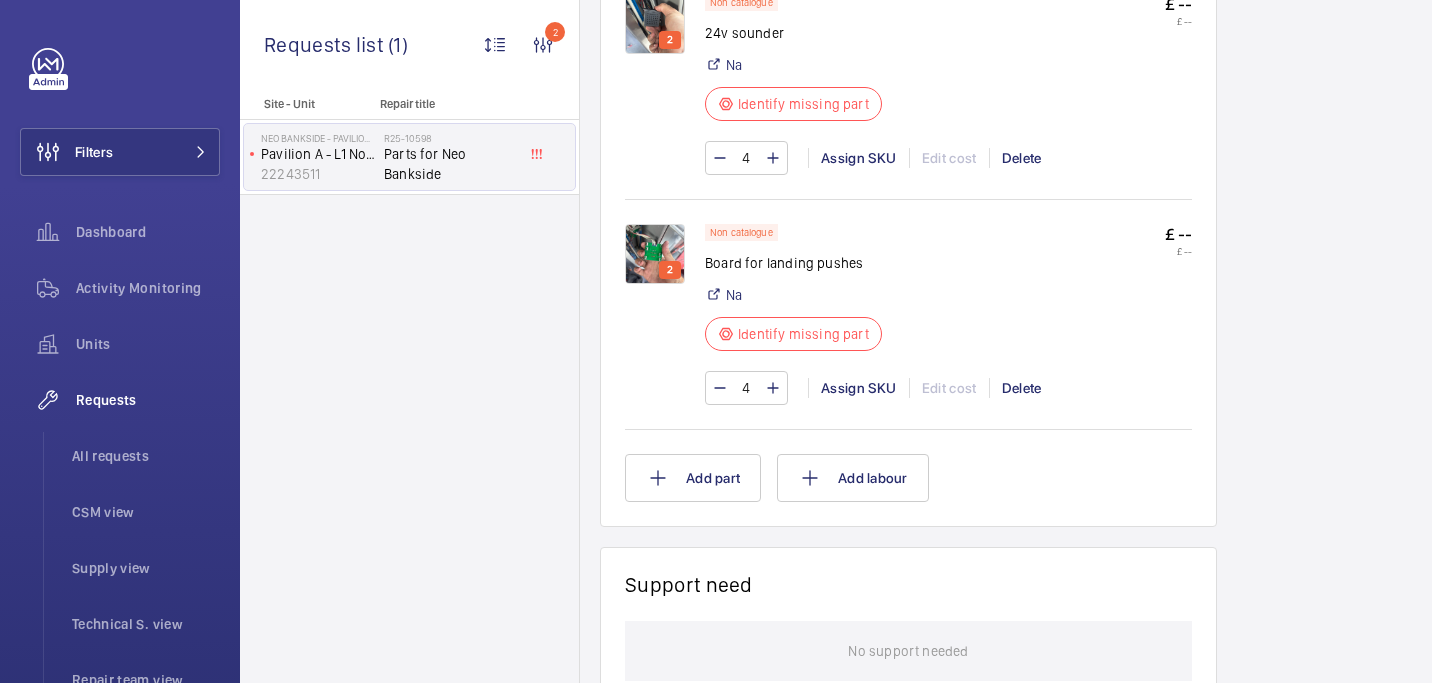 click 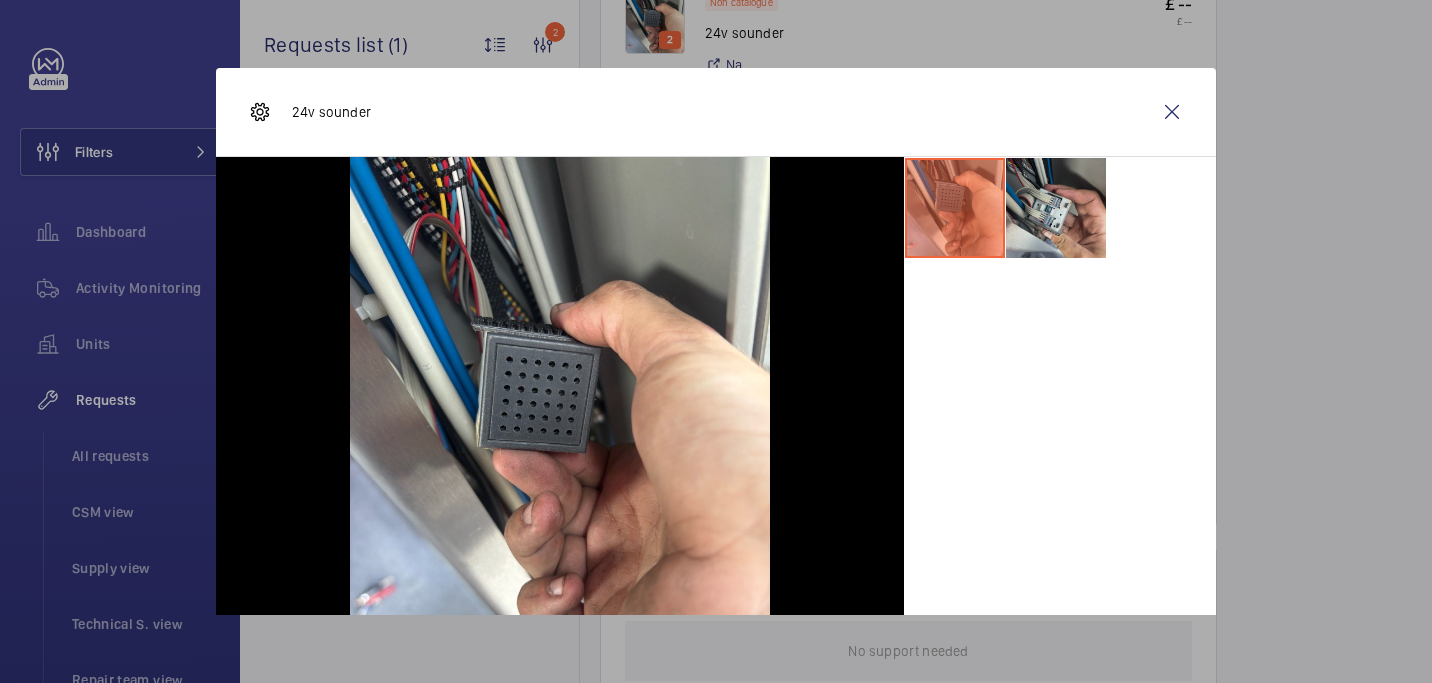 click at bounding box center (1056, 208) 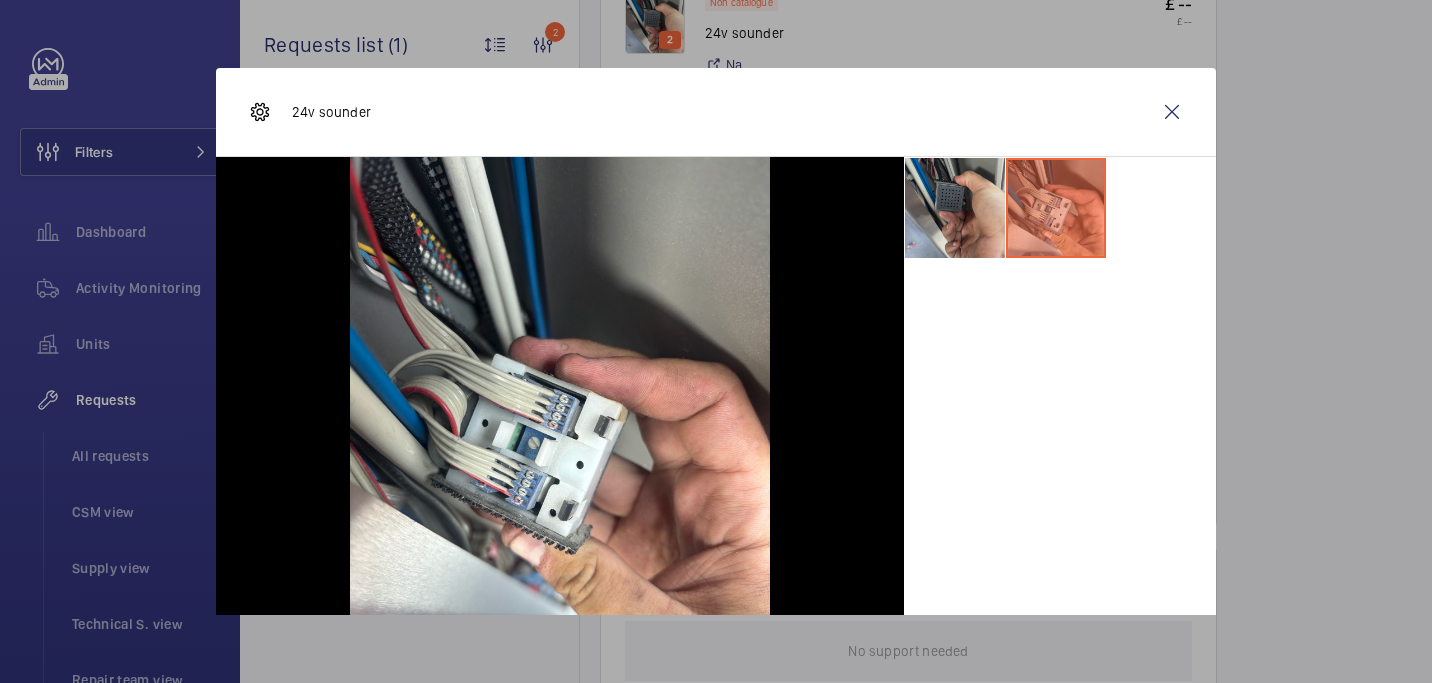 click at bounding box center (955, 208) 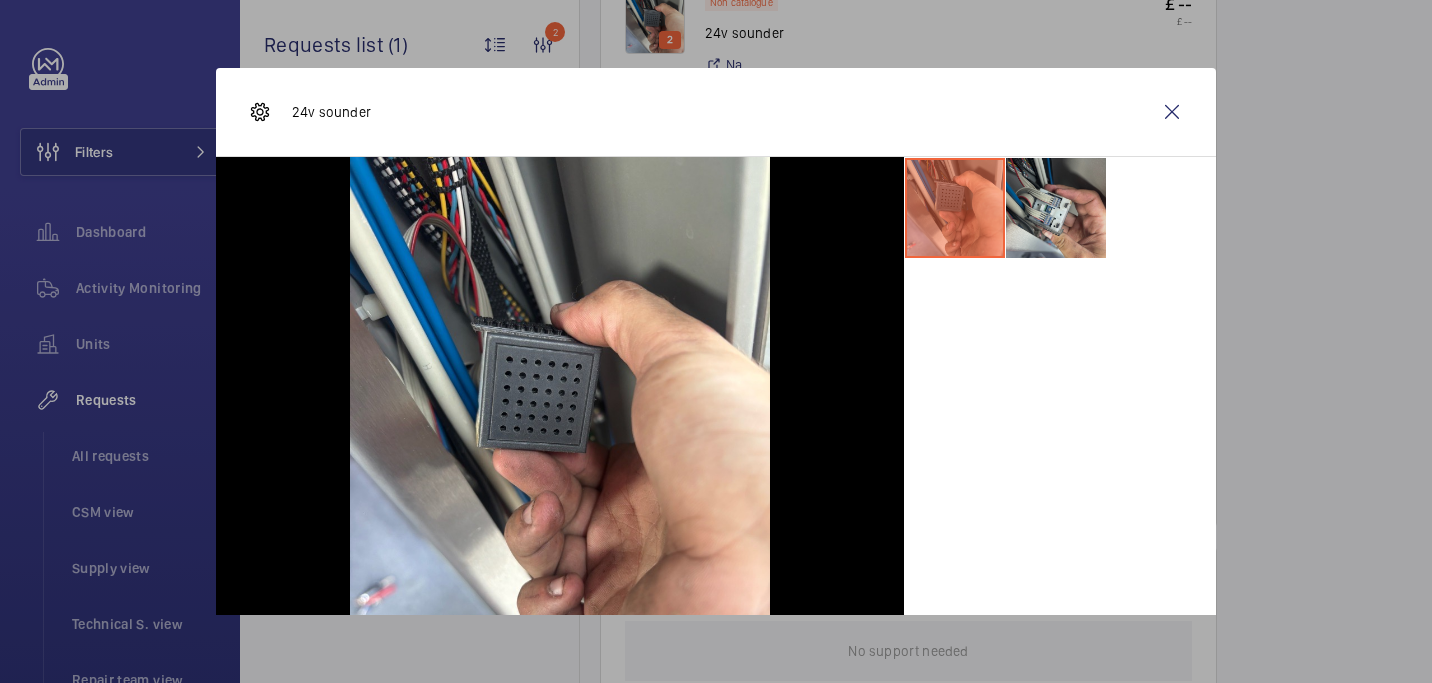 click at bounding box center (1056, 208) 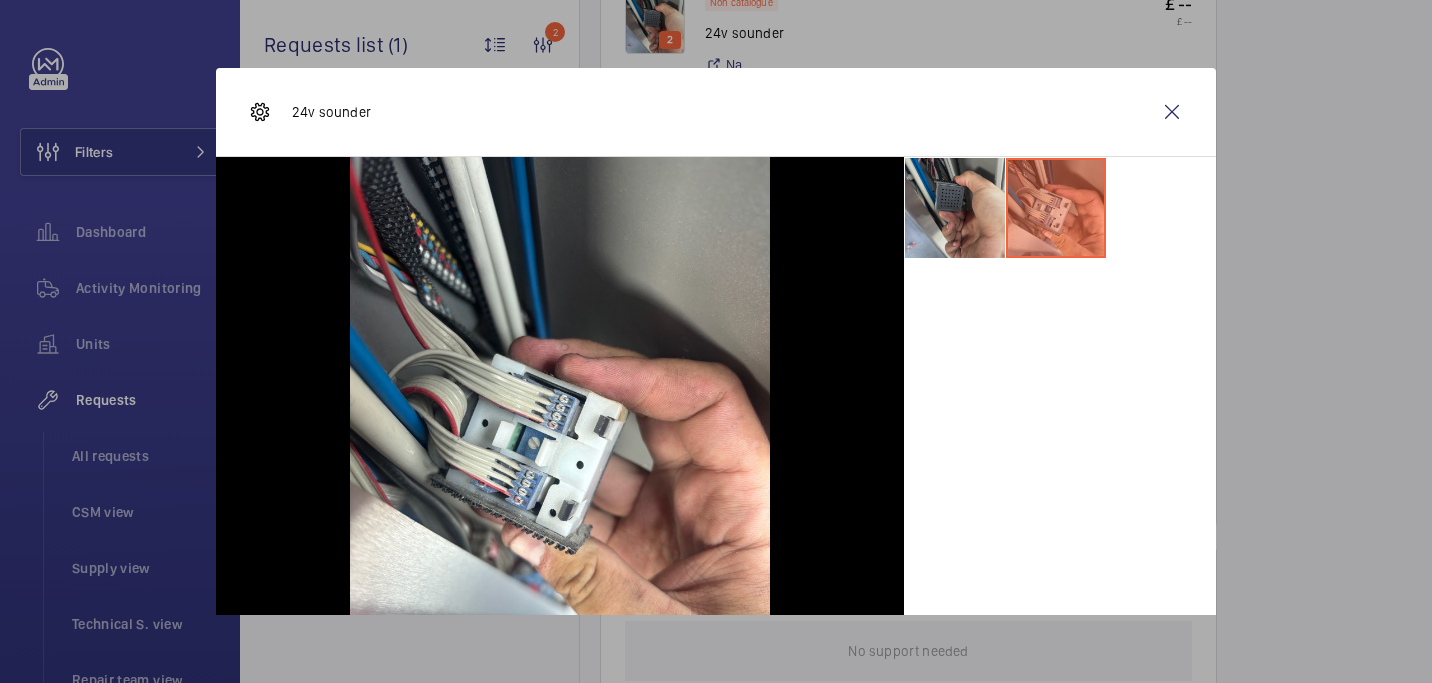 click at bounding box center [955, 208] 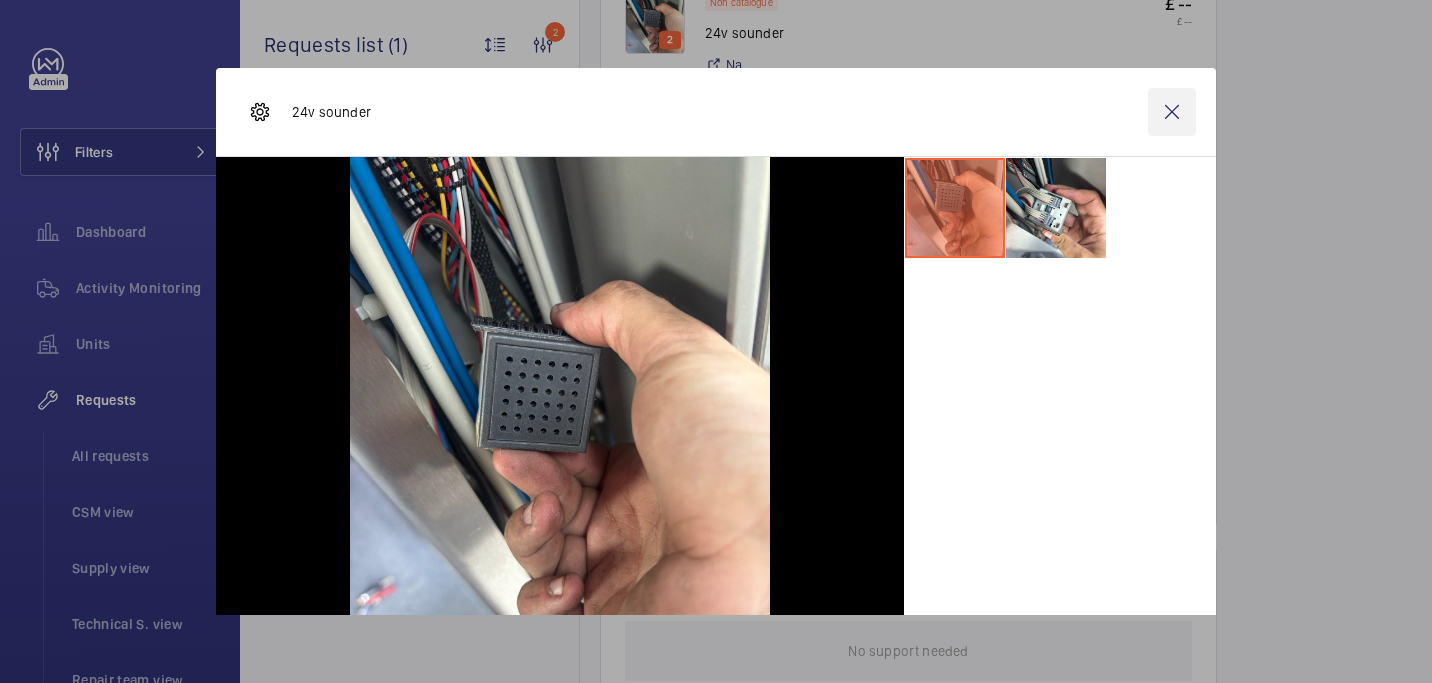 click at bounding box center [1172, 112] 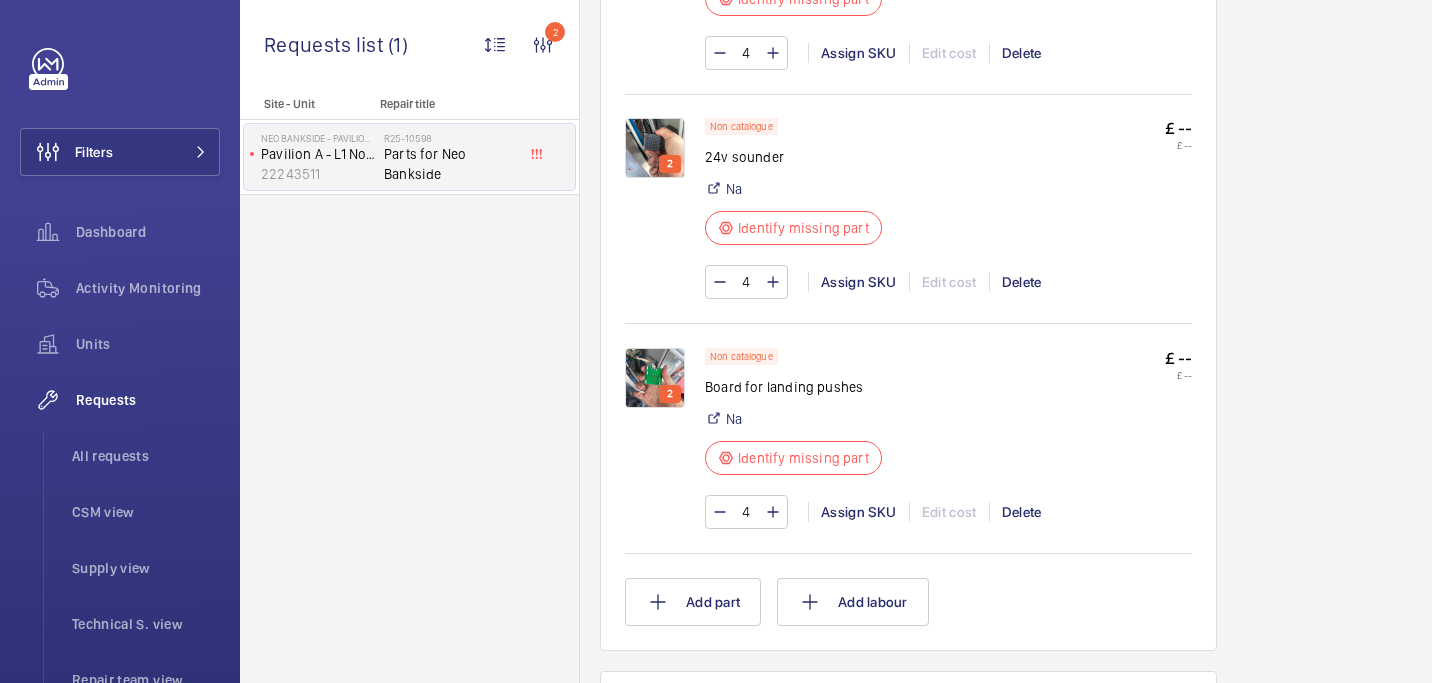 scroll, scrollTop: 1368, scrollLeft: 0, axis: vertical 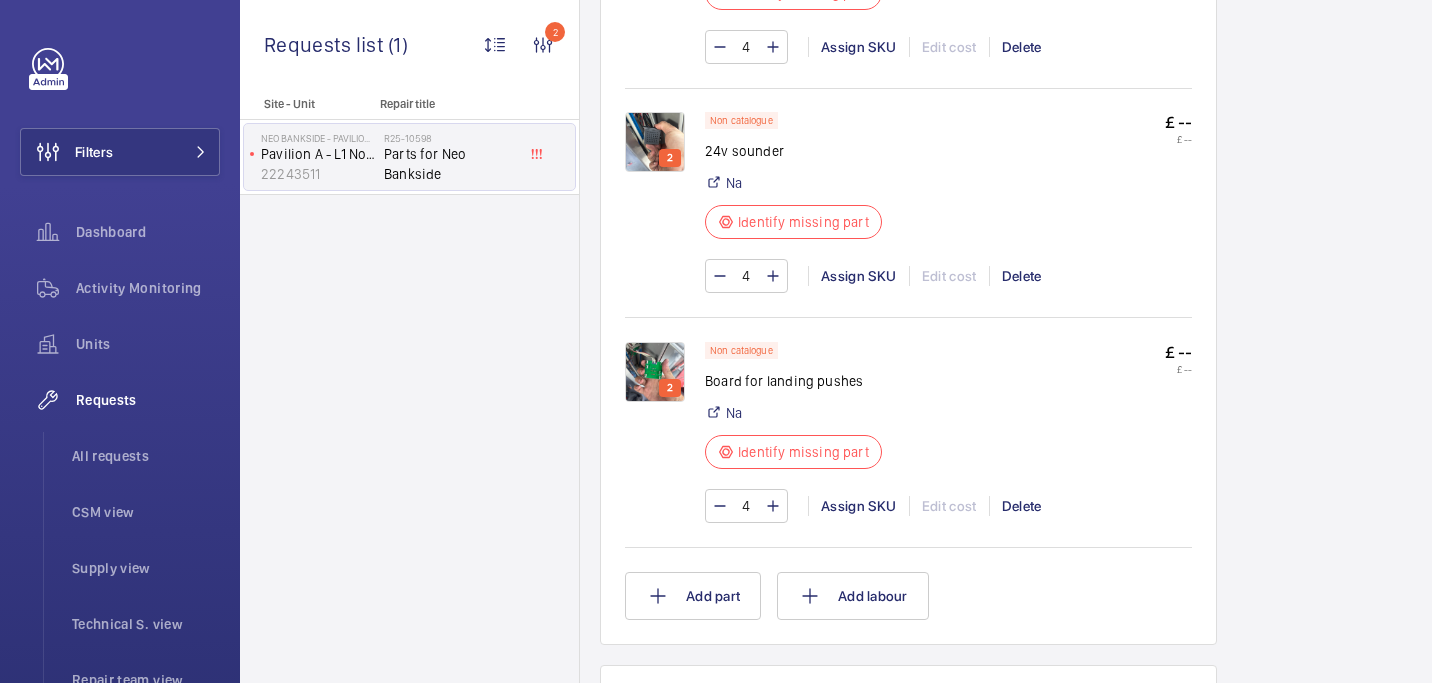 click 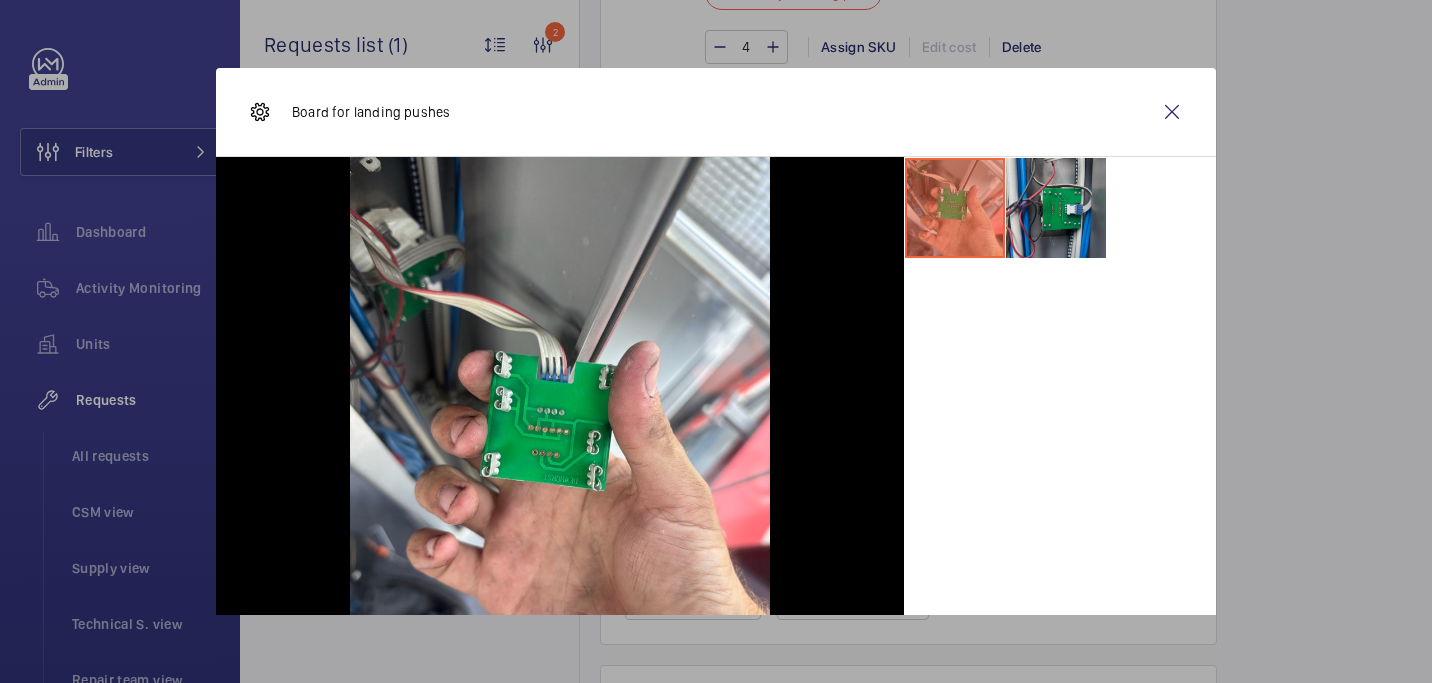 click at bounding box center [1056, 208] 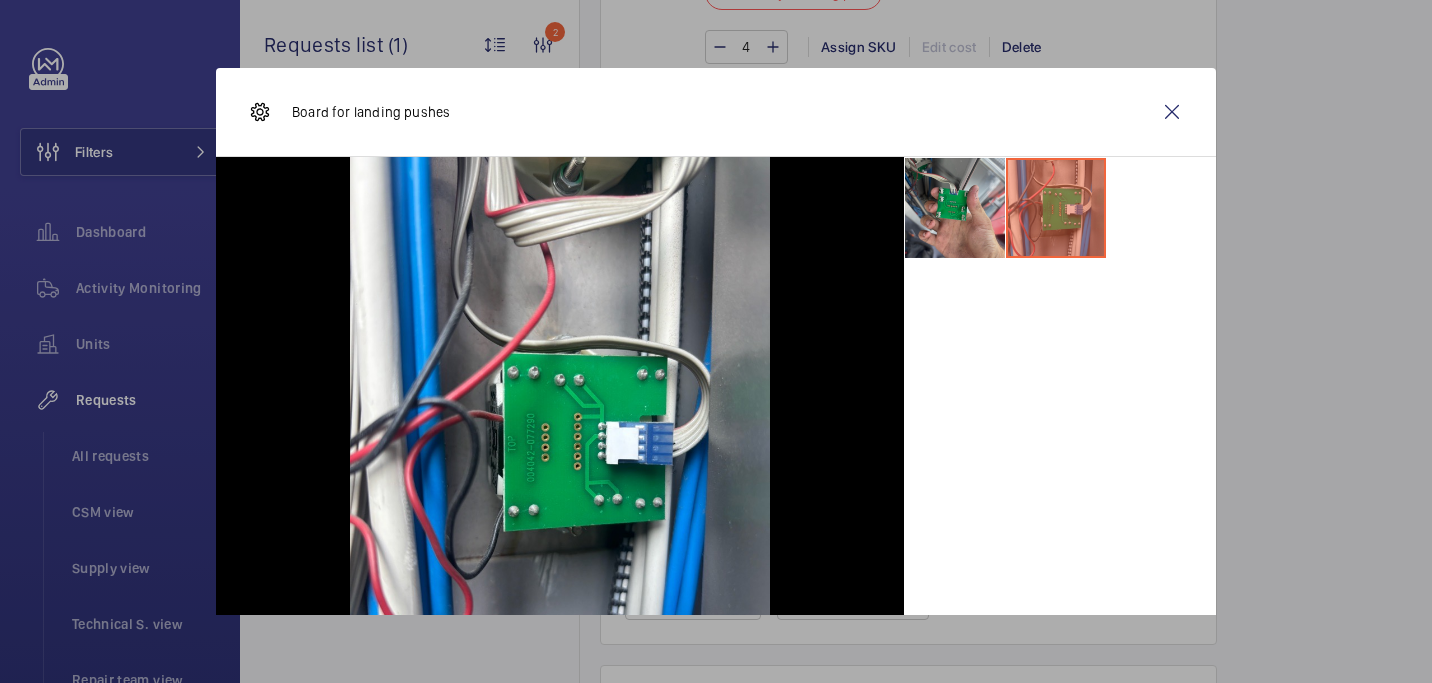 click at bounding box center (955, 208) 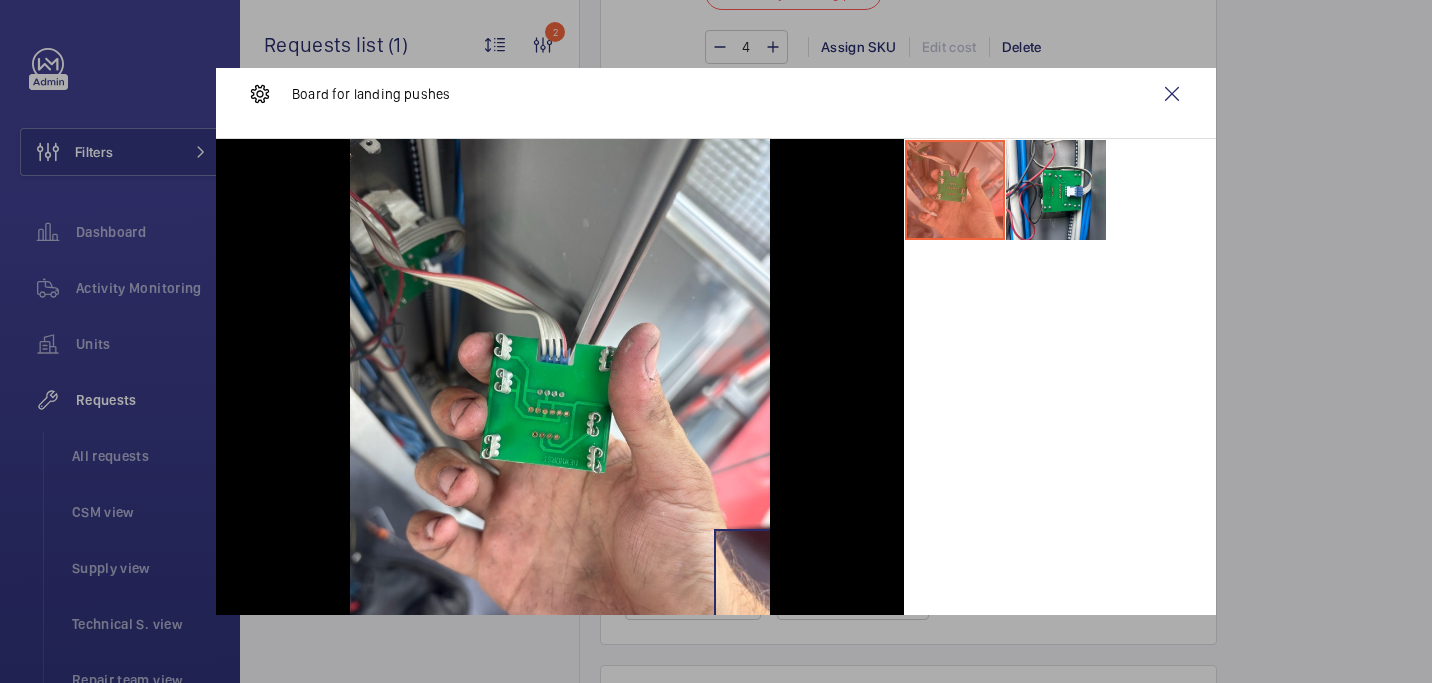 scroll, scrollTop: 10, scrollLeft: 0, axis: vertical 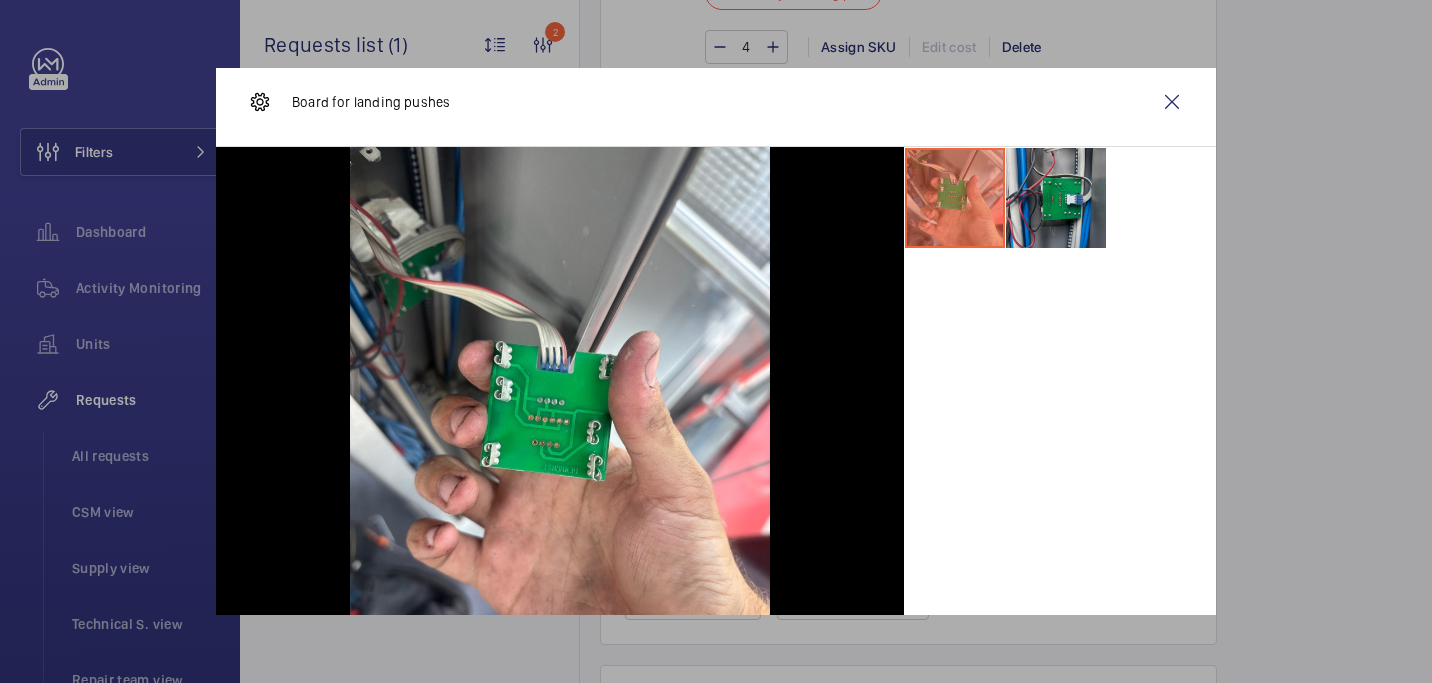 click at bounding box center (1056, 198) 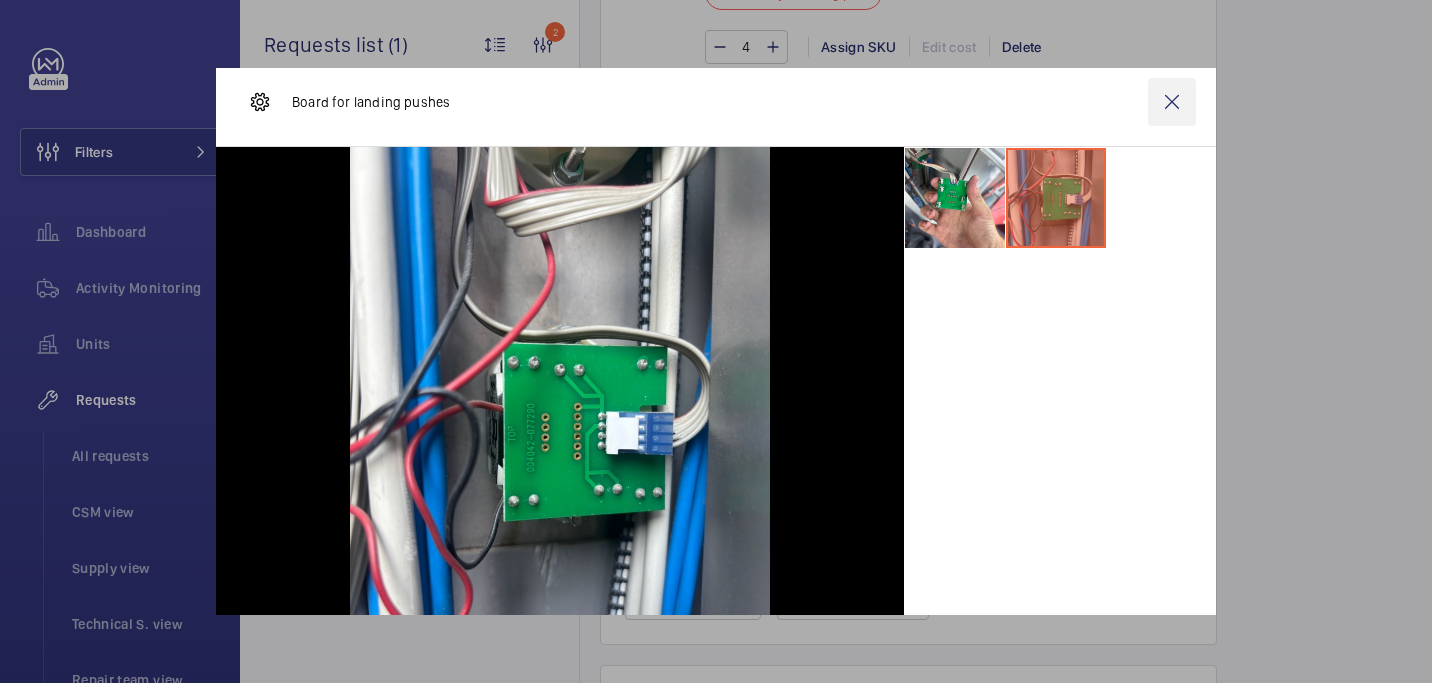 click at bounding box center [1172, 102] 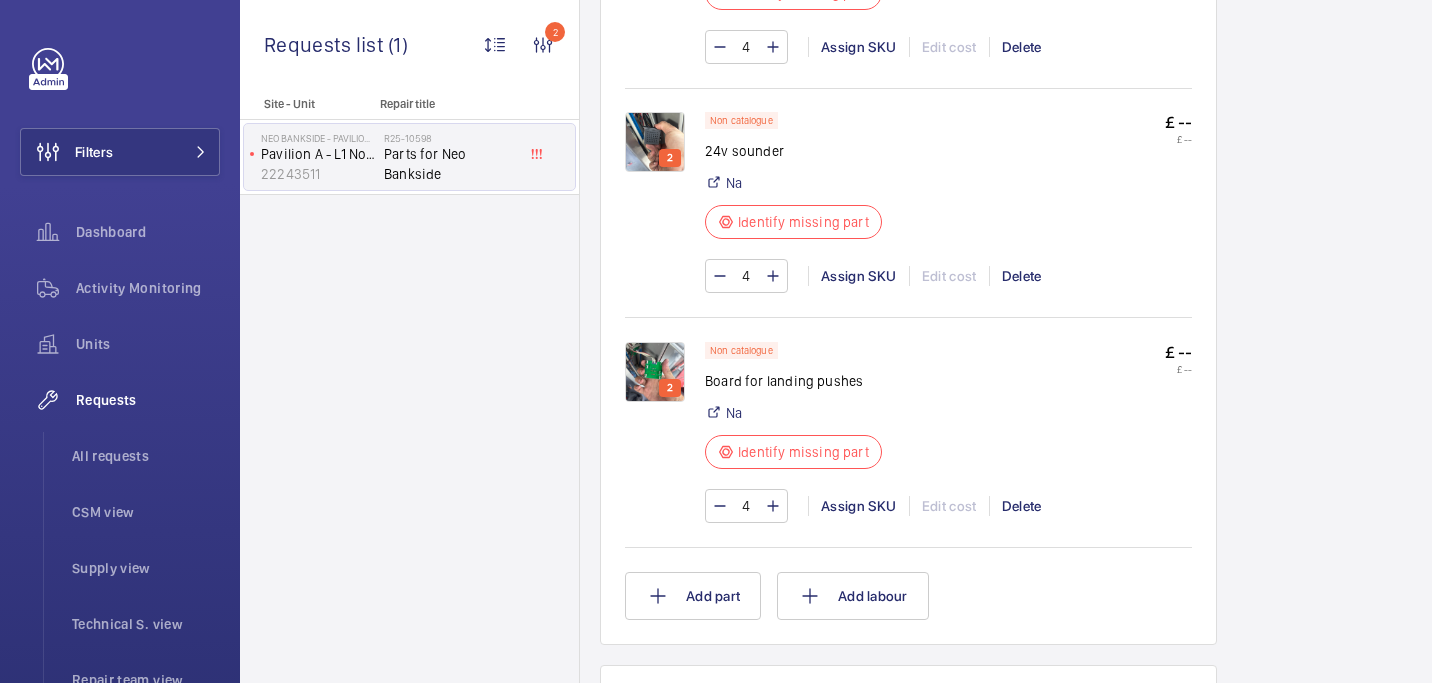 scroll, scrollTop: 1353, scrollLeft: 0, axis: vertical 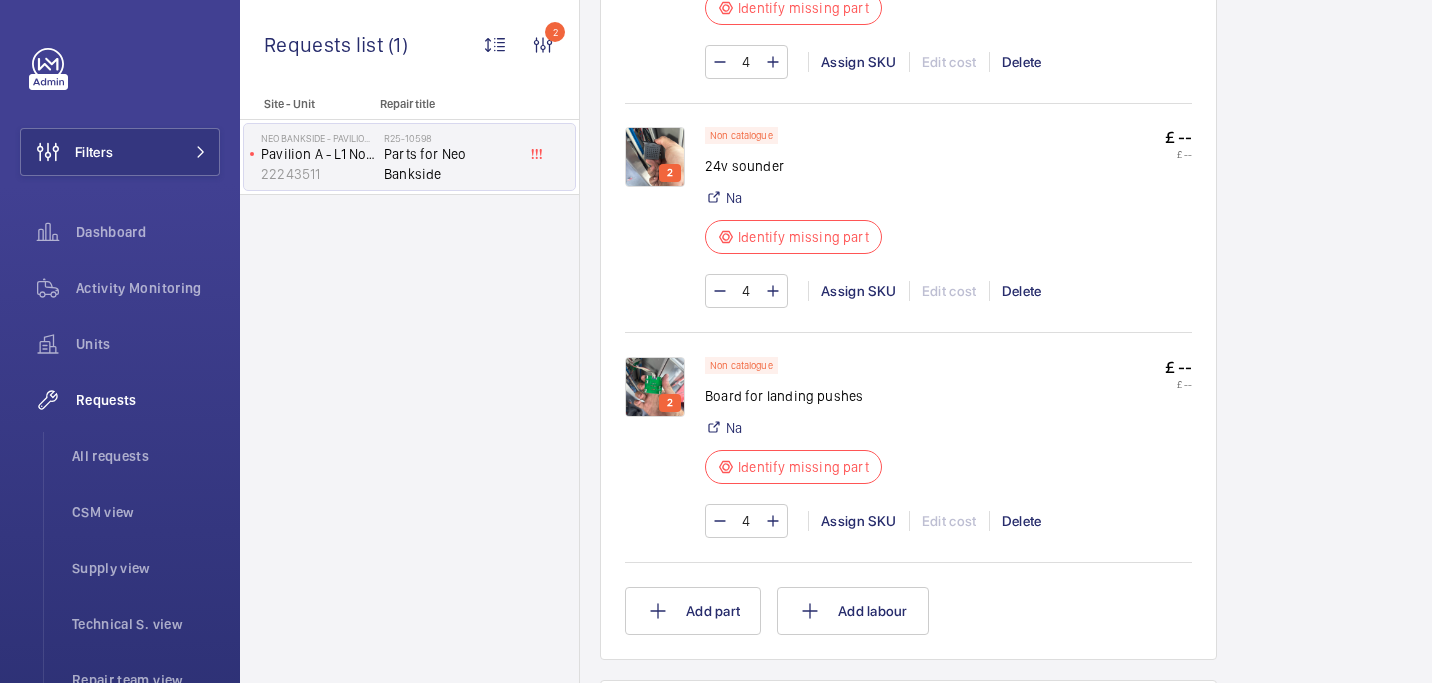 click 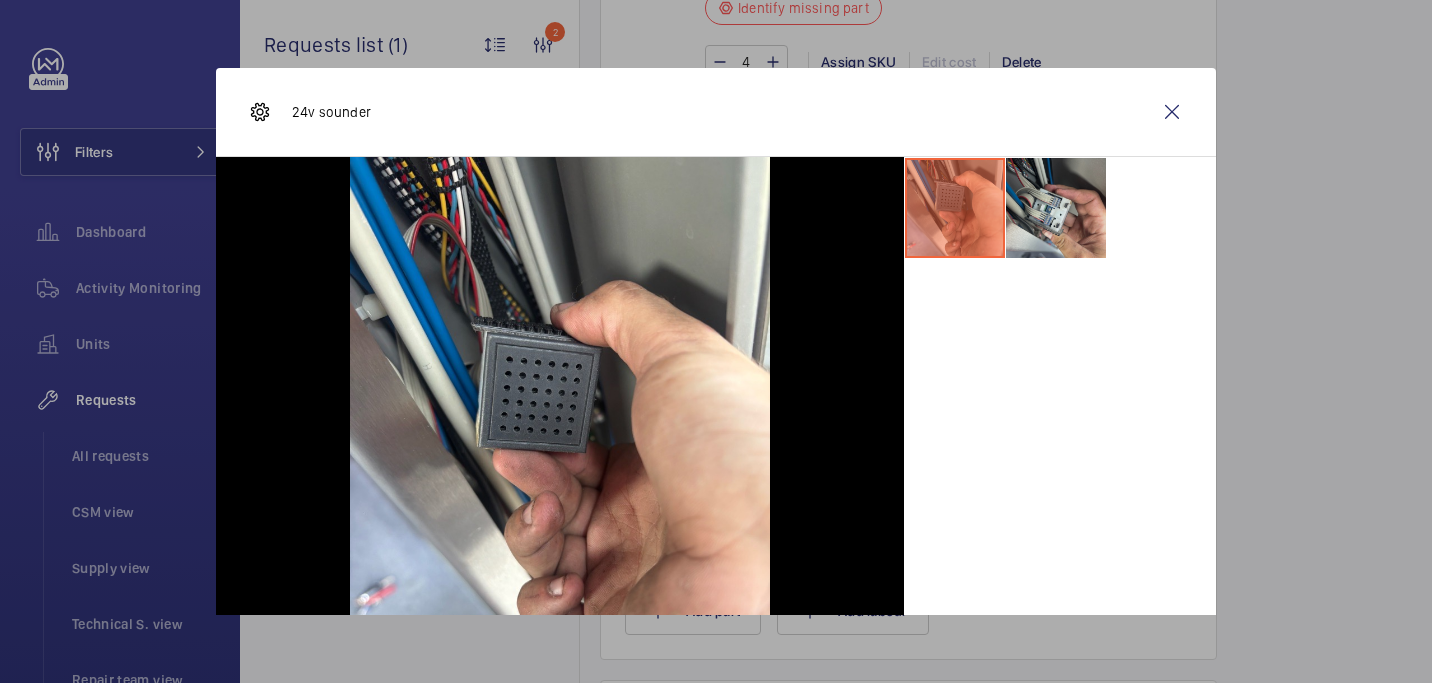 click at bounding box center [1056, 208] 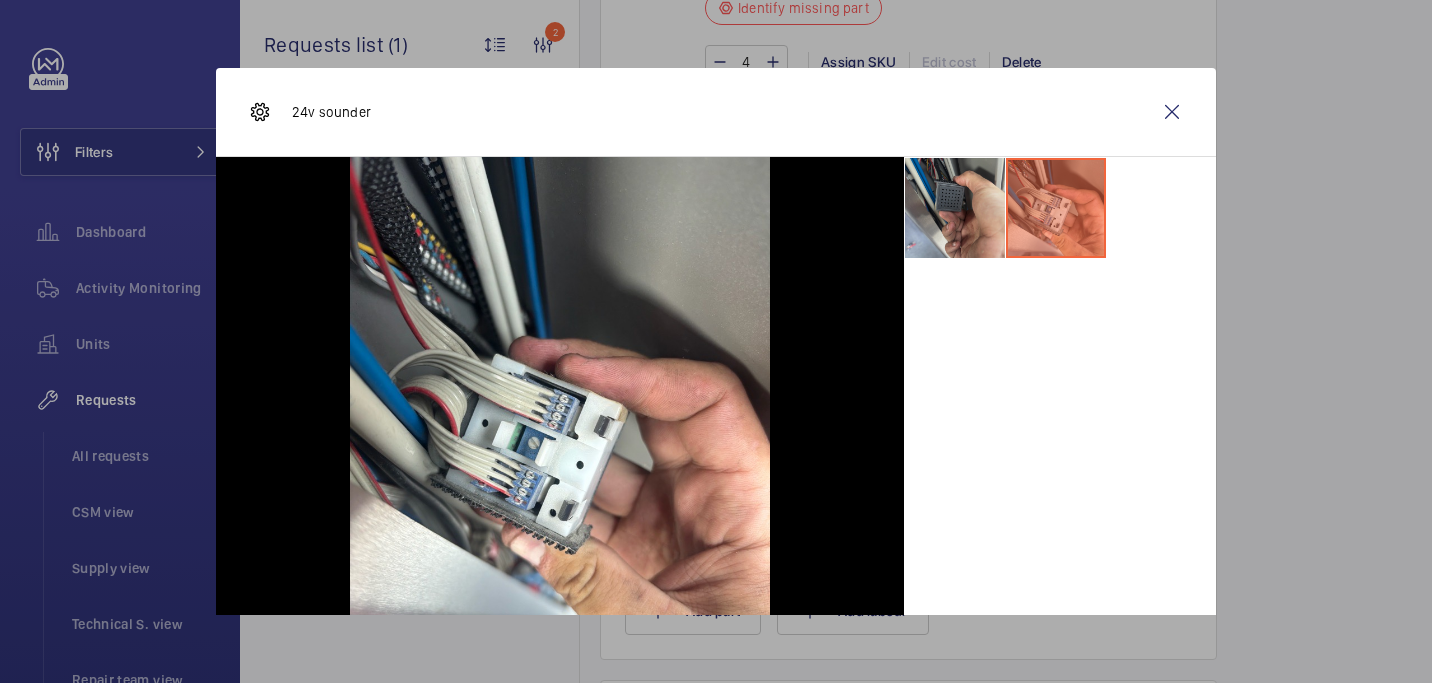 click at bounding box center (955, 208) 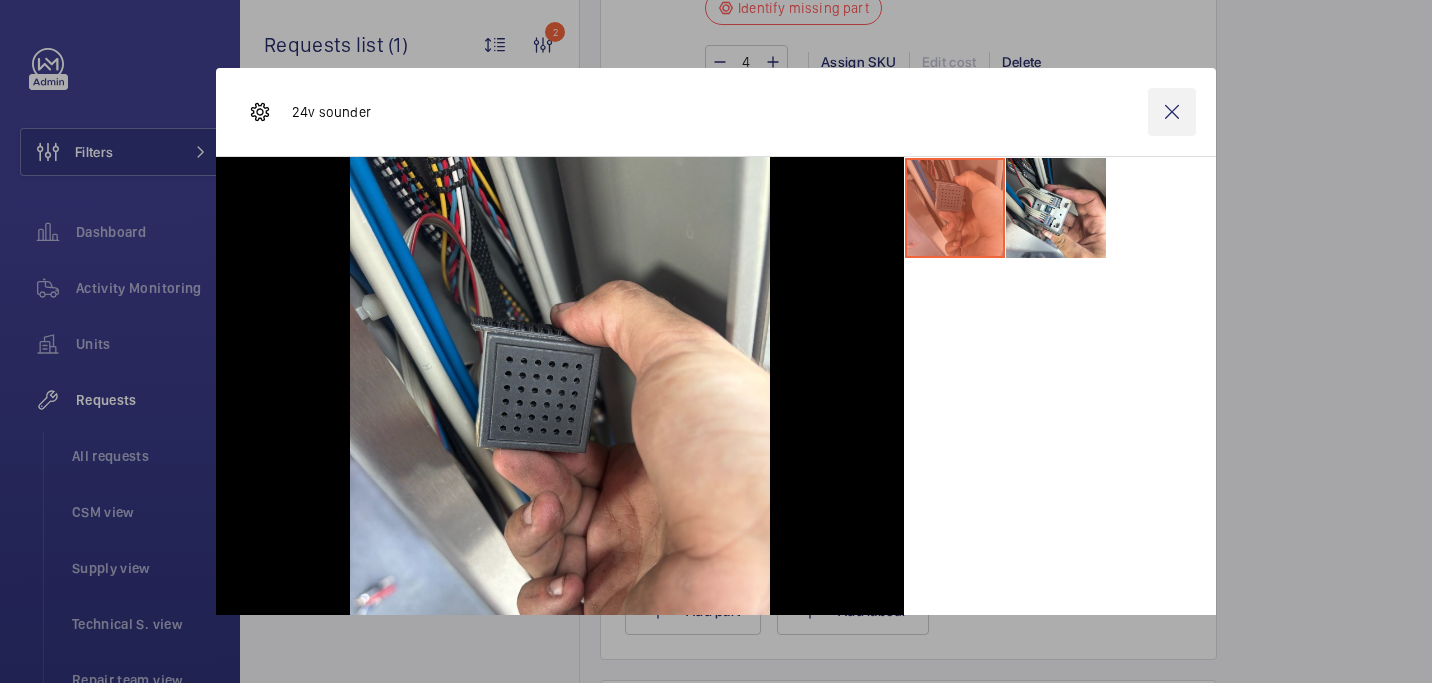 click at bounding box center [1172, 112] 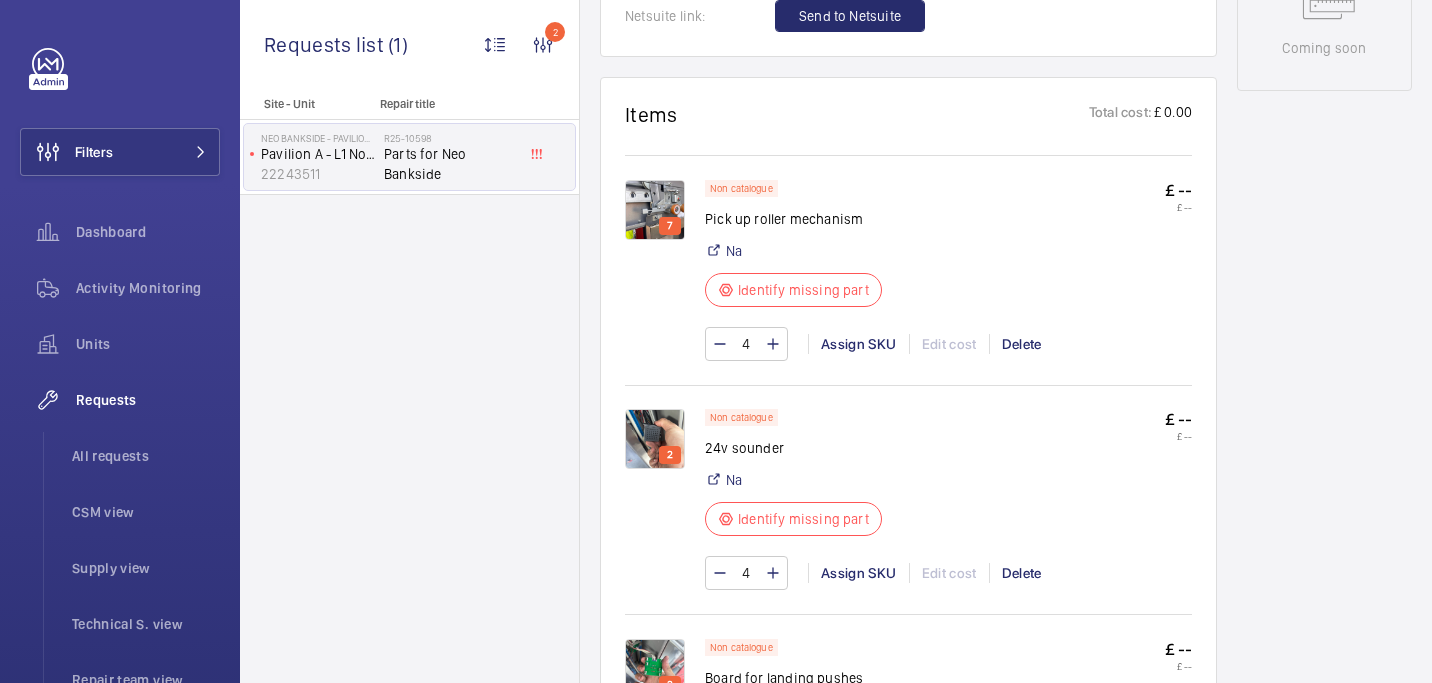 scroll, scrollTop: 1035, scrollLeft: 0, axis: vertical 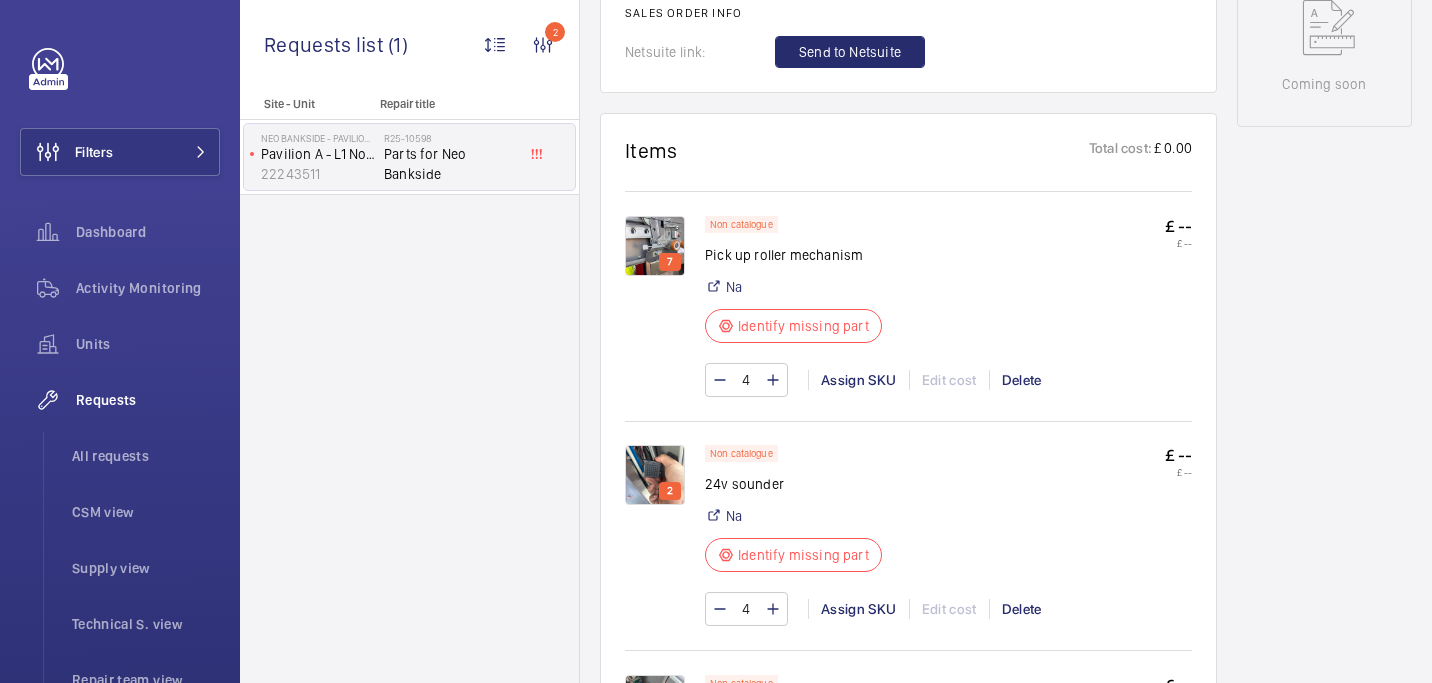 click 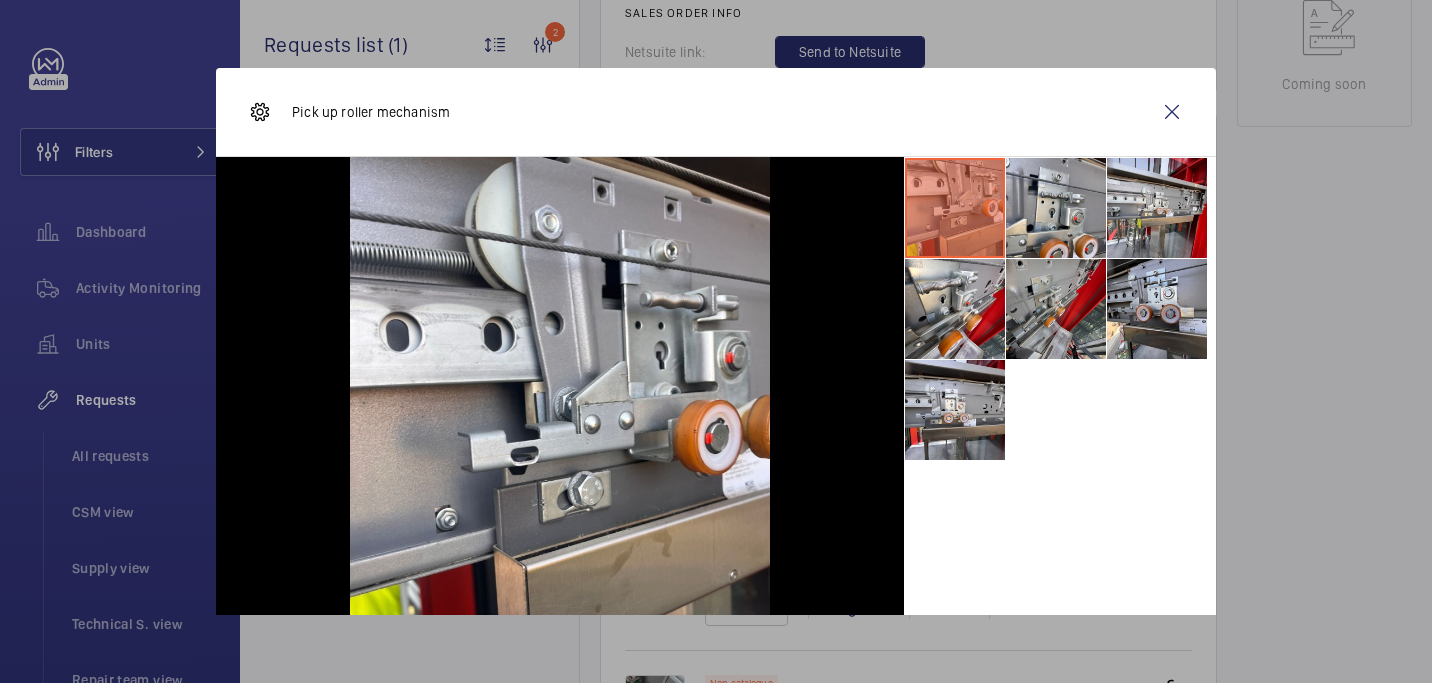 scroll, scrollTop: 33, scrollLeft: 0, axis: vertical 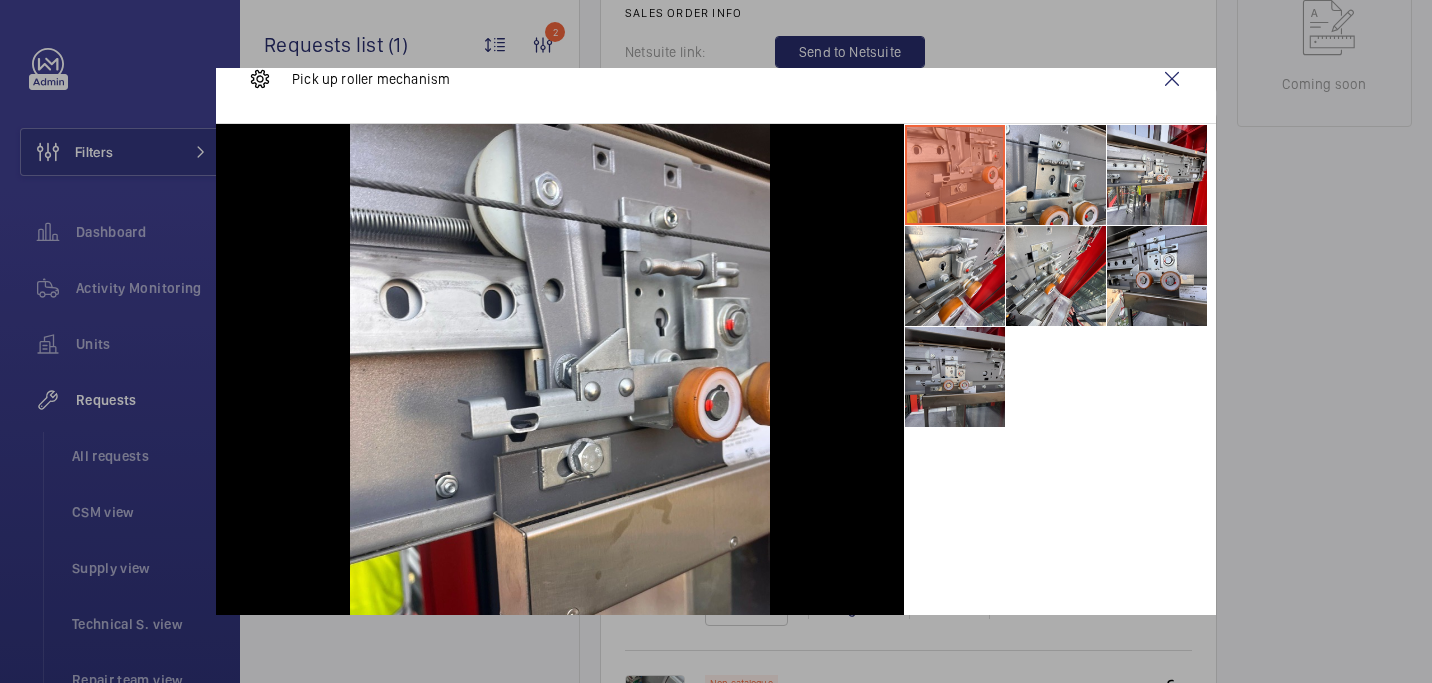 click at bounding box center [955, 377] 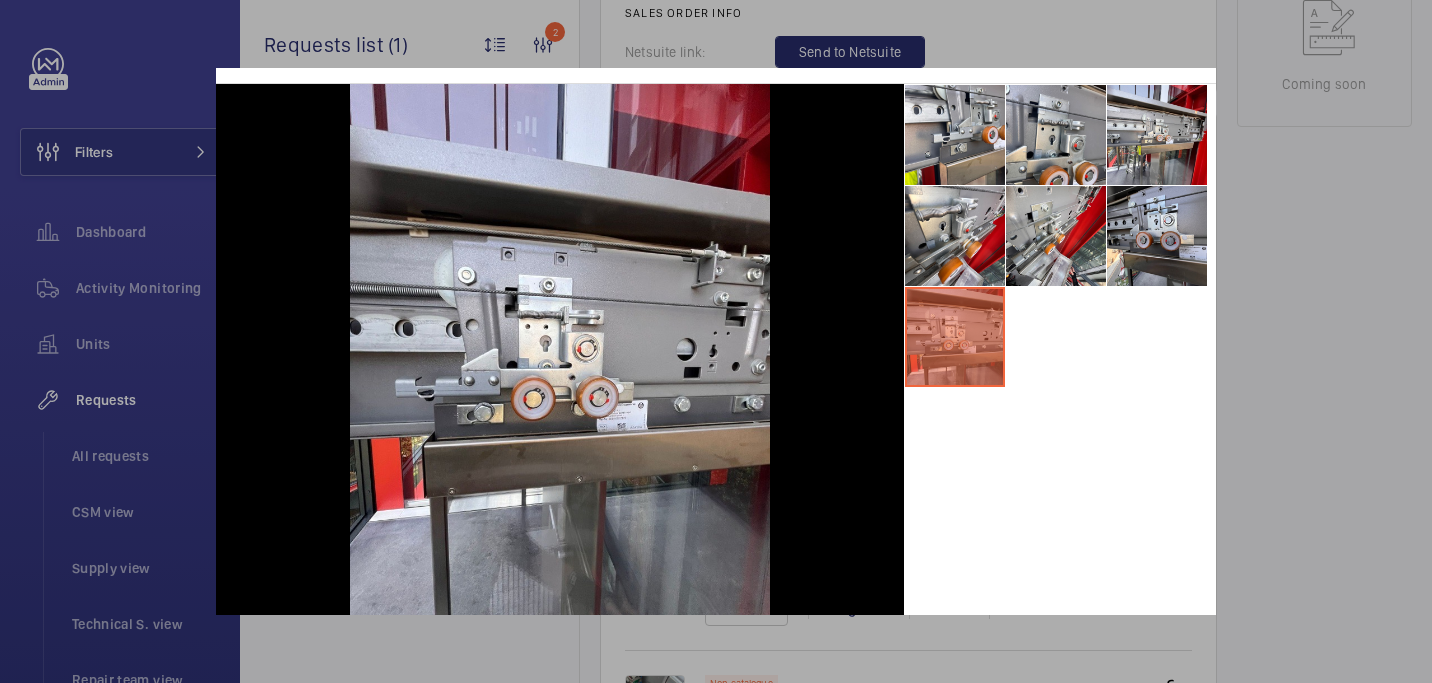 scroll, scrollTop: 0, scrollLeft: 0, axis: both 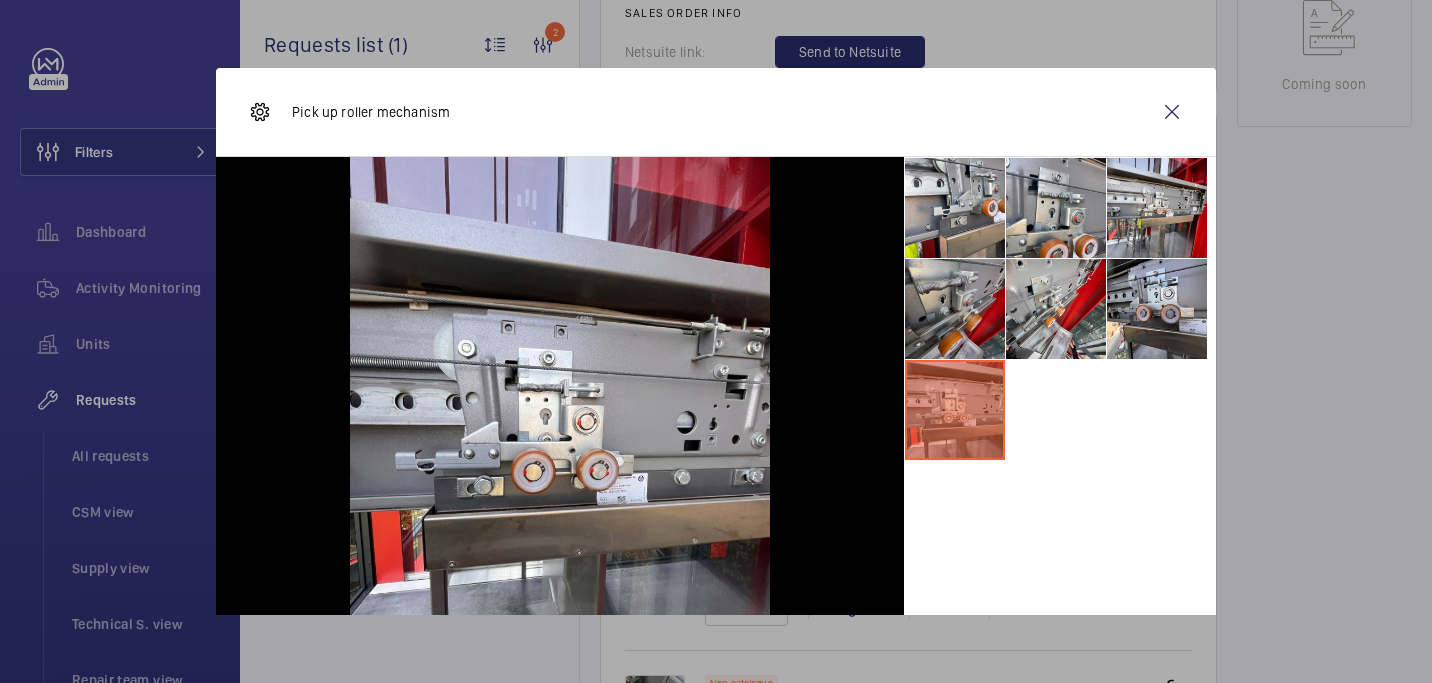click at bounding box center (955, 309) 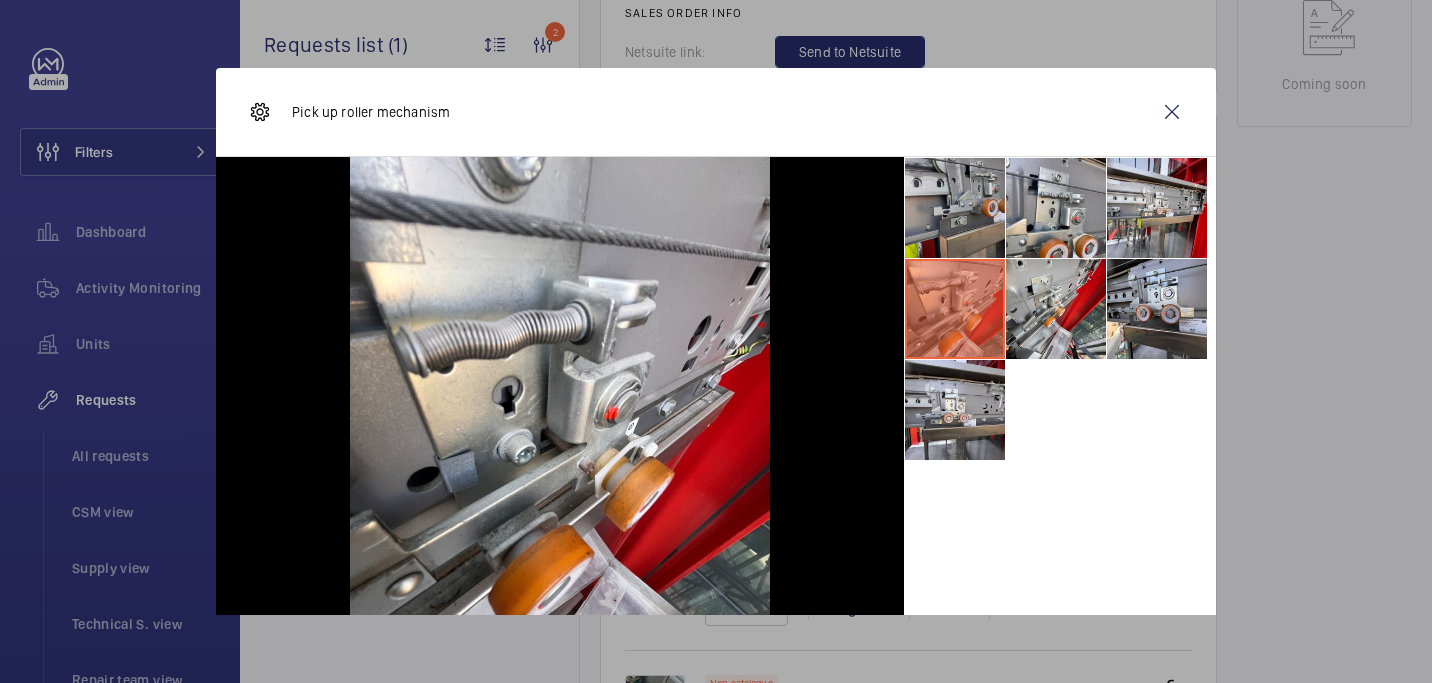 click at bounding box center [955, 208] 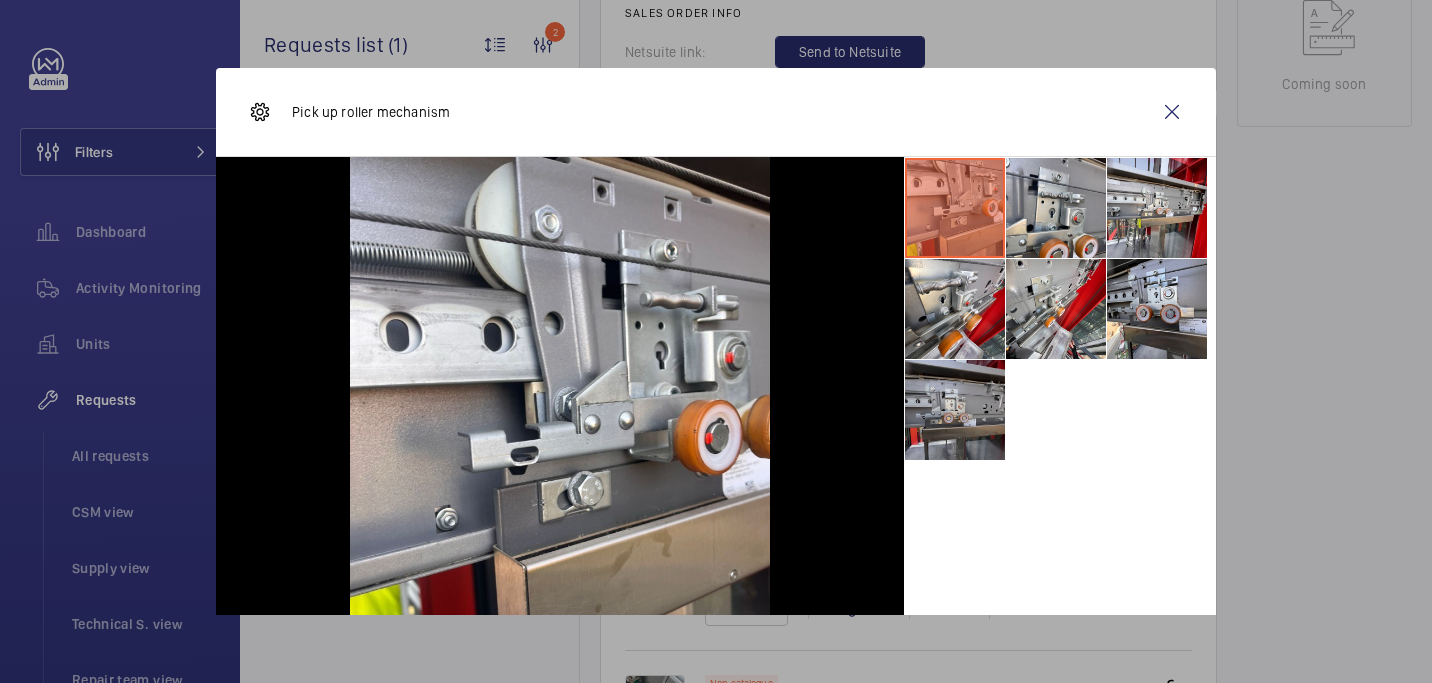 click at bounding box center (955, 410) 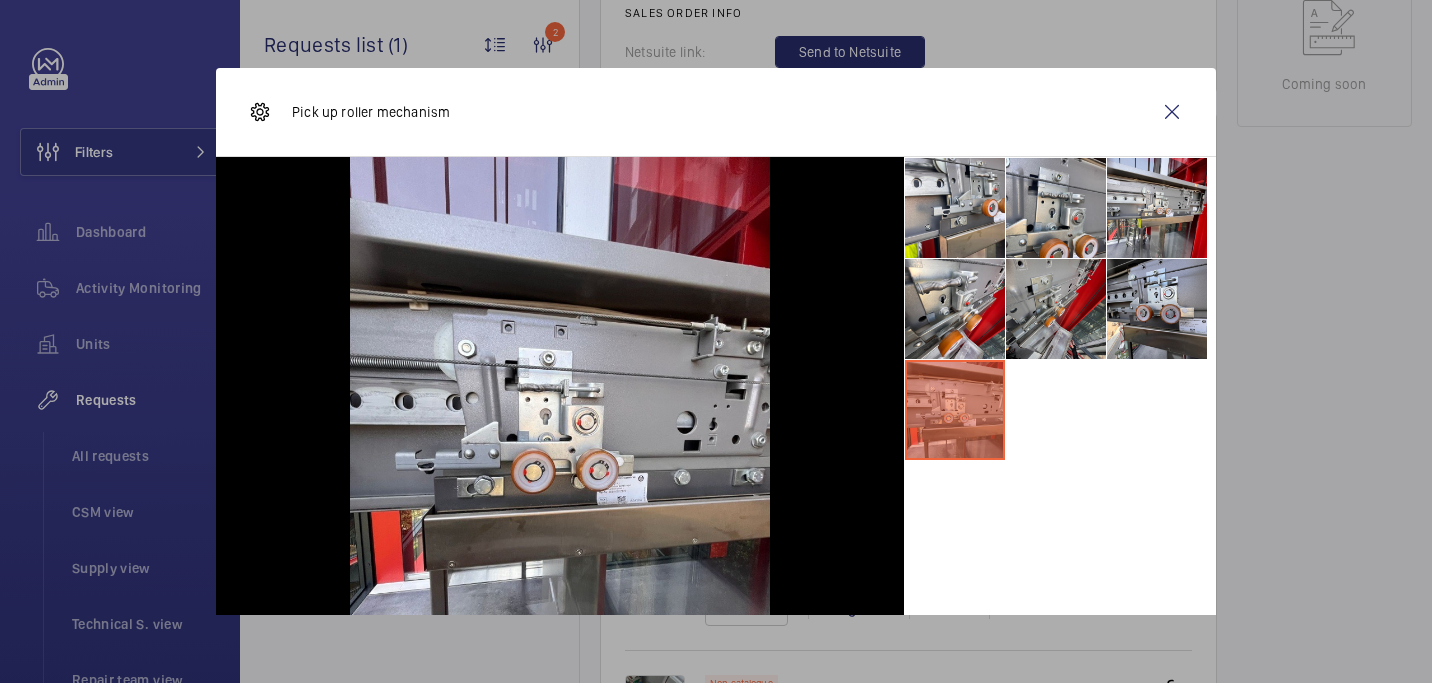 click at bounding box center (1056, 309) 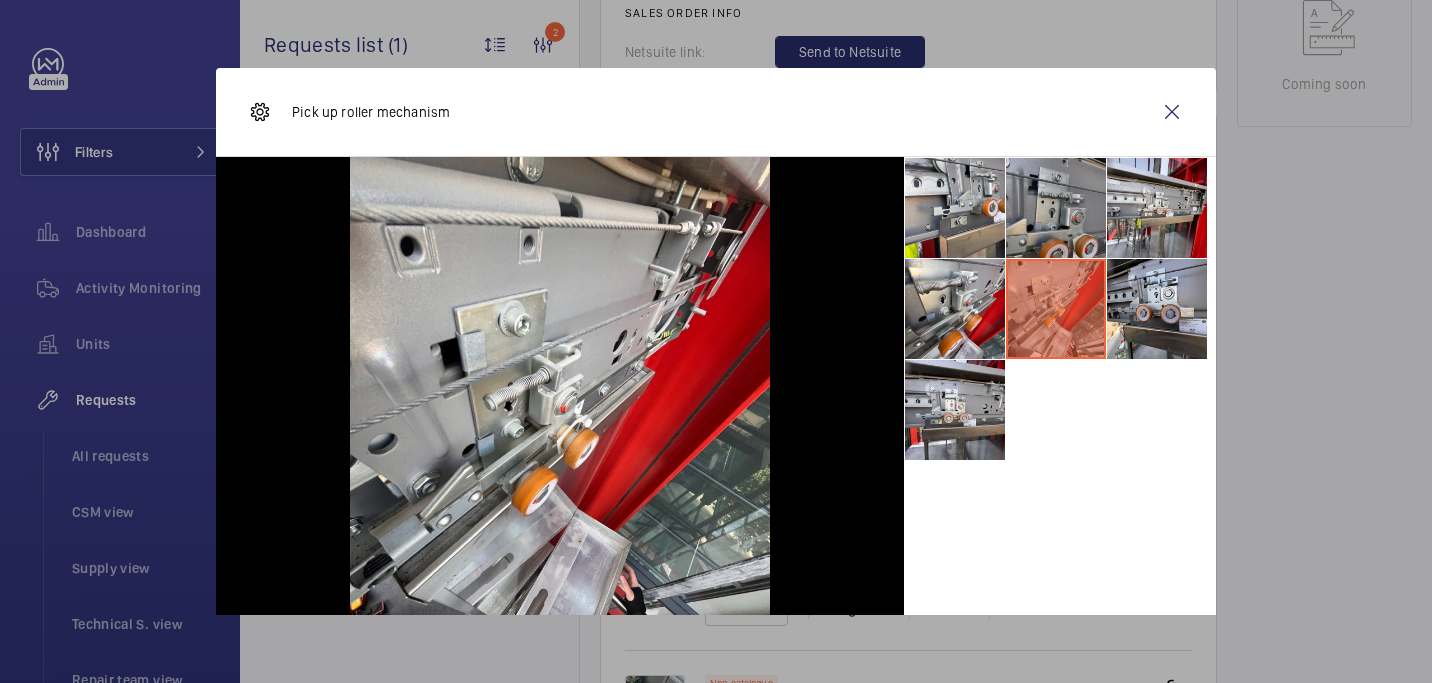 click at bounding box center [1056, 208] 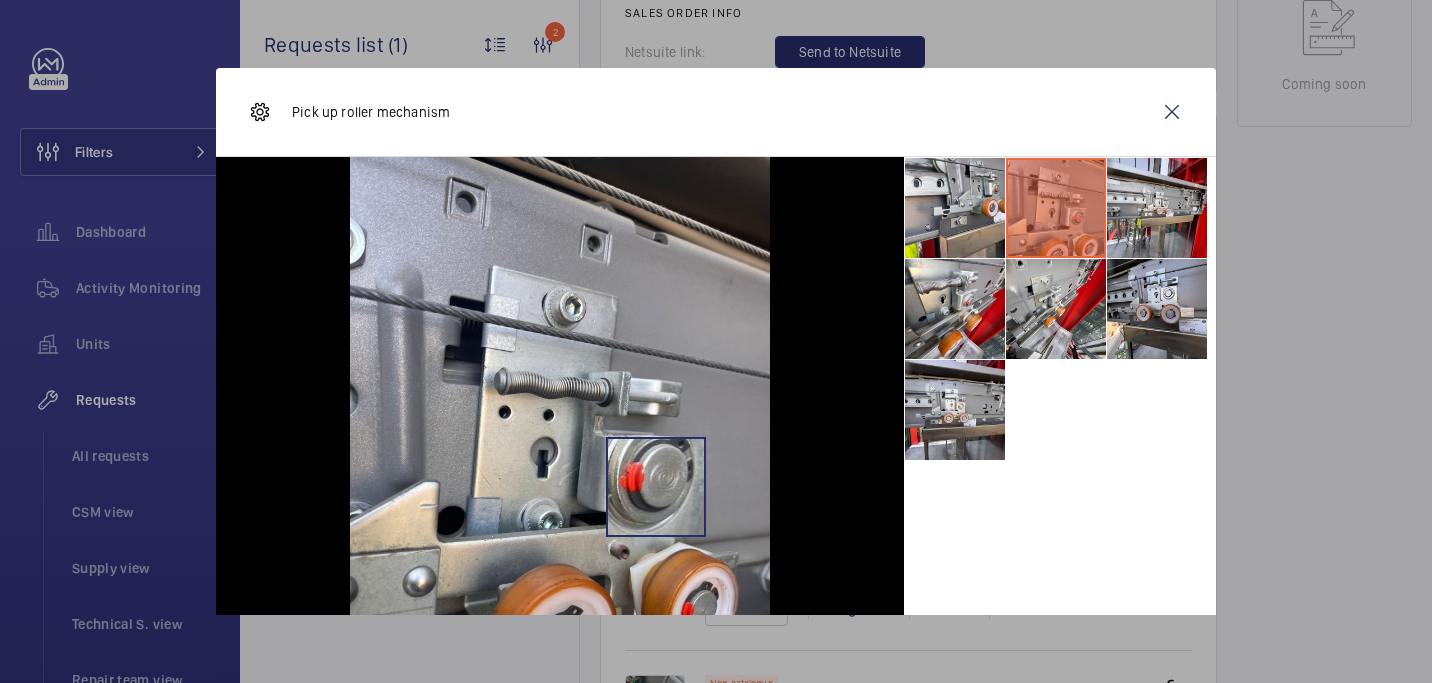 scroll, scrollTop: 102, scrollLeft: 0, axis: vertical 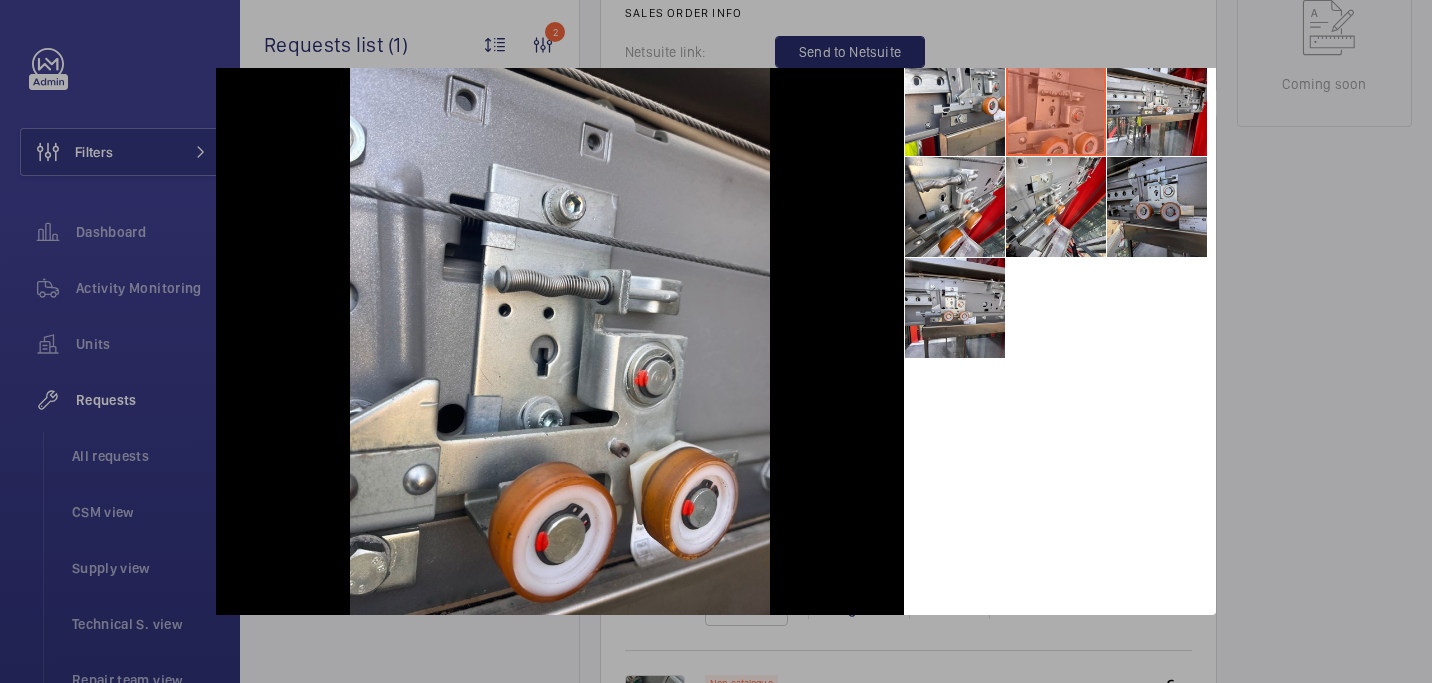 click at bounding box center (1157, 207) 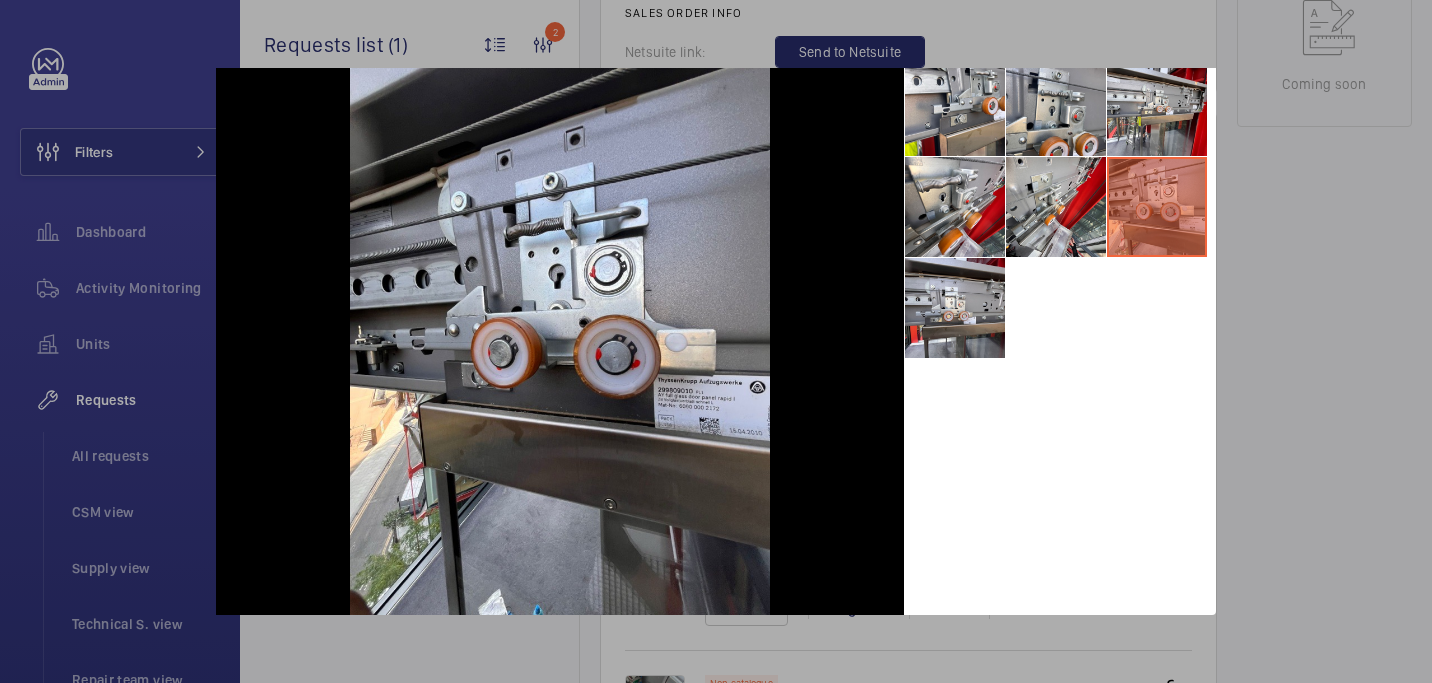 click at bounding box center (716, 341) 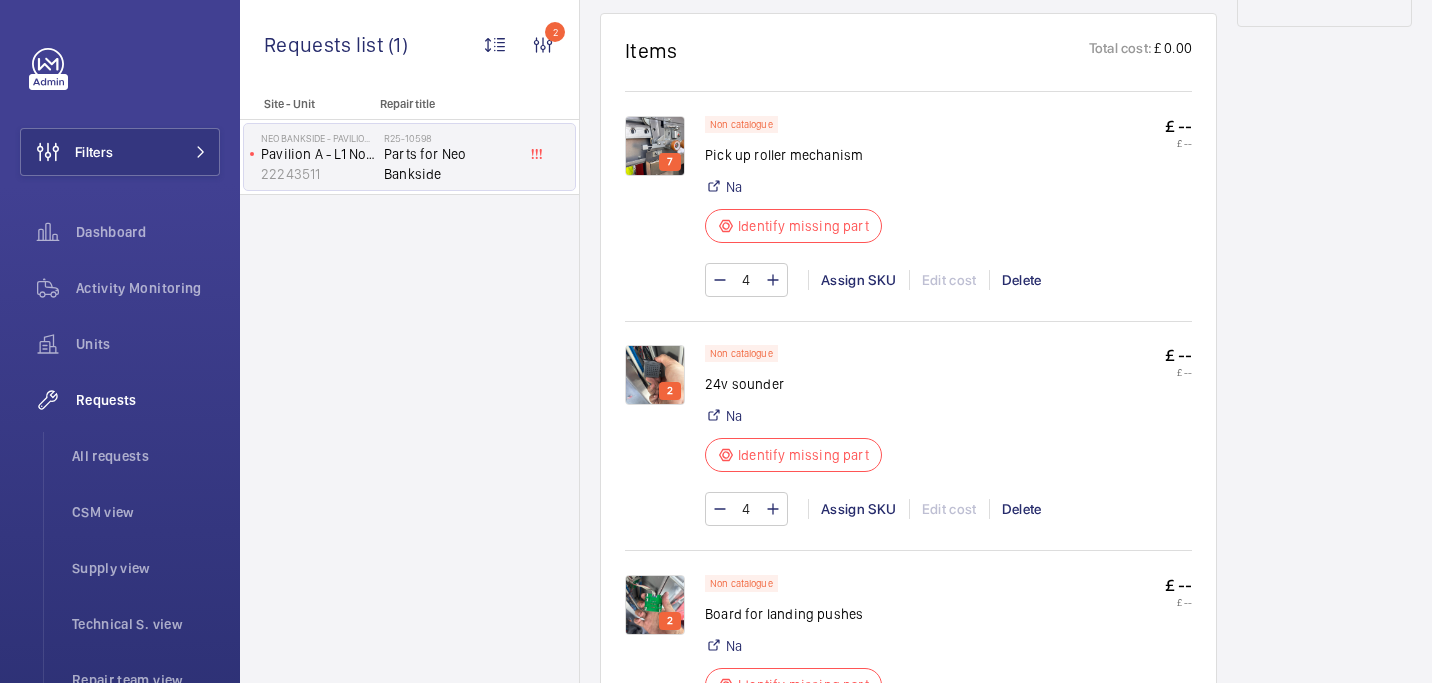 scroll, scrollTop: 1078, scrollLeft: 0, axis: vertical 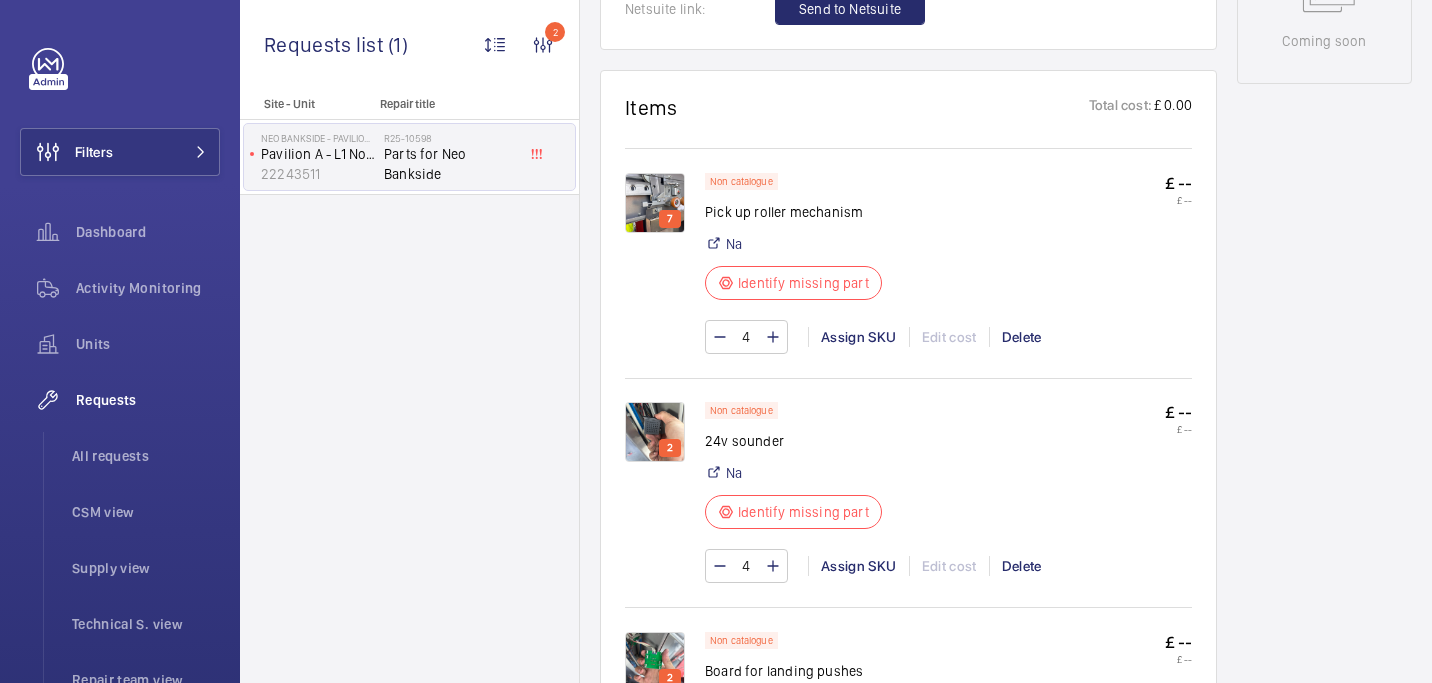 click 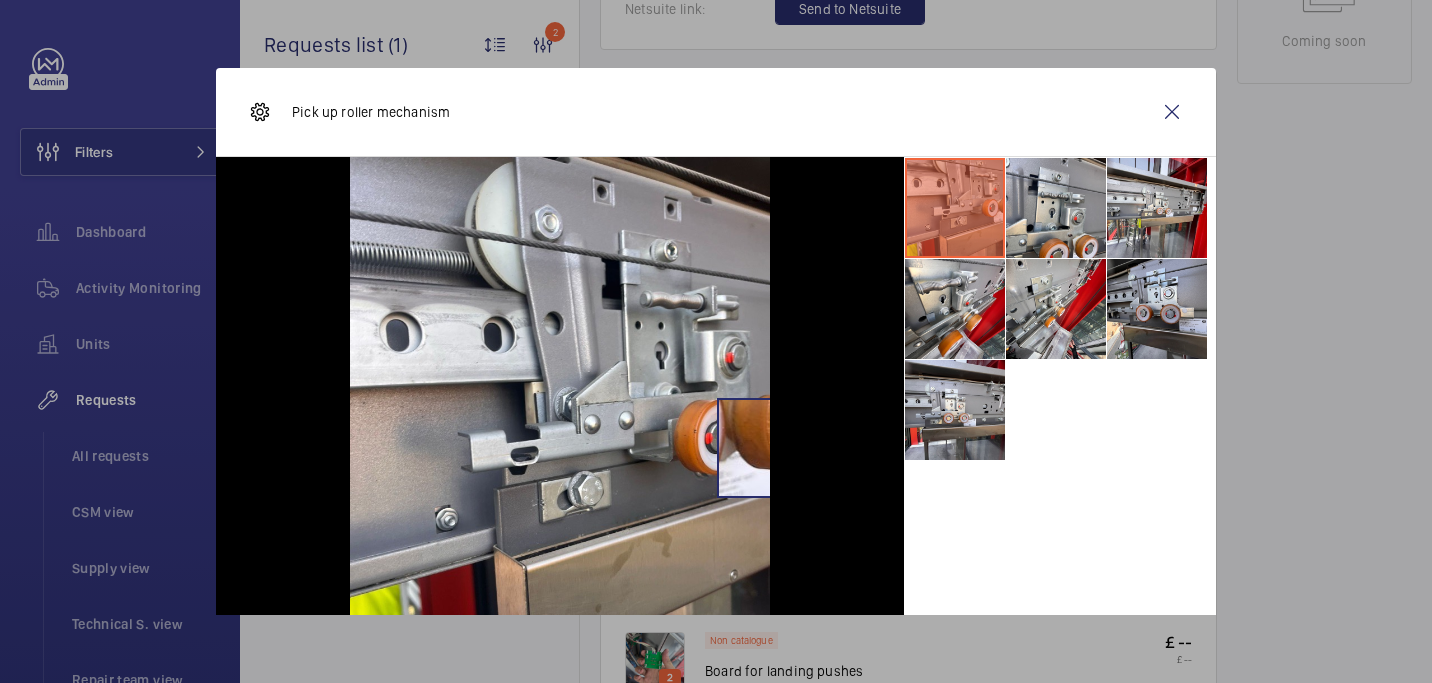 scroll, scrollTop: 65, scrollLeft: 0, axis: vertical 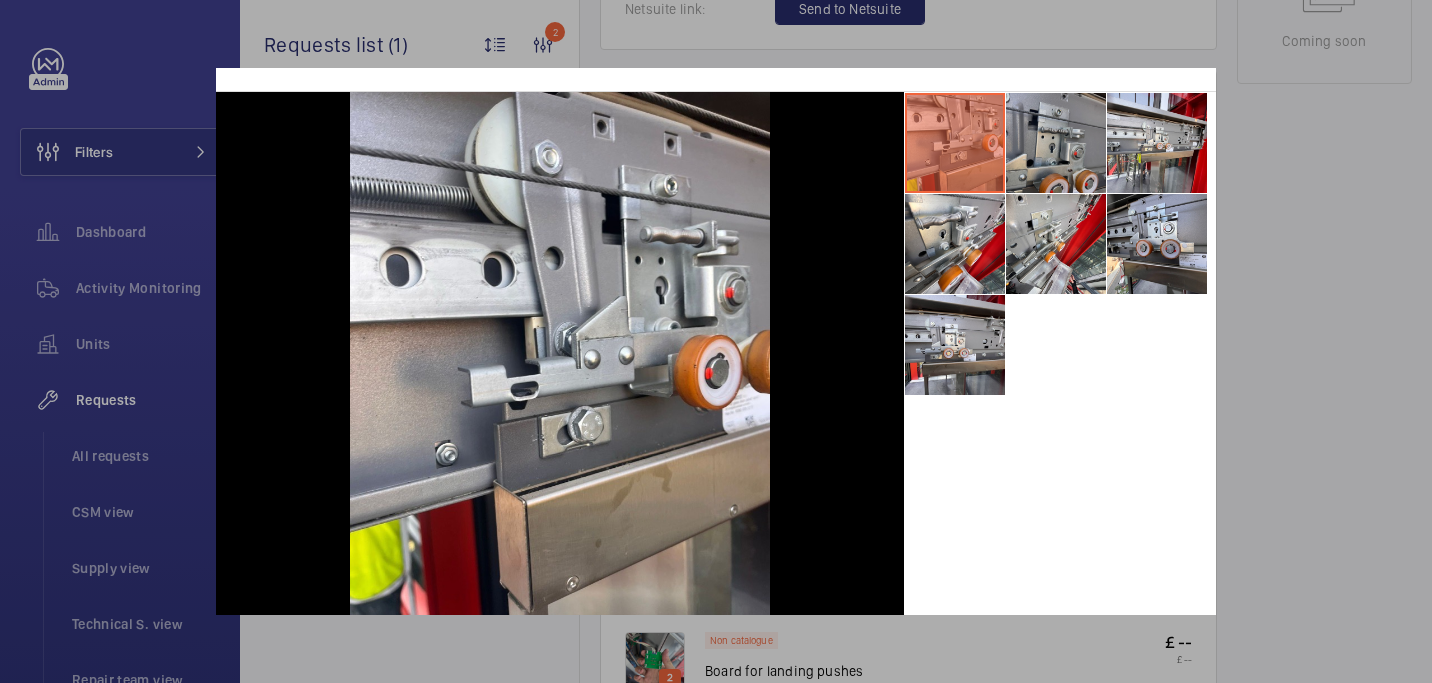 click at bounding box center [1056, 143] 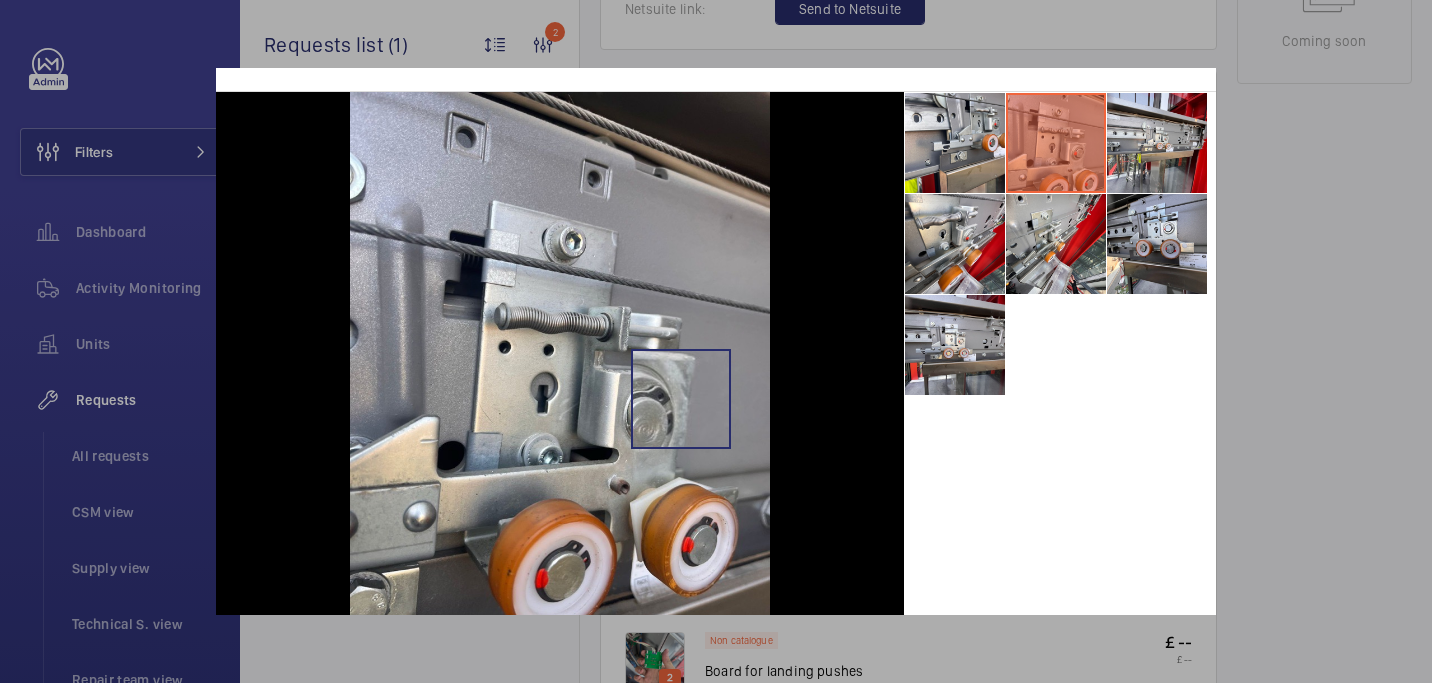 scroll, scrollTop: 102, scrollLeft: 0, axis: vertical 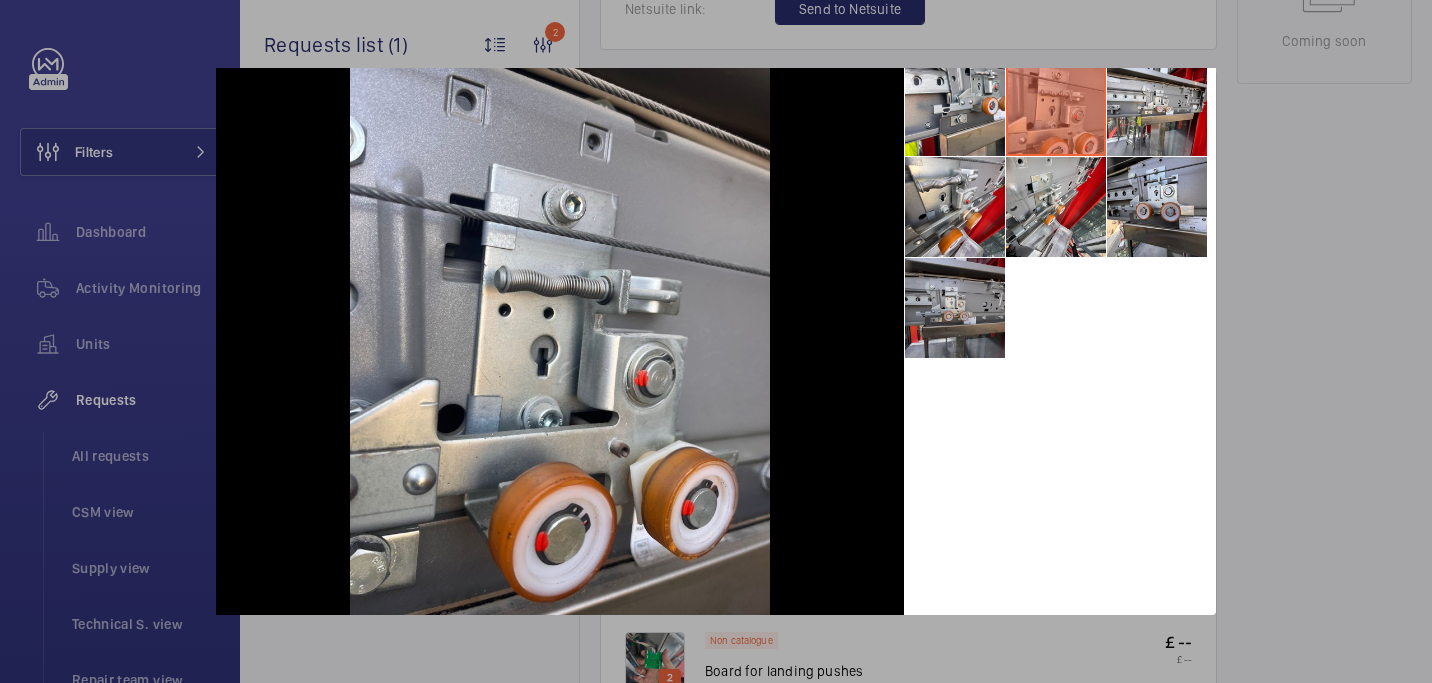 click at bounding box center [955, 308] 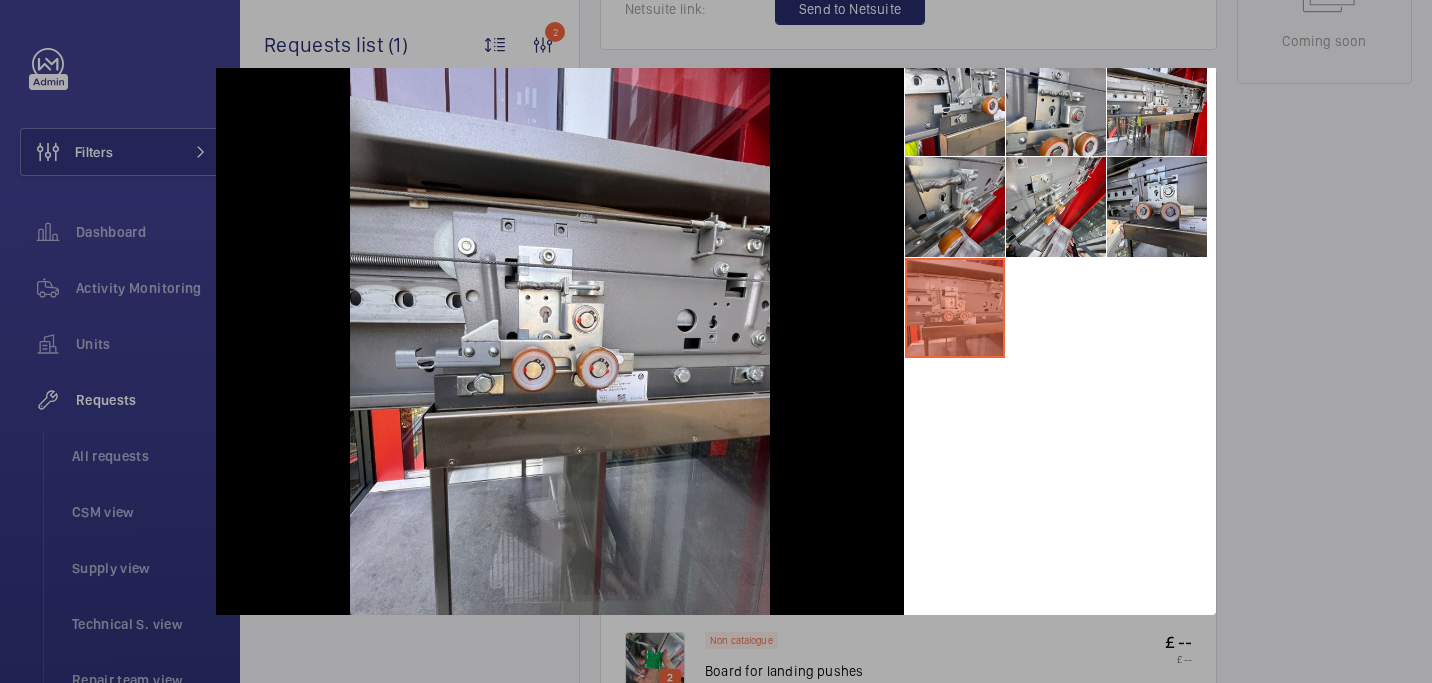 click at bounding box center (955, 207) 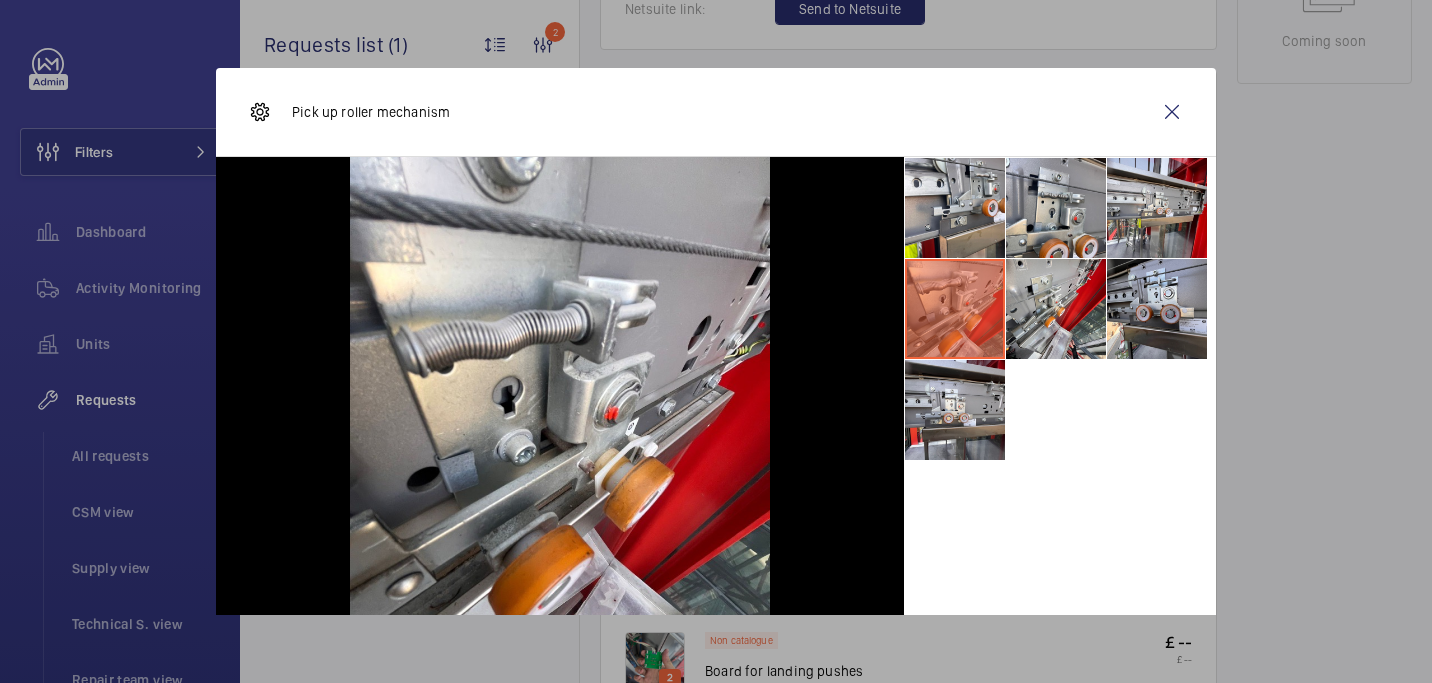 scroll, scrollTop: 102, scrollLeft: 0, axis: vertical 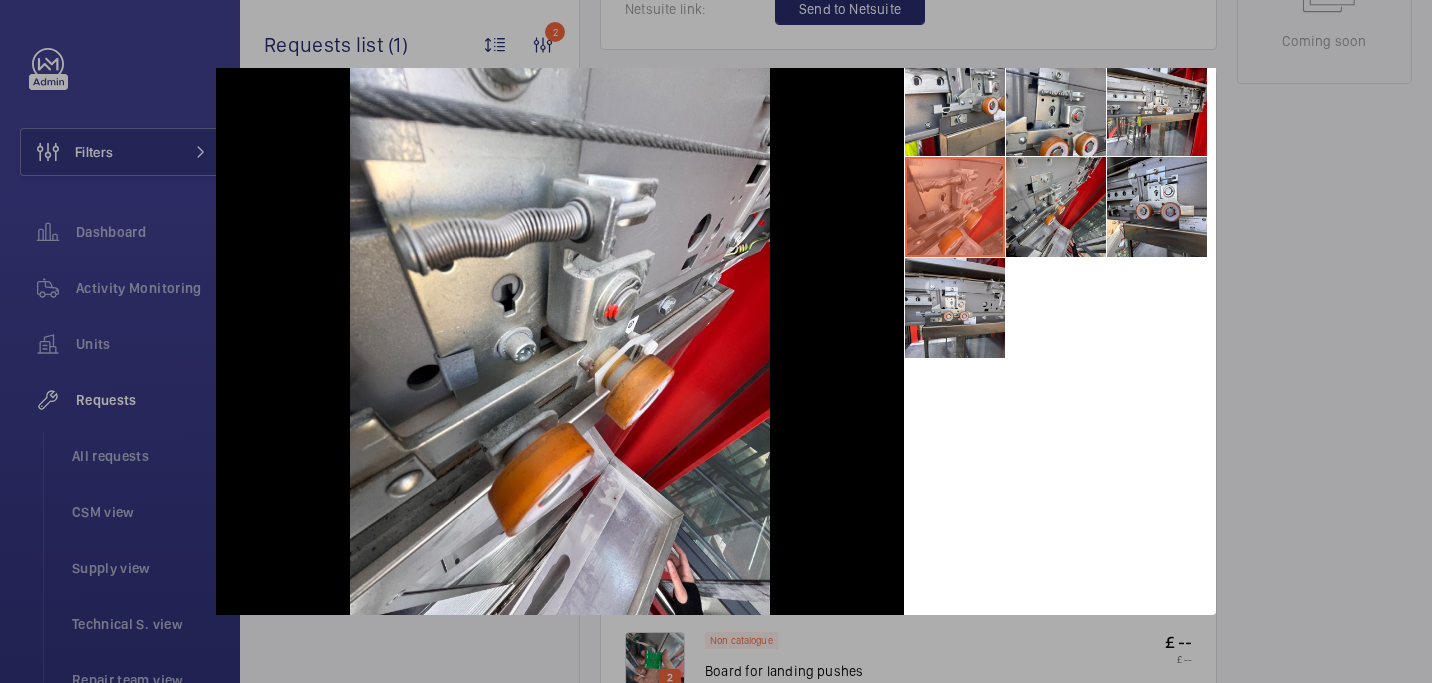 click at bounding box center [1056, 207] 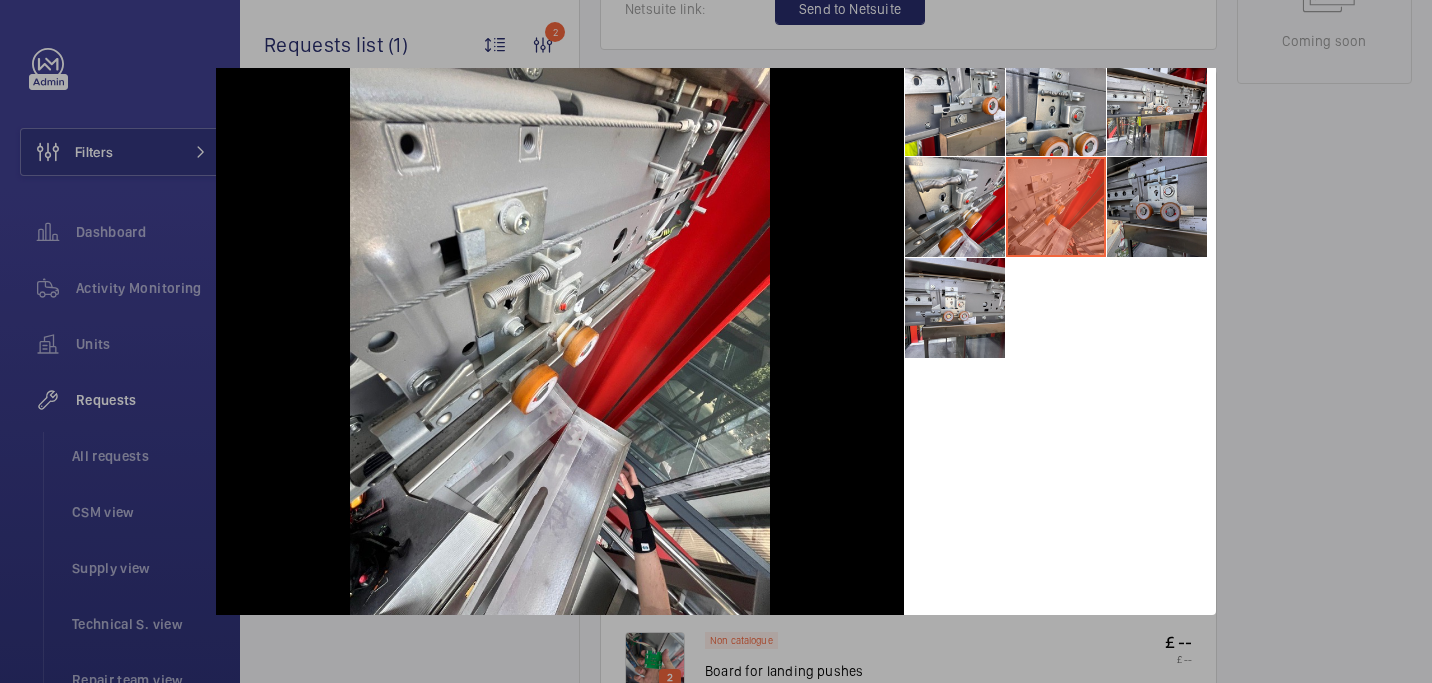 click at bounding box center [1157, 207] 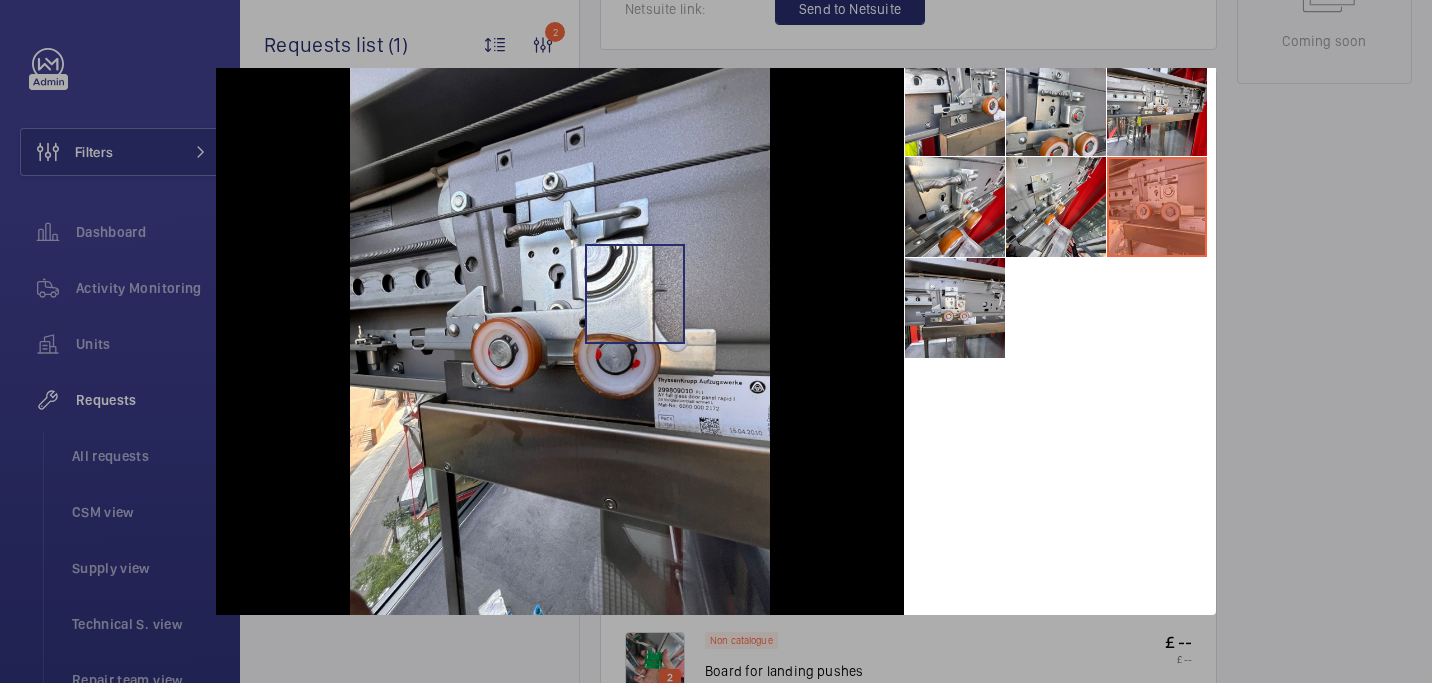 scroll, scrollTop: 0, scrollLeft: 0, axis: both 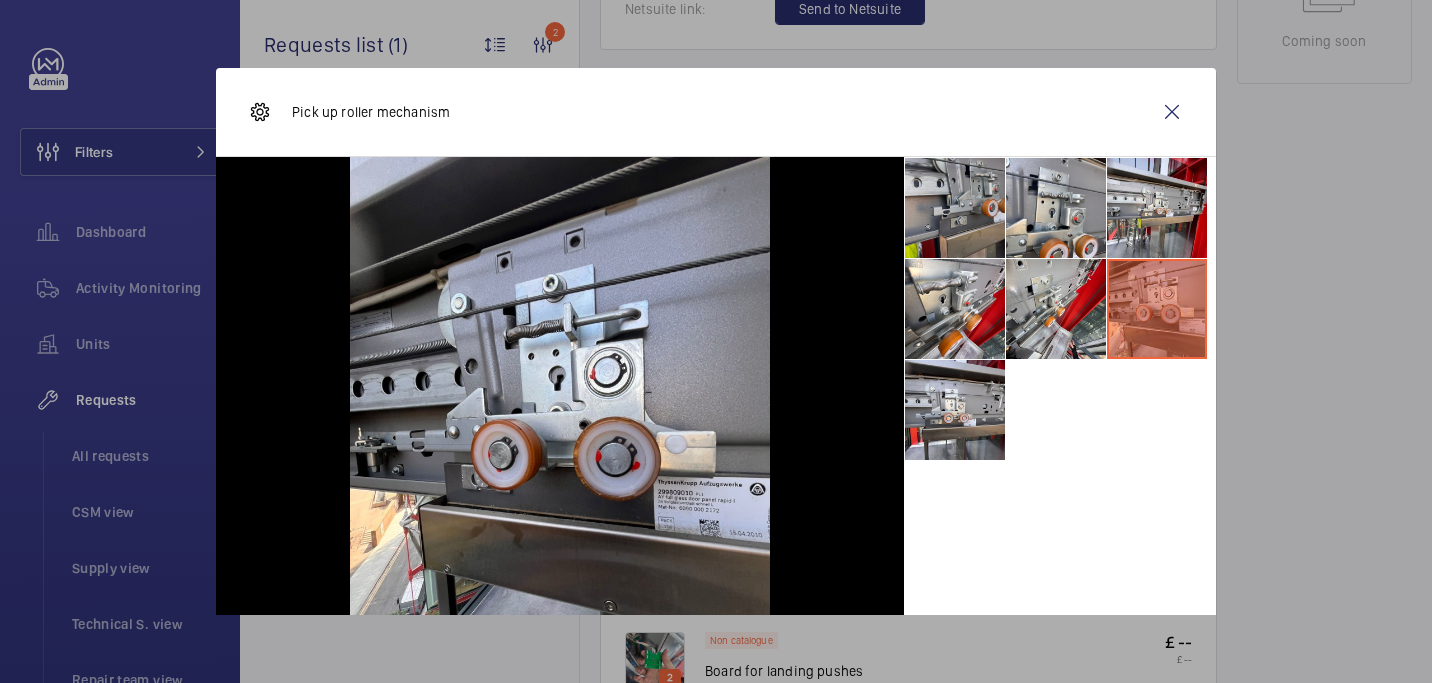 click at bounding box center [955, 208] 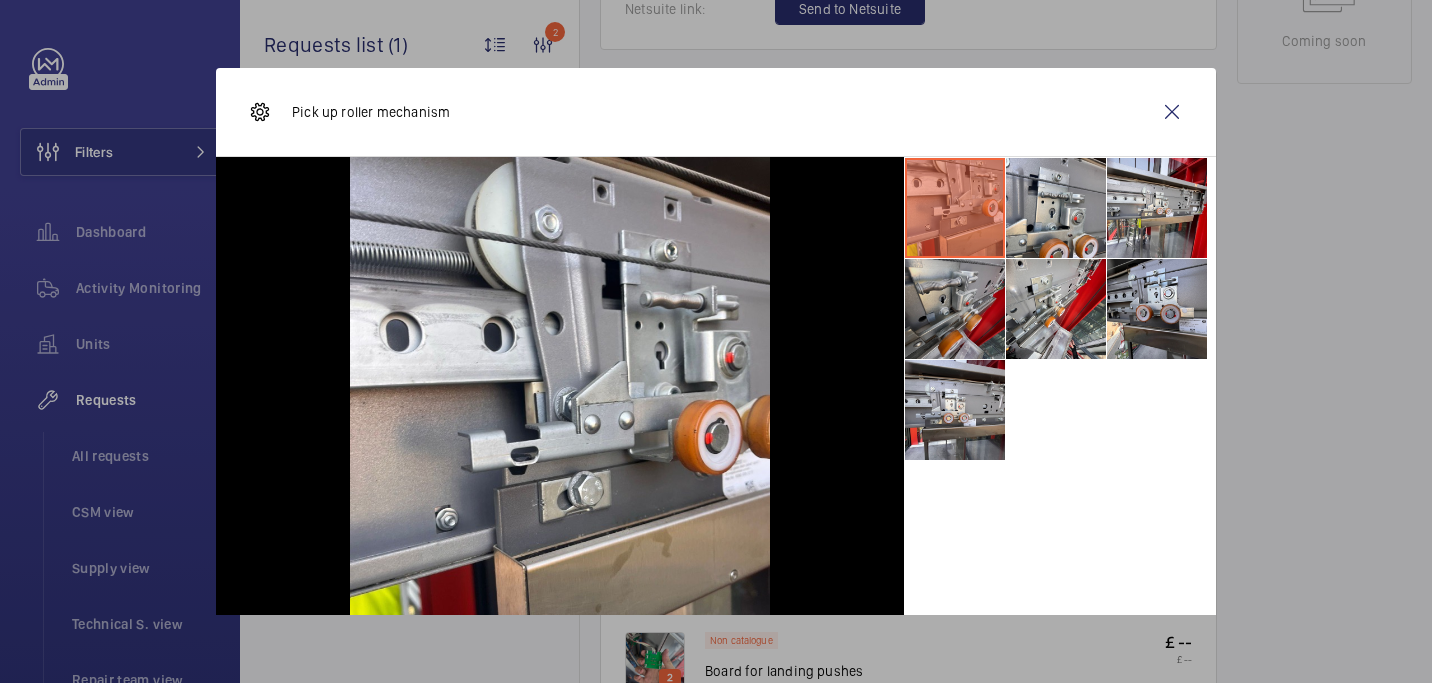 scroll, scrollTop: 35, scrollLeft: 0, axis: vertical 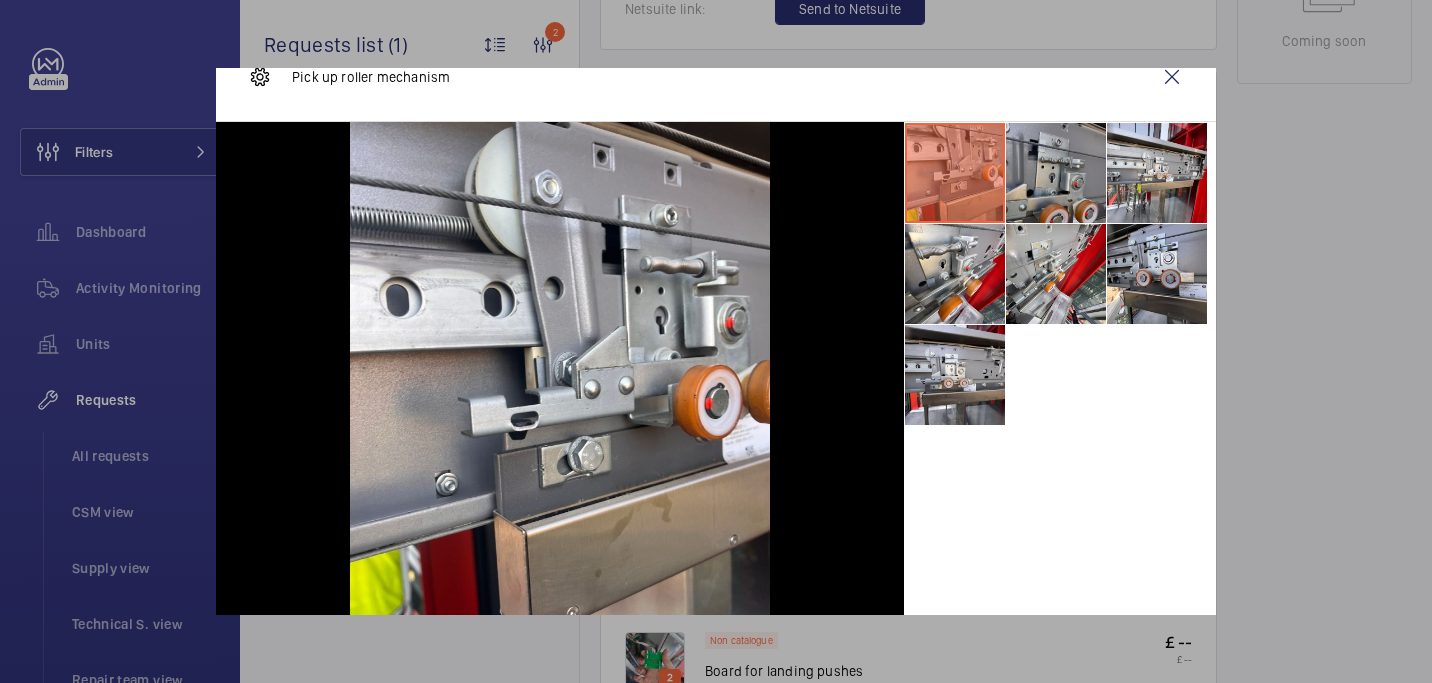 click at bounding box center [1056, 173] 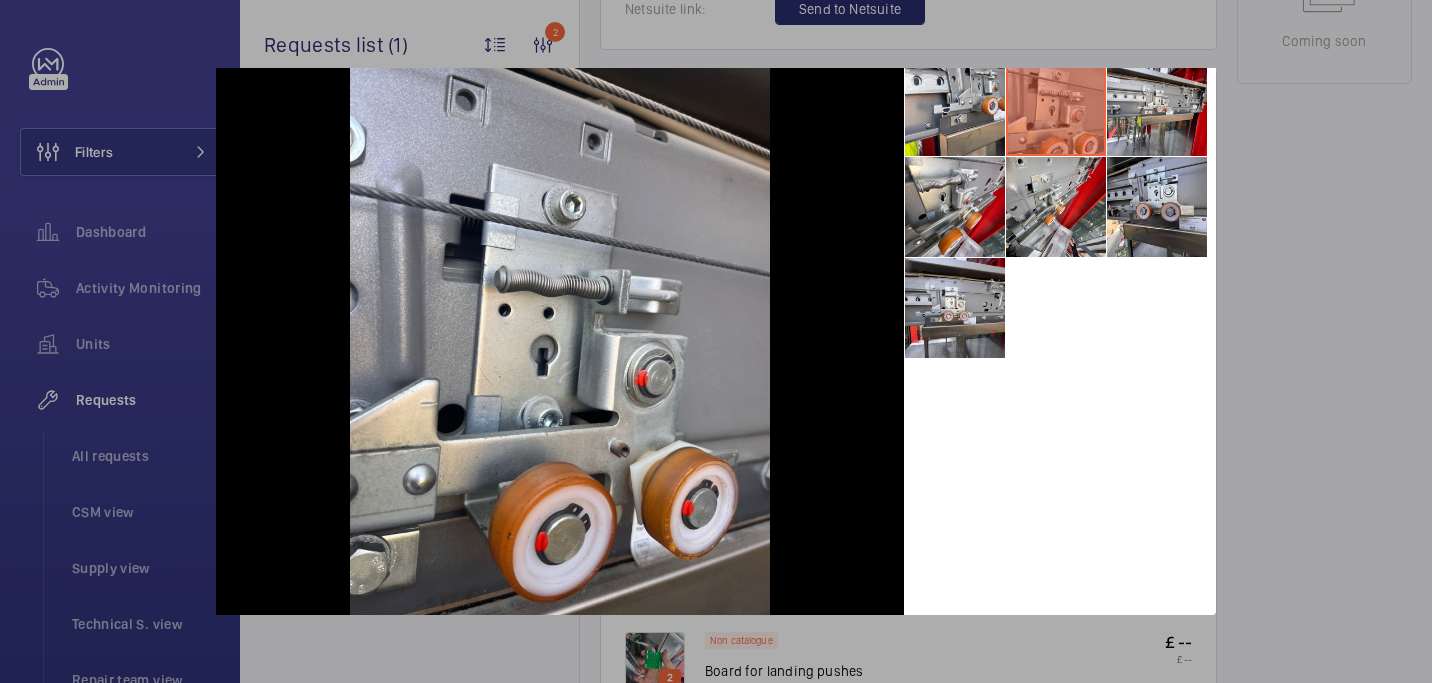 scroll, scrollTop: 0, scrollLeft: 0, axis: both 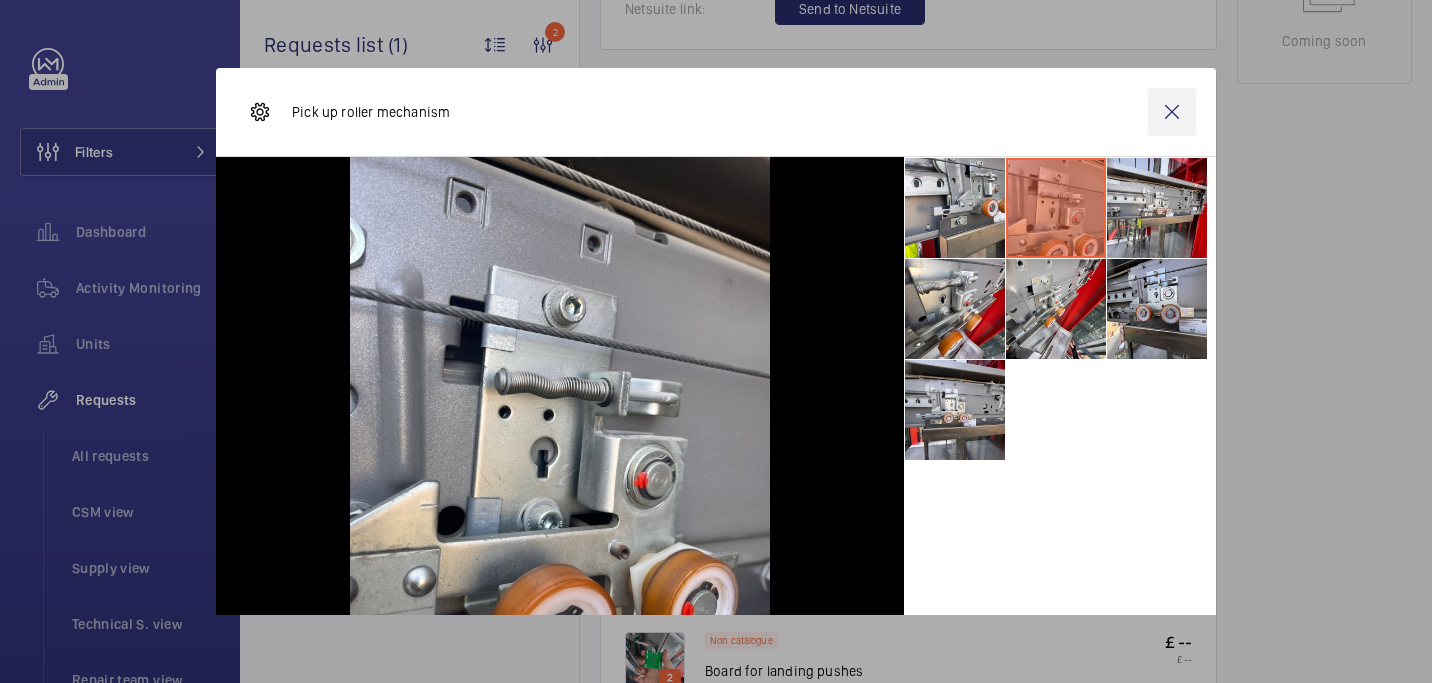 click at bounding box center [1172, 112] 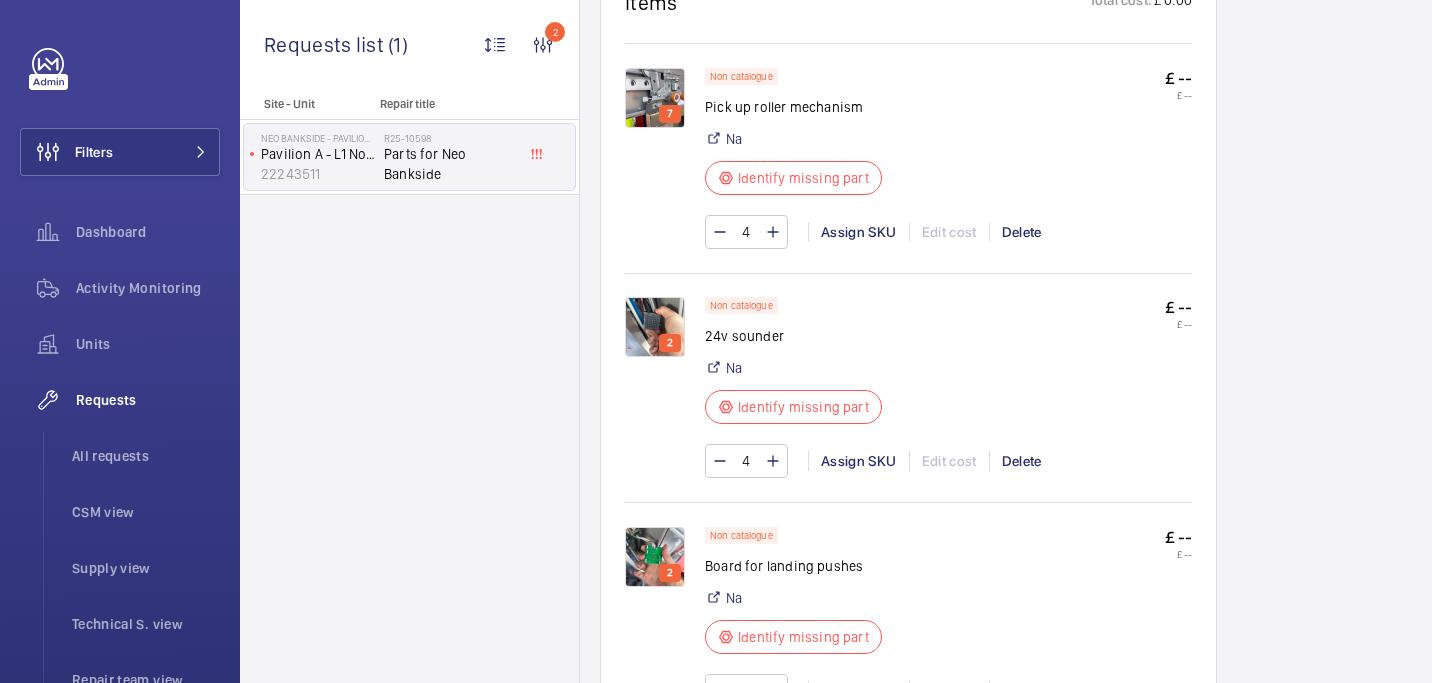 scroll, scrollTop: 1176, scrollLeft: 0, axis: vertical 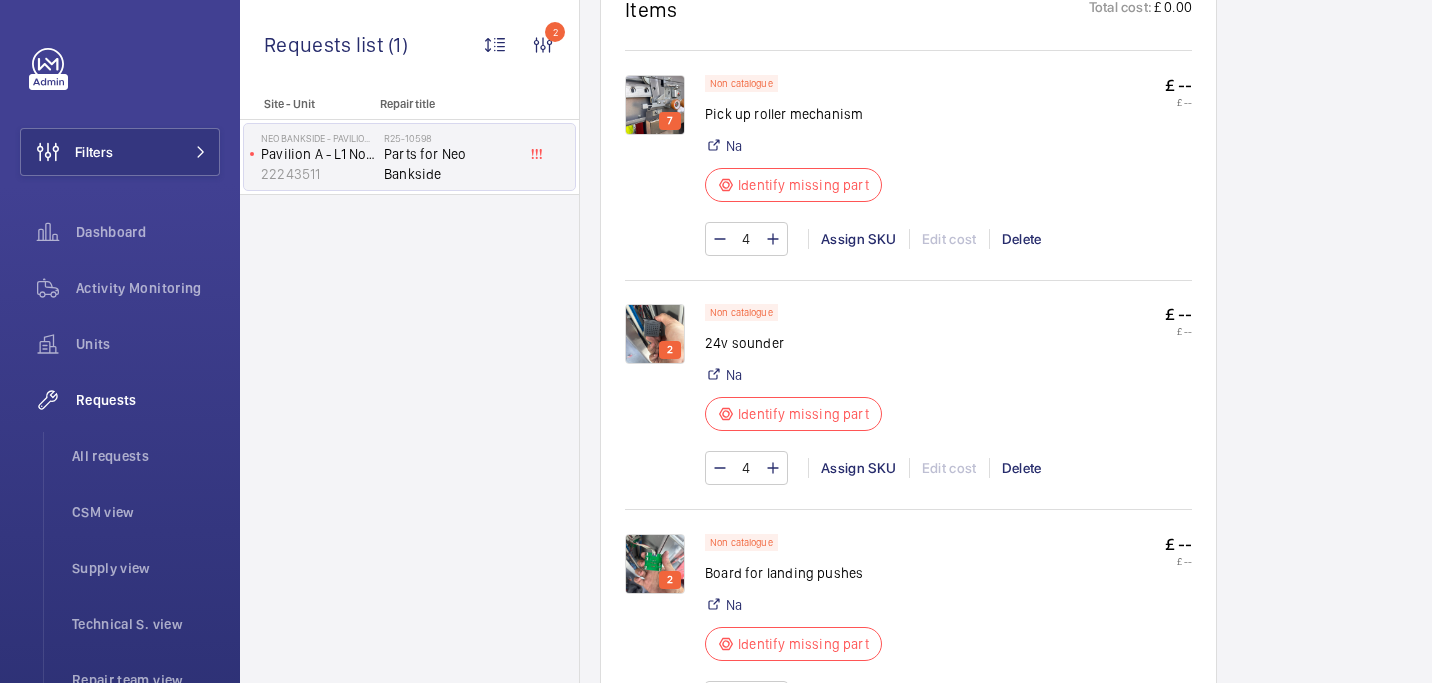 click 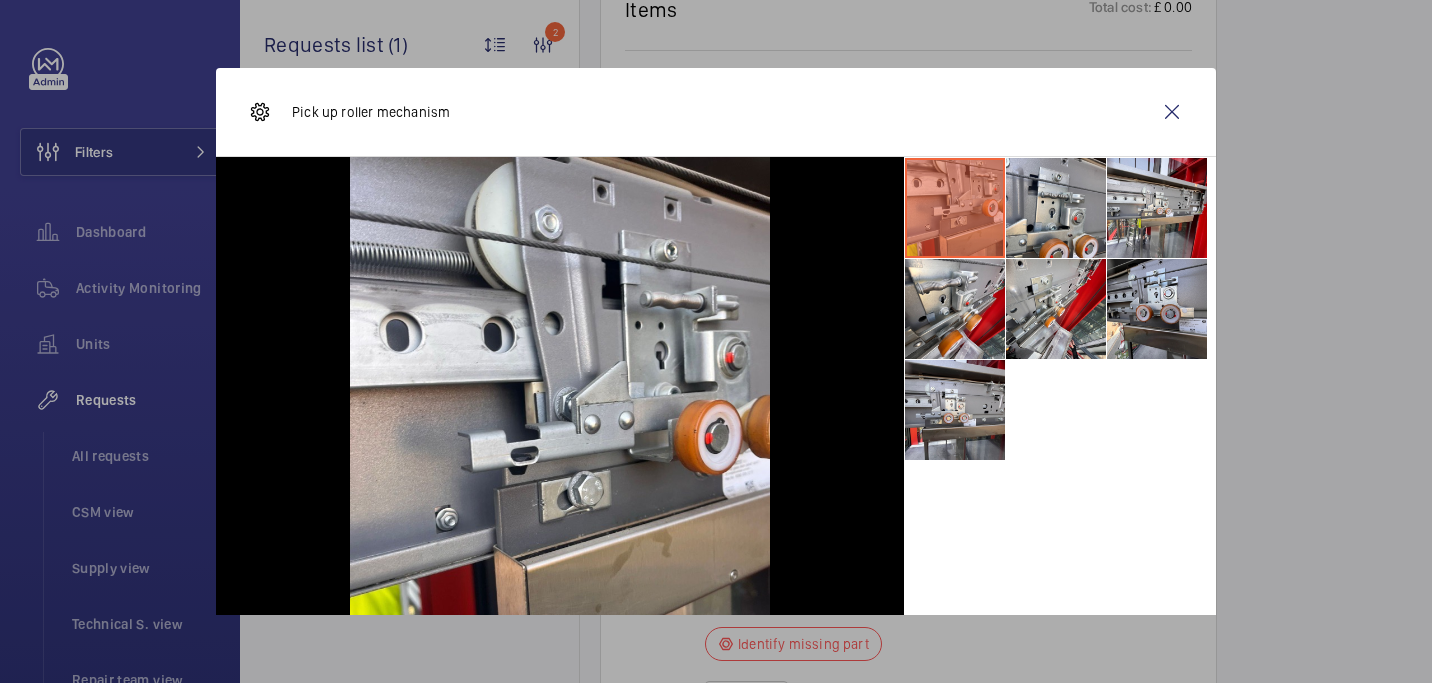 scroll, scrollTop: 30, scrollLeft: 0, axis: vertical 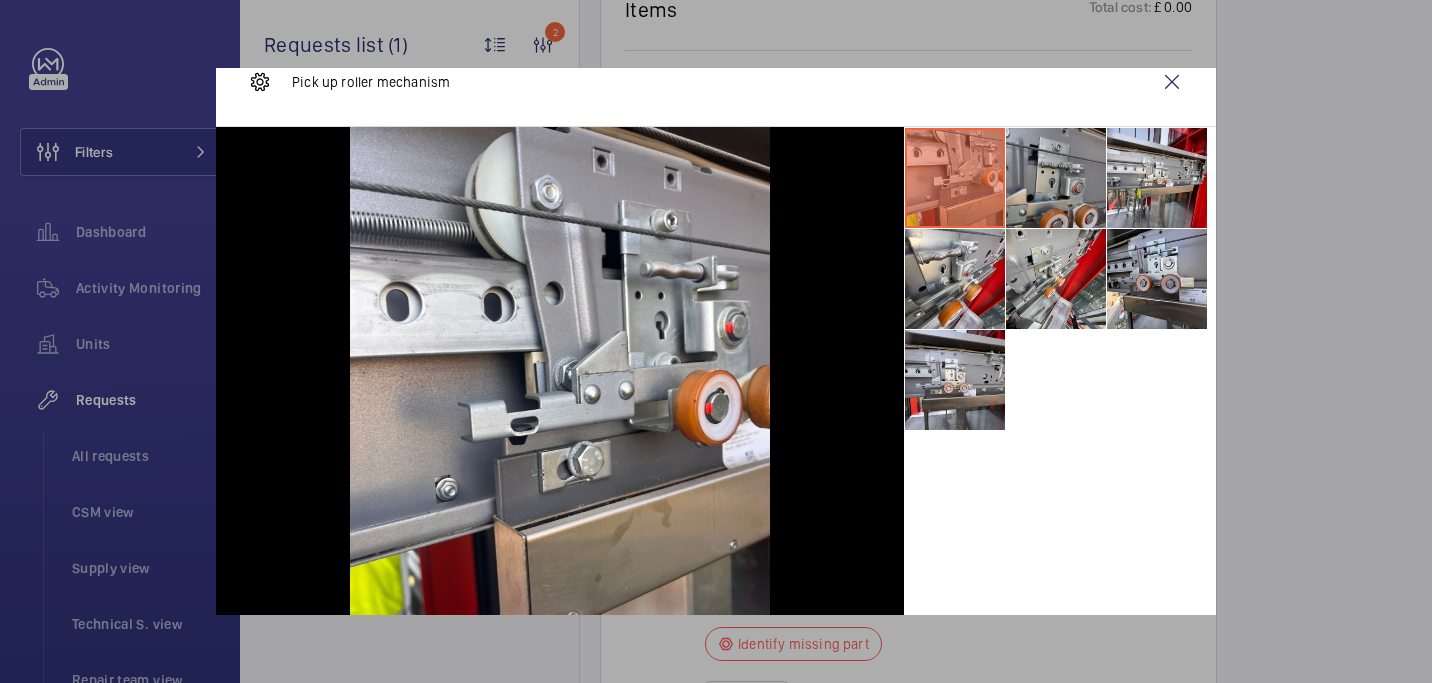 click at bounding box center (1056, 178) 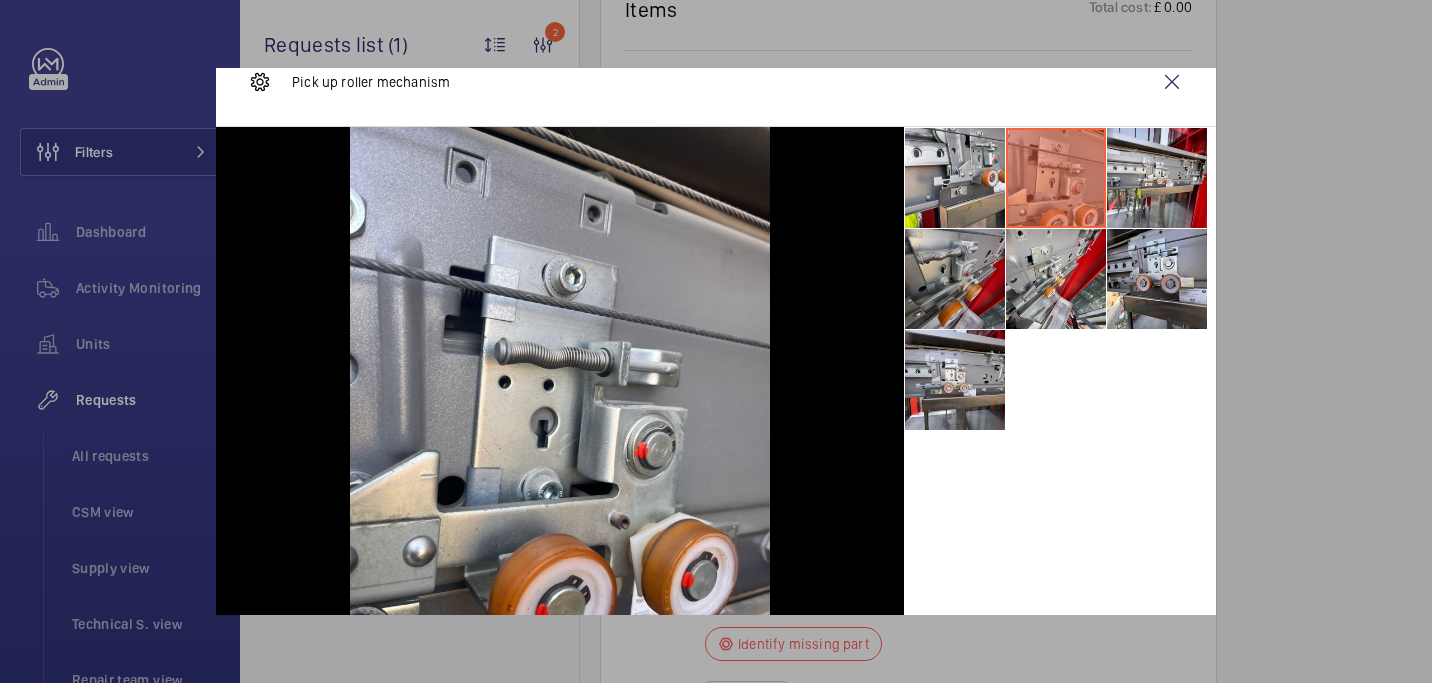click at bounding box center (955, 279) 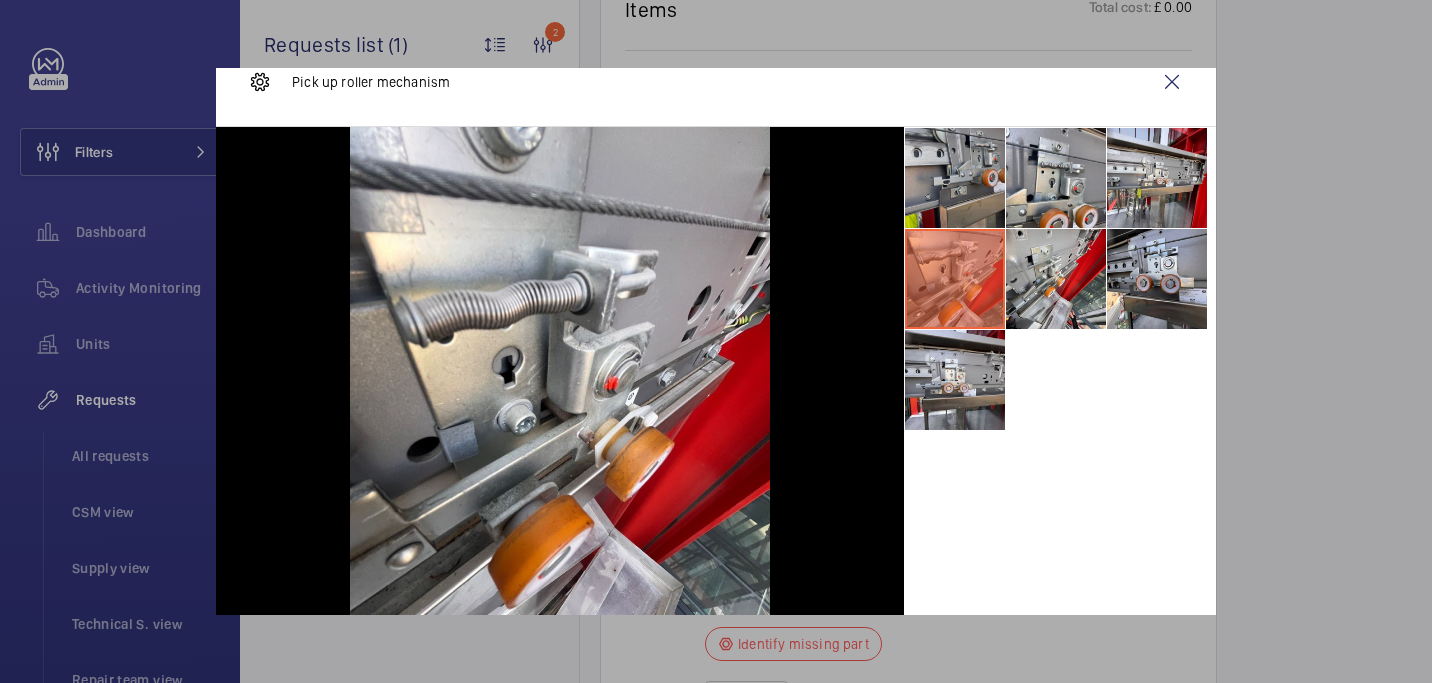 click at bounding box center [955, 178] 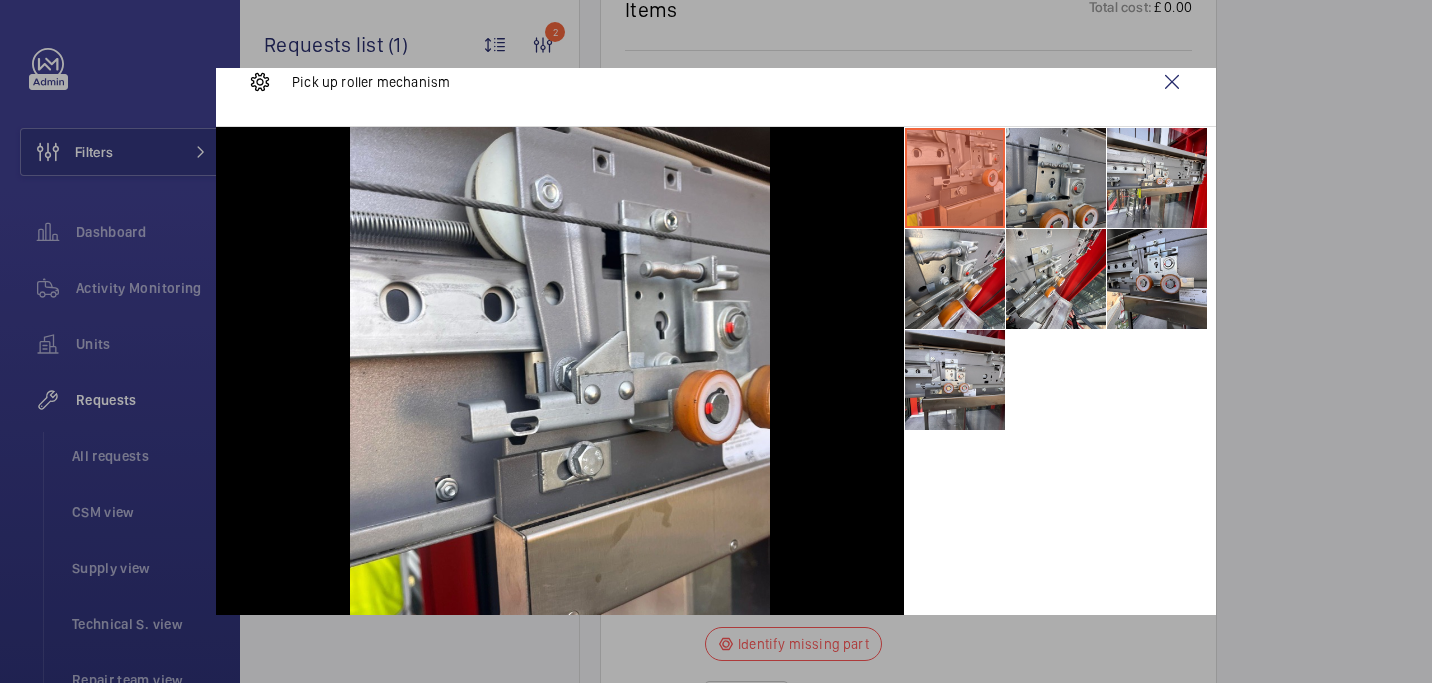 click at bounding box center [1056, 178] 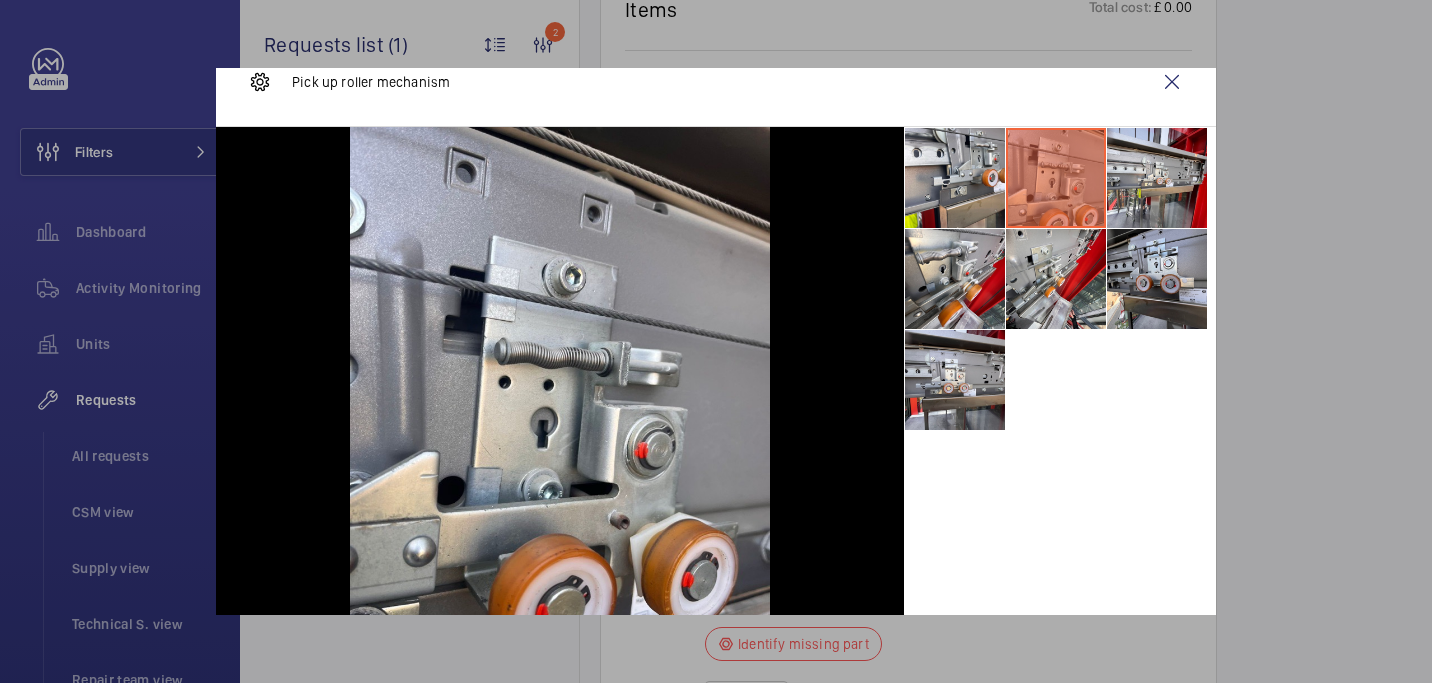 scroll, scrollTop: 102, scrollLeft: 0, axis: vertical 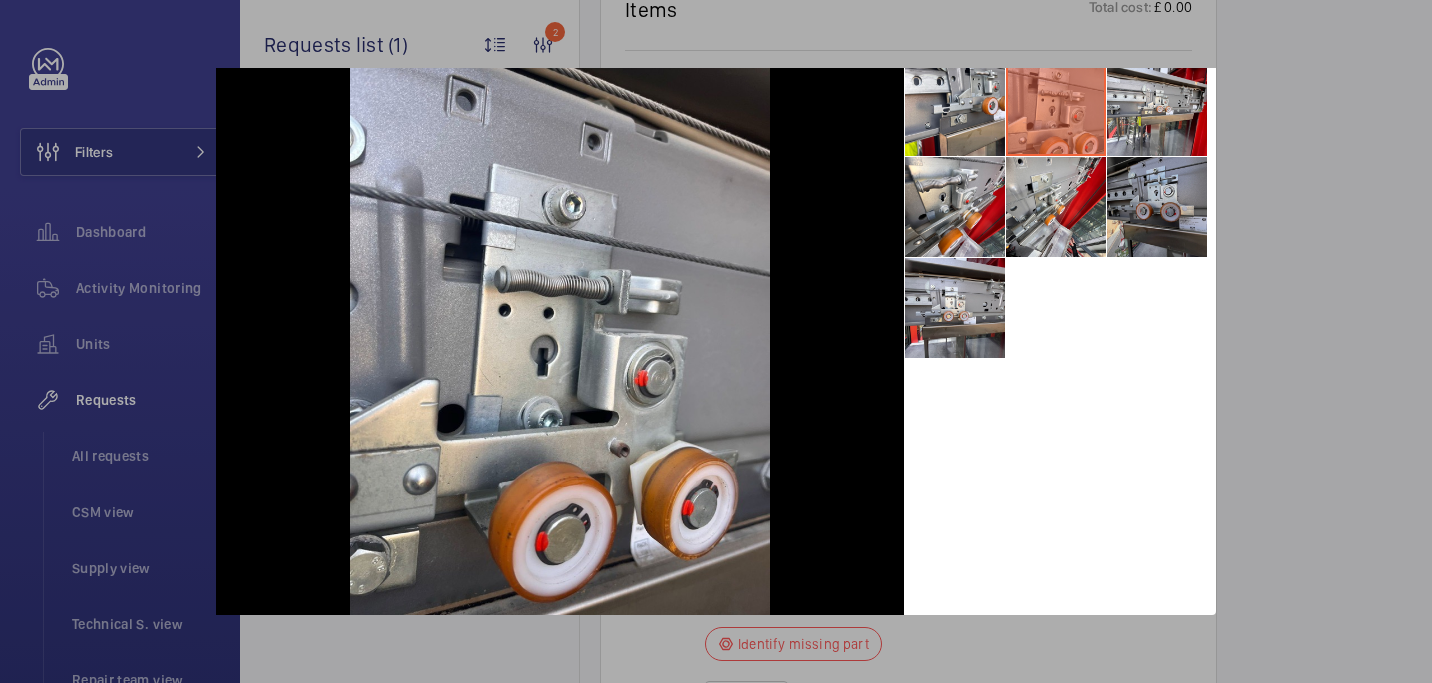 click at bounding box center (1157, 207) 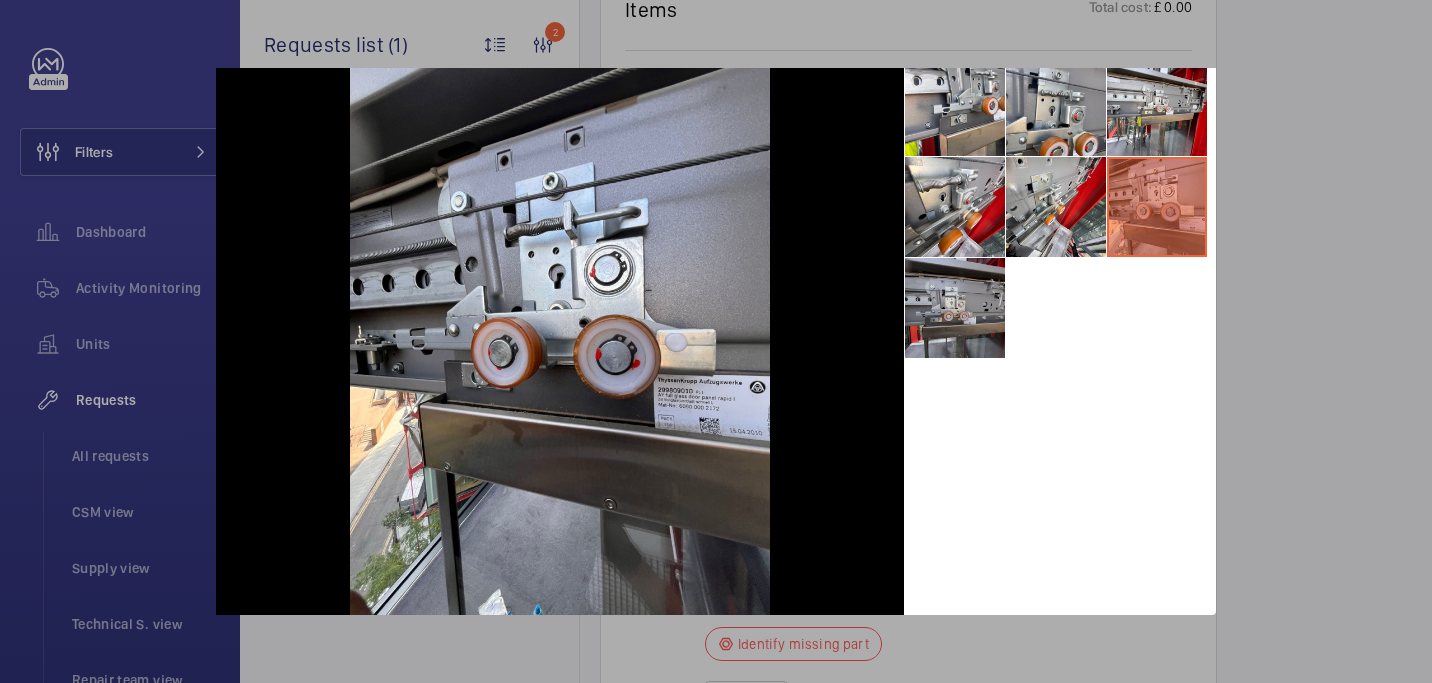 click at bounding box center (955, 308) 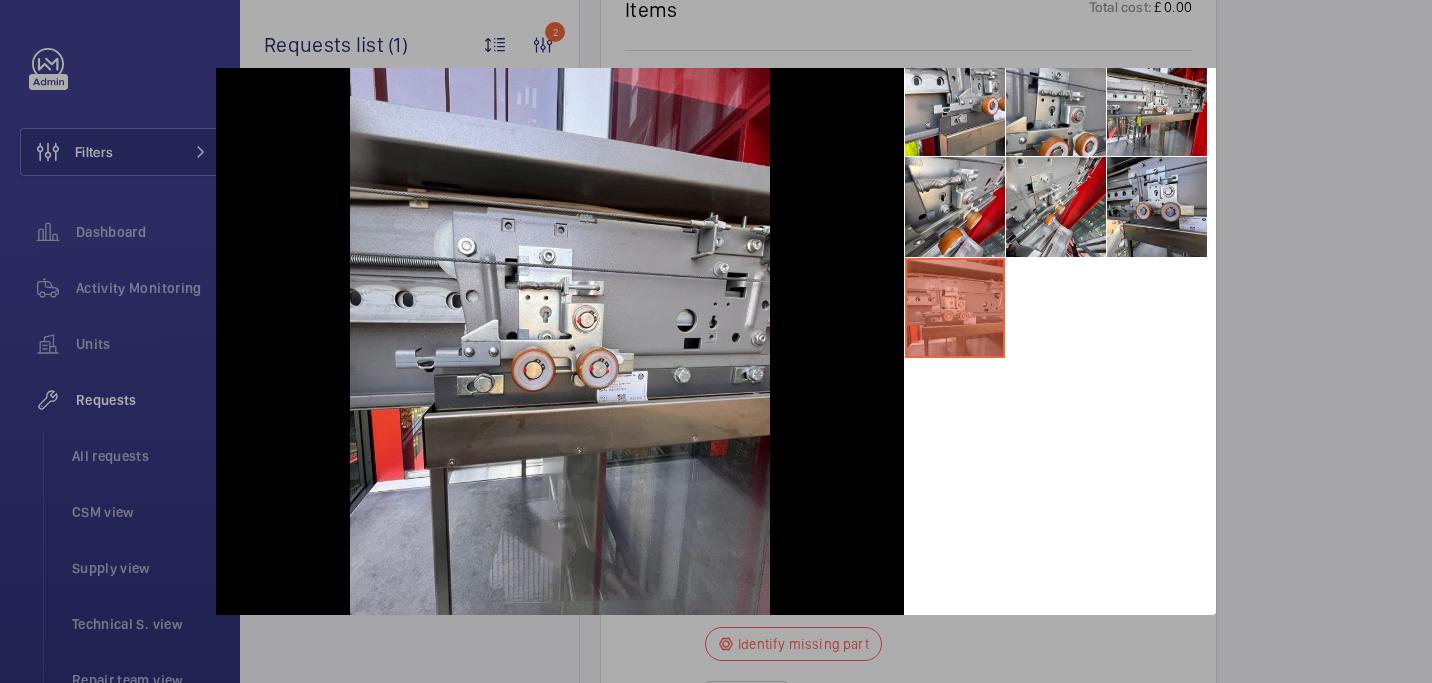 click at bounding box center (716, 341) 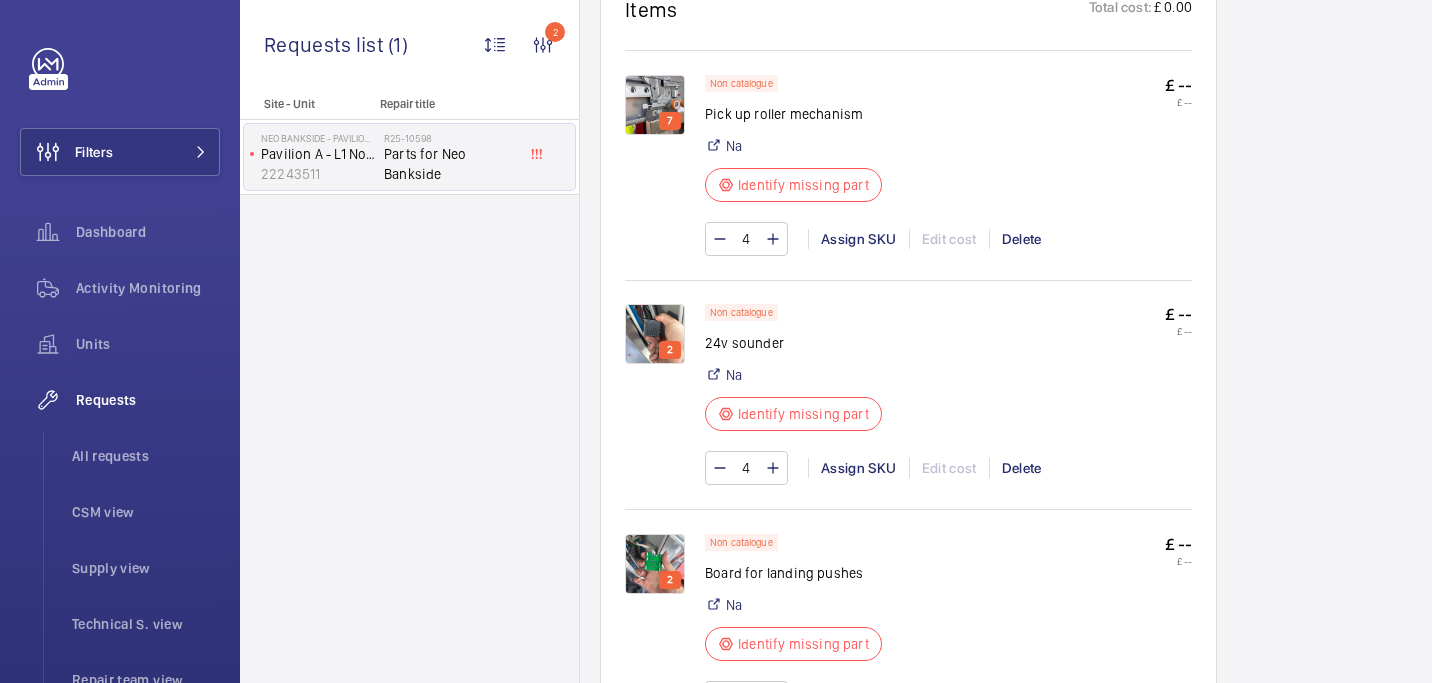 click 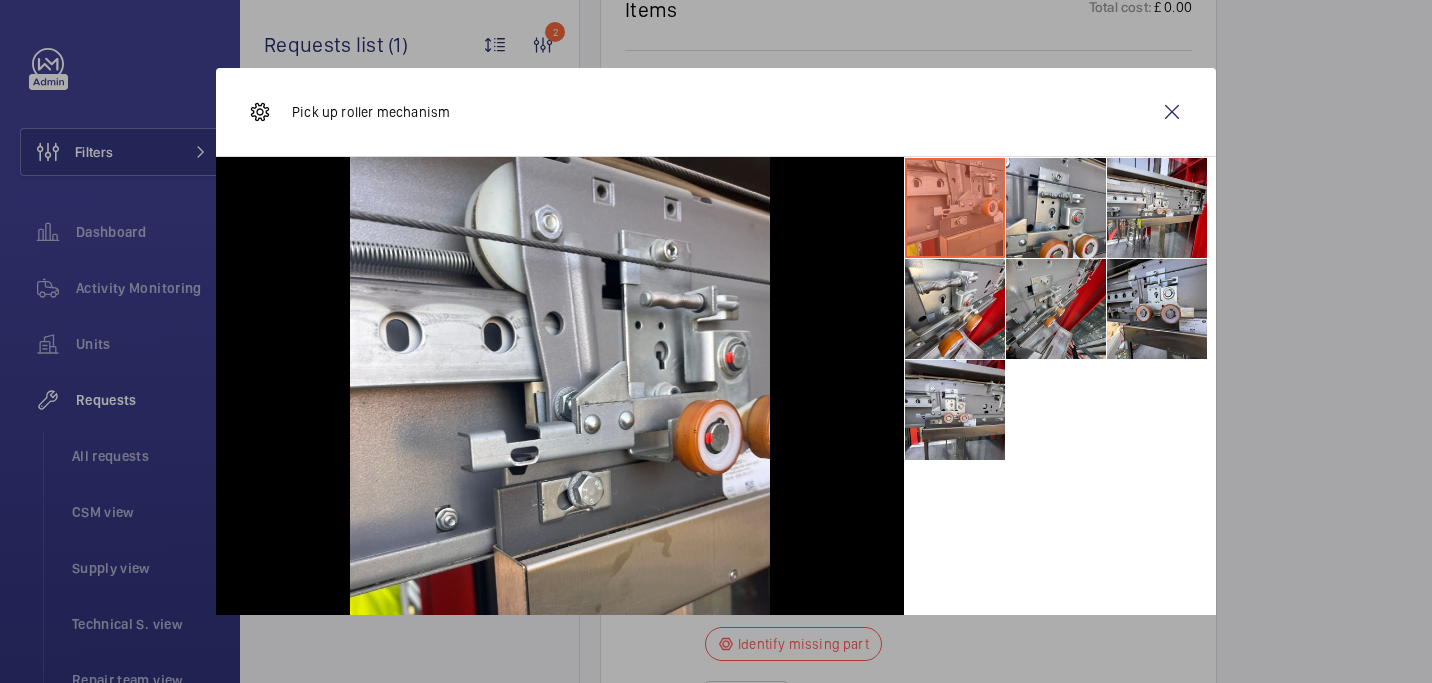 scroll, scrollTop: 102, scrollLeft: 0, axis: vertical 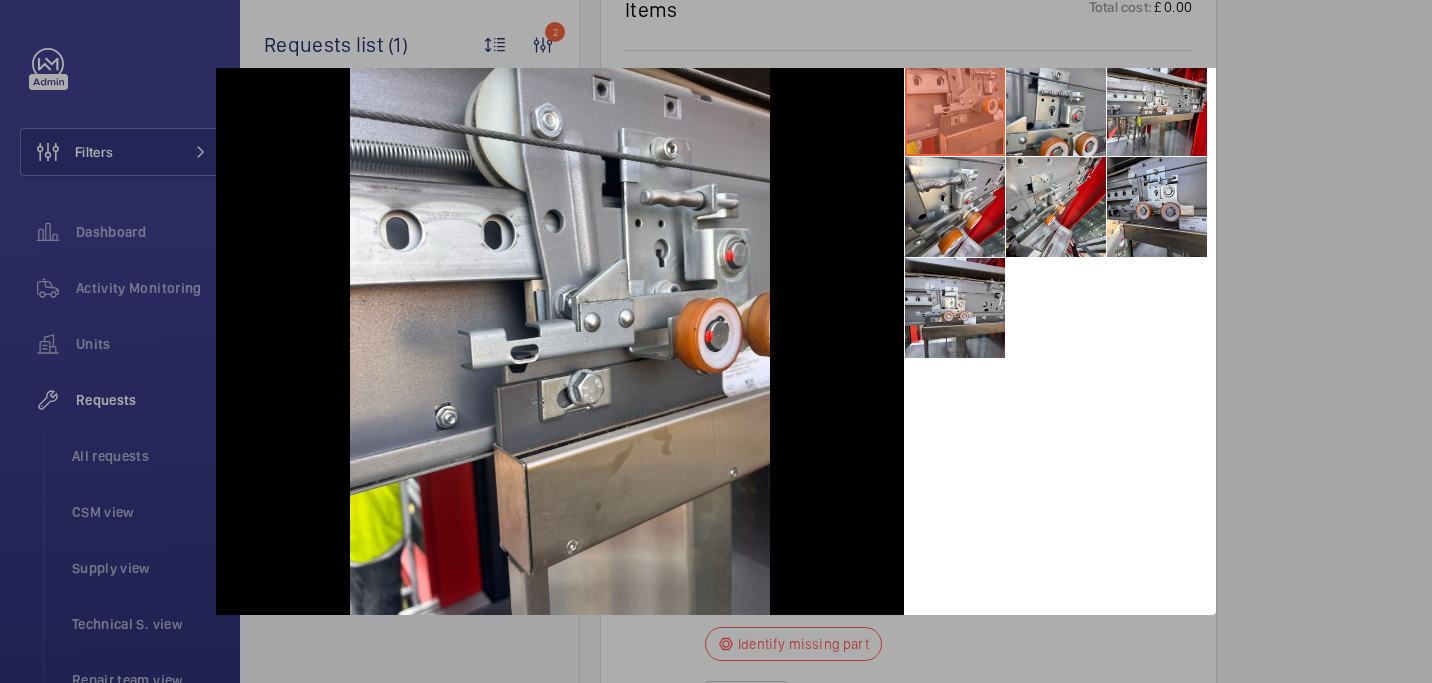 click at bounding box center [716, 341] 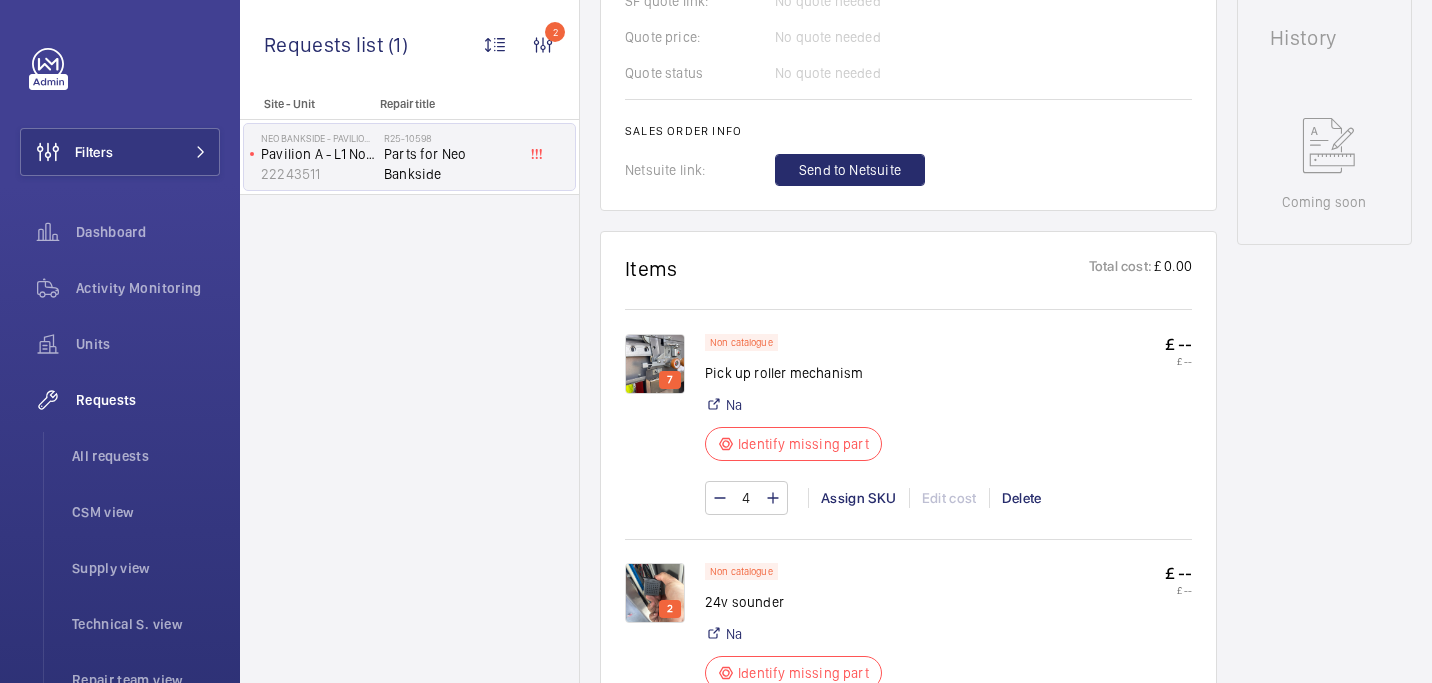 scroll, scrollTop: 990, scrollLeft: 0, axis: vertical 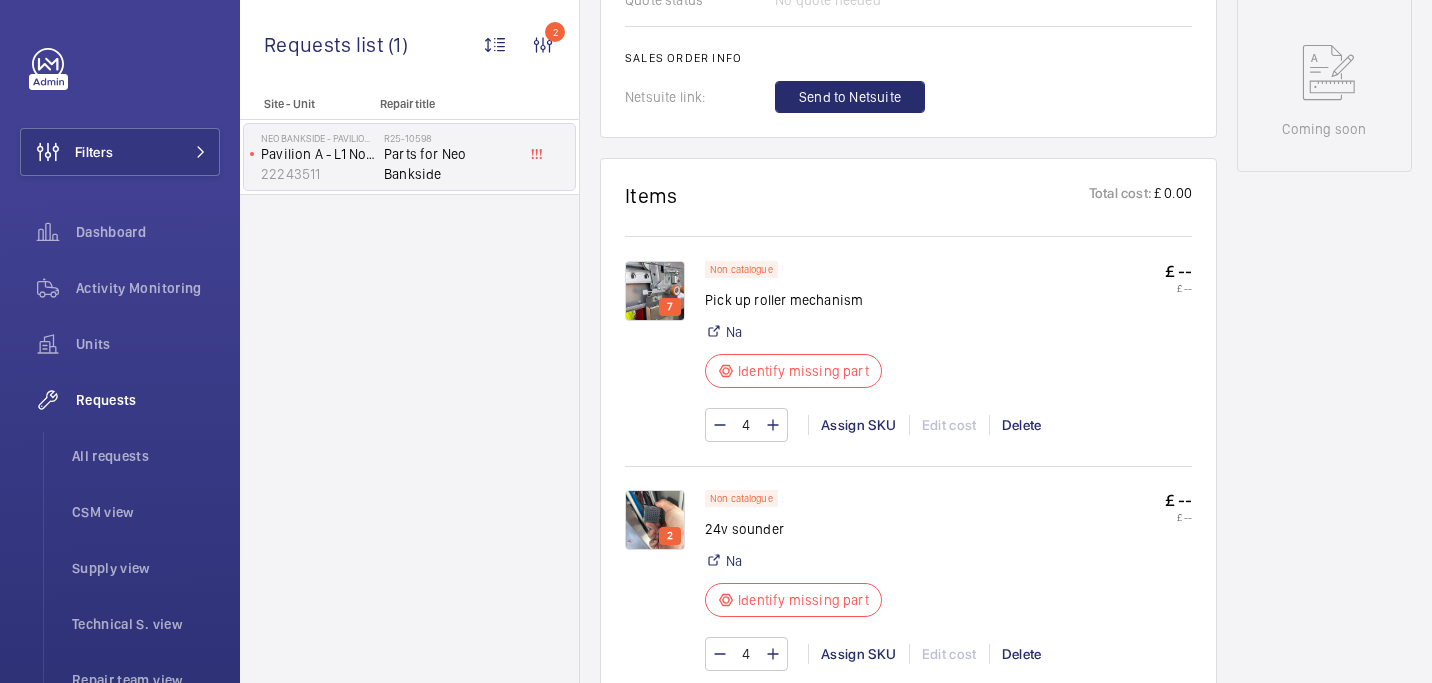 click 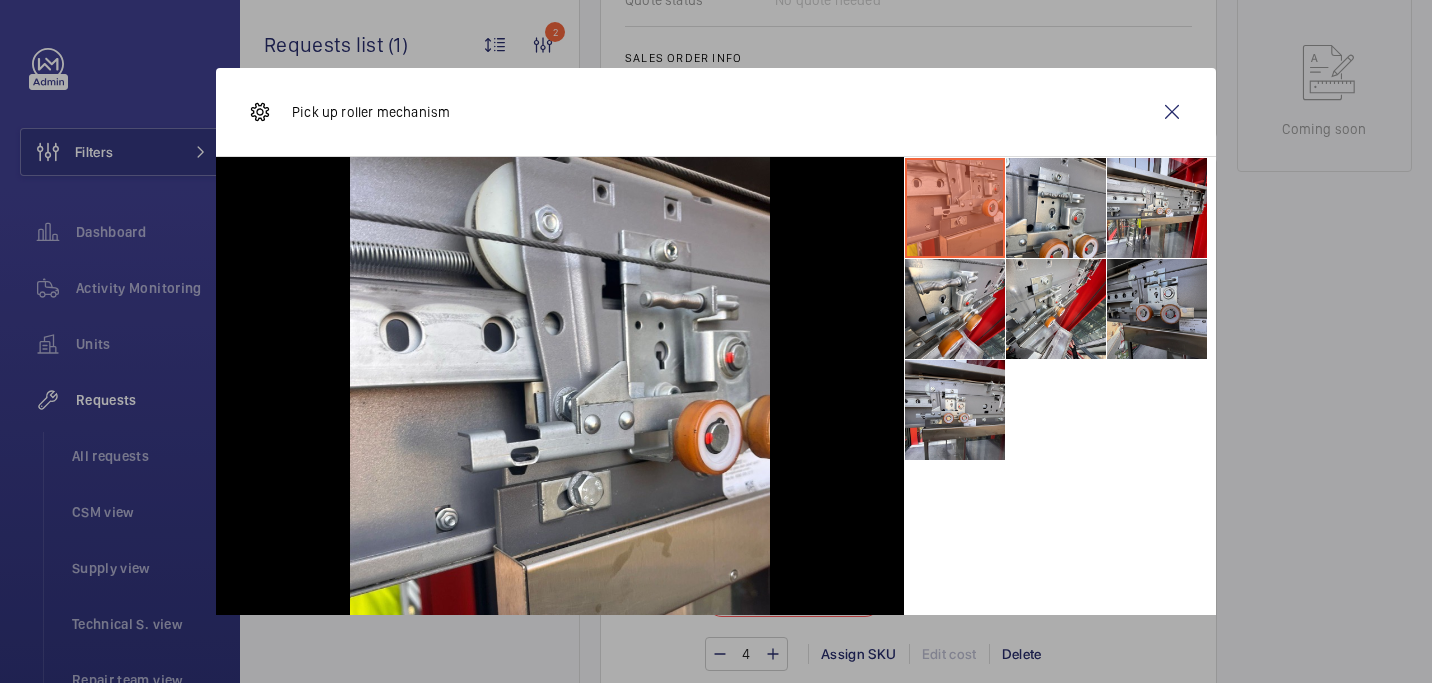 click at bounding box center (1157, 309) 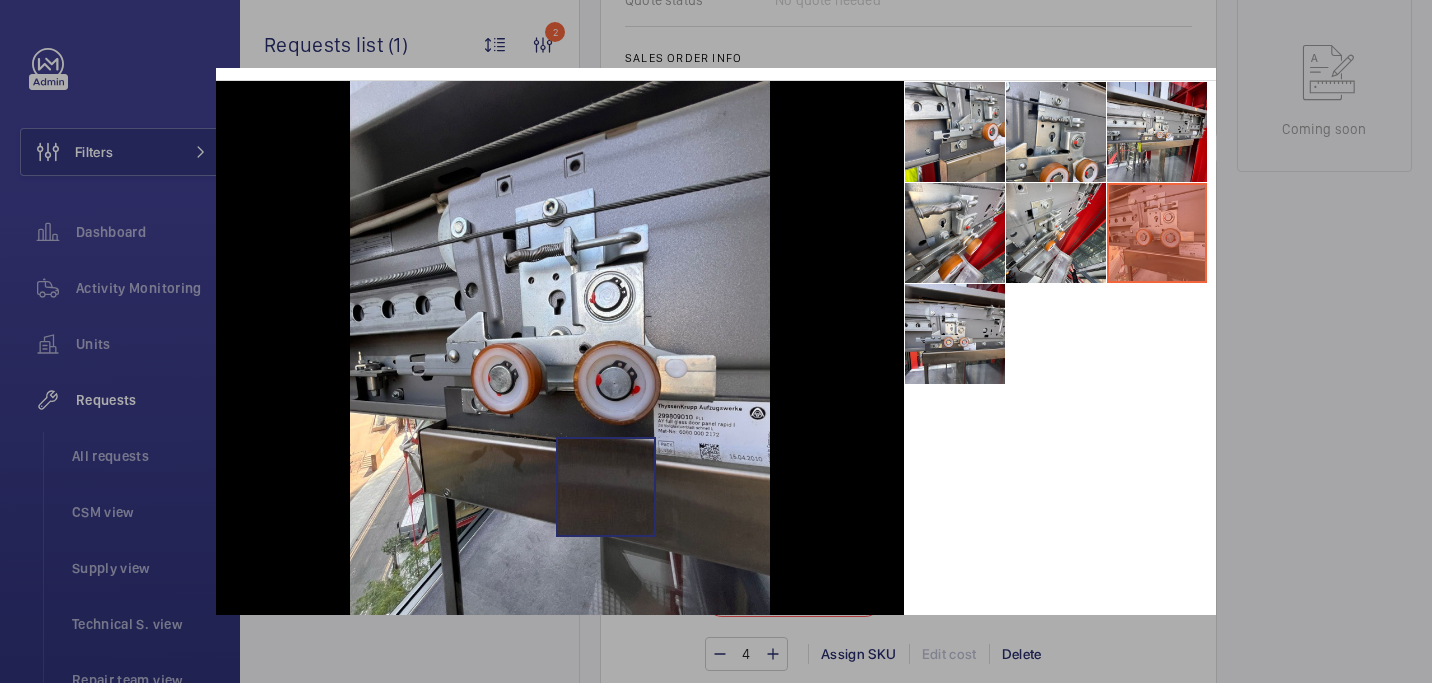 scroll, scrollTop: 75, scrollLeft: 0, axis: vertical 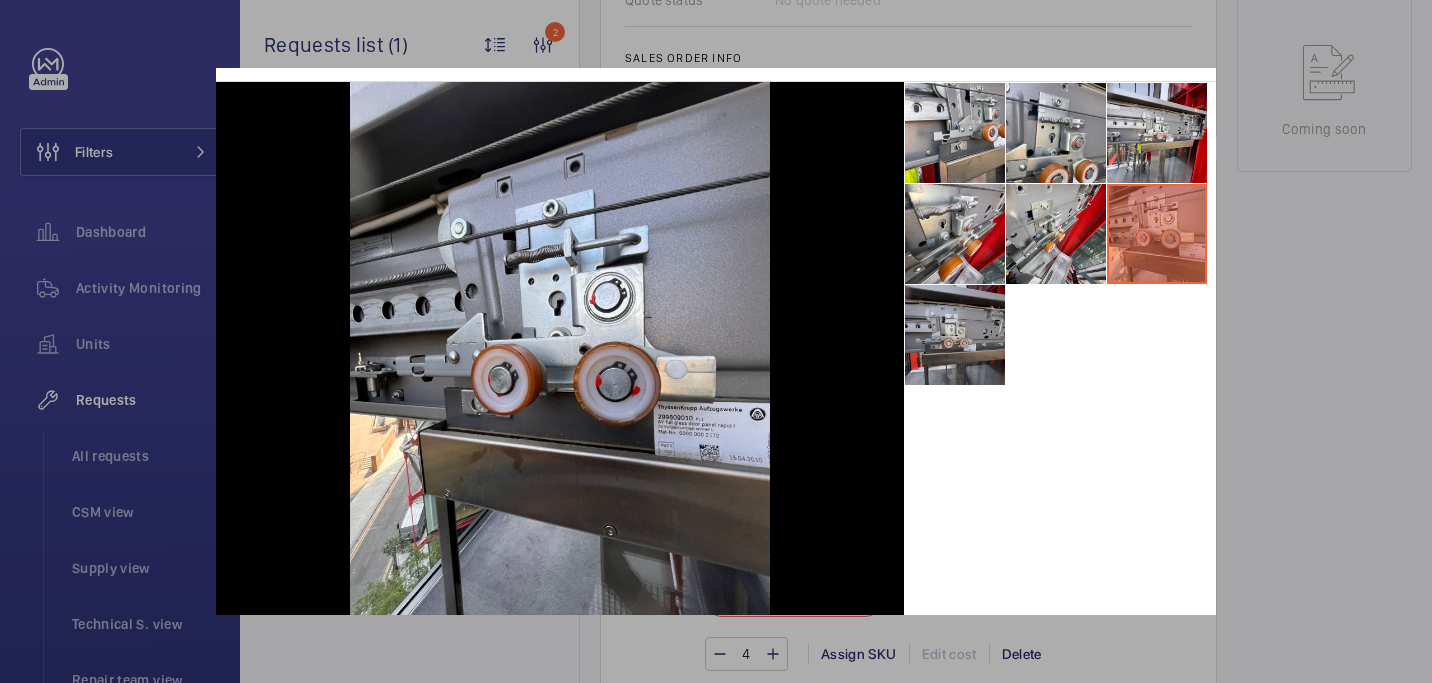click at bounding box center [955, 335] 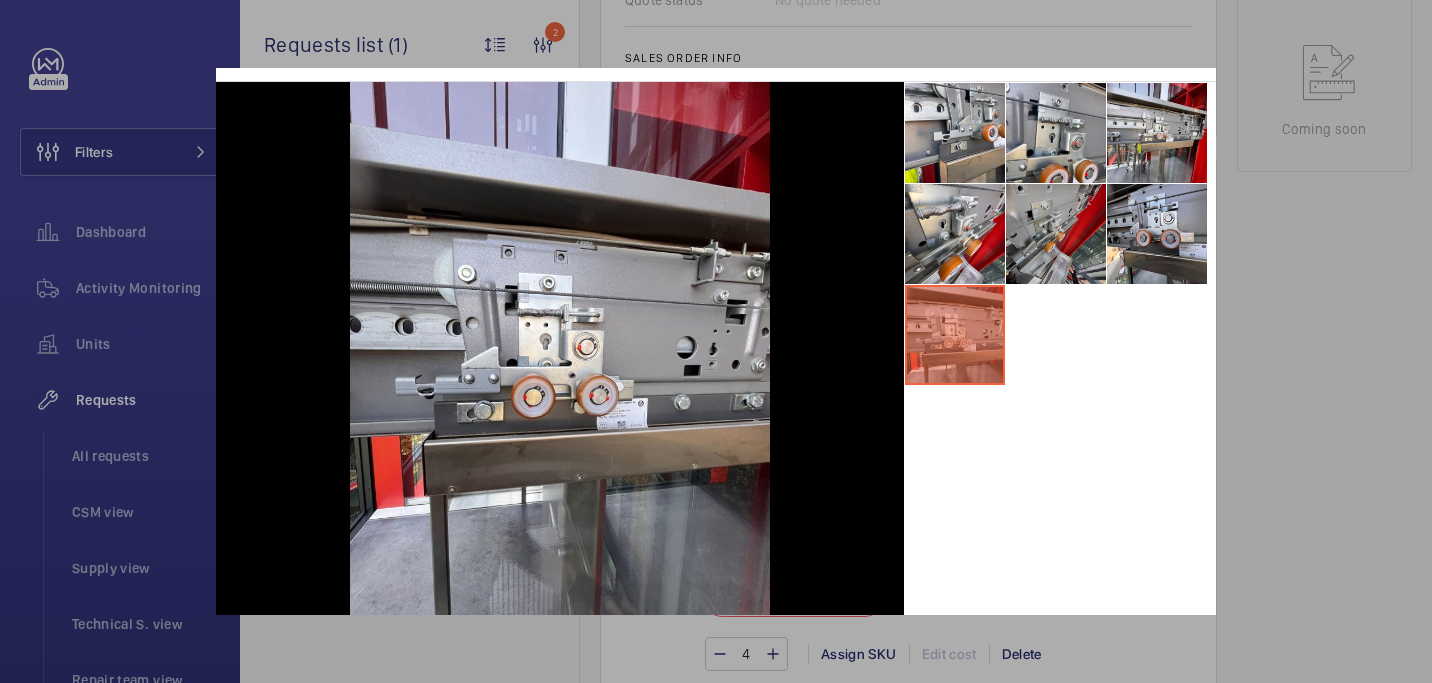 click at bounding box center (1056, 234) 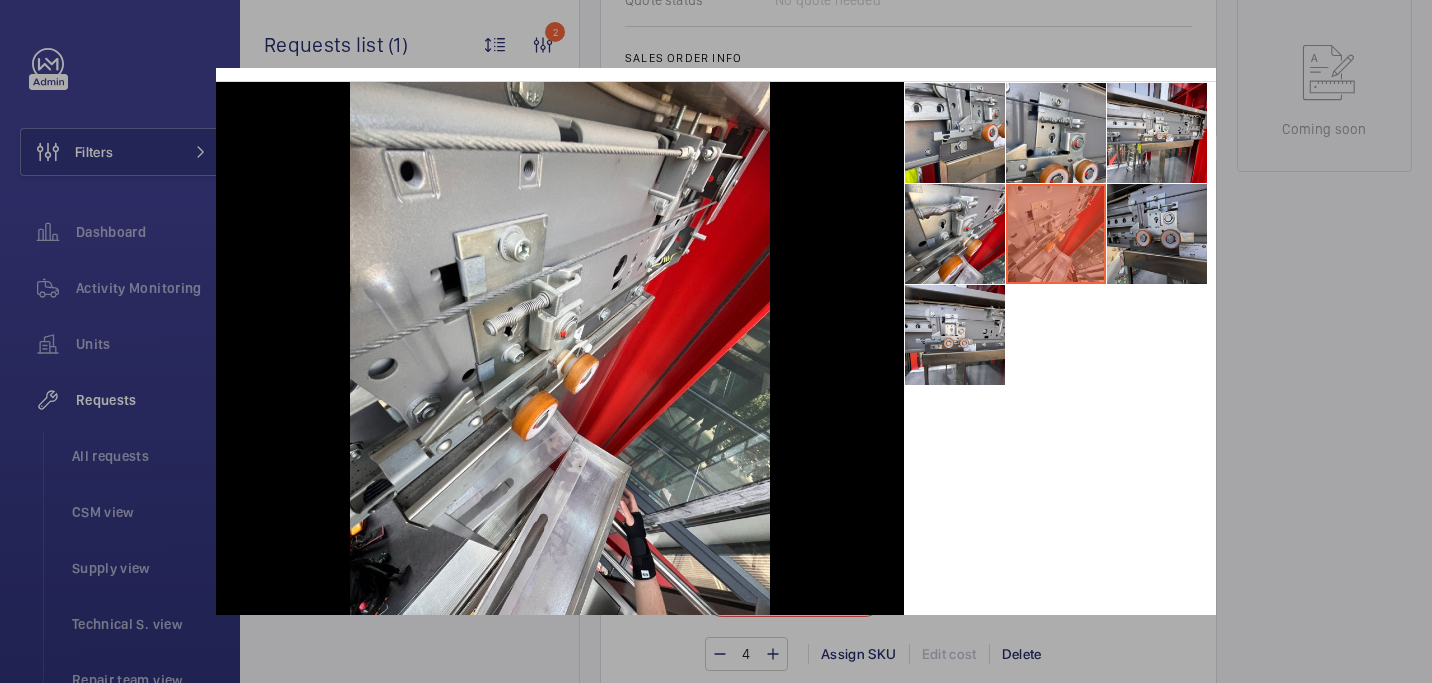 scroll, scrollTop: 102, scrollLeft: 0, axis: vertical 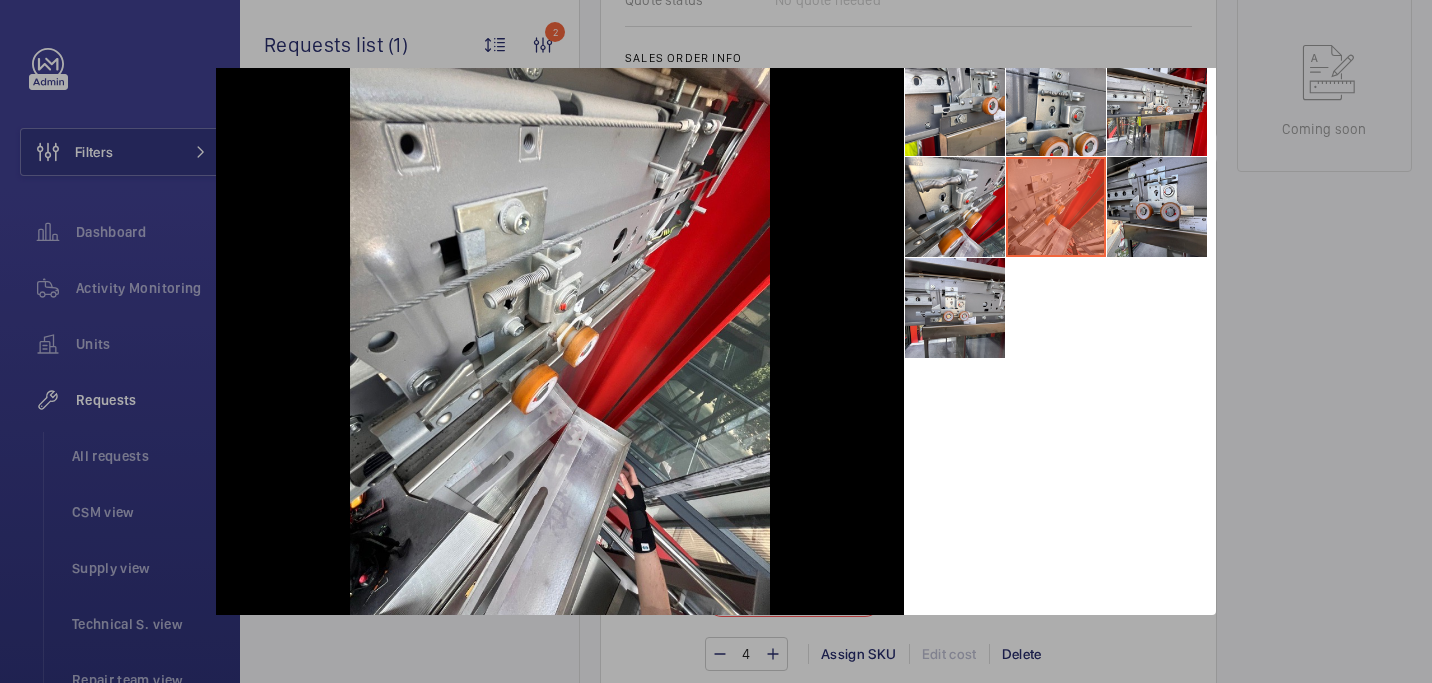 click at bounding box center [716, 341] 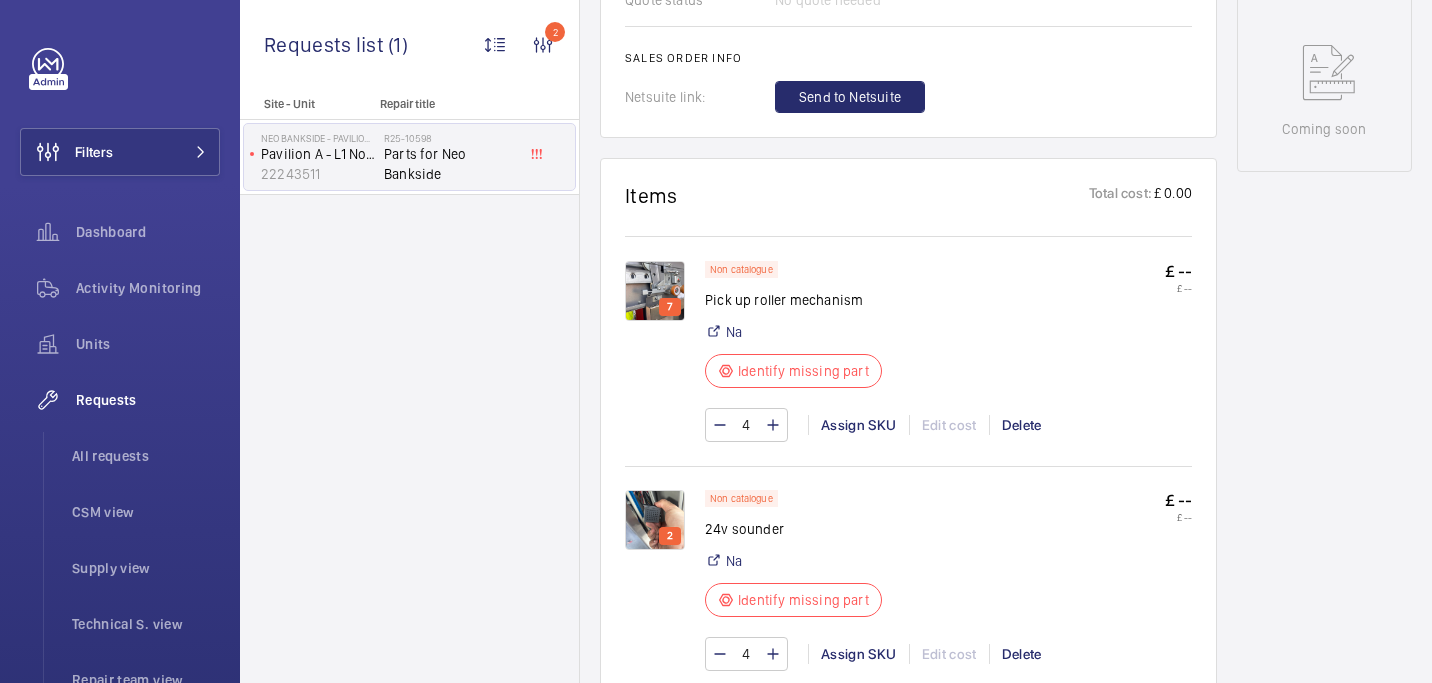scroll, scrollTop: 0, scrollLeft: 0, axis: both 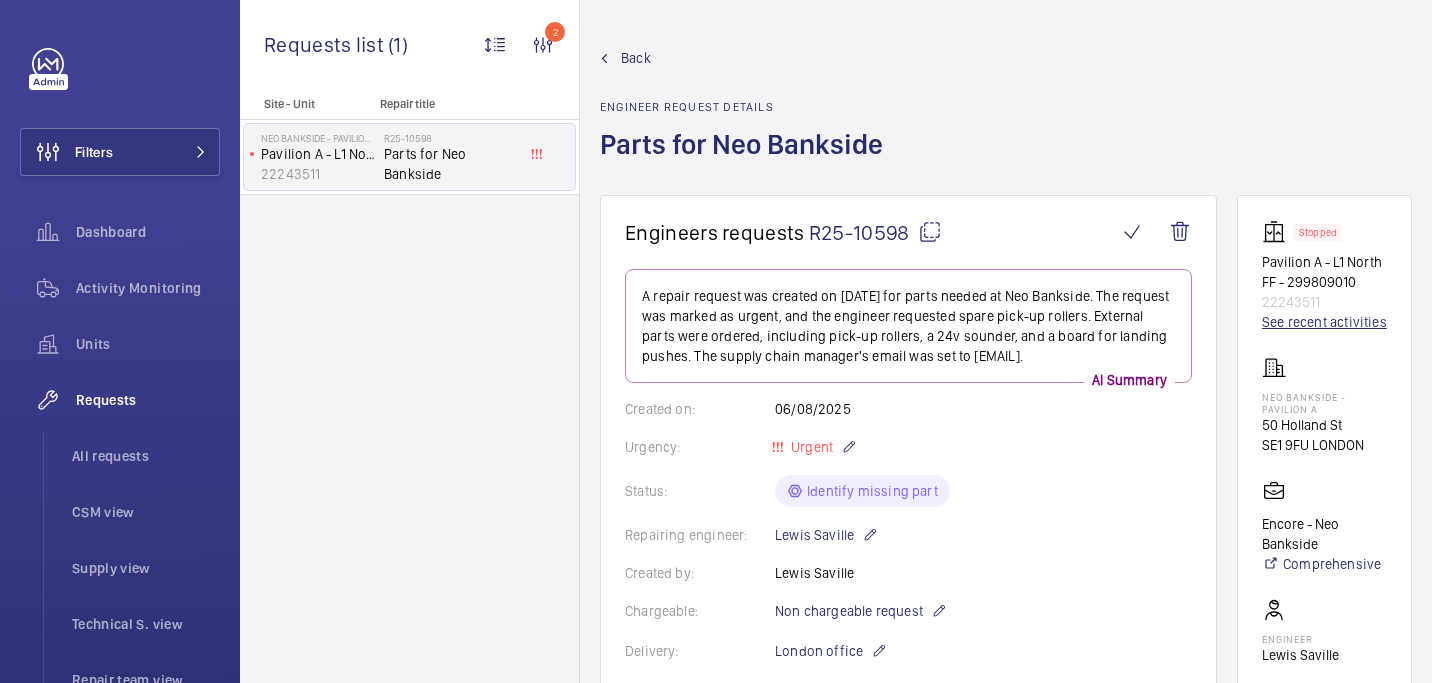 click on "See recent activities" 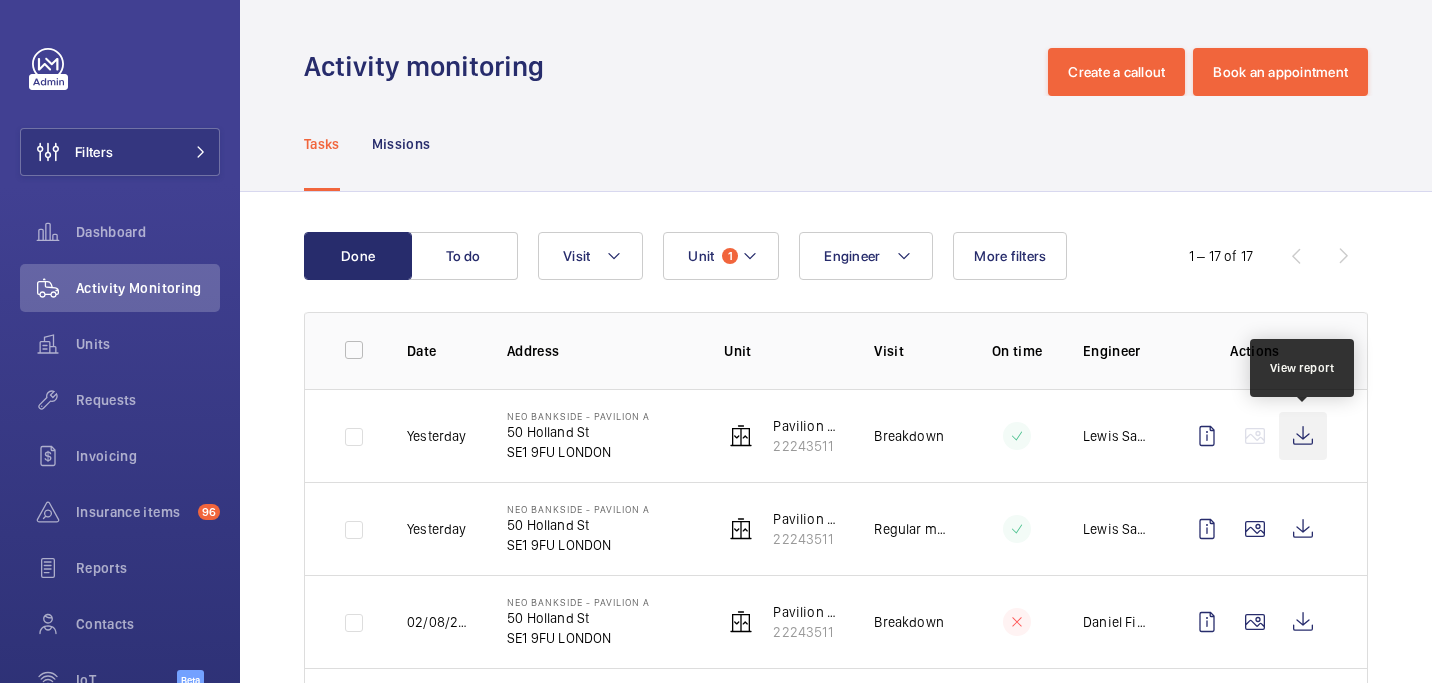 click 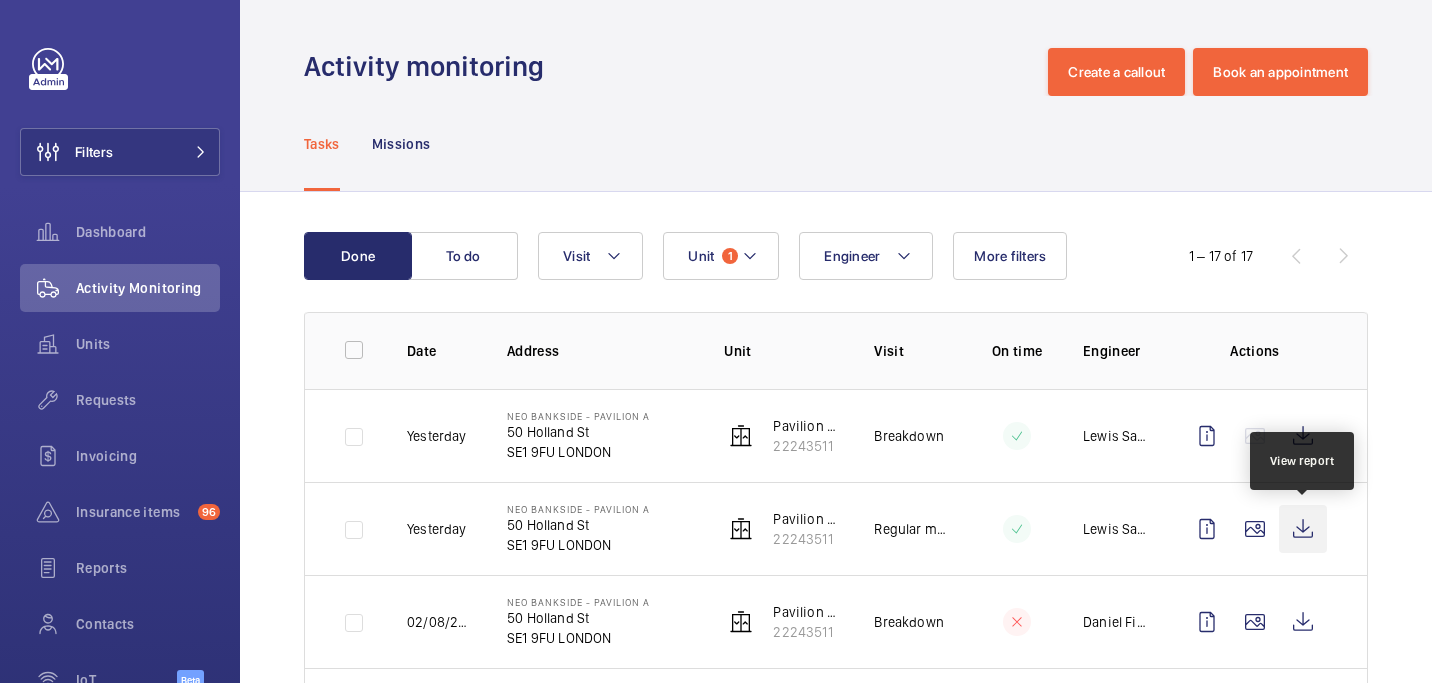 click 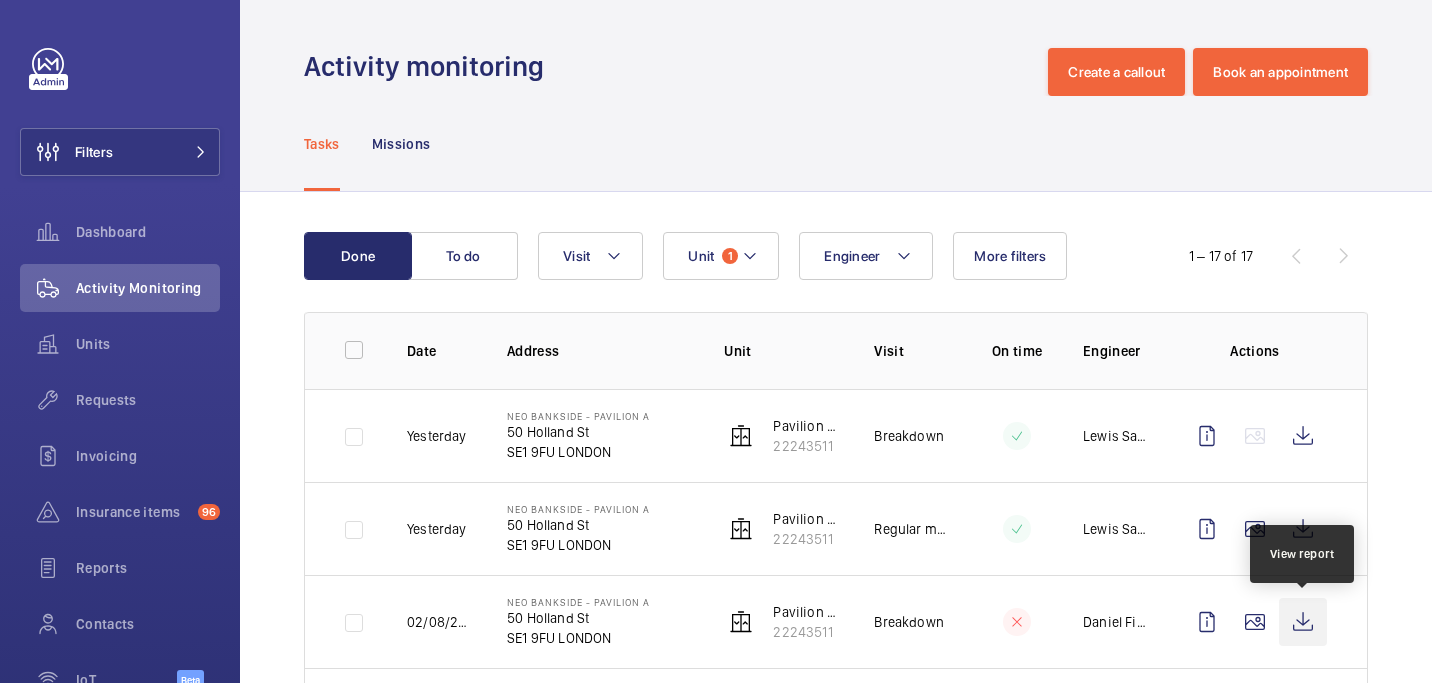 click 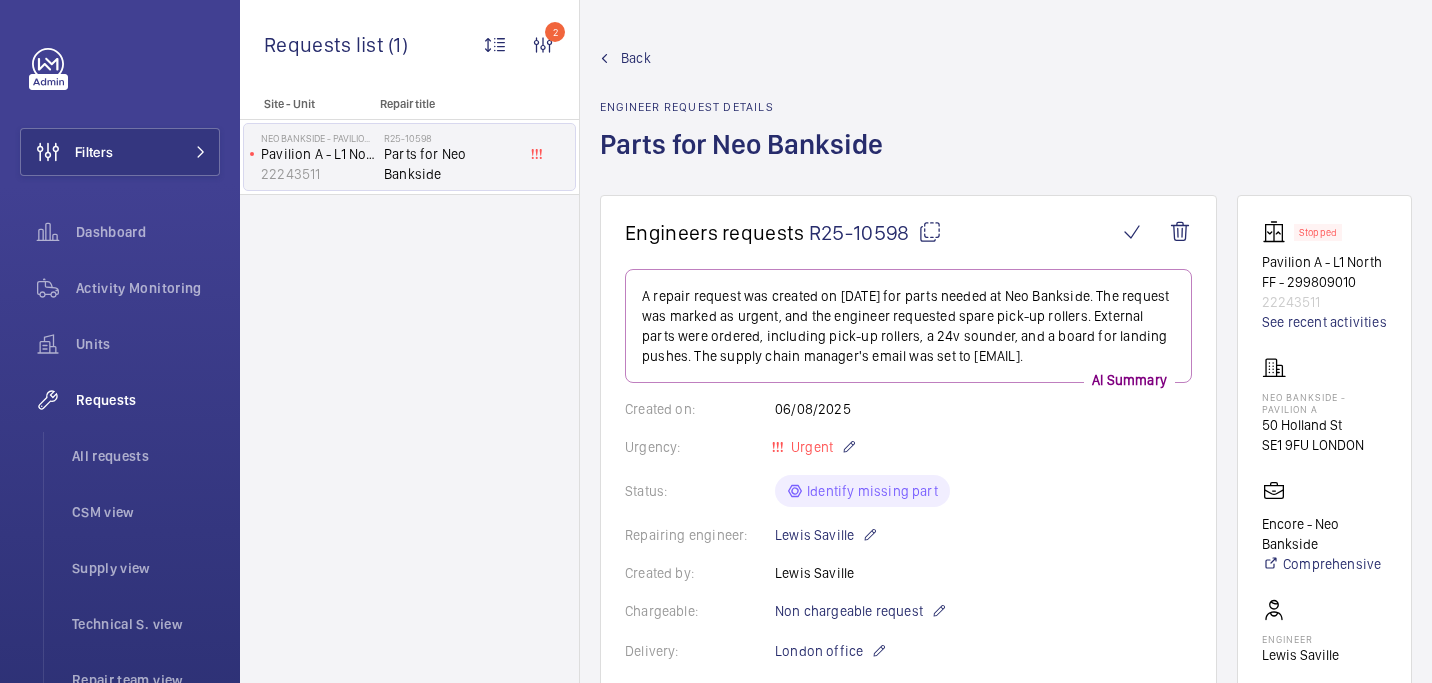 scroll, scrollTop: 858, scrollLeft: 0, axis: vertical 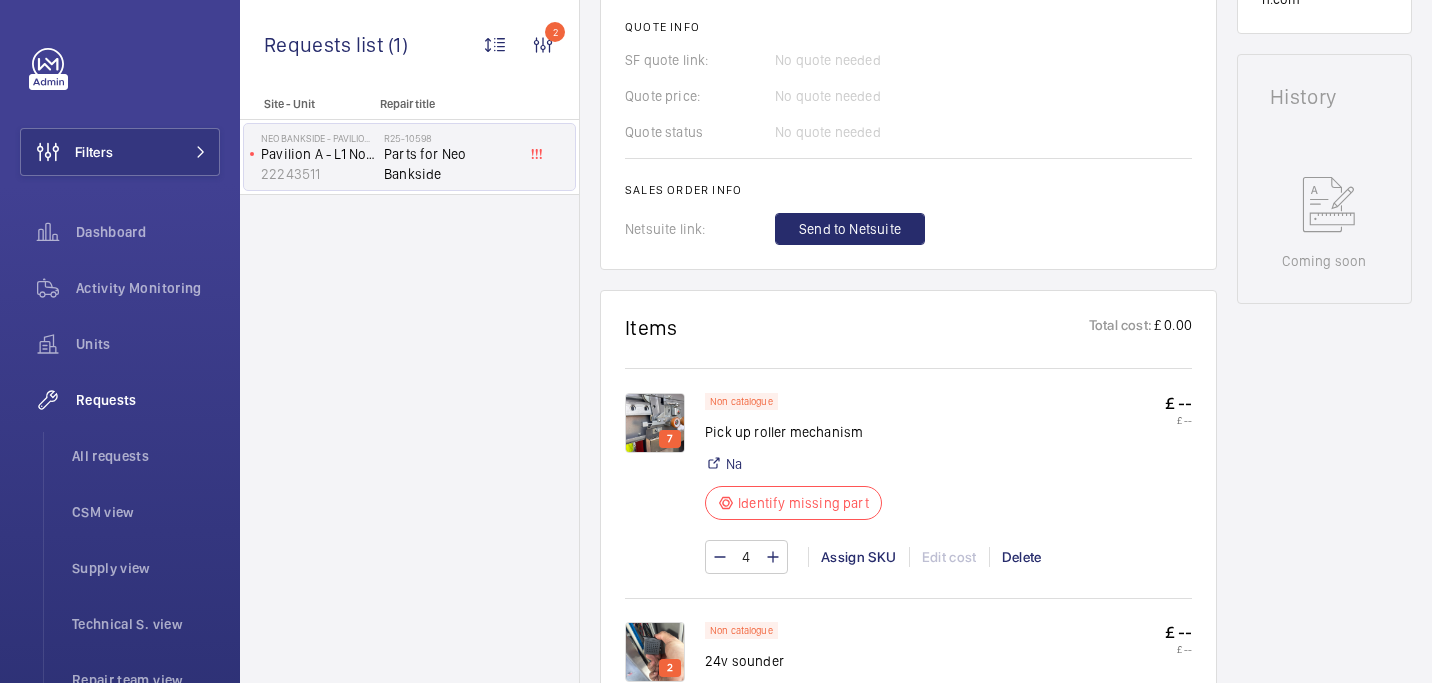 click 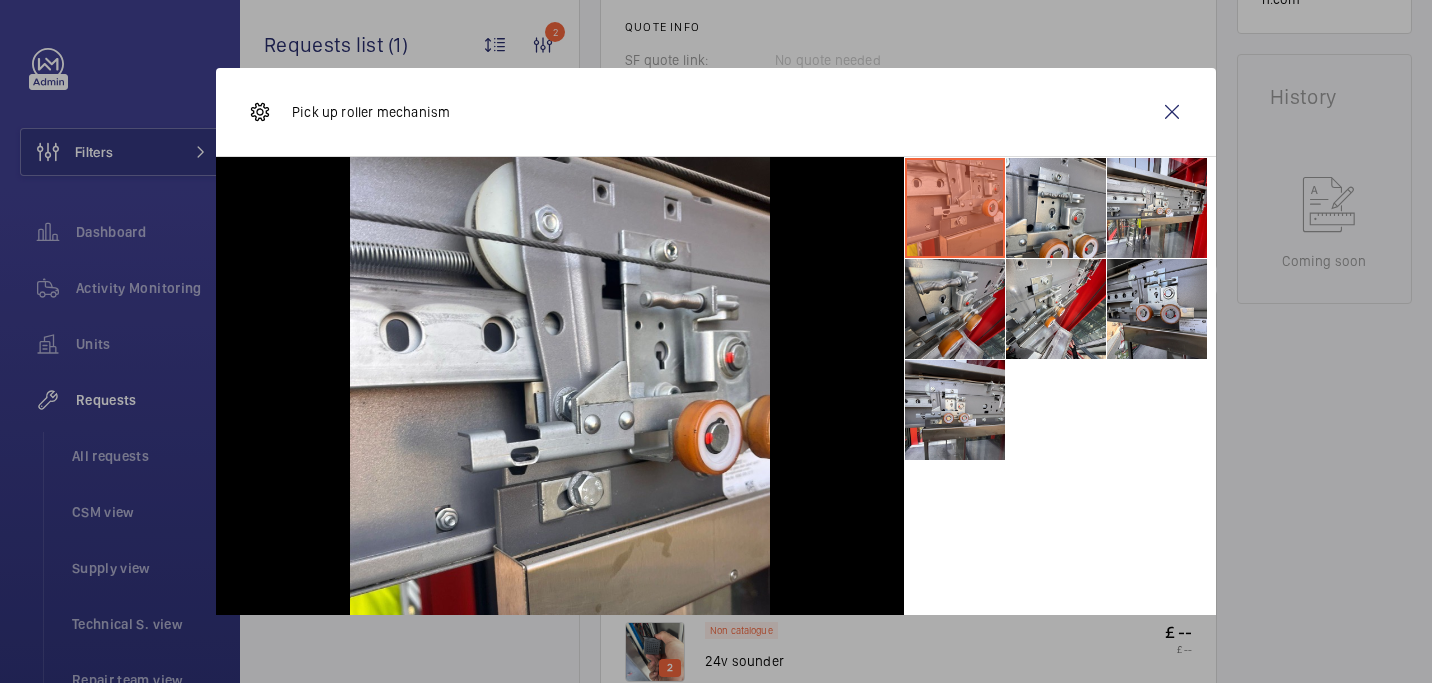 scroll, scrollTop: 75, scrollLeft: 0, axis: vertical 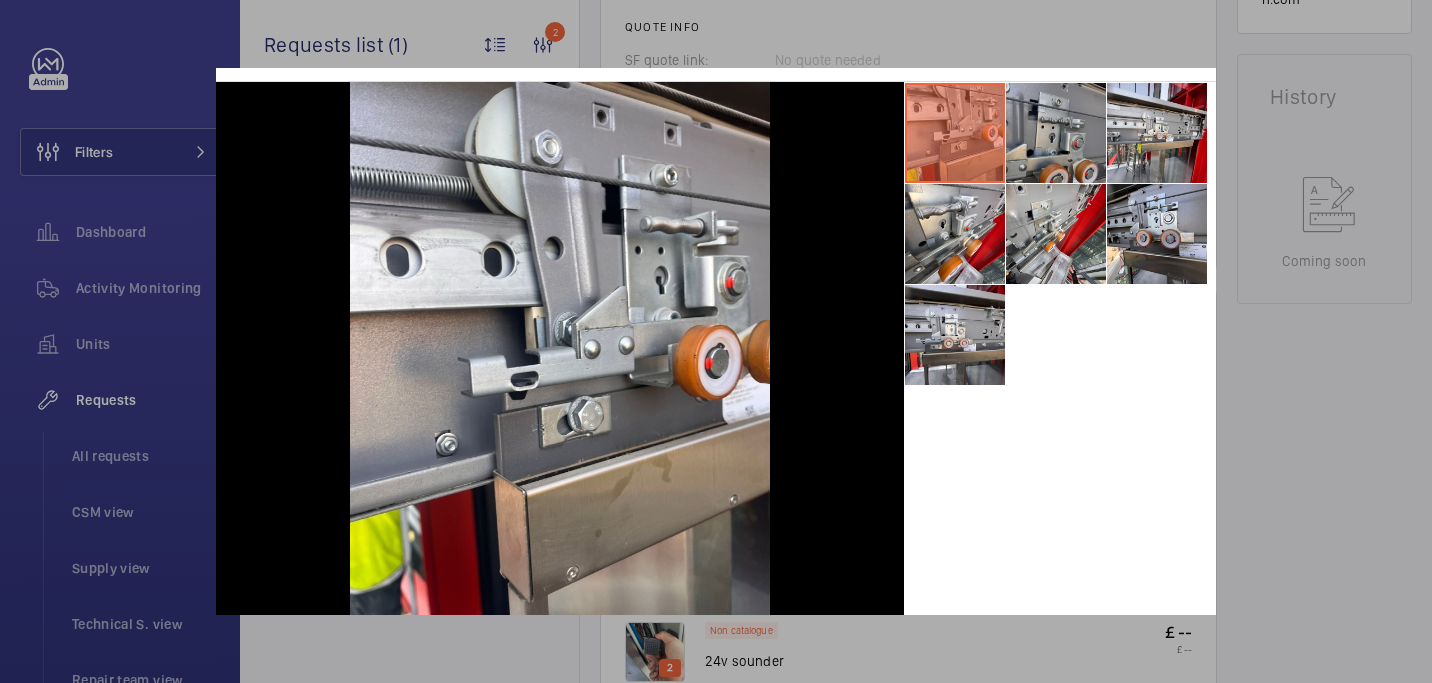 click at bounding box center (1056, 133) 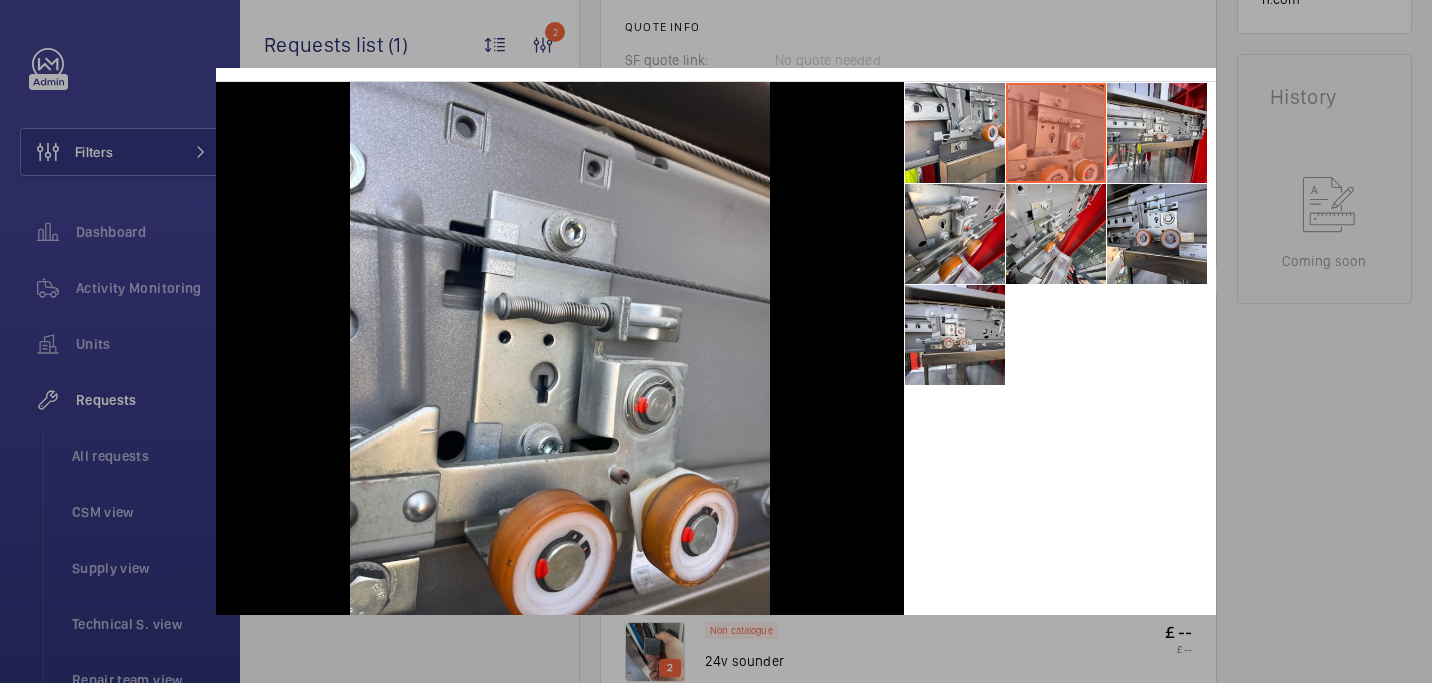 scroll, scrollTop: 102, scrollLeft: 0, axis: vertical 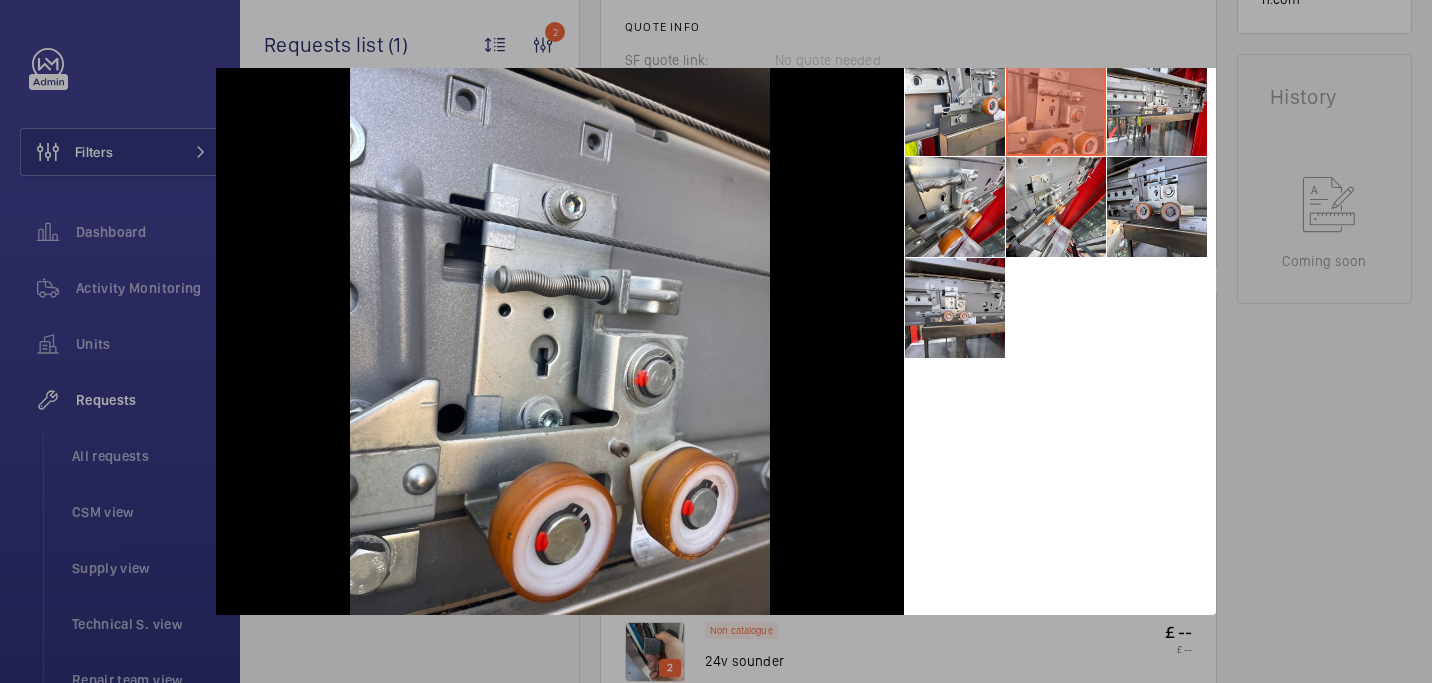 click at bounding box center [716, 341] 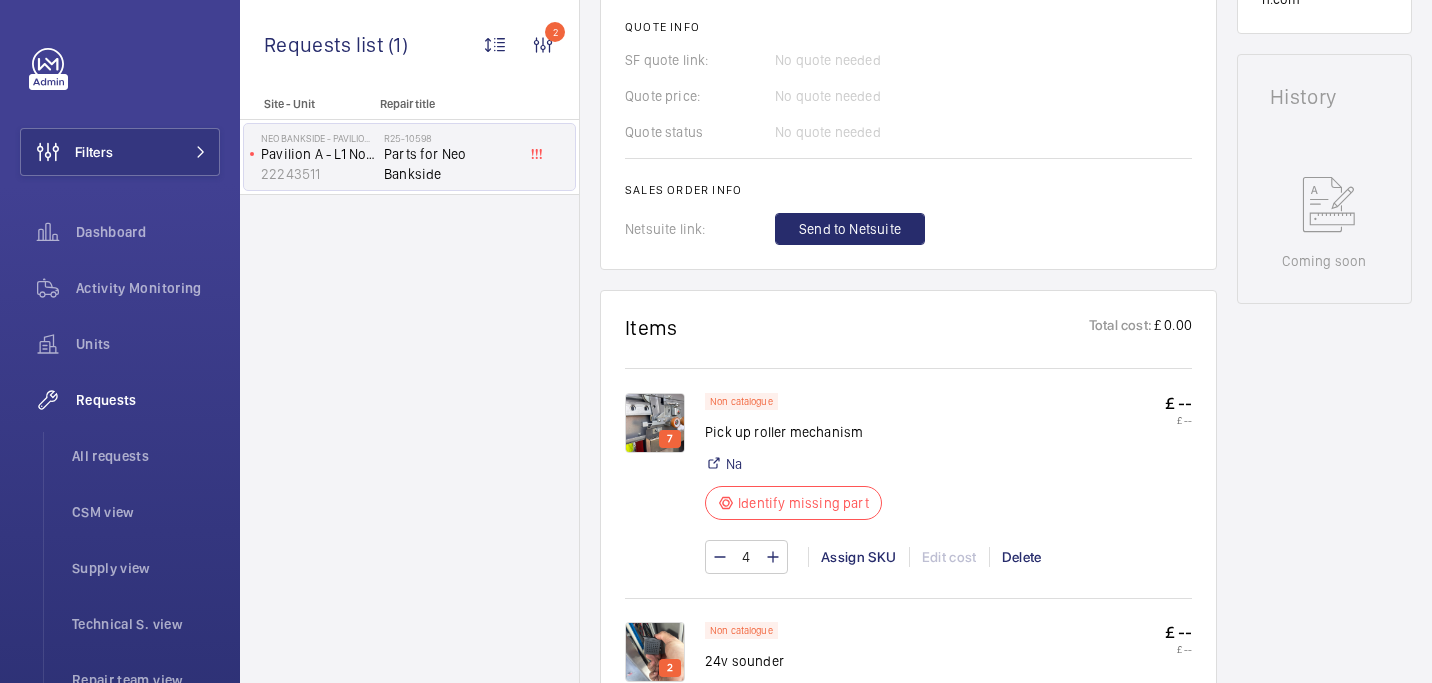 click 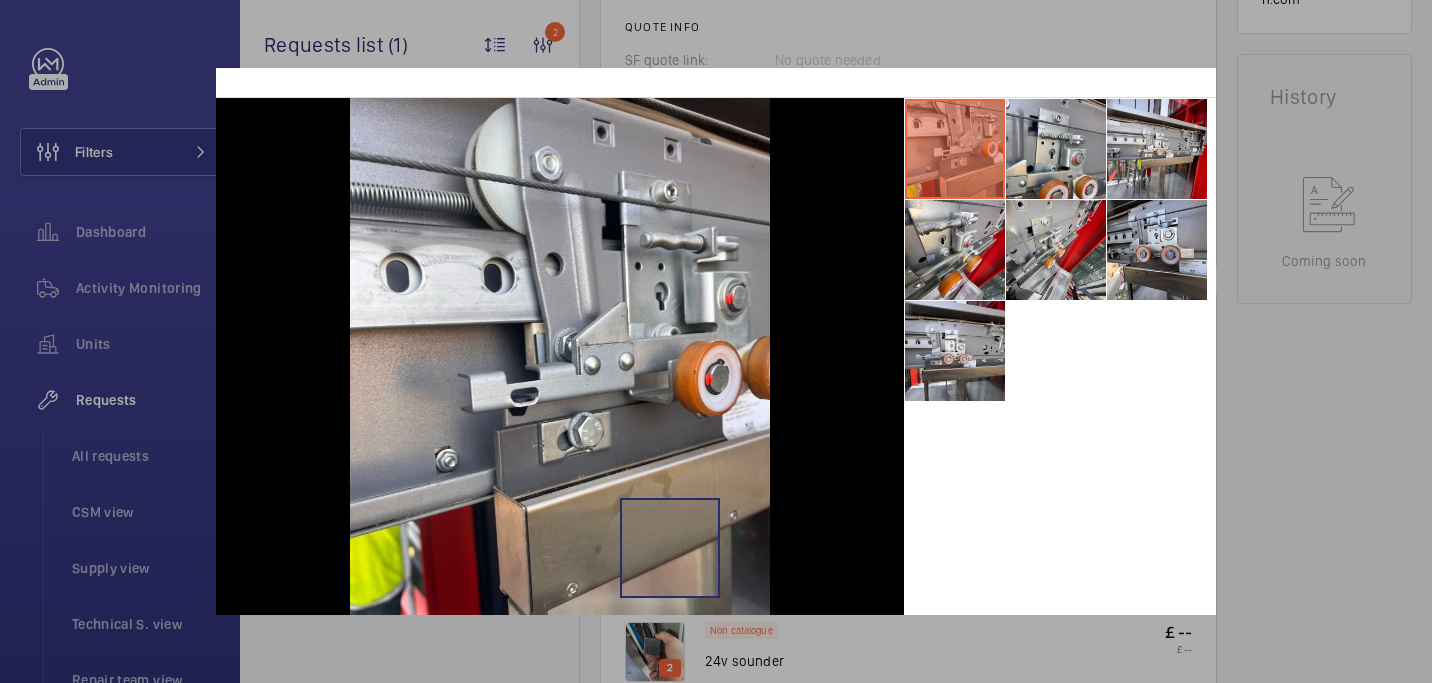 scroll, scrollTop: 39, scrollLeft: 0, axis: vertical 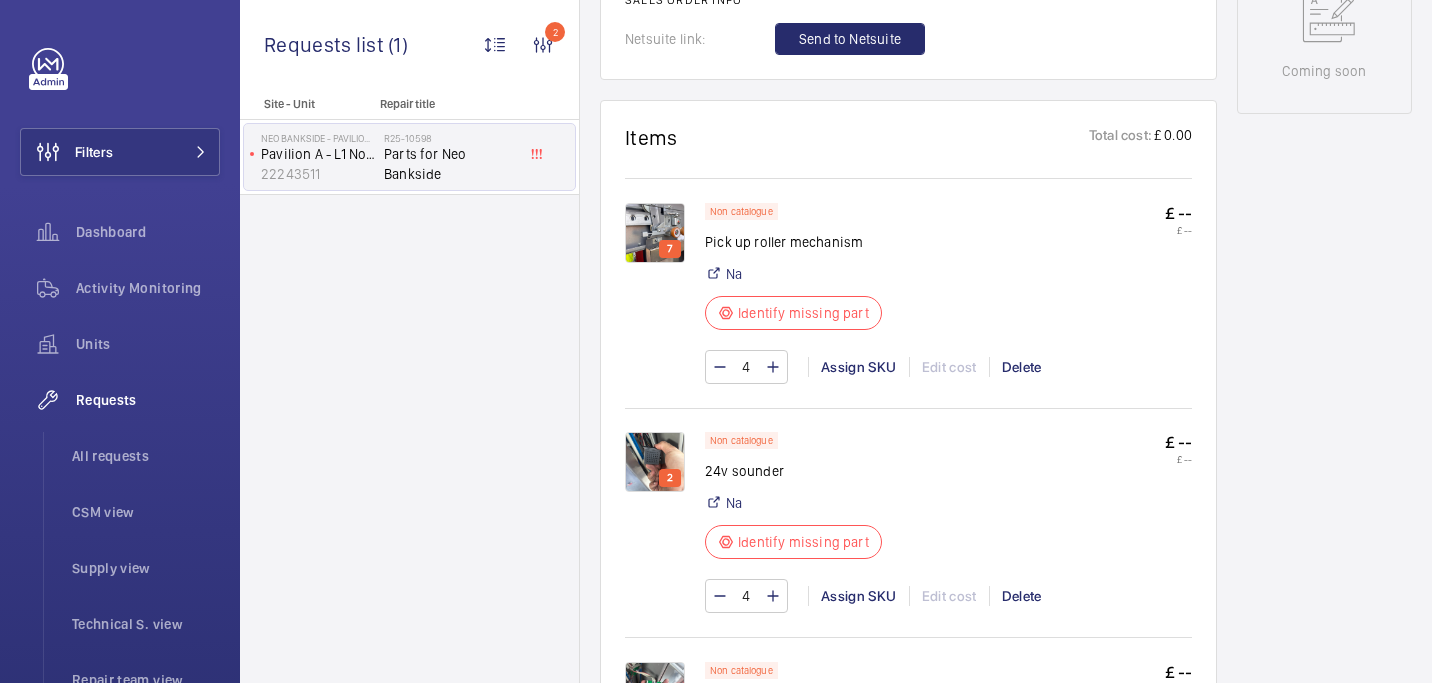 click 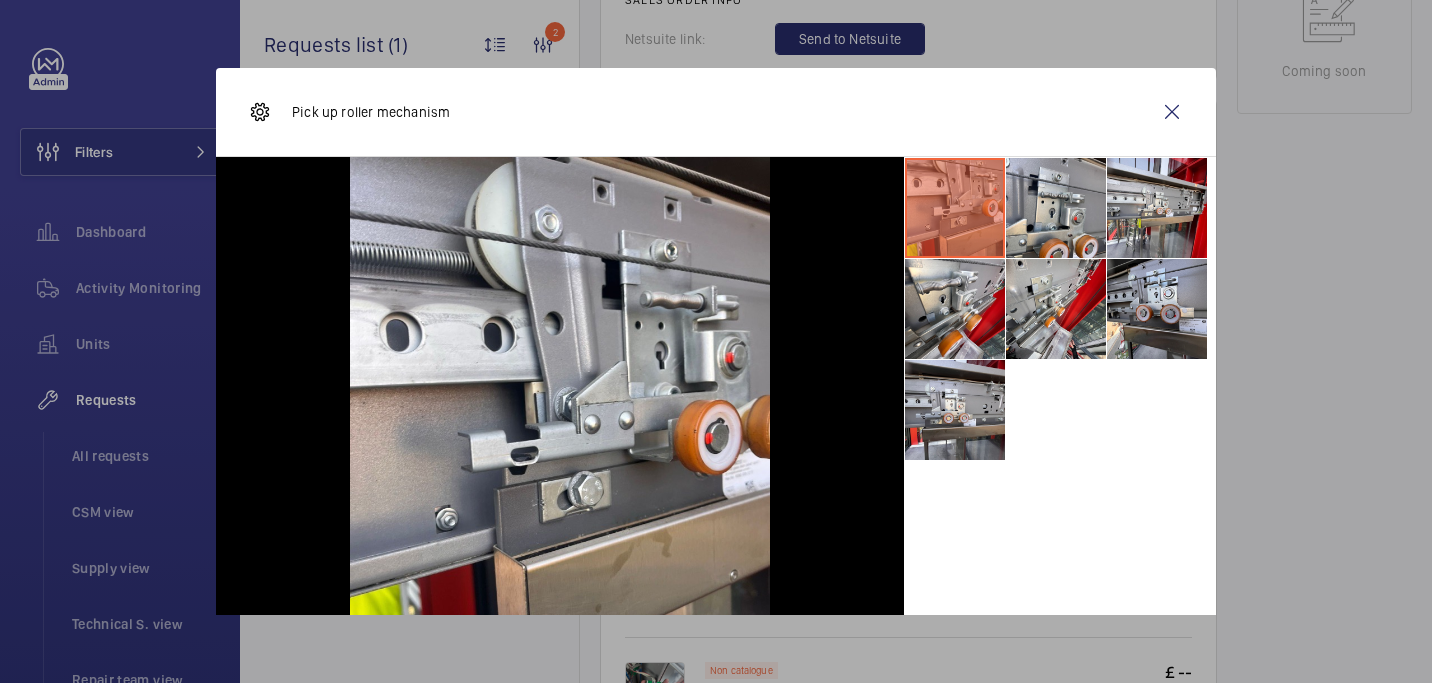 click on "Pick up roller mechanism" at bounding box center [716, 112] 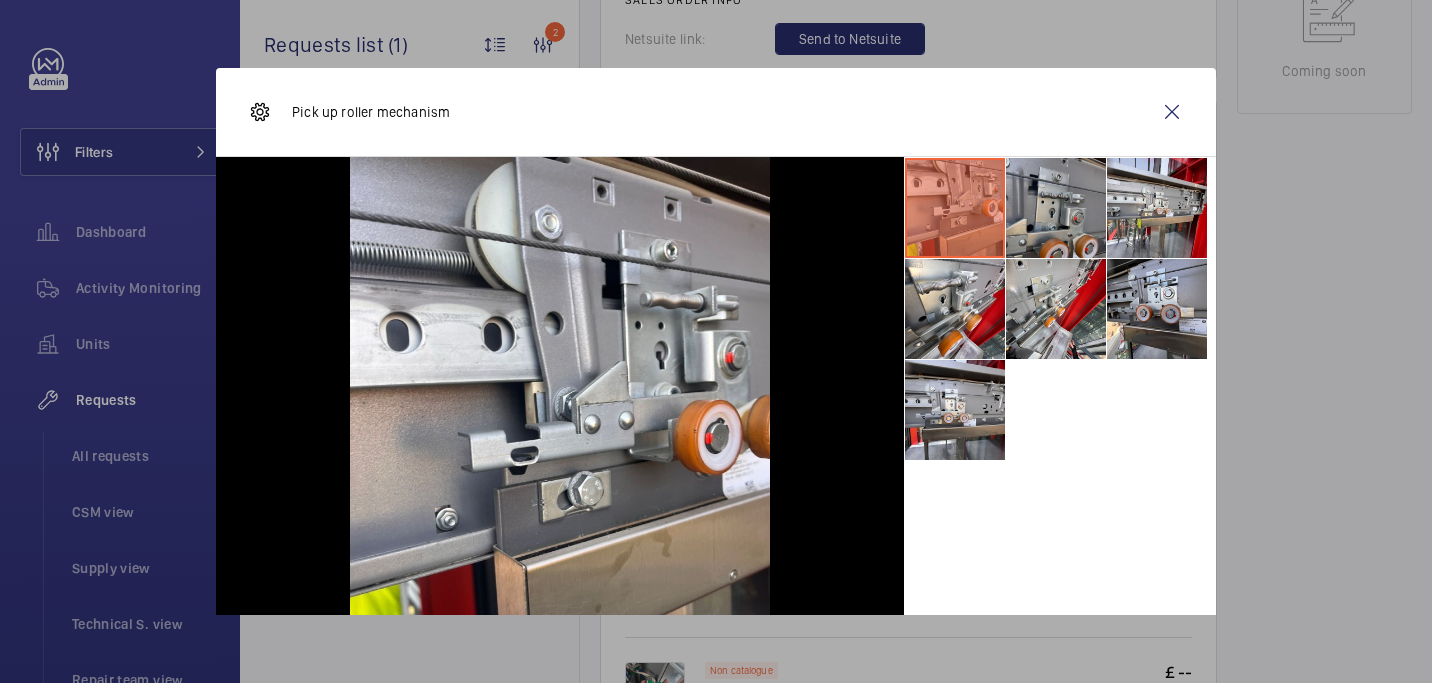 click at bounding box center [1056, 208] 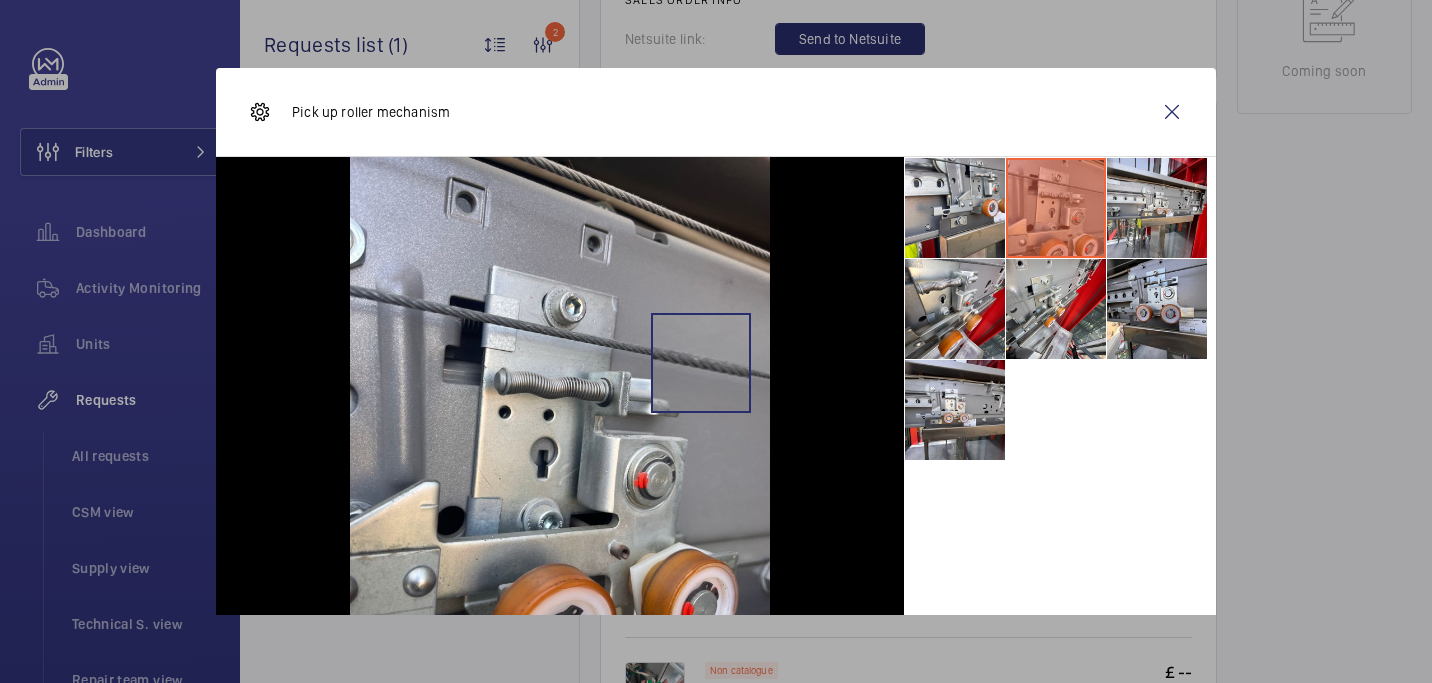 scroll, scrollTop: 102, scrollLeft: 0, axis: vertical 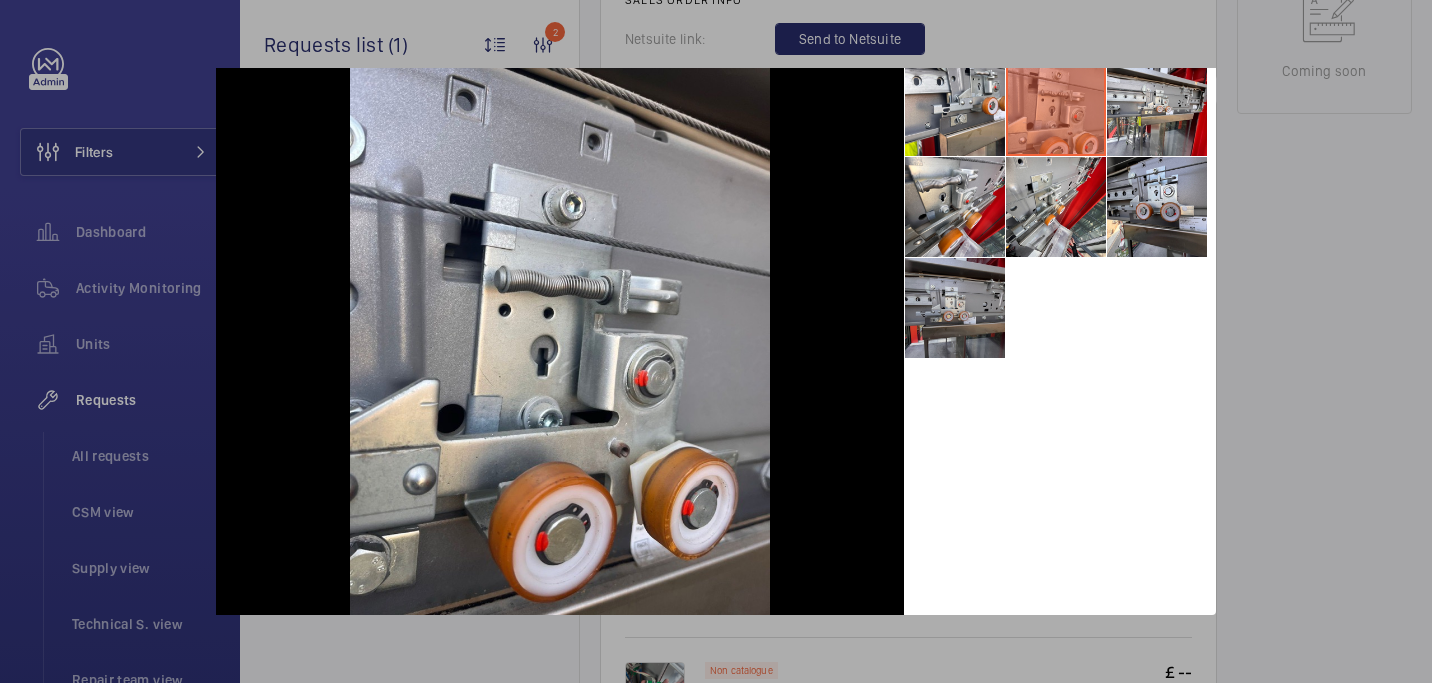 click at bounding box center (955, 308) 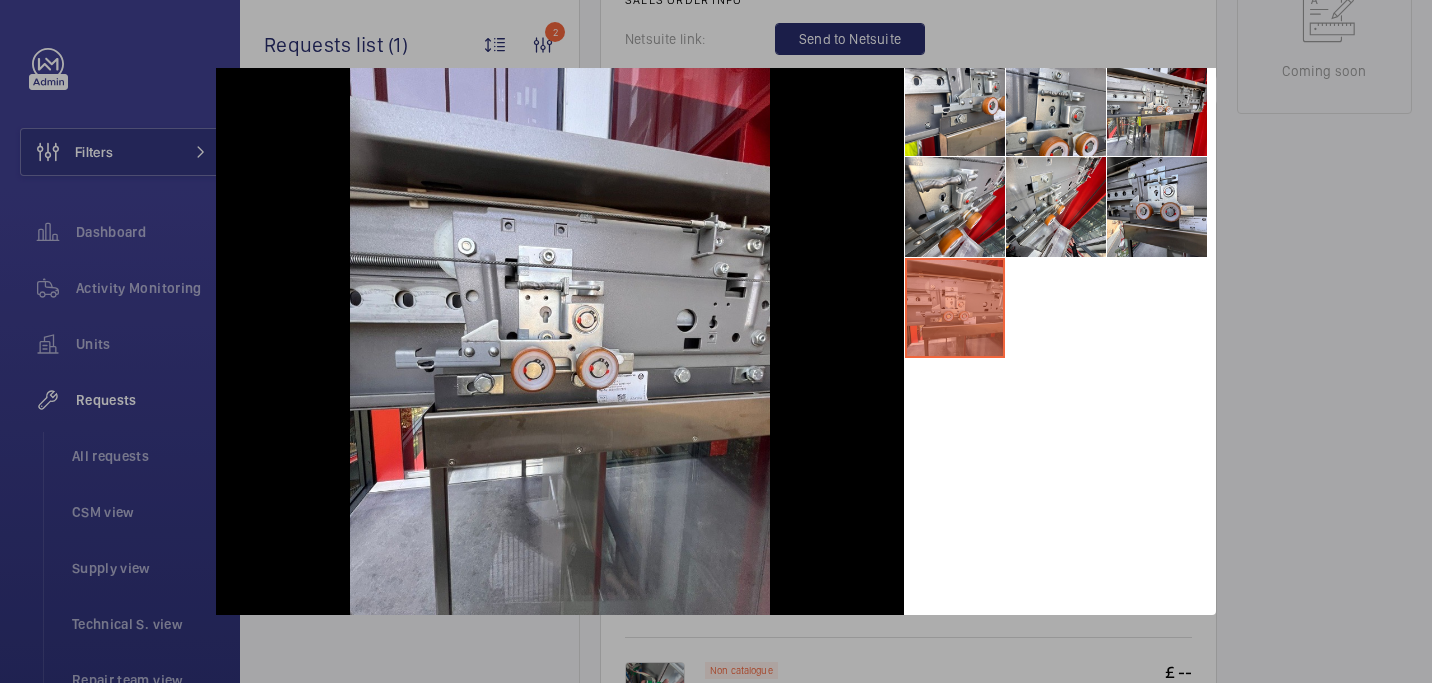 click at bounding box center (716, 341) 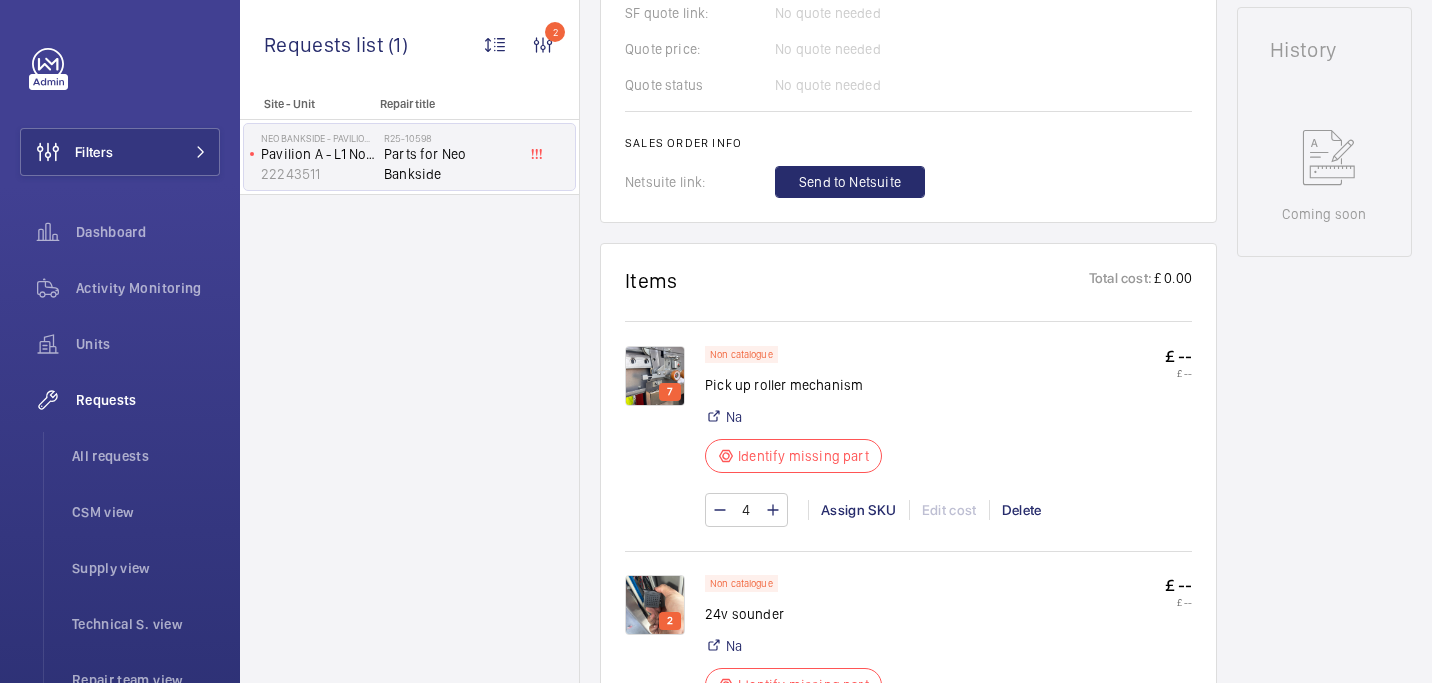 scroll, scrollTop: 909, scrollLeft: 0, axis: vertical 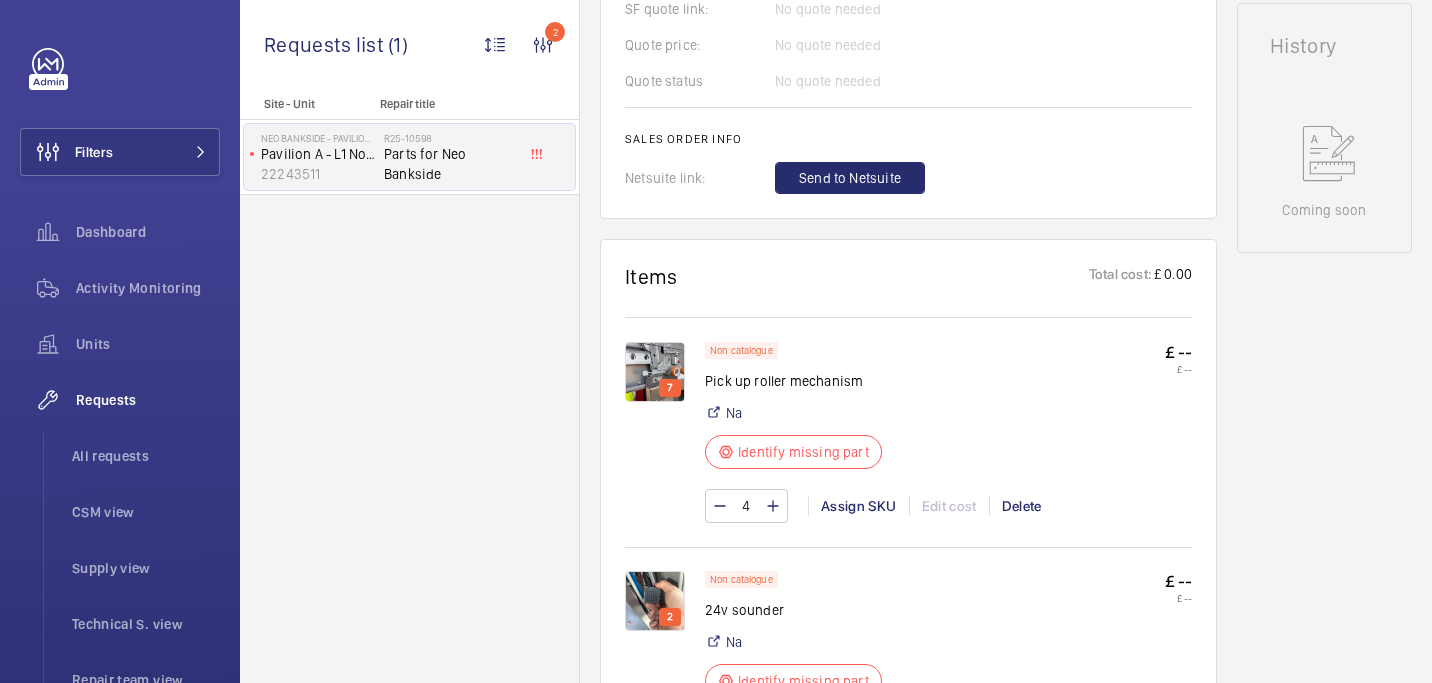 click 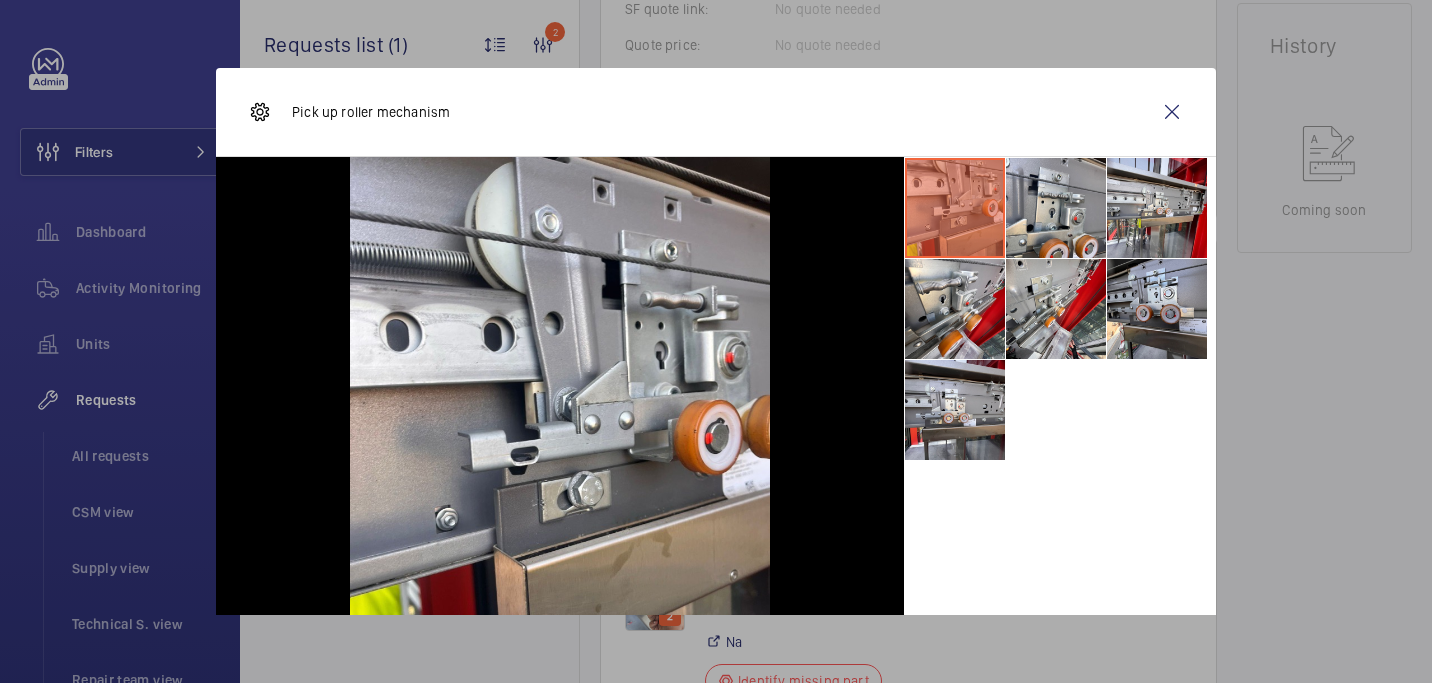 scroll, scrollTop: 102, scrollLeft: 0, axis: vertical 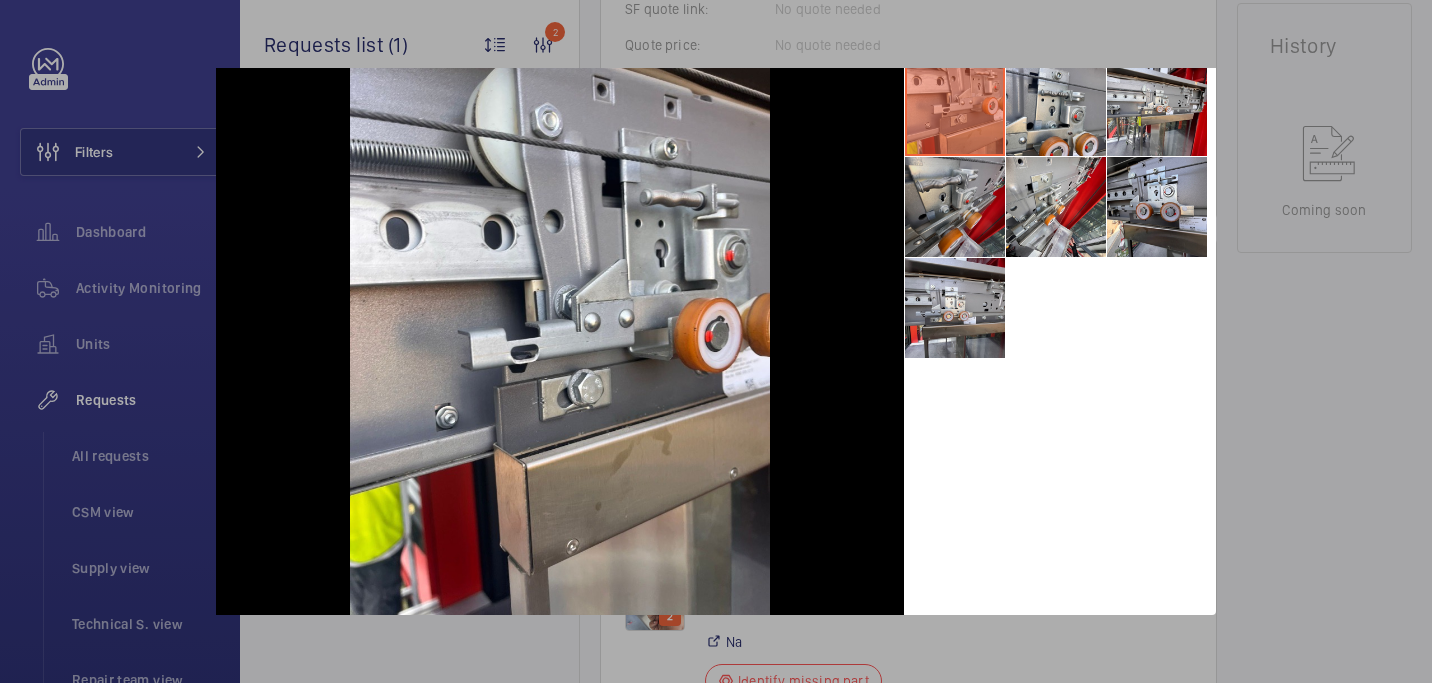 click at bounding box center [955, 207] 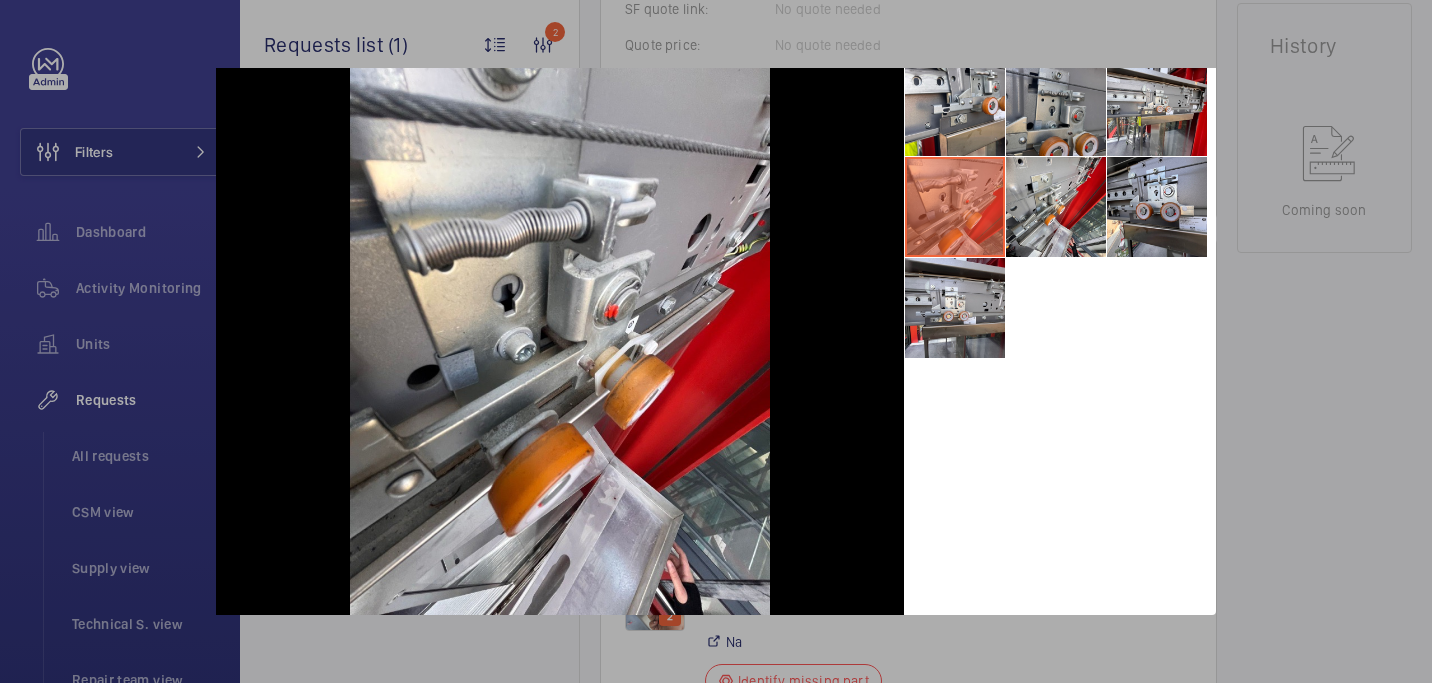 click at bounding box center [1056, 106] 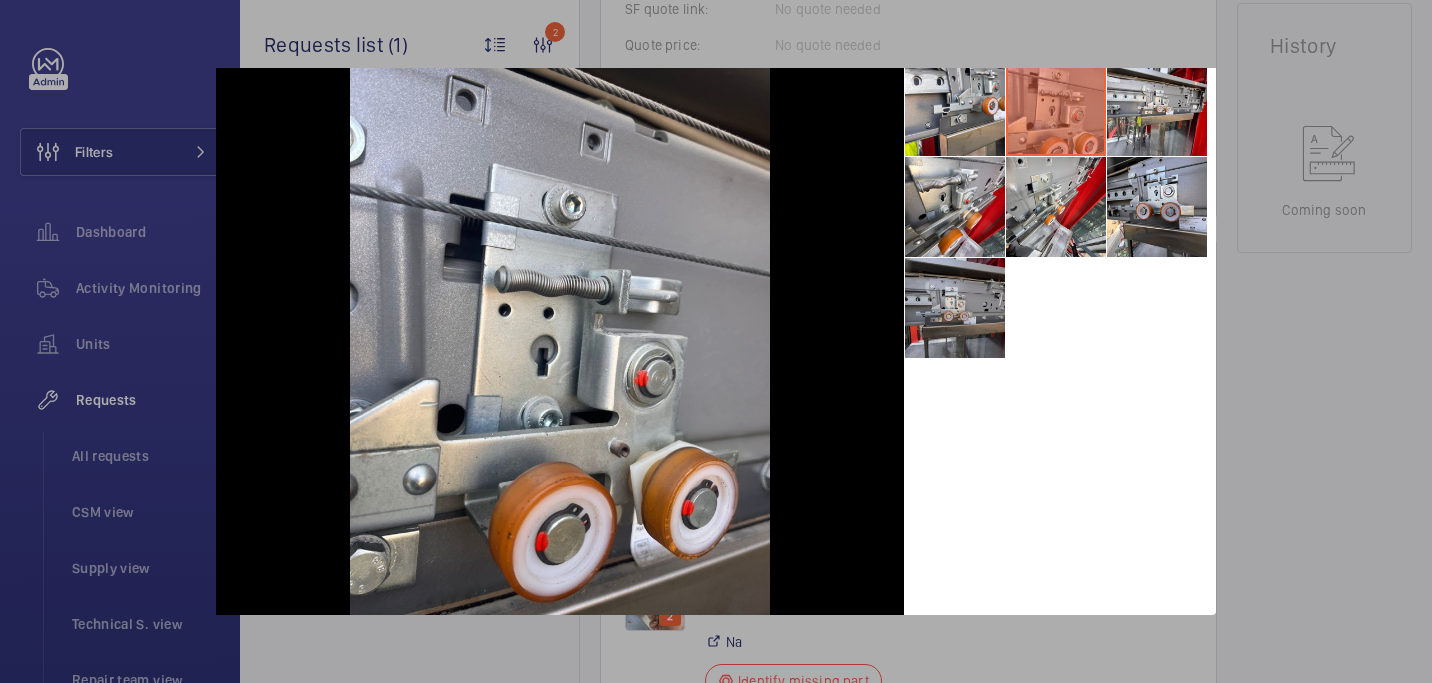 click at bounding box center (955, 308) 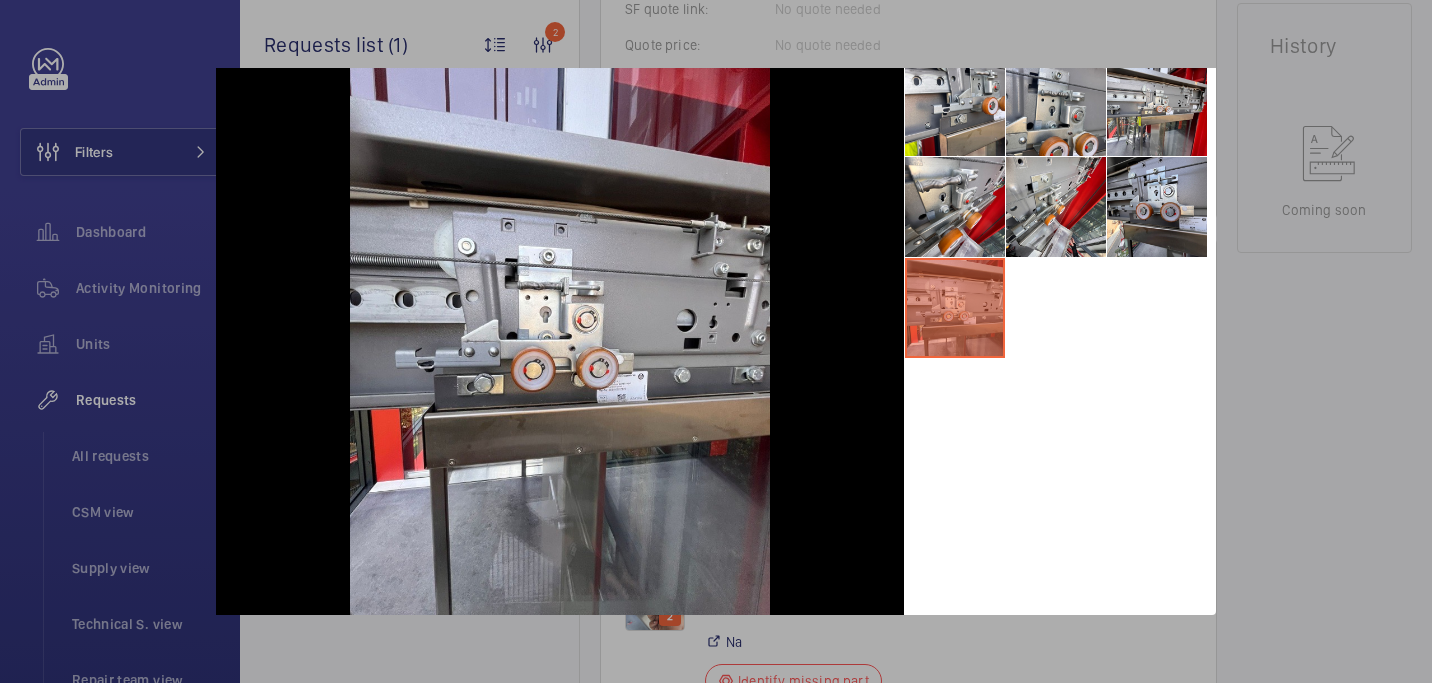 click at bounding box center [716, 341] 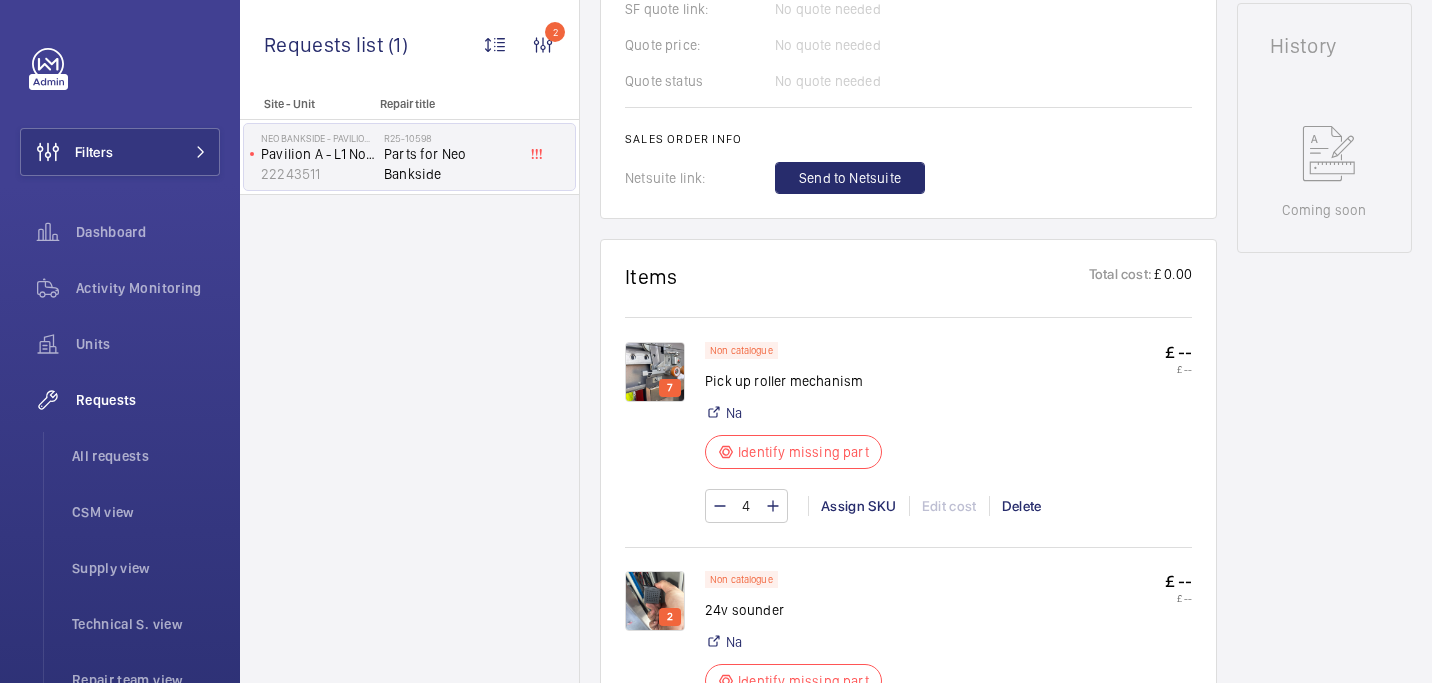click 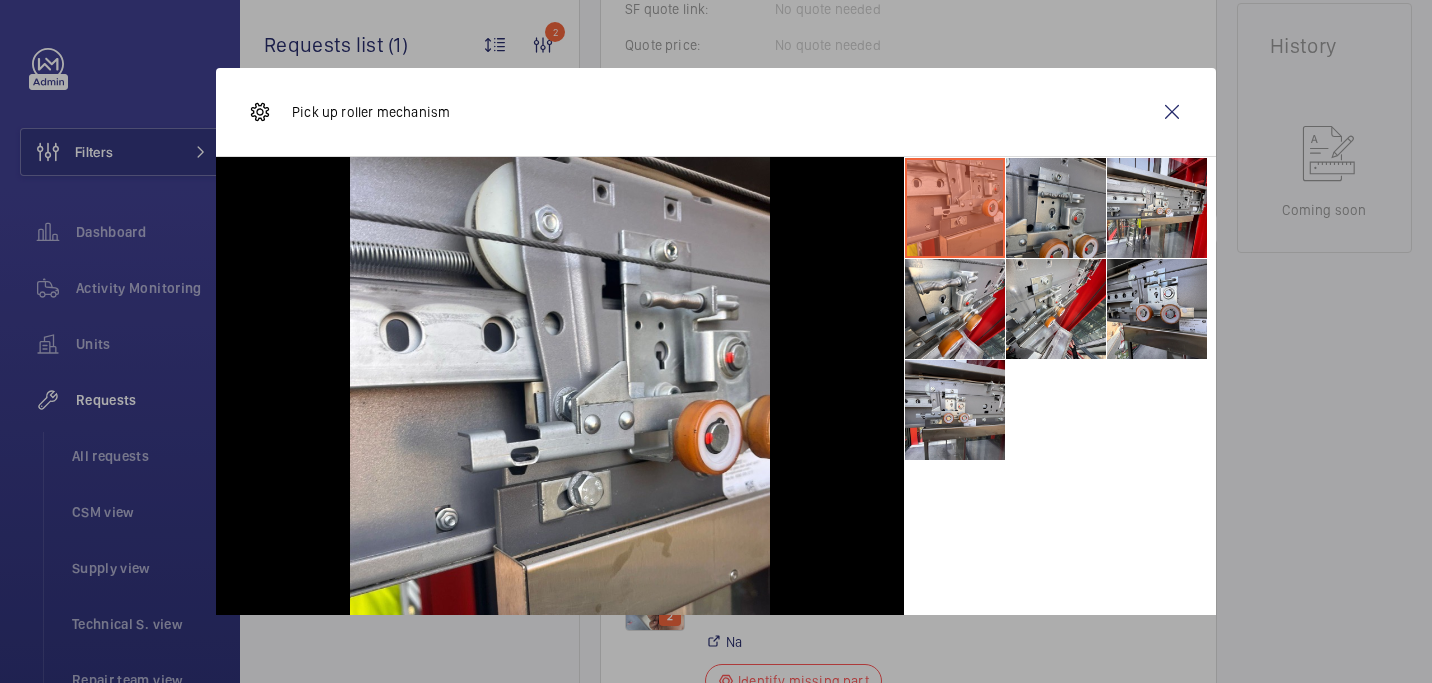 click at bounding box center [1056, 208] 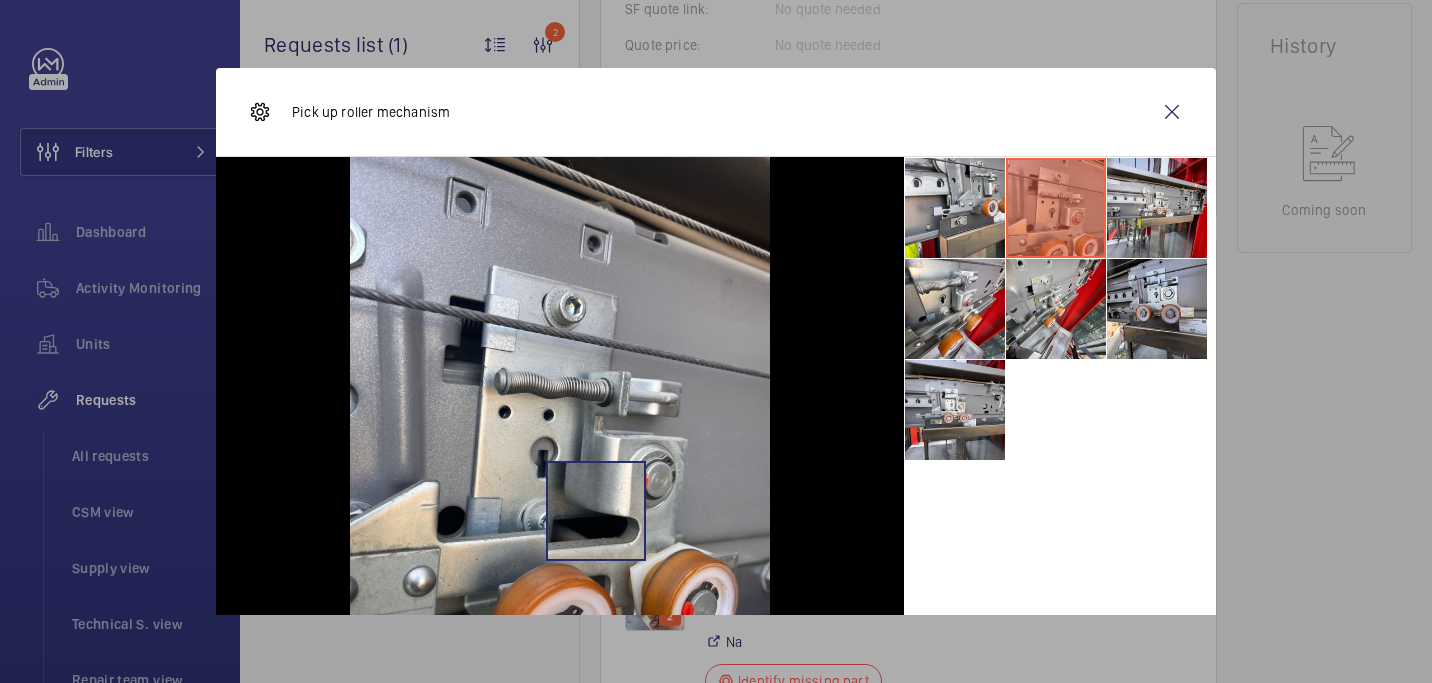 scroll, scrollTop: 102, scrollLeft: 0, axis: vertical 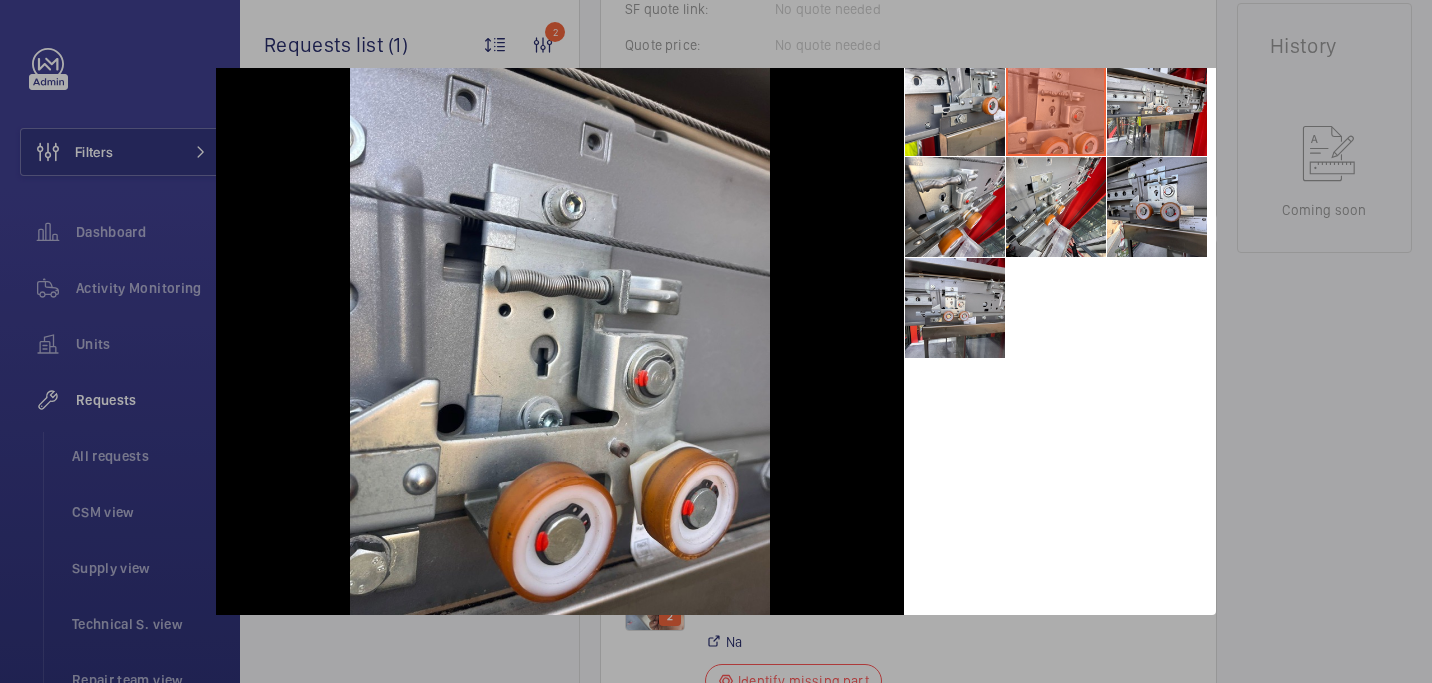 click at bounding box center [716, 341] 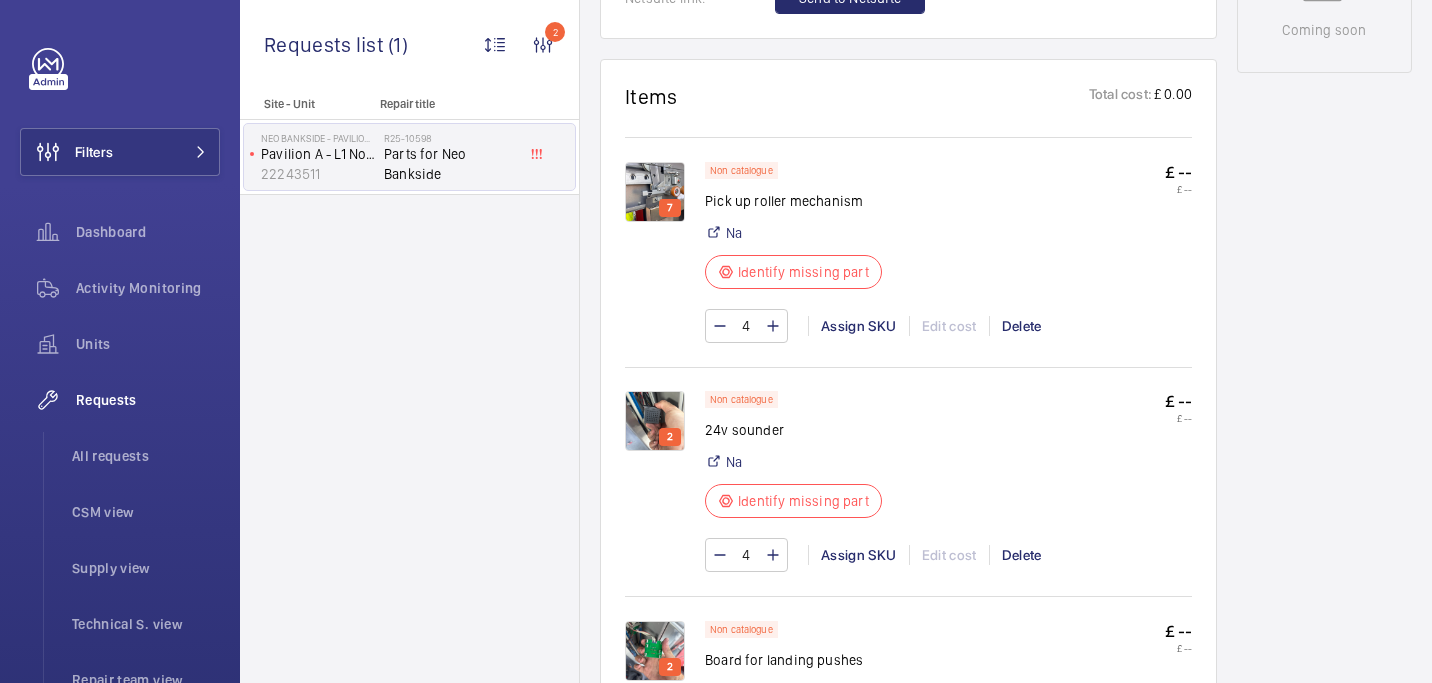 scroll, scrollTop: 1064, scrollLeft: 0, axis: vertical 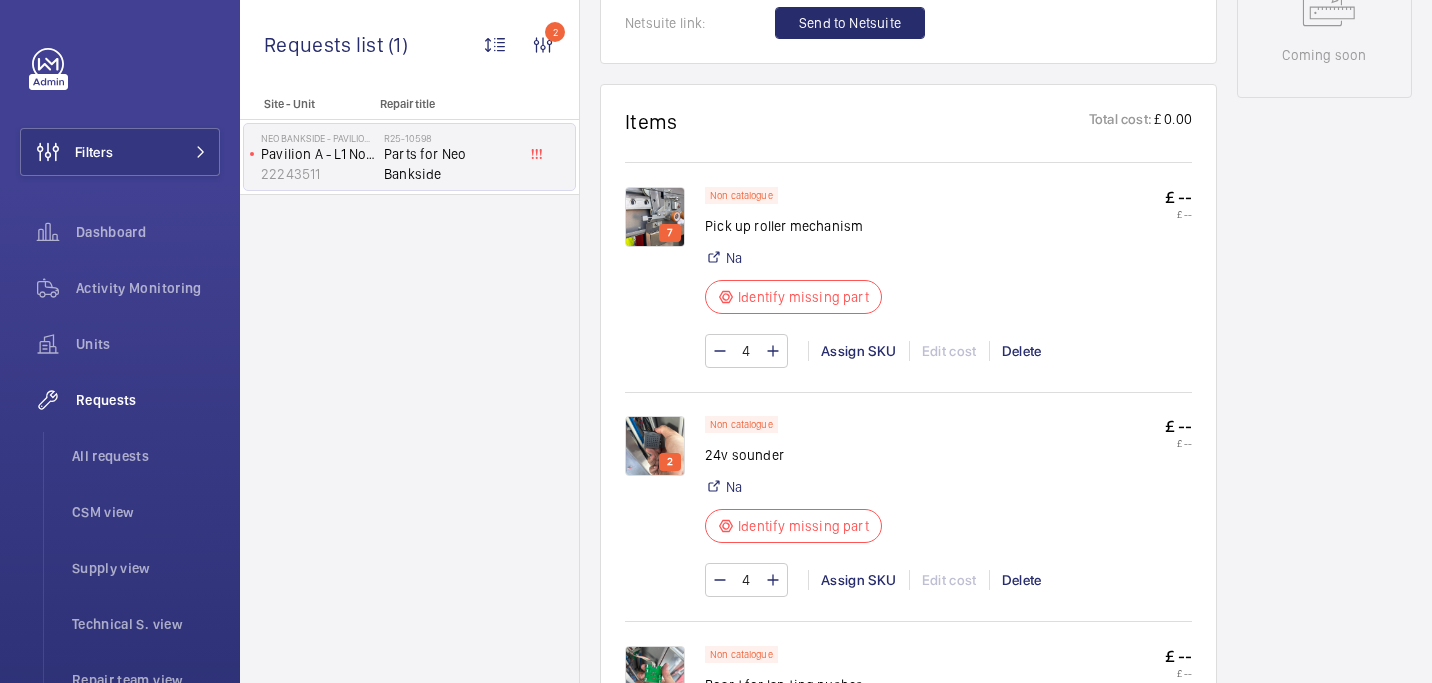 click 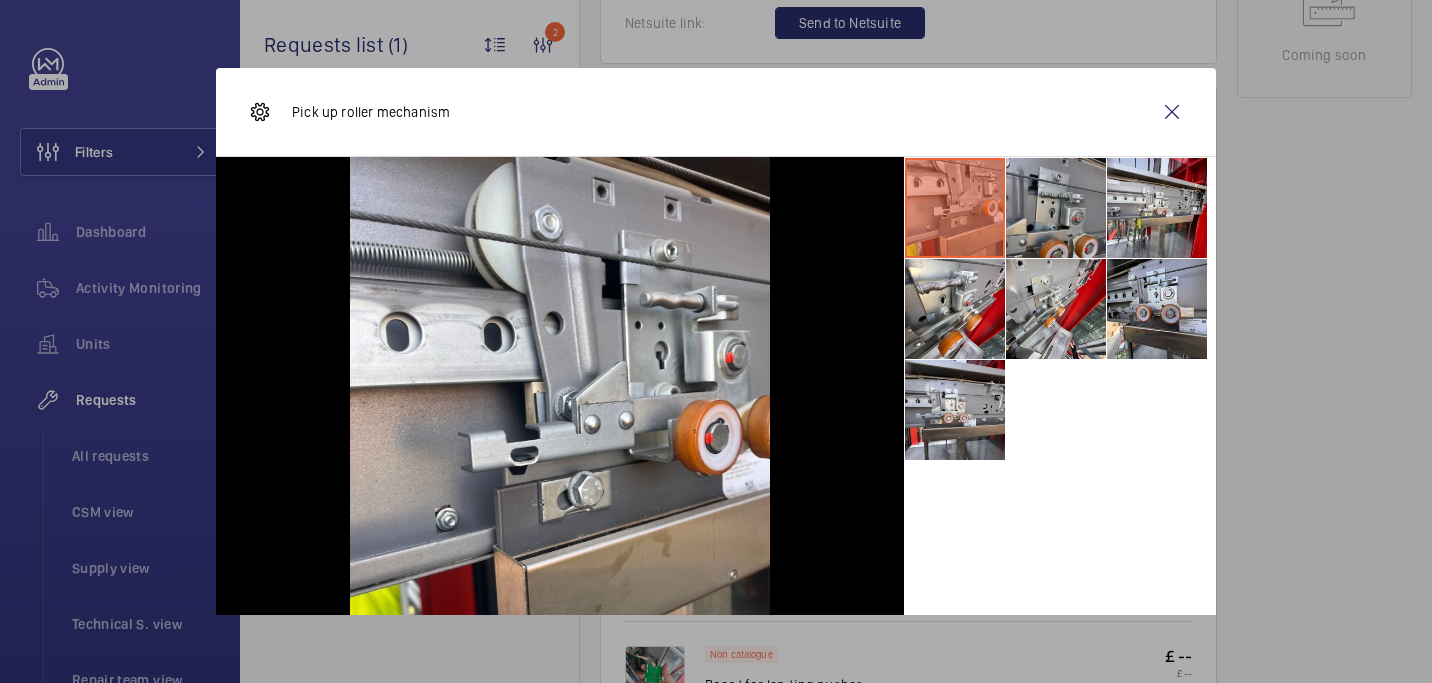 click at bounding box center (1056, 208) 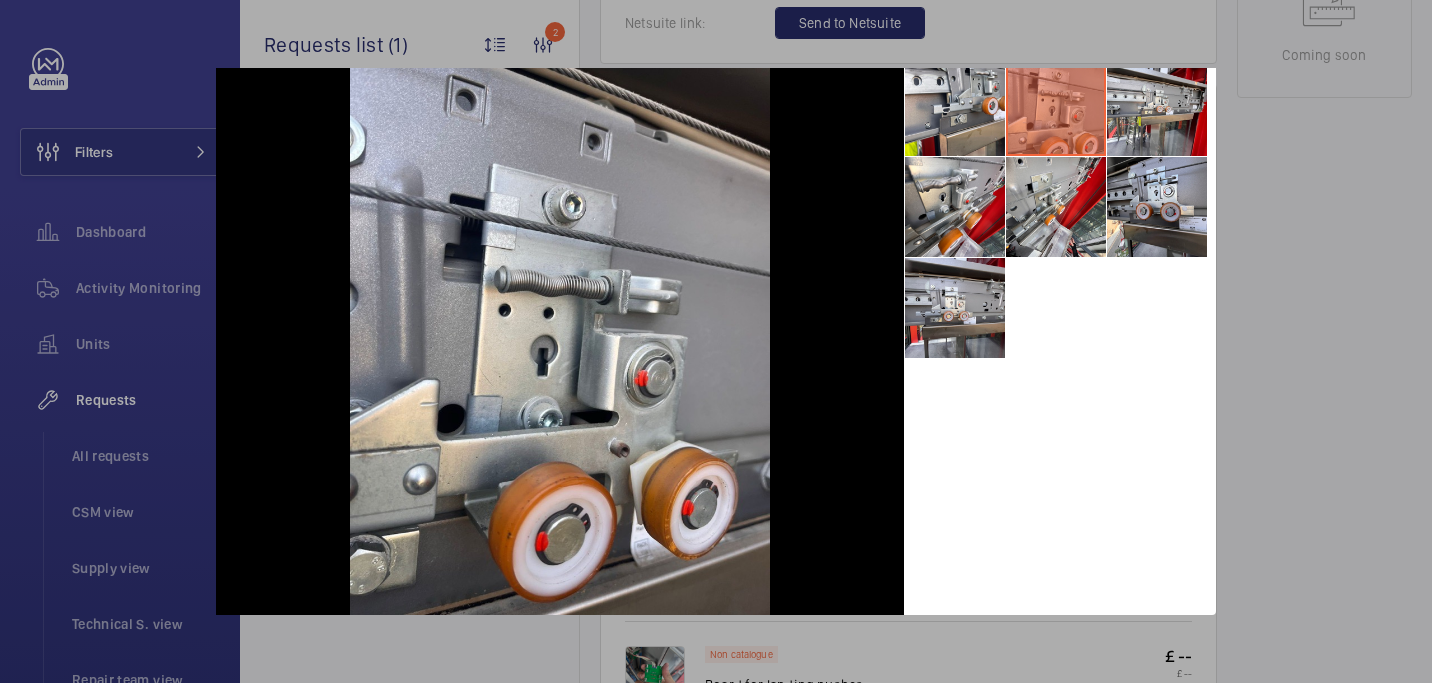 scroll, scrollTop: 0, scrollLeft: 0, axis: both 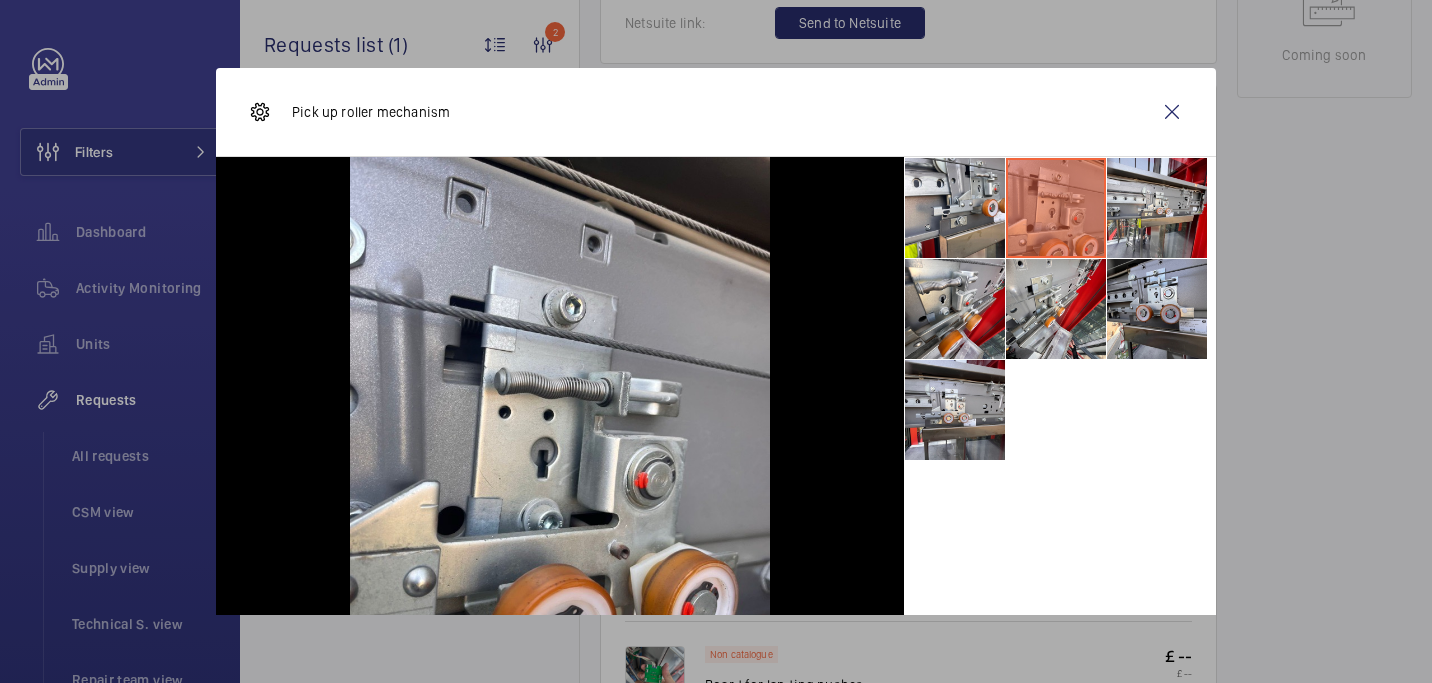 click at bounding box center (716, 341) 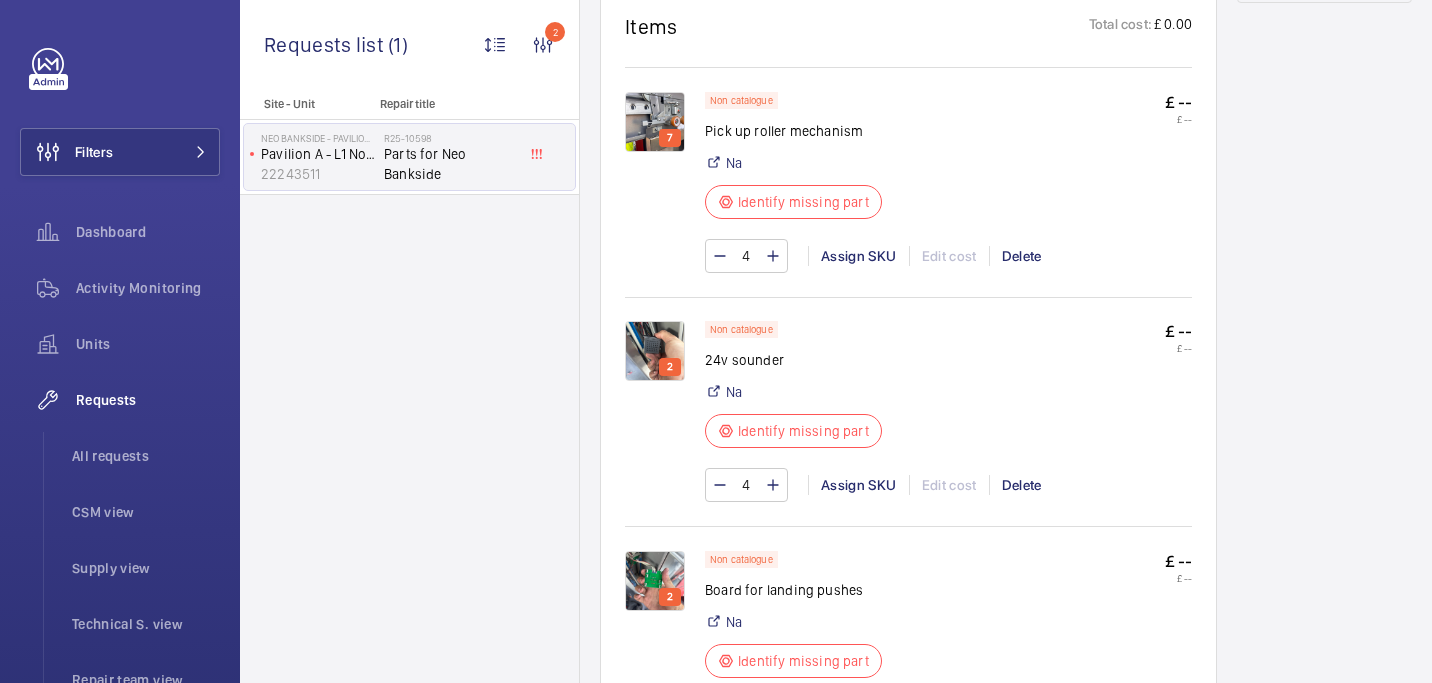 scroll, scrollTop: 1165, scrollLeft: 0, axis: vertical 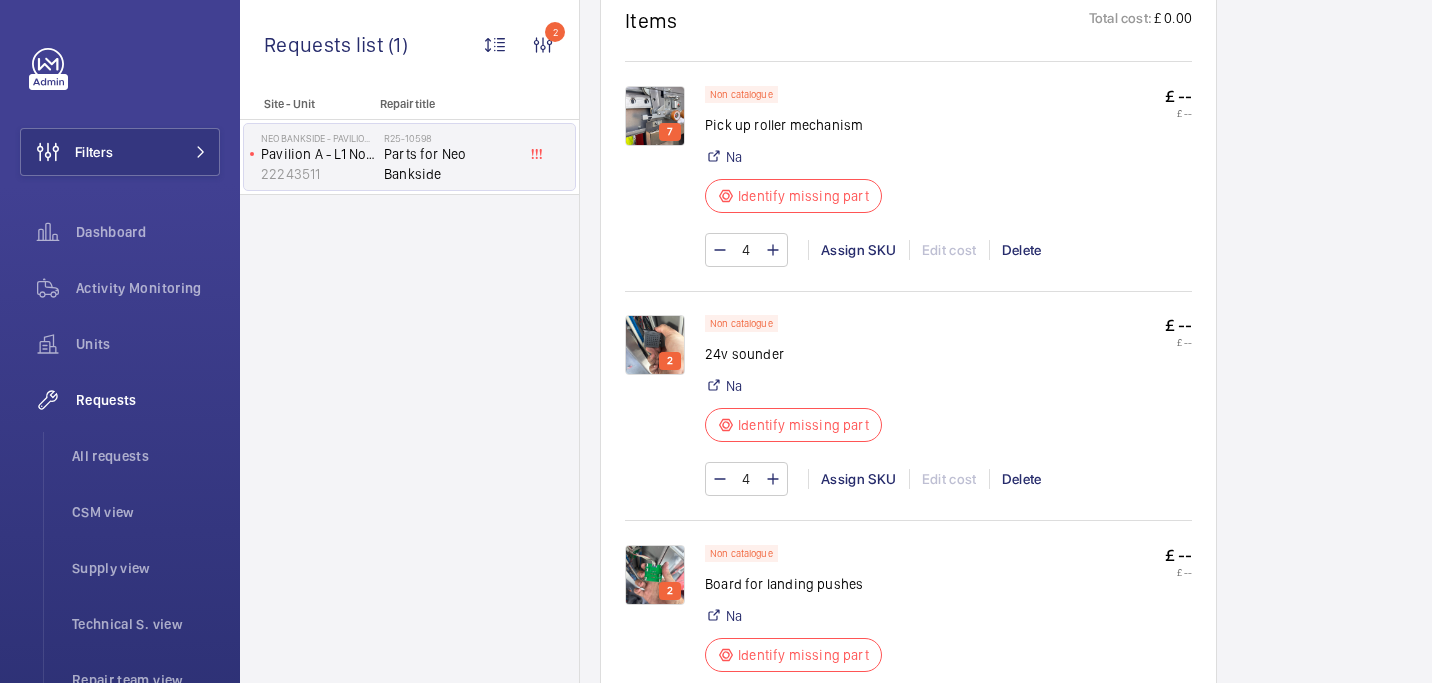 click 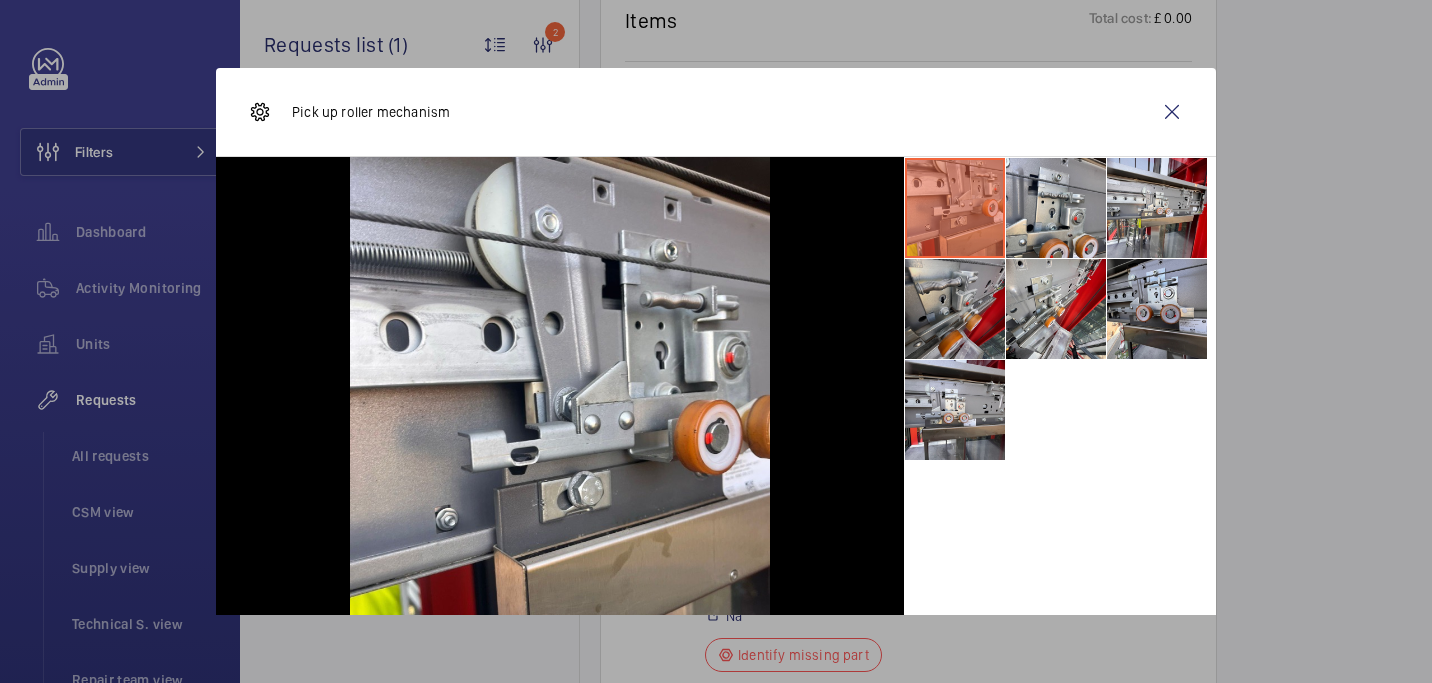 scroll, scrollTop: 102, scrollLeft: 0, axis: vertical 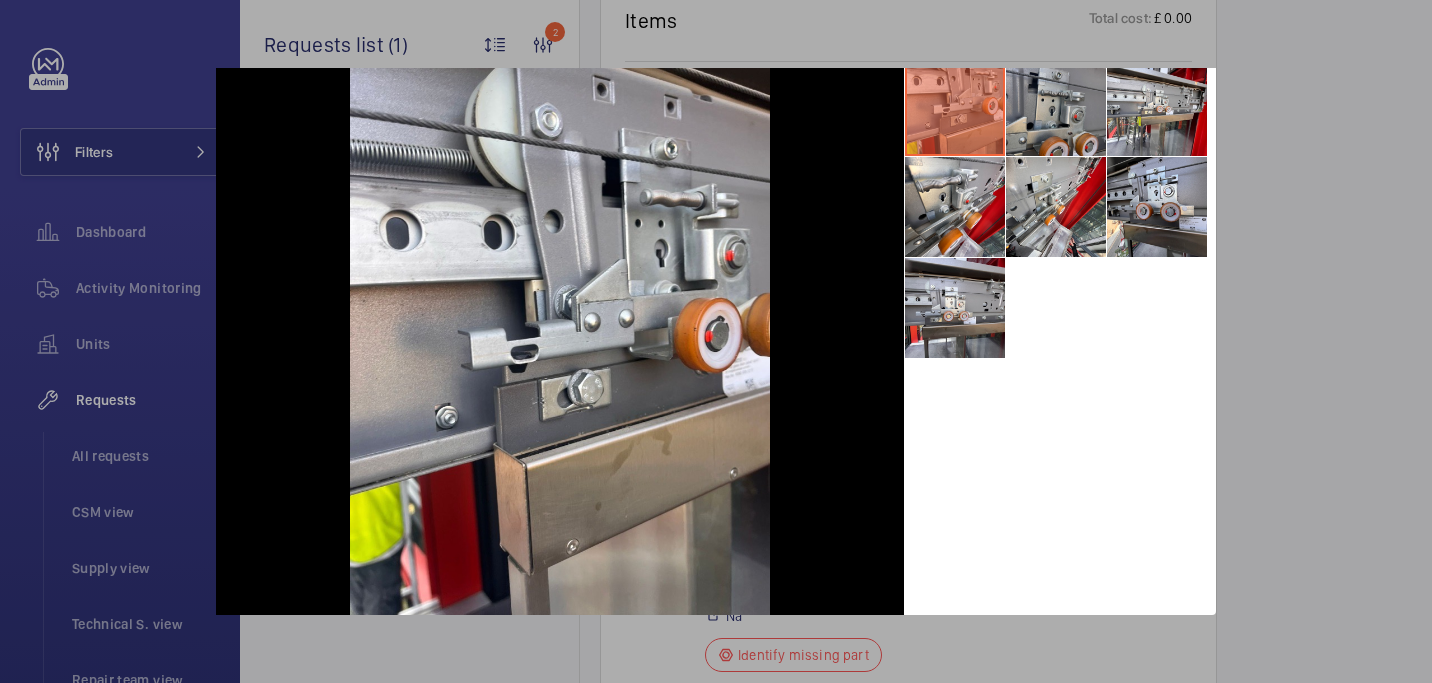 click at bounding box center (1056, 106) 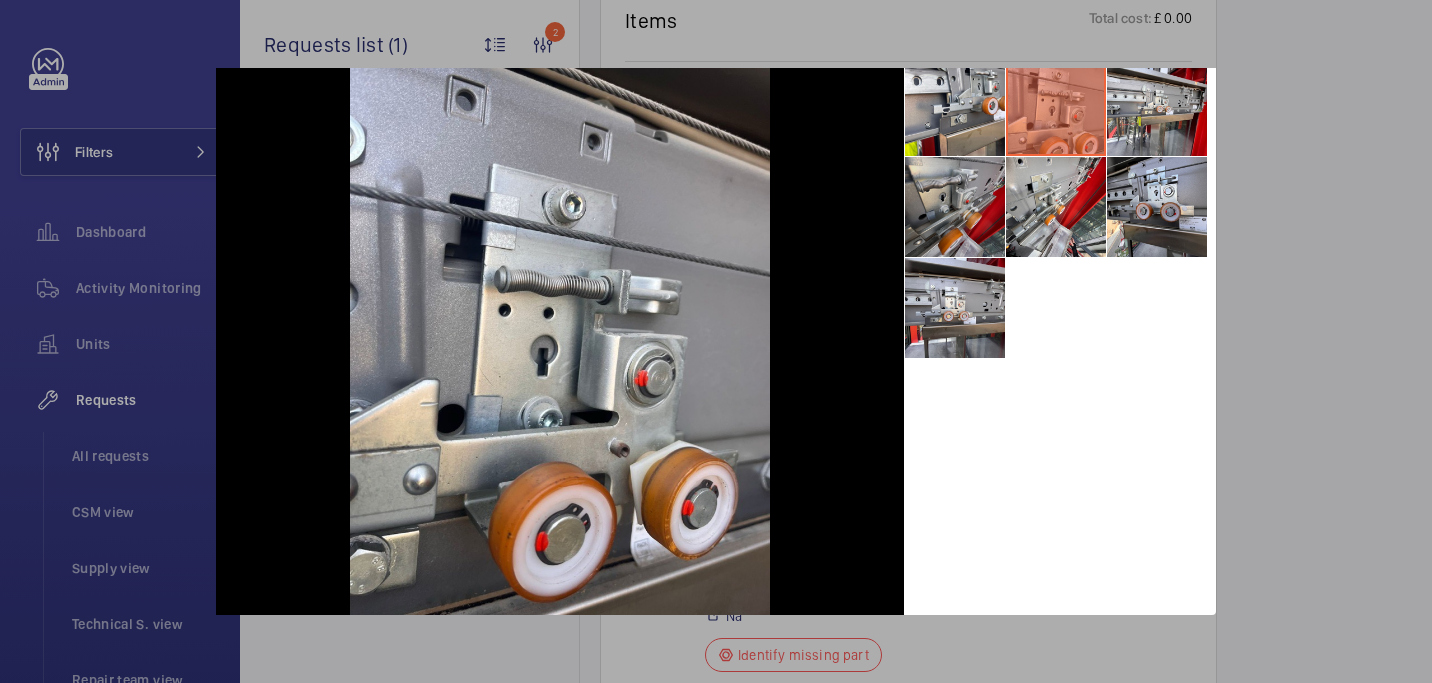click at bounding box center [955, 207] 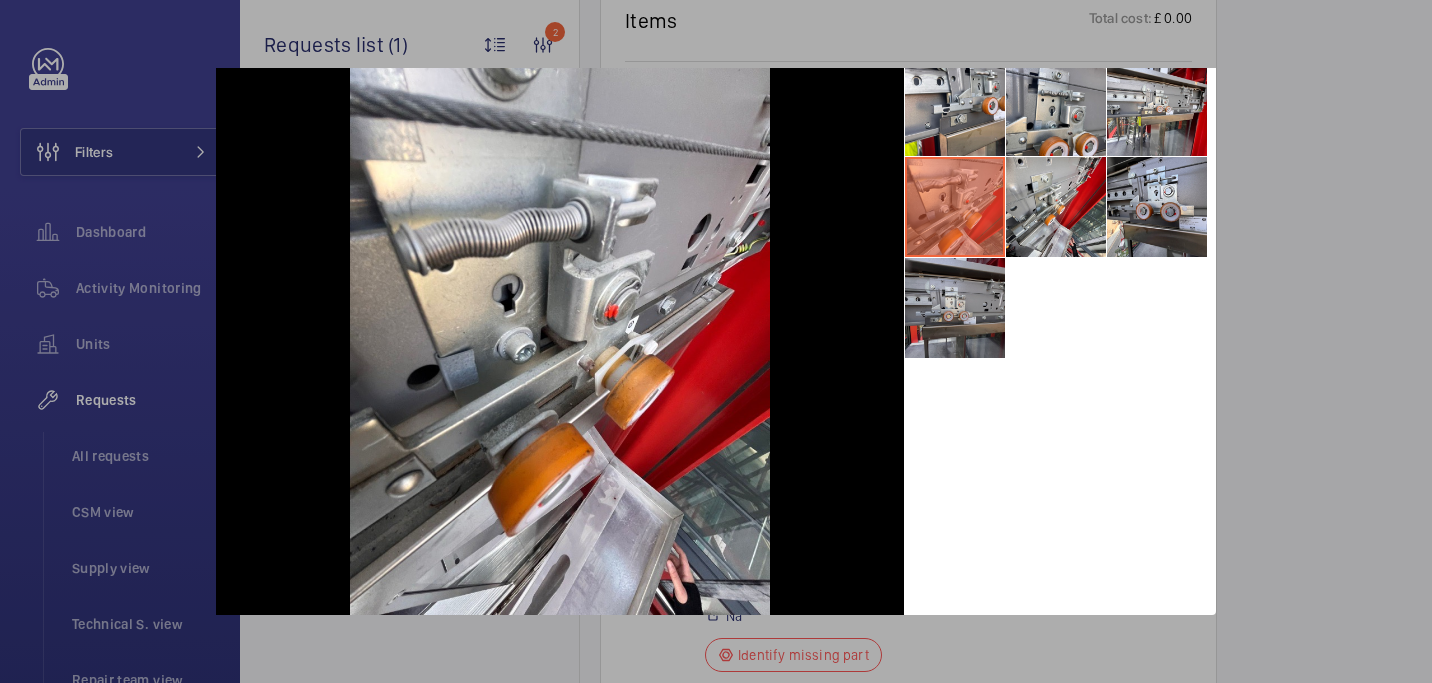 click at bounding box center (955, 308) 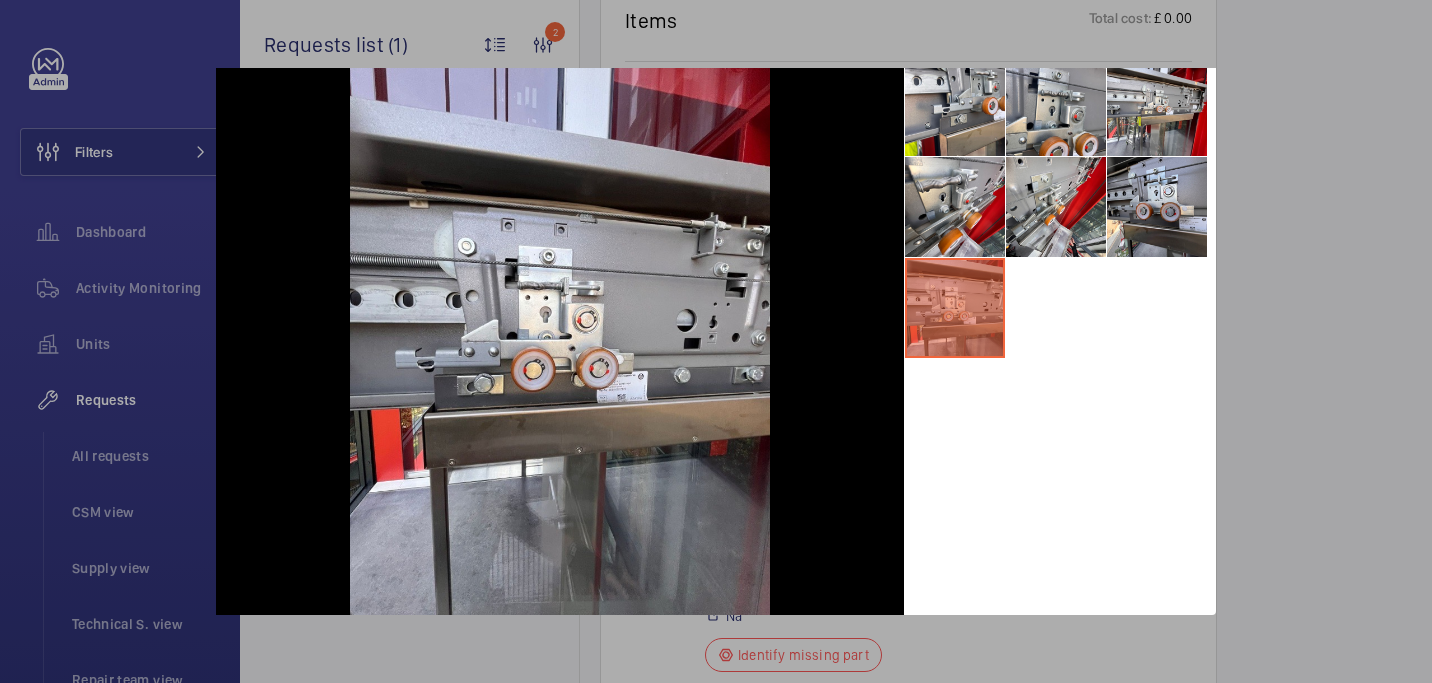 click at bounding box center [716, 341] 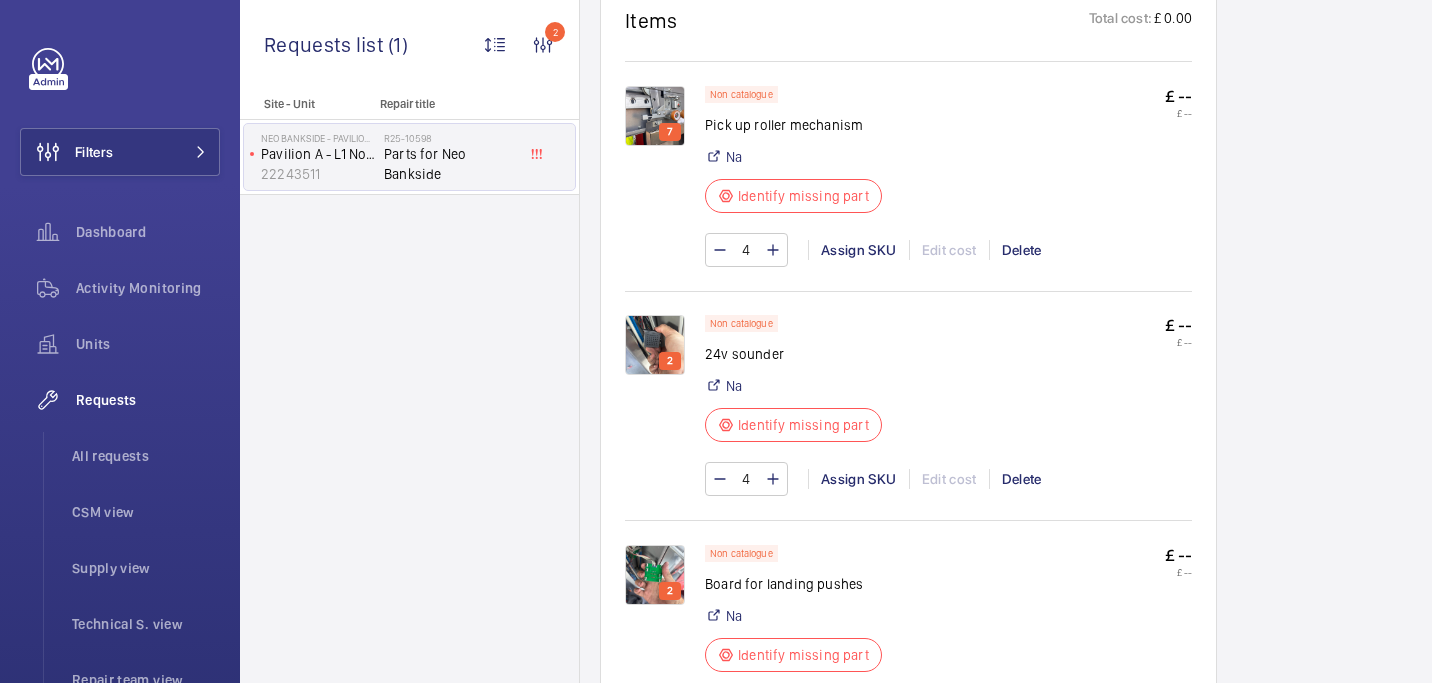 scroll, scrollTop: 0, scrollLeft: 0, axis: both 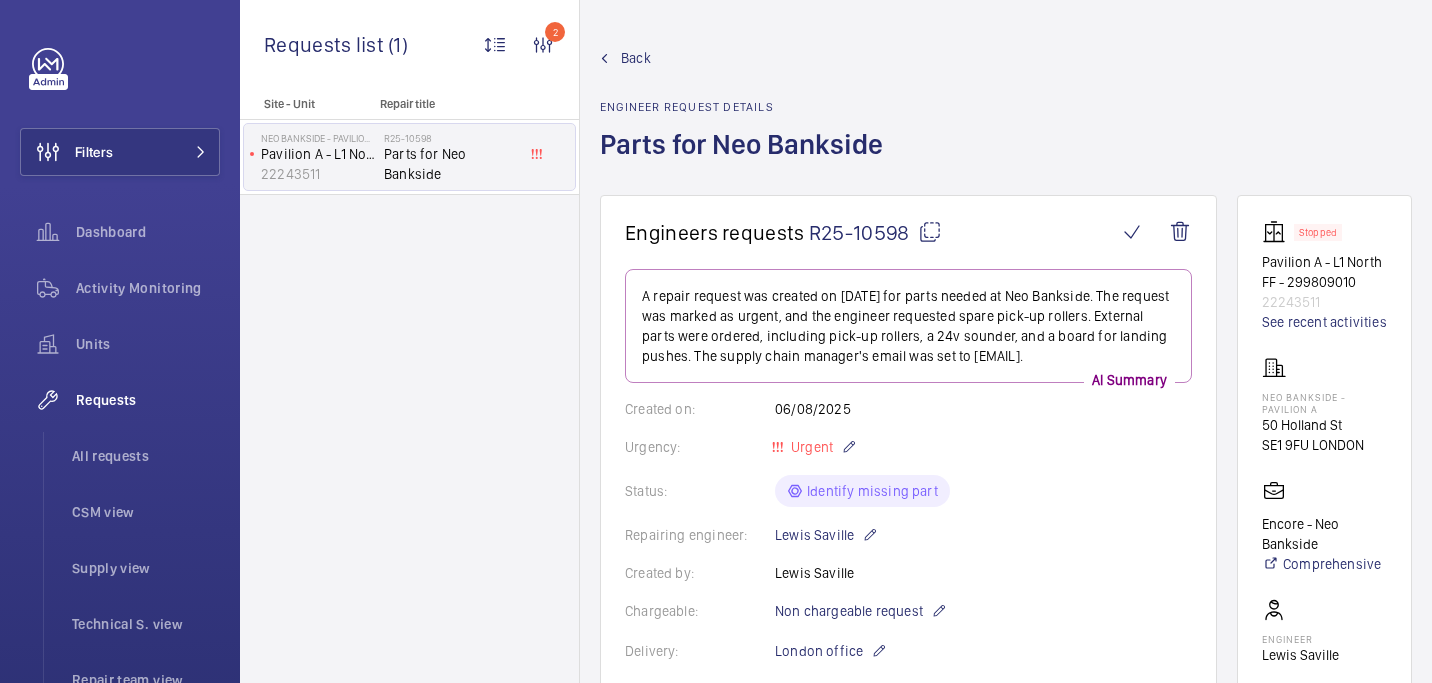 click 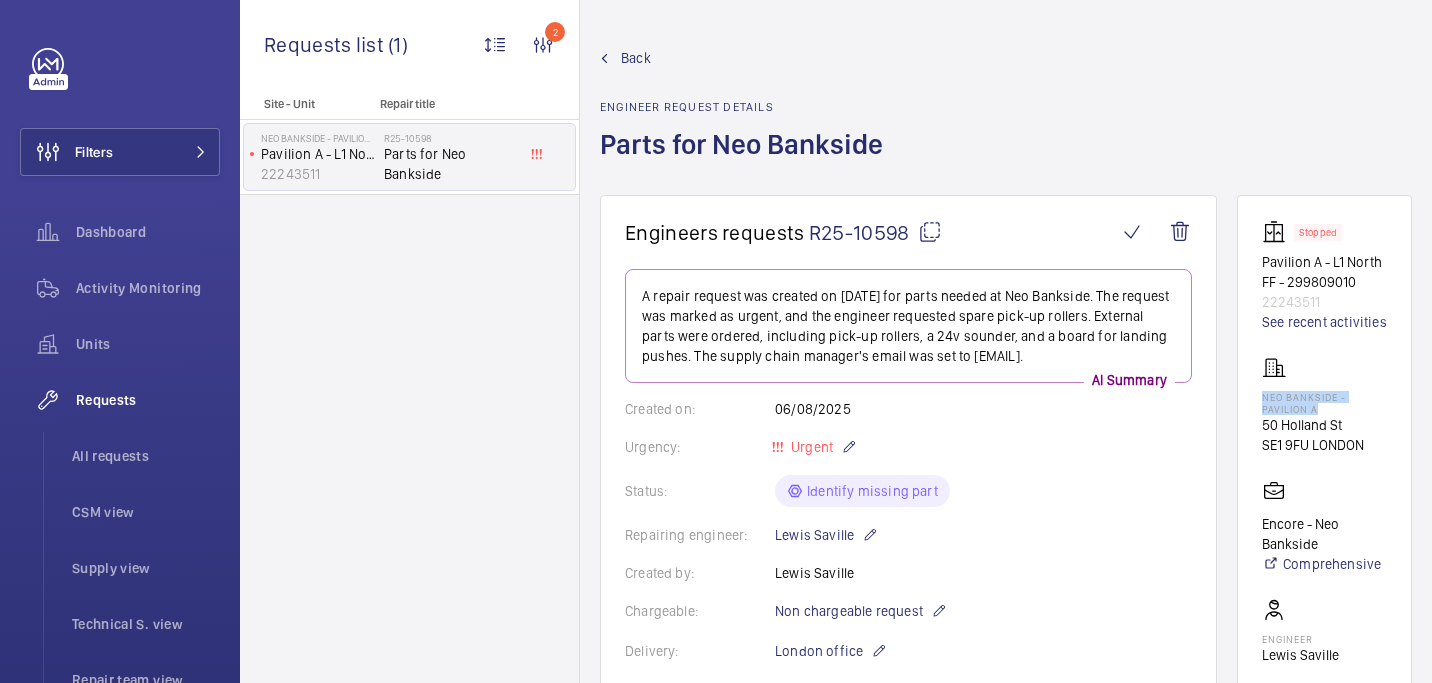 drag, startPoint x: 1257, startPoint y: 397, endPoint x: 1327, endPoint y: 406, distance: 70.5762 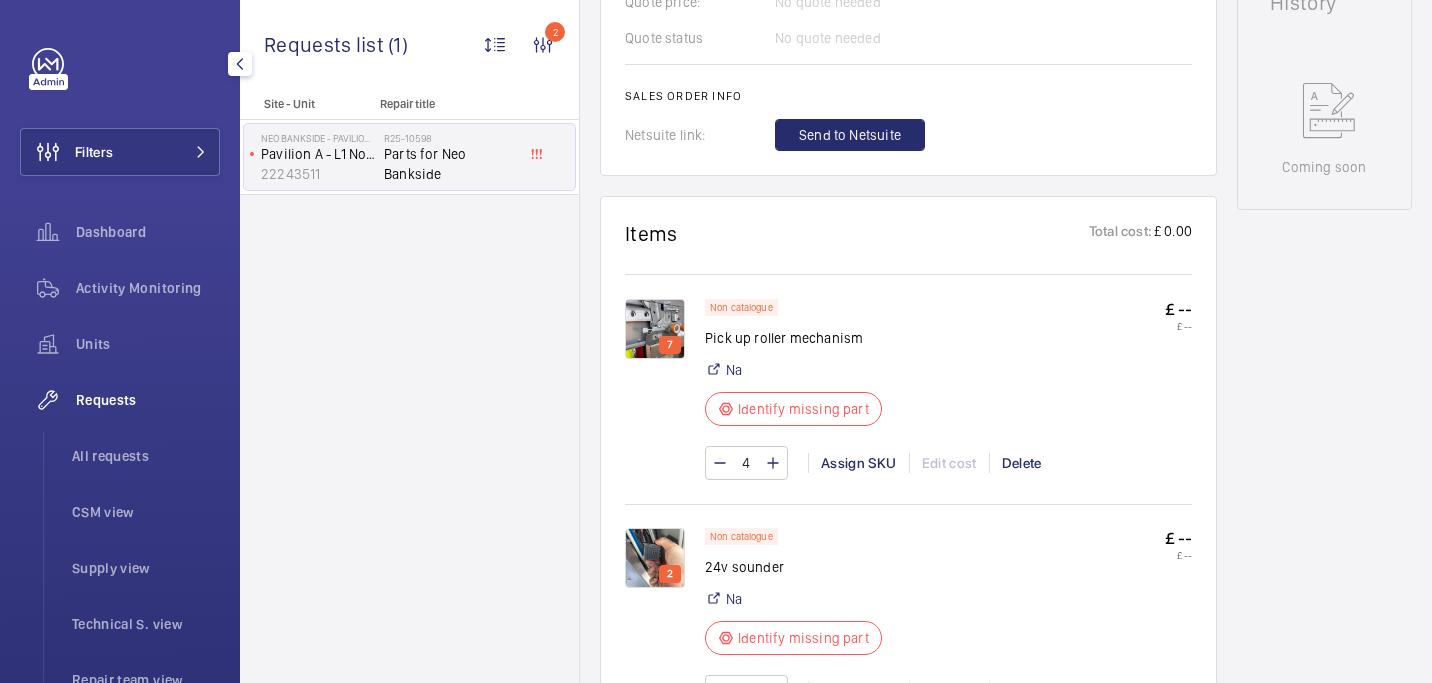 scroll, scrollTop: 1489, scrollLeft: 0, axis: vertical 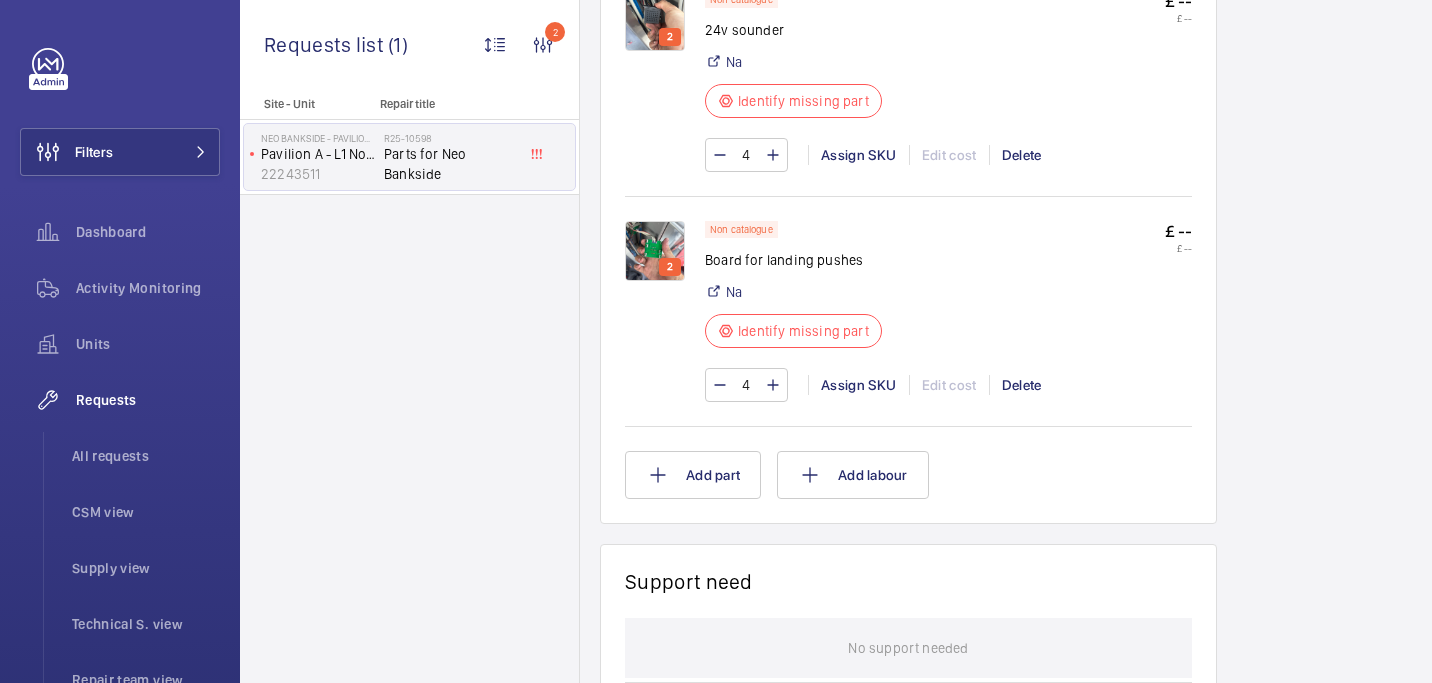 click on "24v sounder" 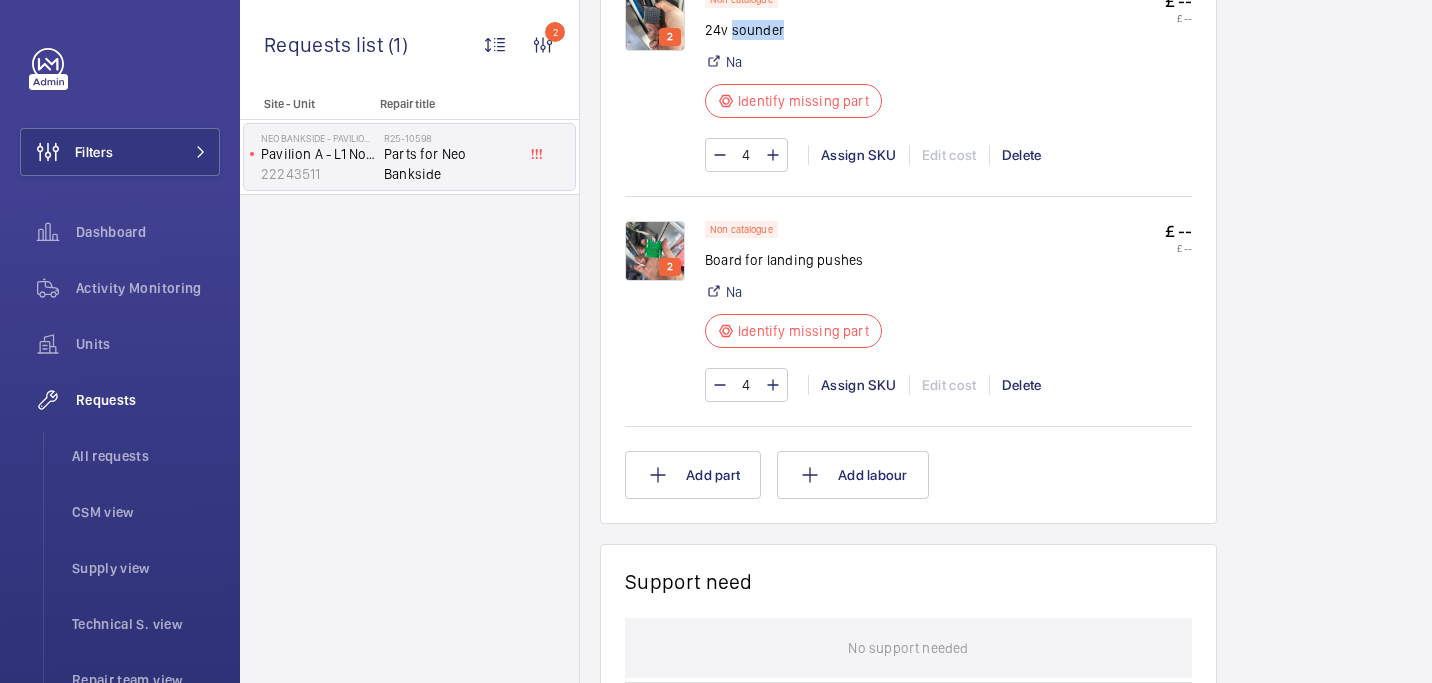 click on "24v sounder" 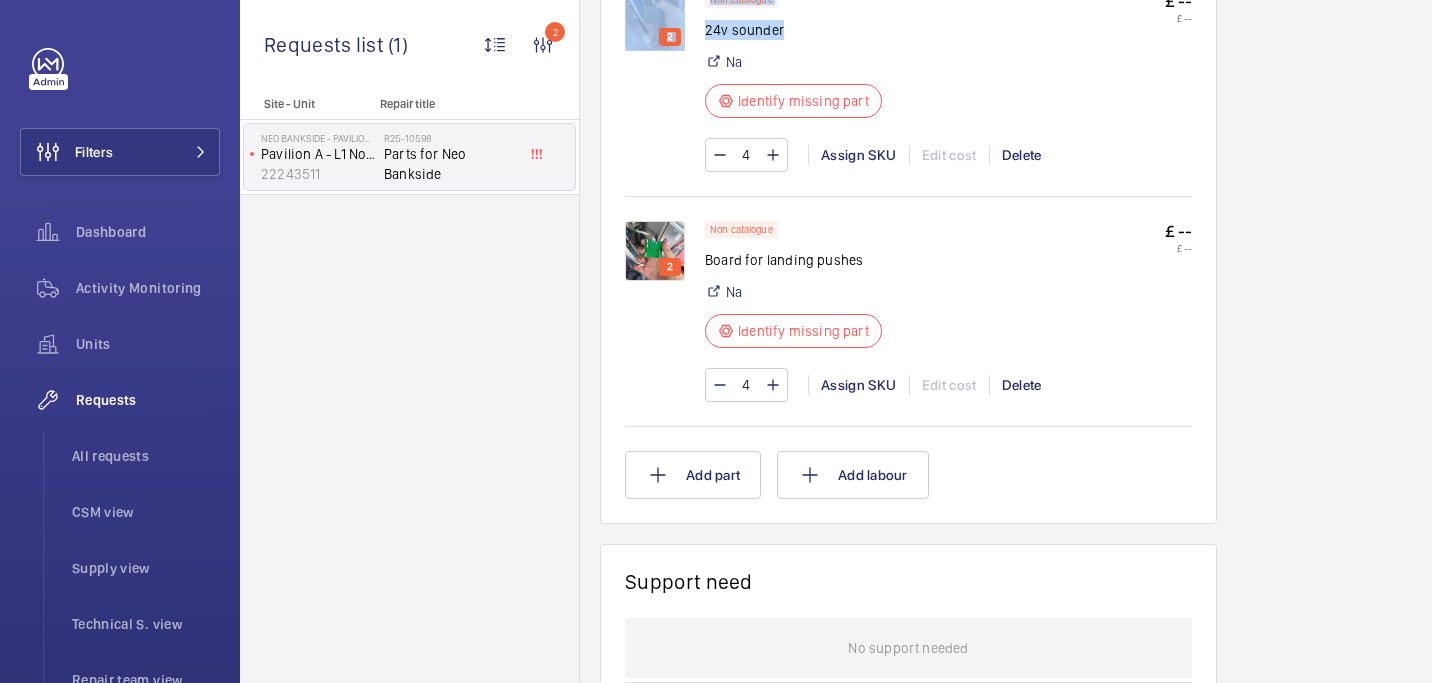 drag, startPoint x: 704, startPoint y: 55, endPoint x: 803, endPoint y: 43, distance: 99.724625 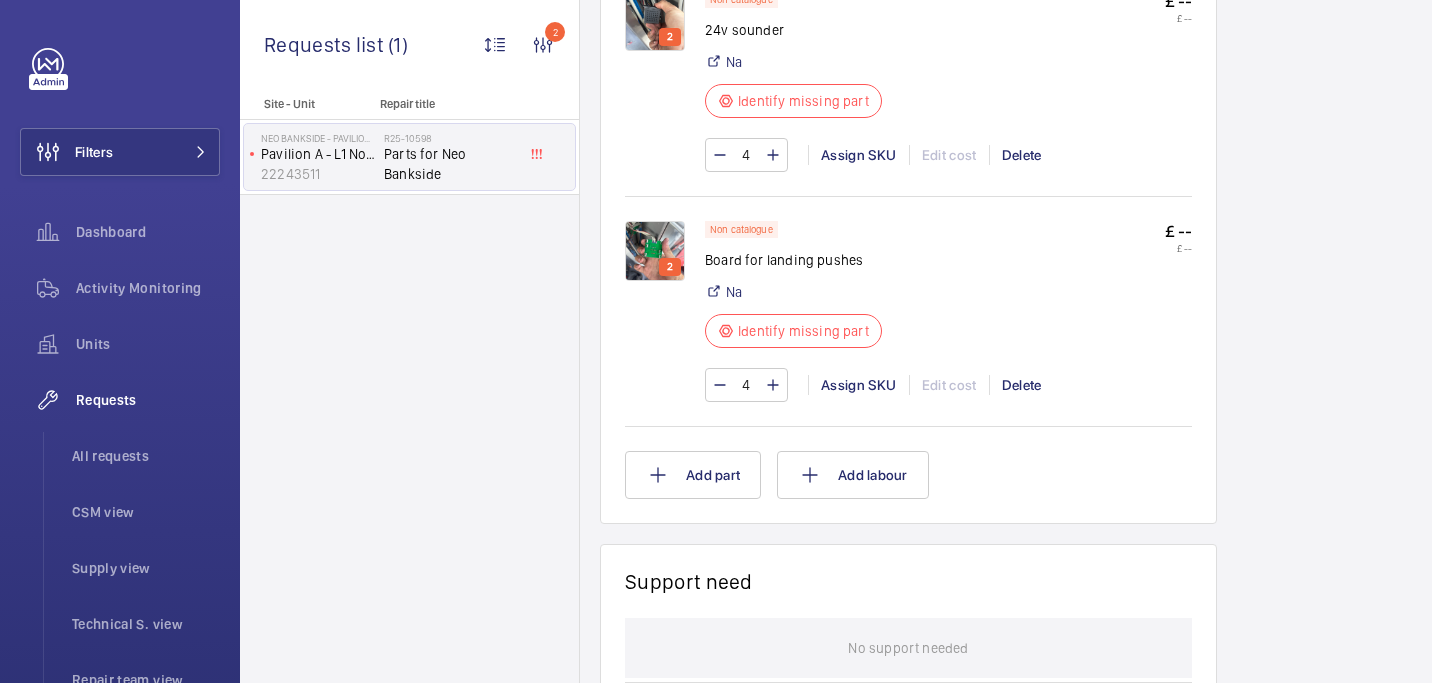 click on "Non catalogue 24v sounder   Na  Identify missing part" 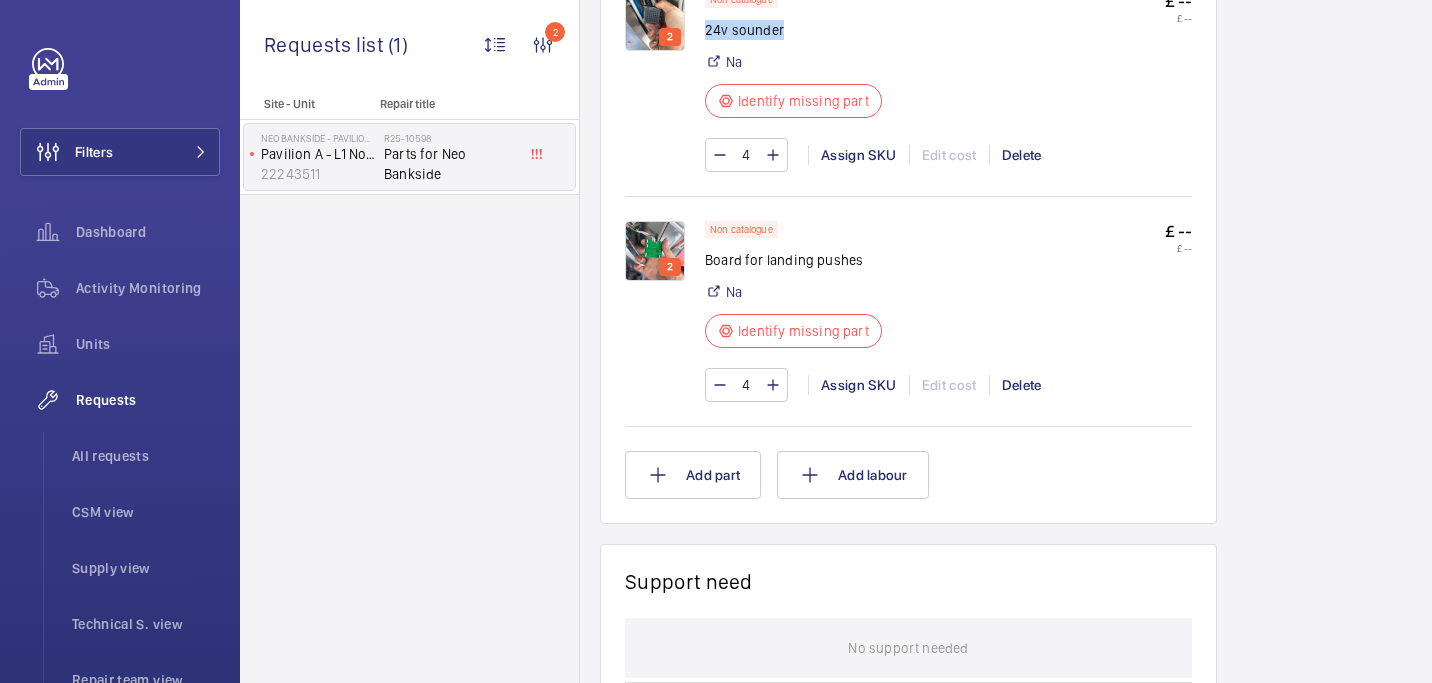 drag, startPoint x: 706, startPoint y: 54, endPoint x: 794, endPoint y: 53, distance: 88.005684 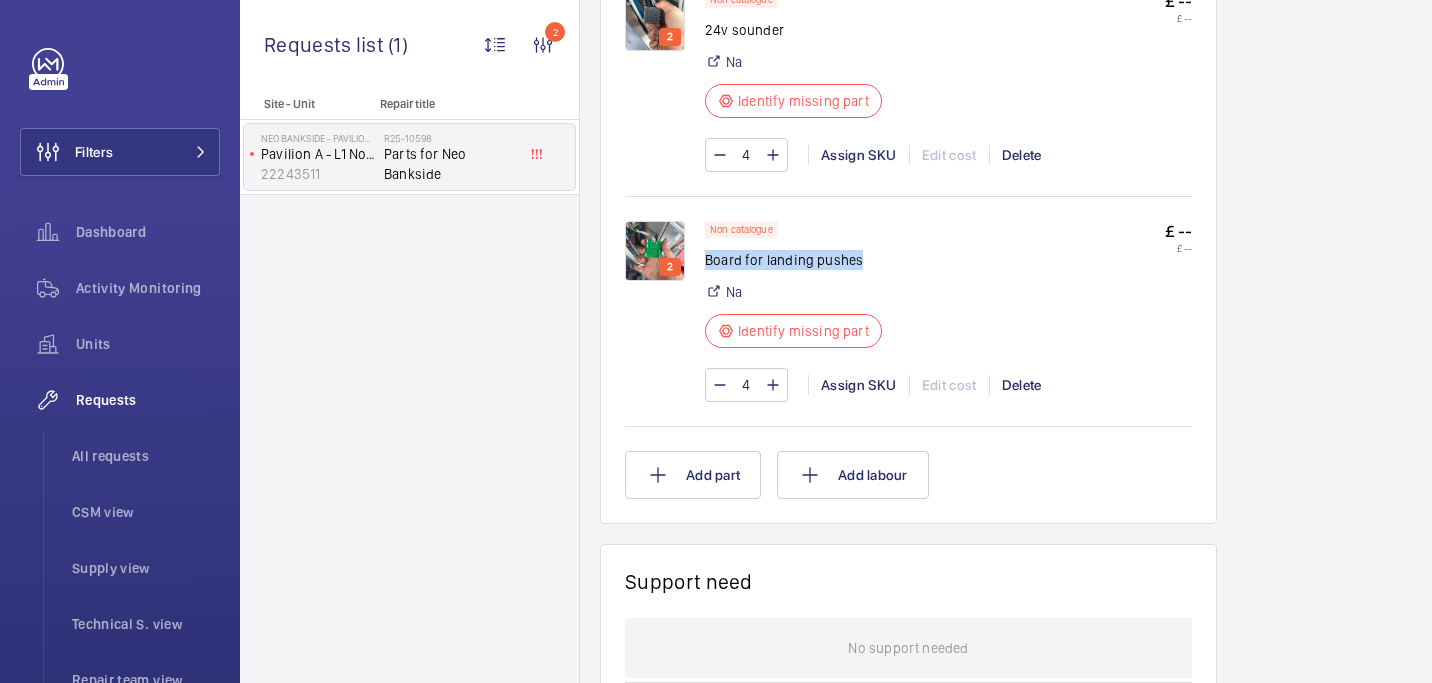 drag, startPoint x: 708, startPoint y: 278, endPoint x: 939, endPoint y: 282, distance: 231.03462 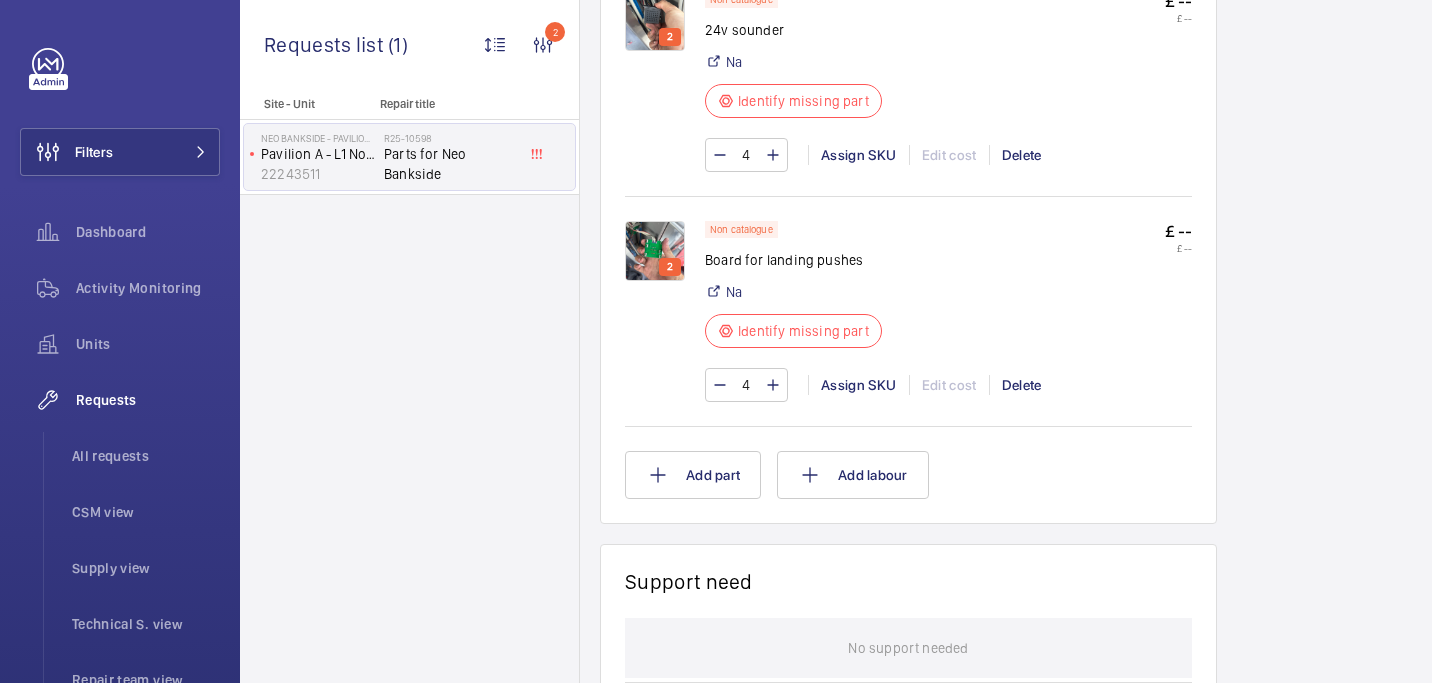 click on "2  Non catalogue 24v sounder   Na  Identify missing part  £ --   £ --  4 Assign SKU Edit cost Delete" 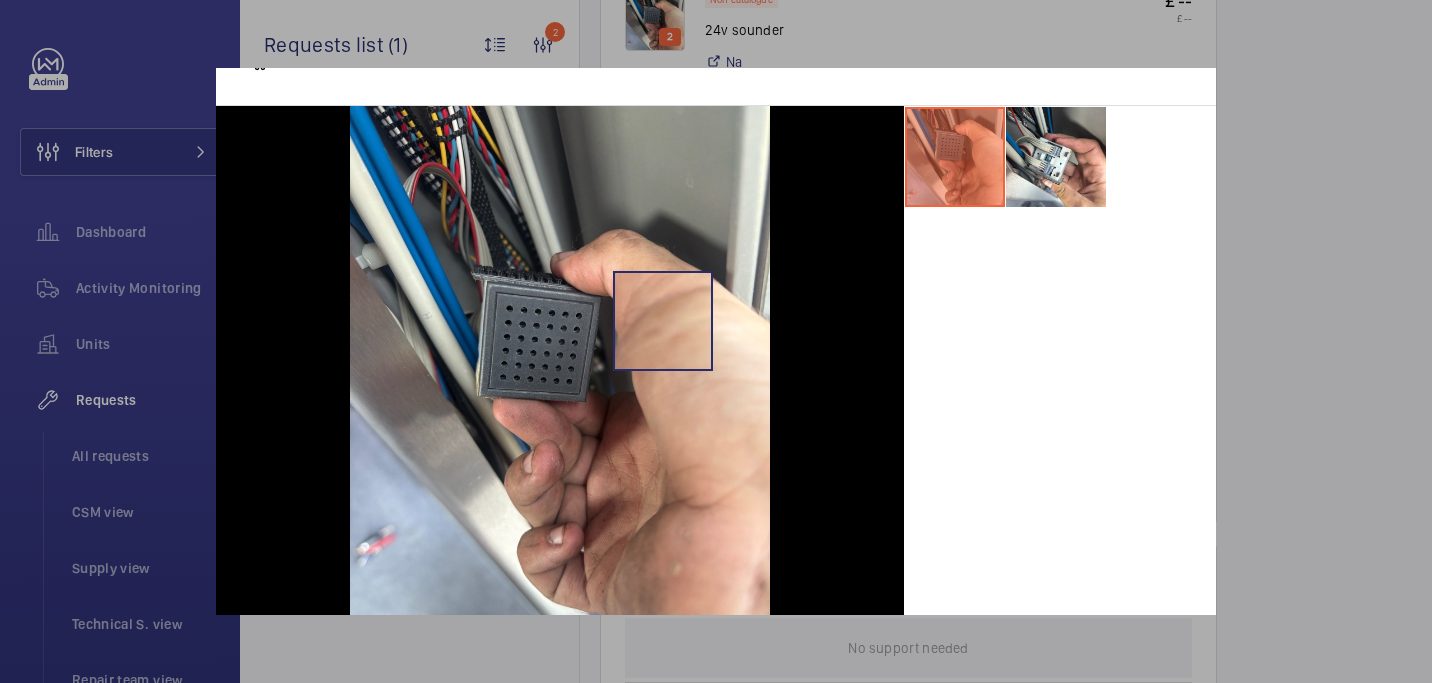 scroll, scrollTop: 52, scrollLeft: 0, axis: vertical 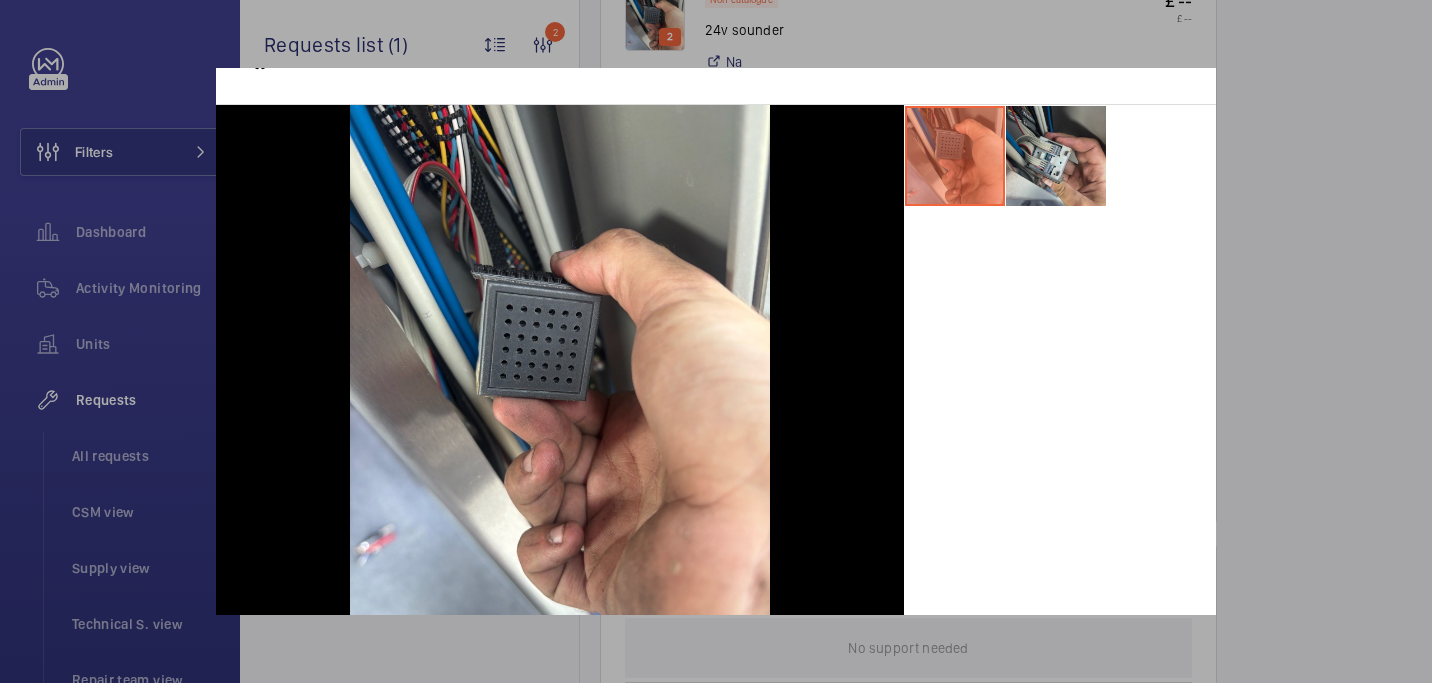 click at bounding box center (1056, 156) 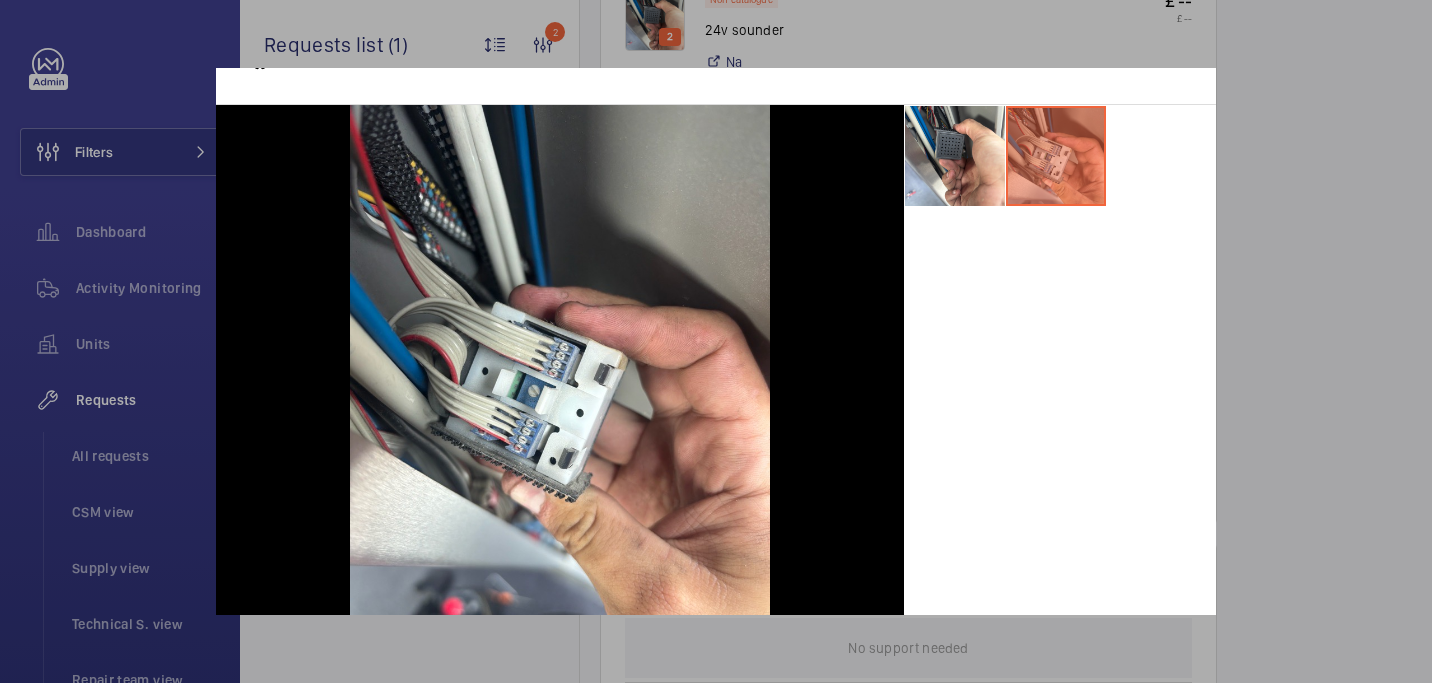 click at bounding box center [716, 341] 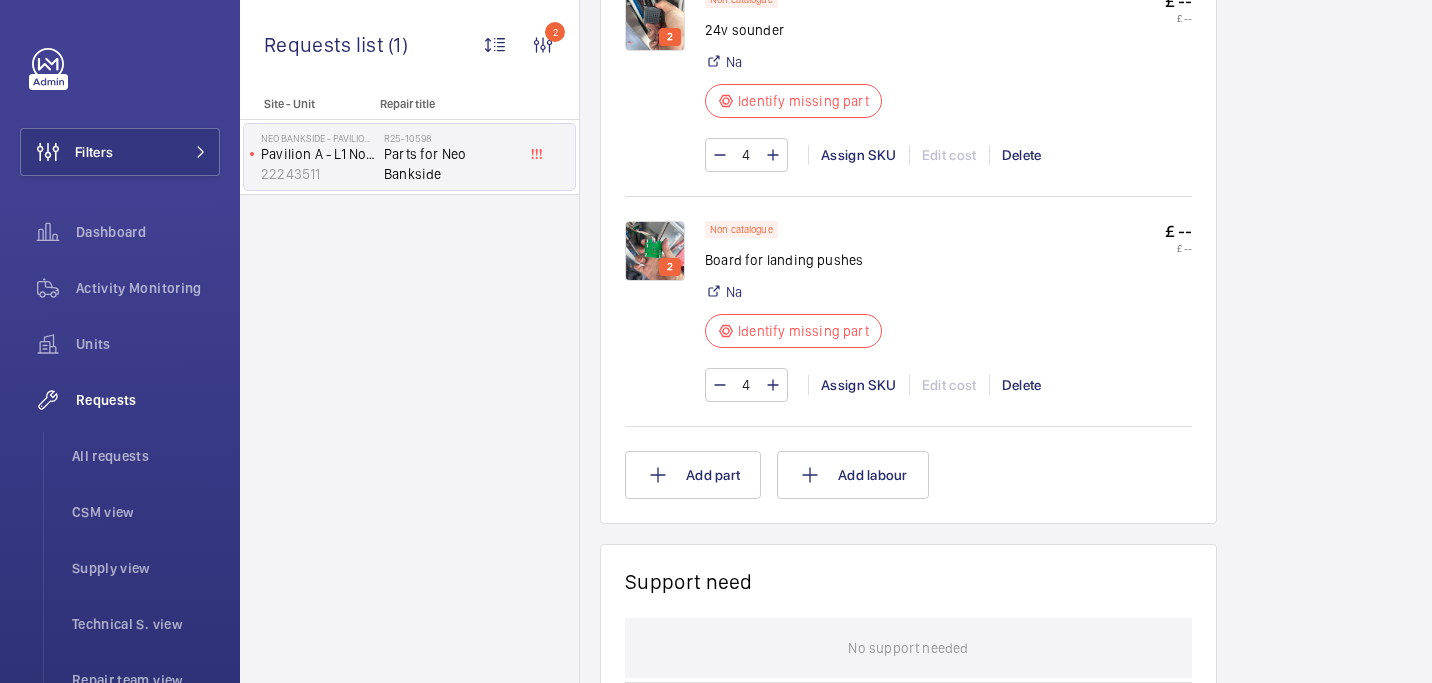 click 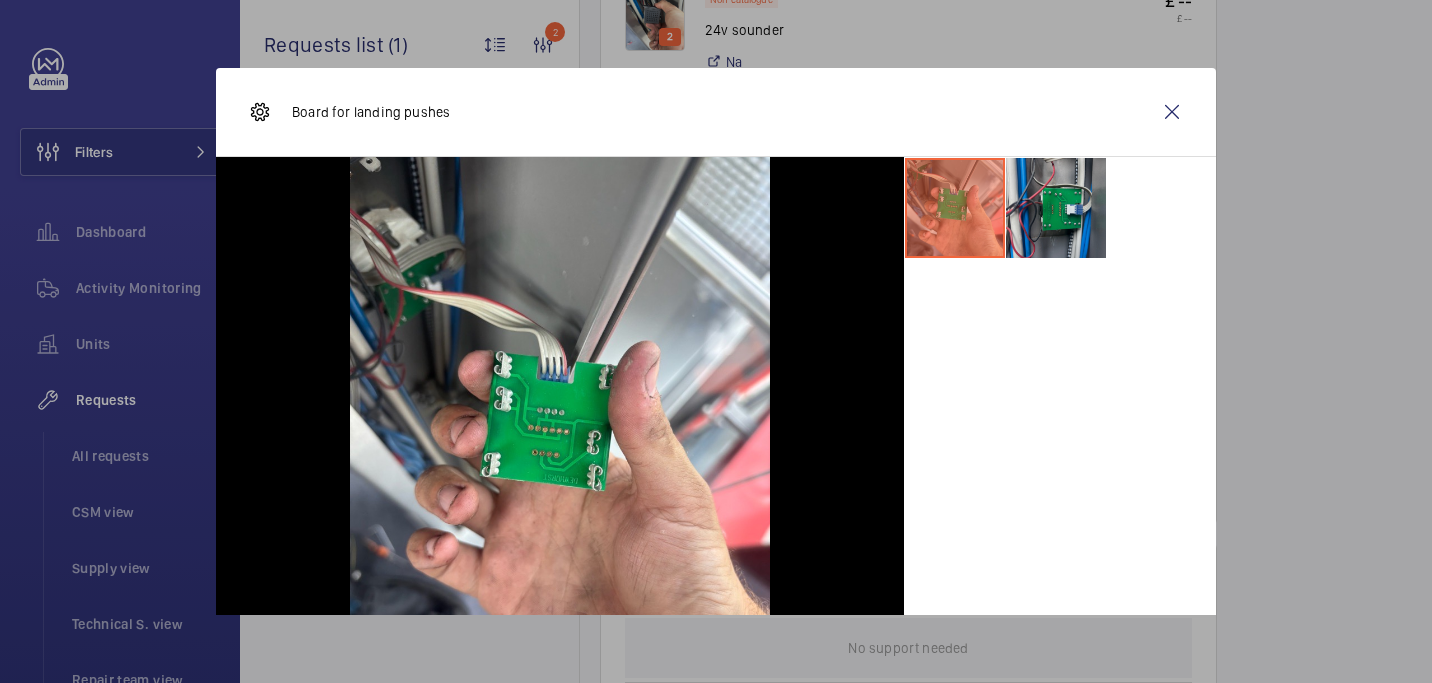 click at bounding box center [1056, 208] 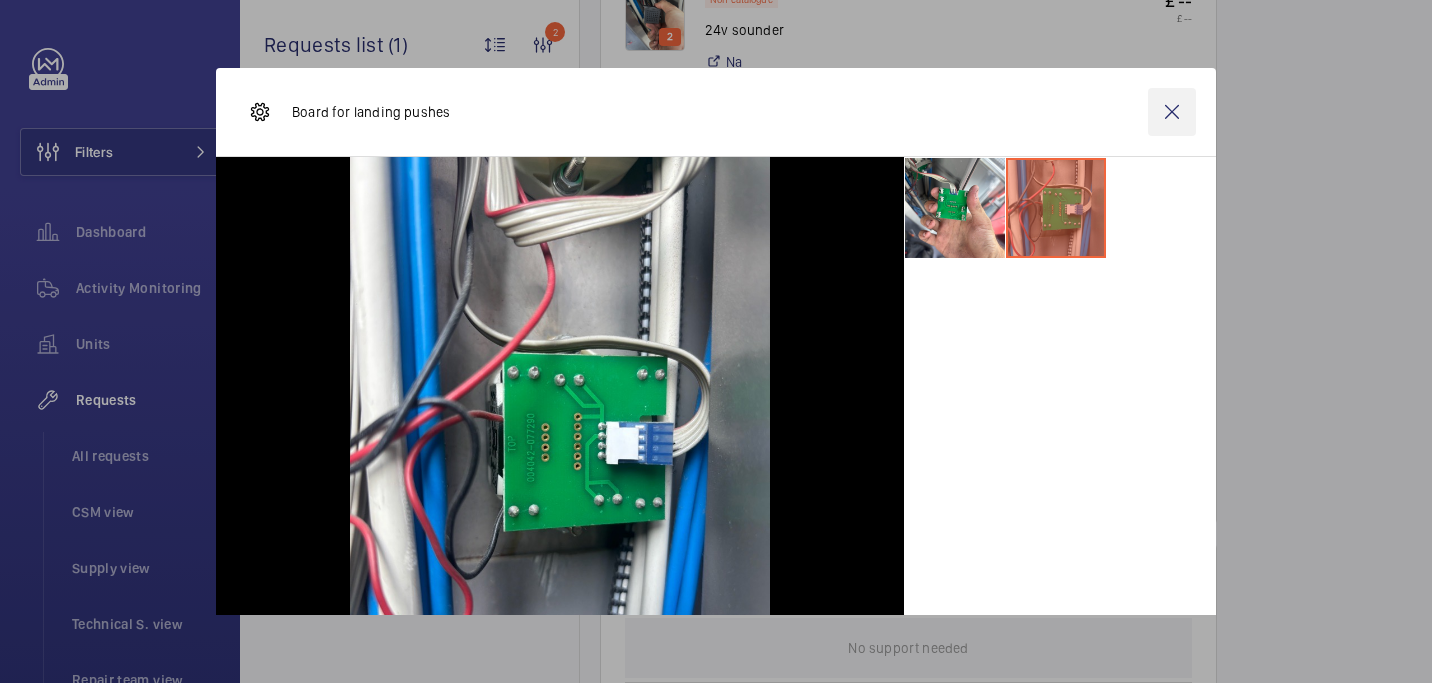 click at bounding box center [1172, 112] 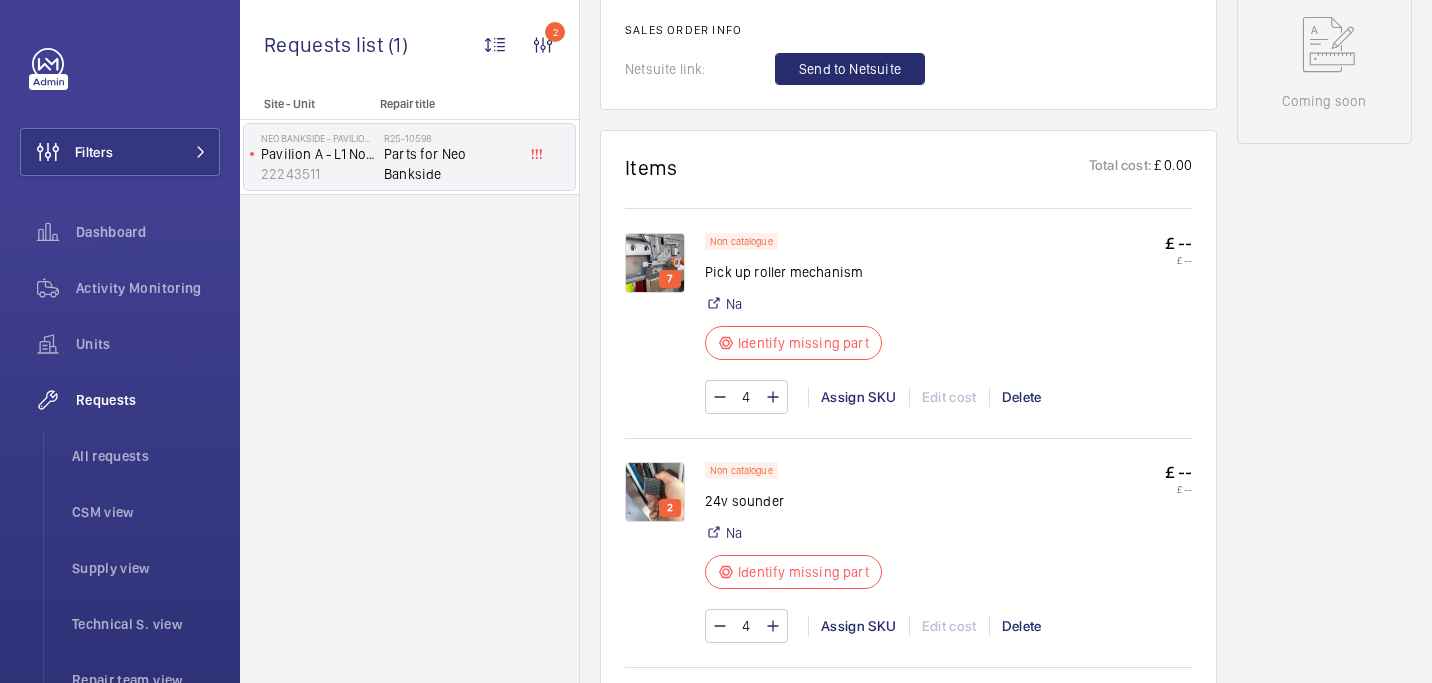 scroll, scrollTop: 384, scrollLeft: 0, axis: vertical 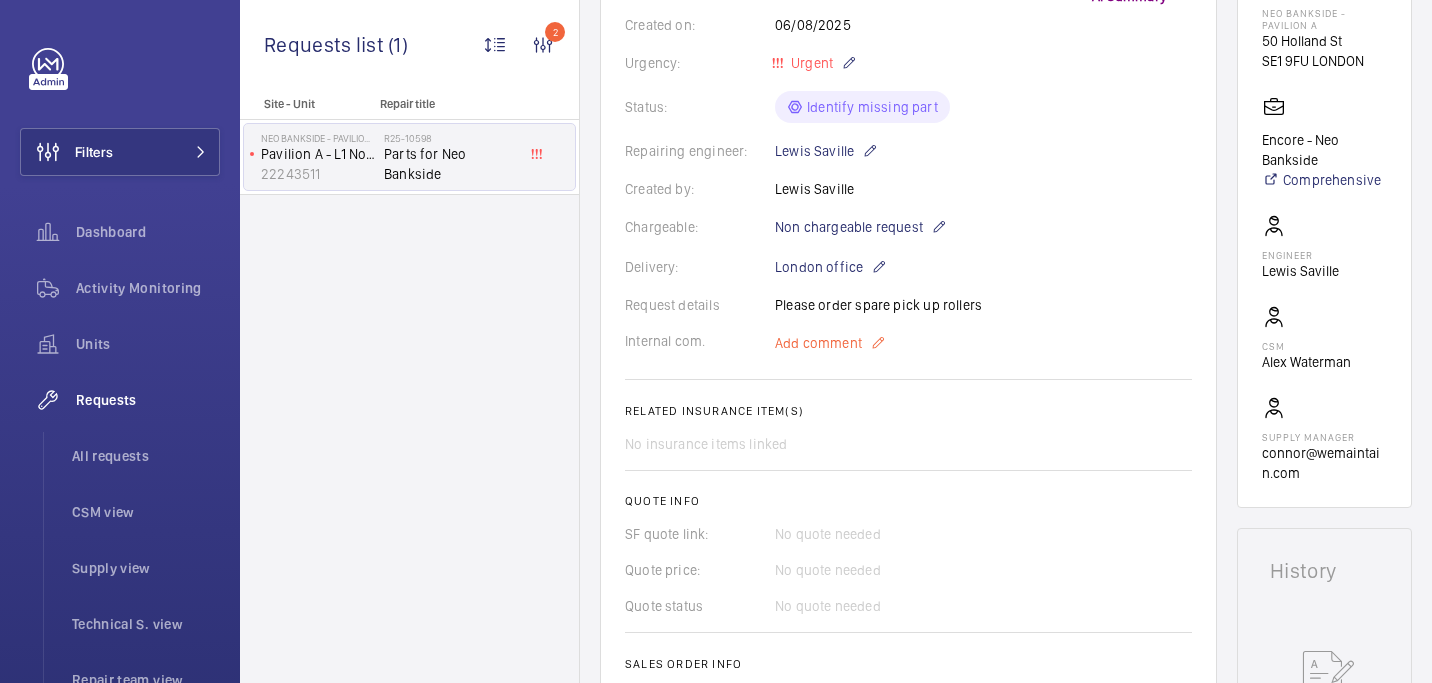 click on "Add comment" 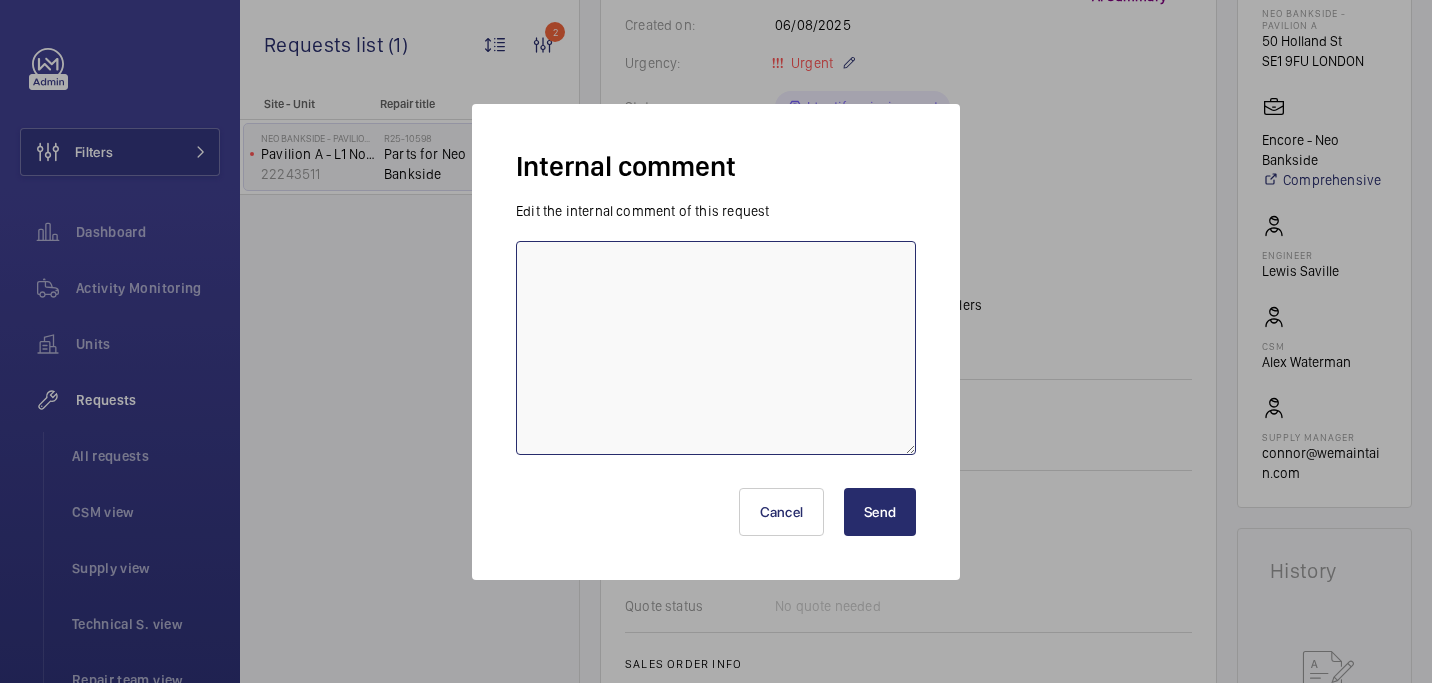 click at bounding box center [716, 348] 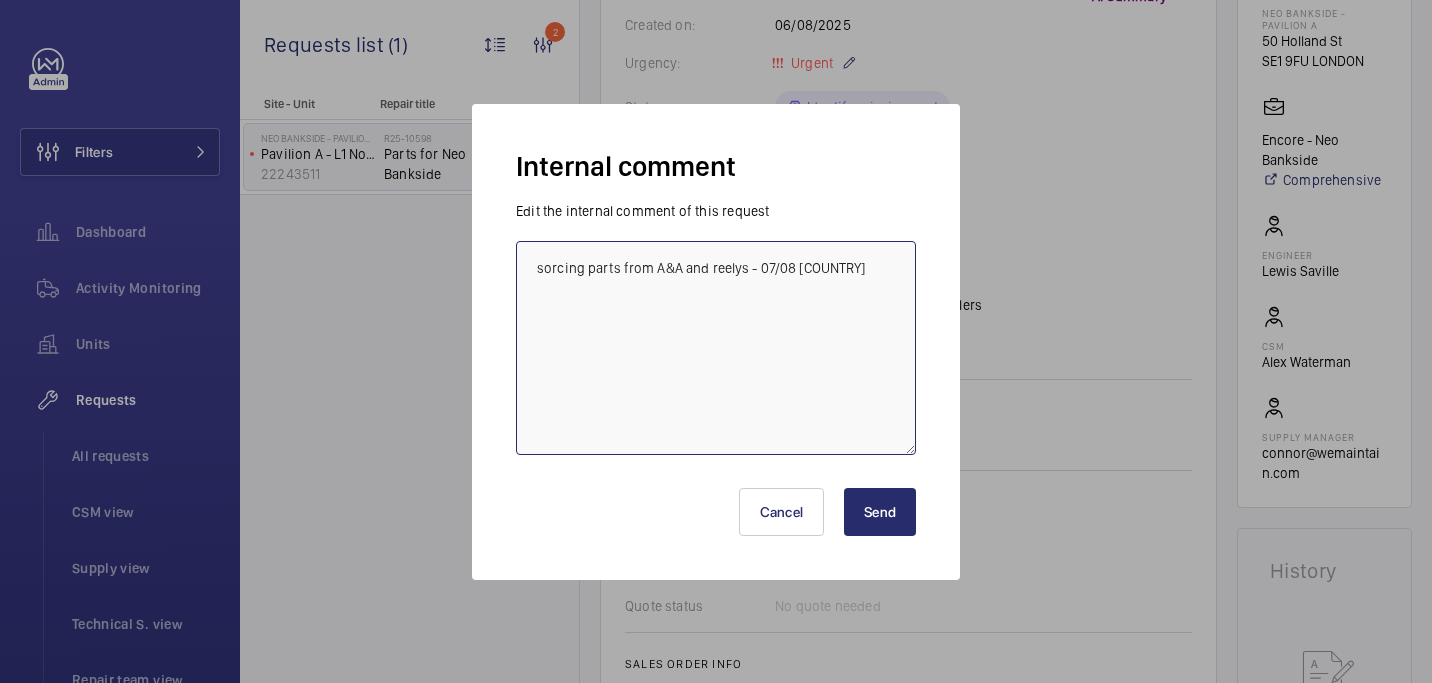 click on "sorcing parts from A&A and reelys - 07/08 india" at bounding box center (716, 348) 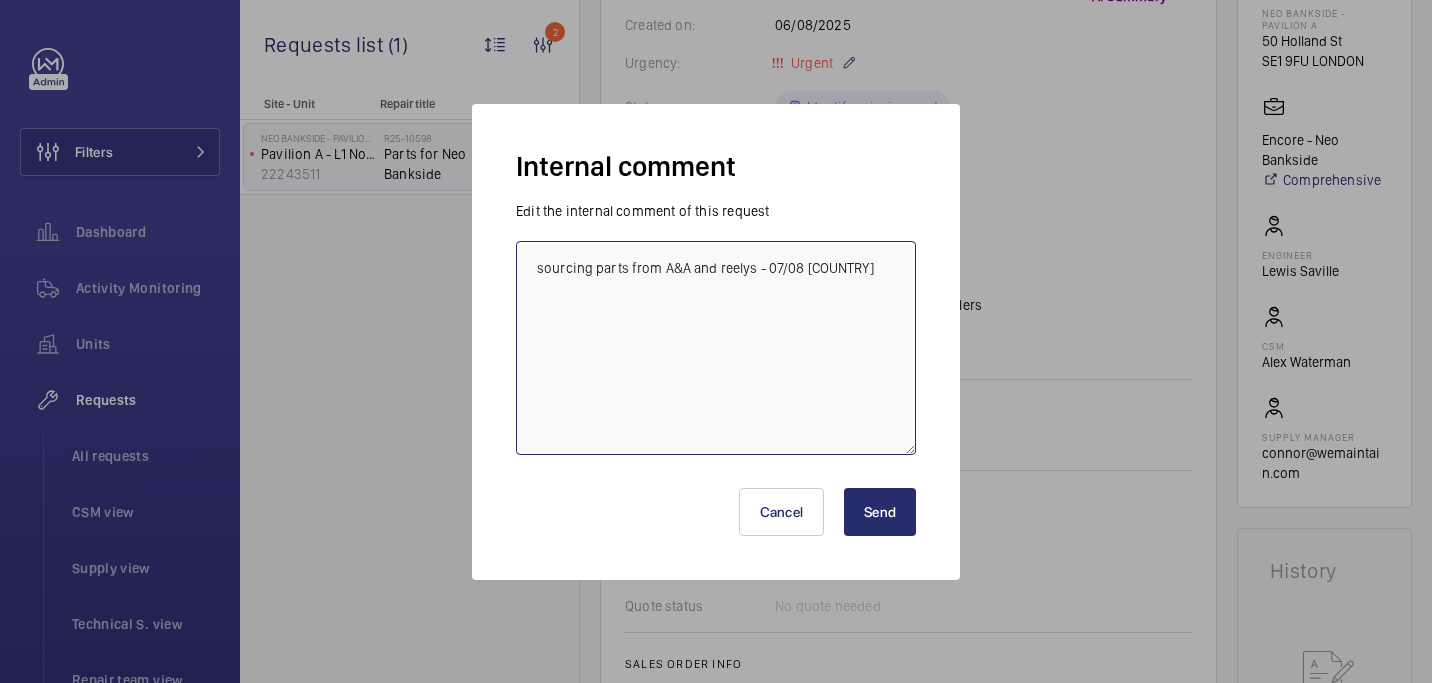 type on "sourcing parts from A&A and reelys - 07/08 india" 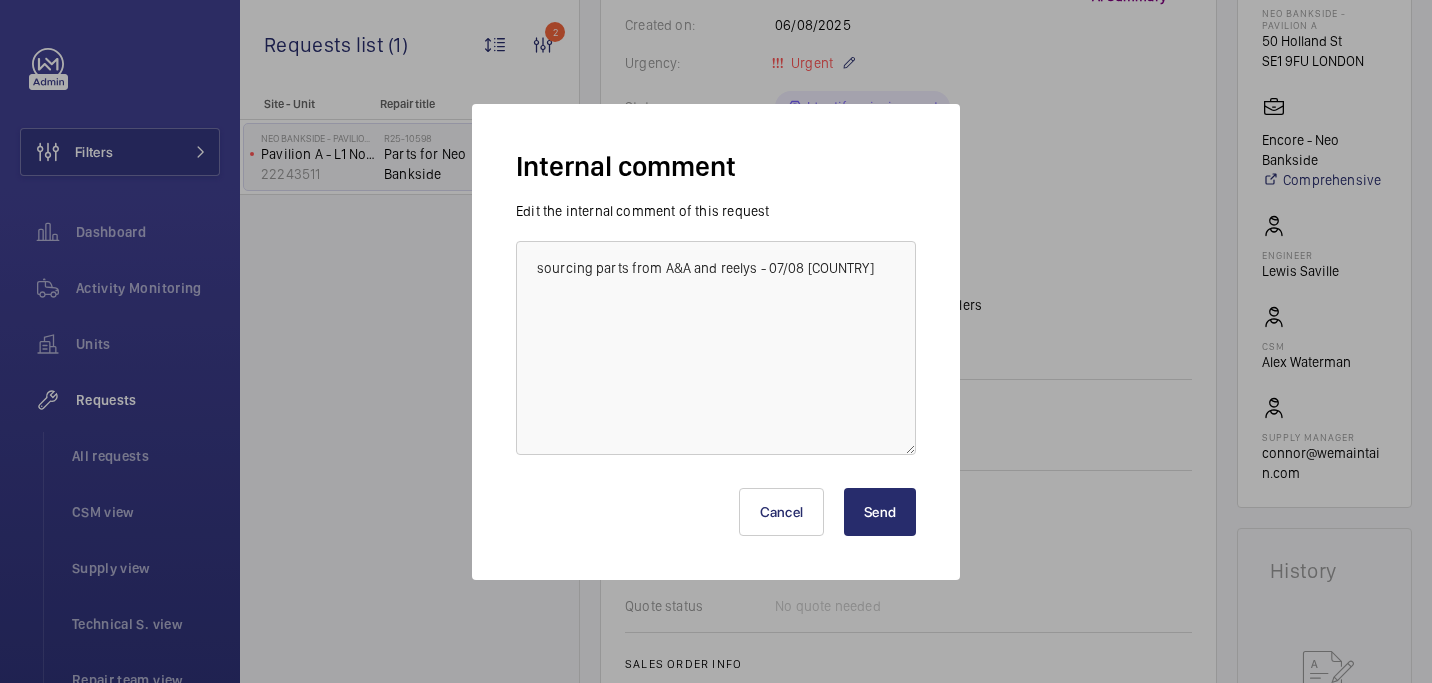 click on "Send" at bounding box center (880, 512) 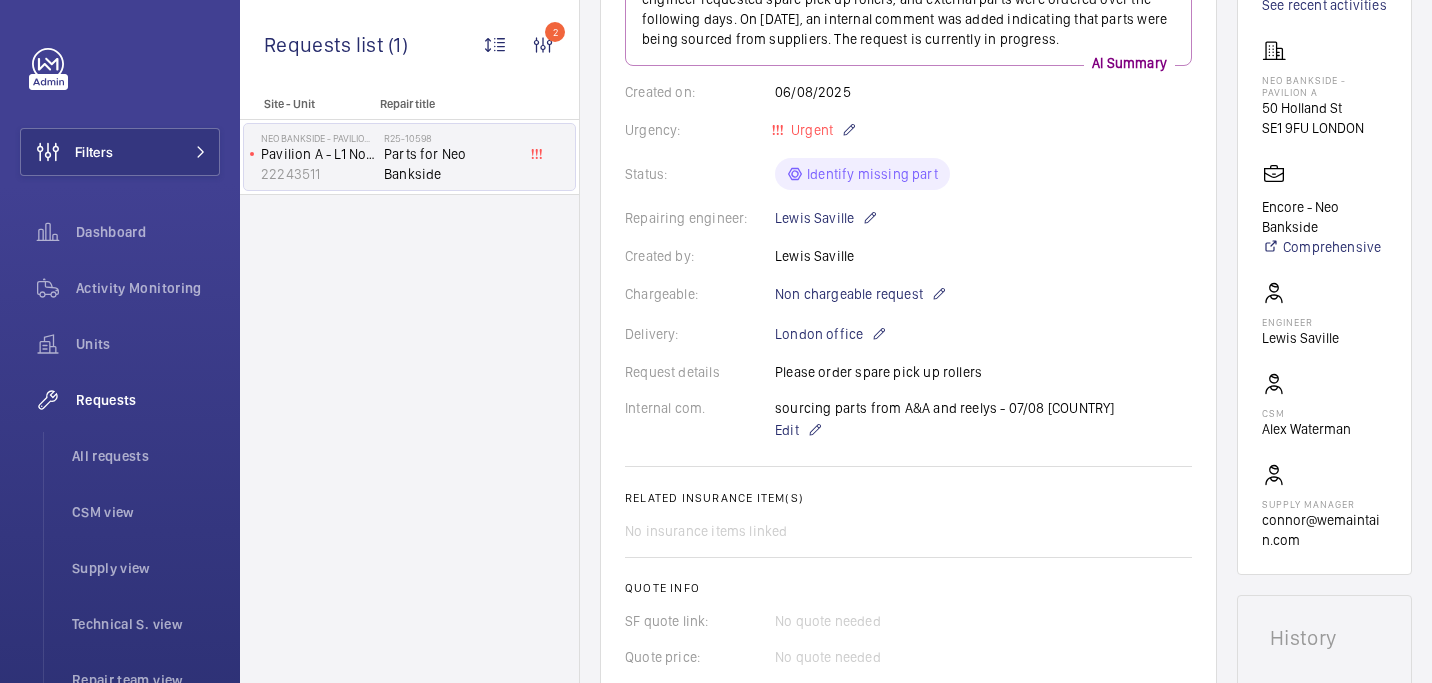 scroll, scrollTop: 319, scrollLeft: 0, axis: vertical 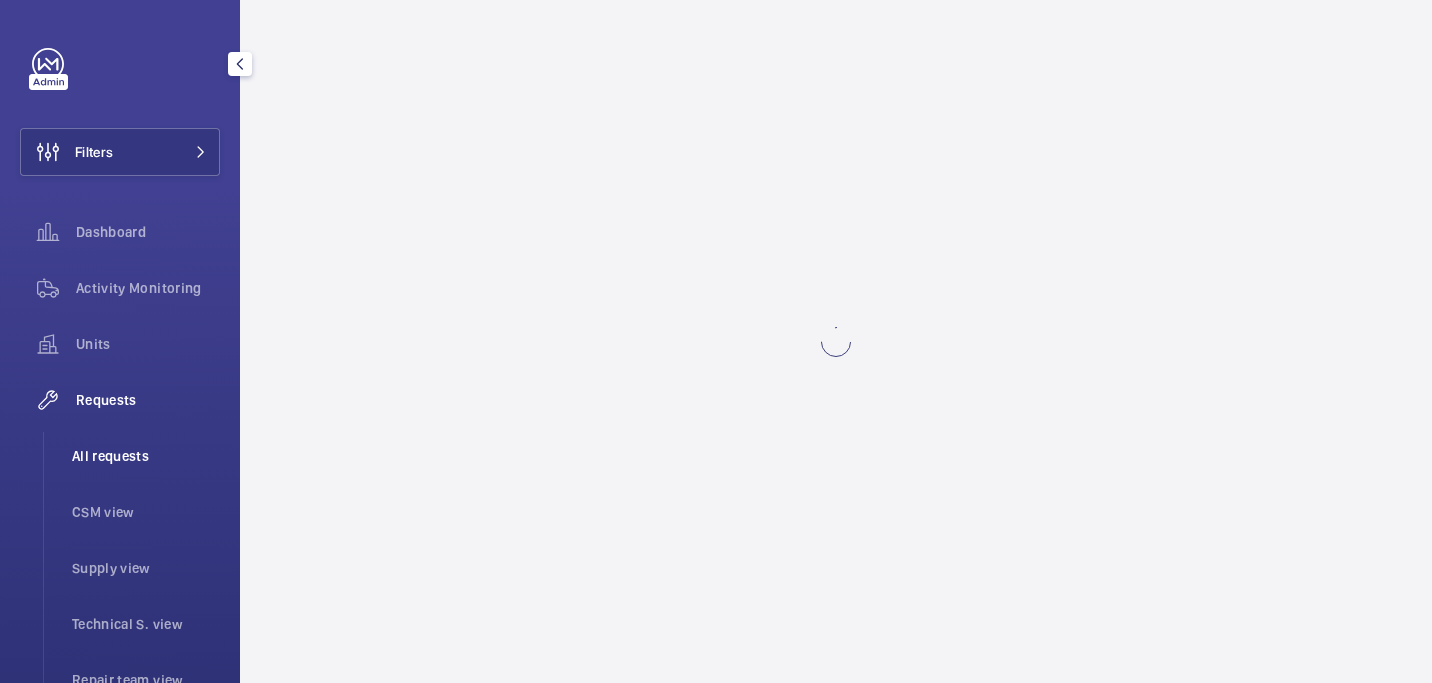 click on "All requests" 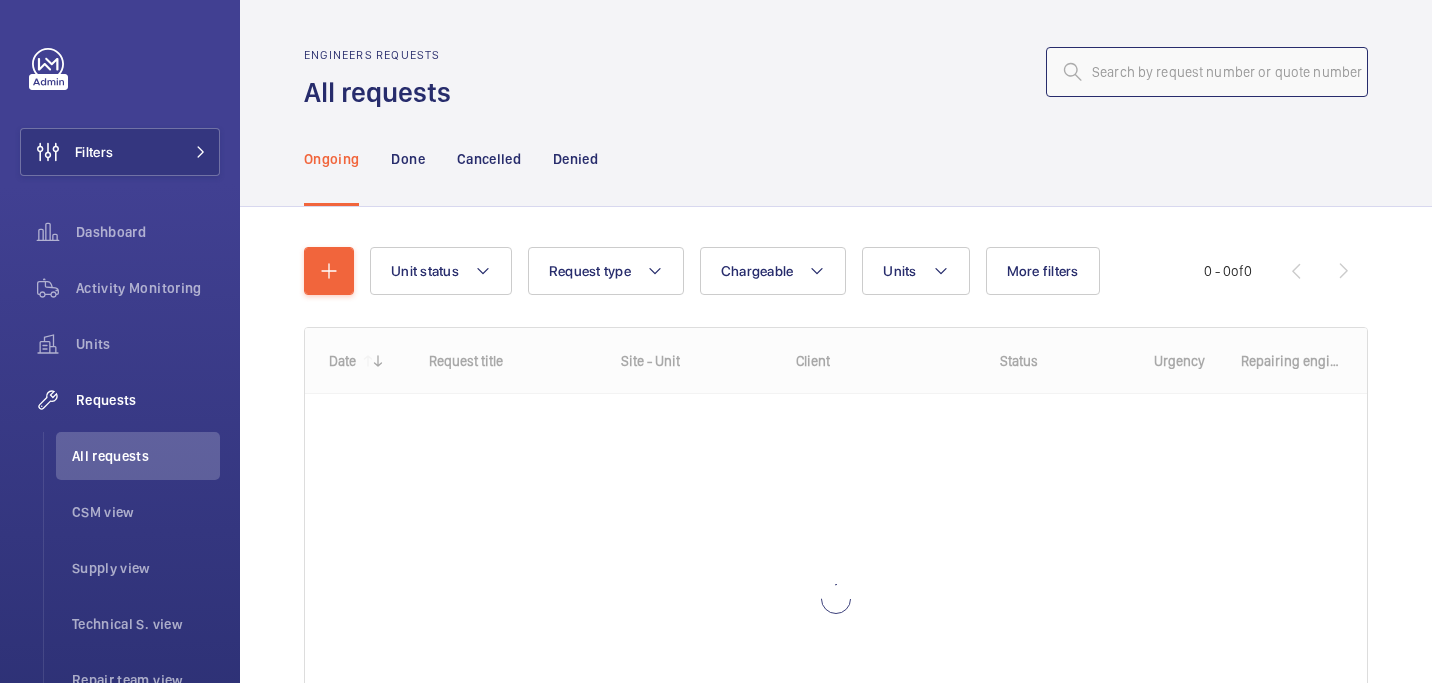 click 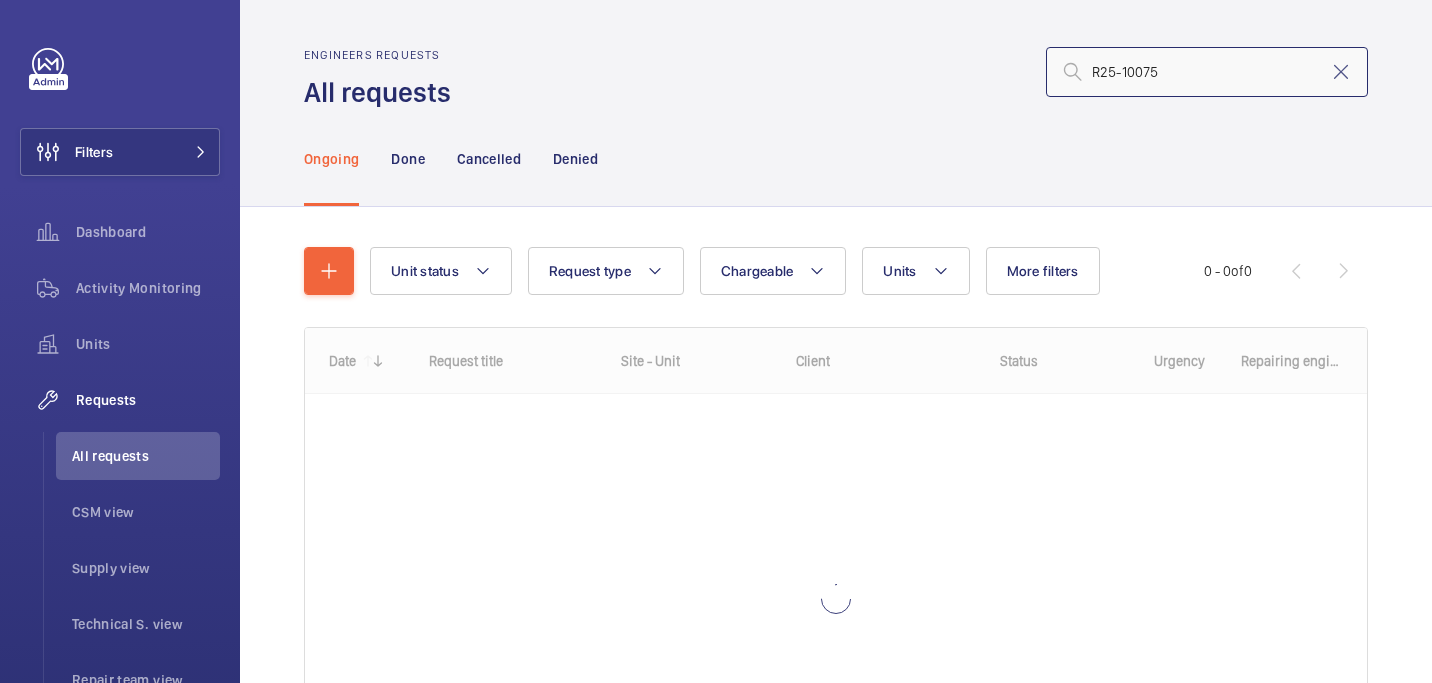 type on "R25-10075" 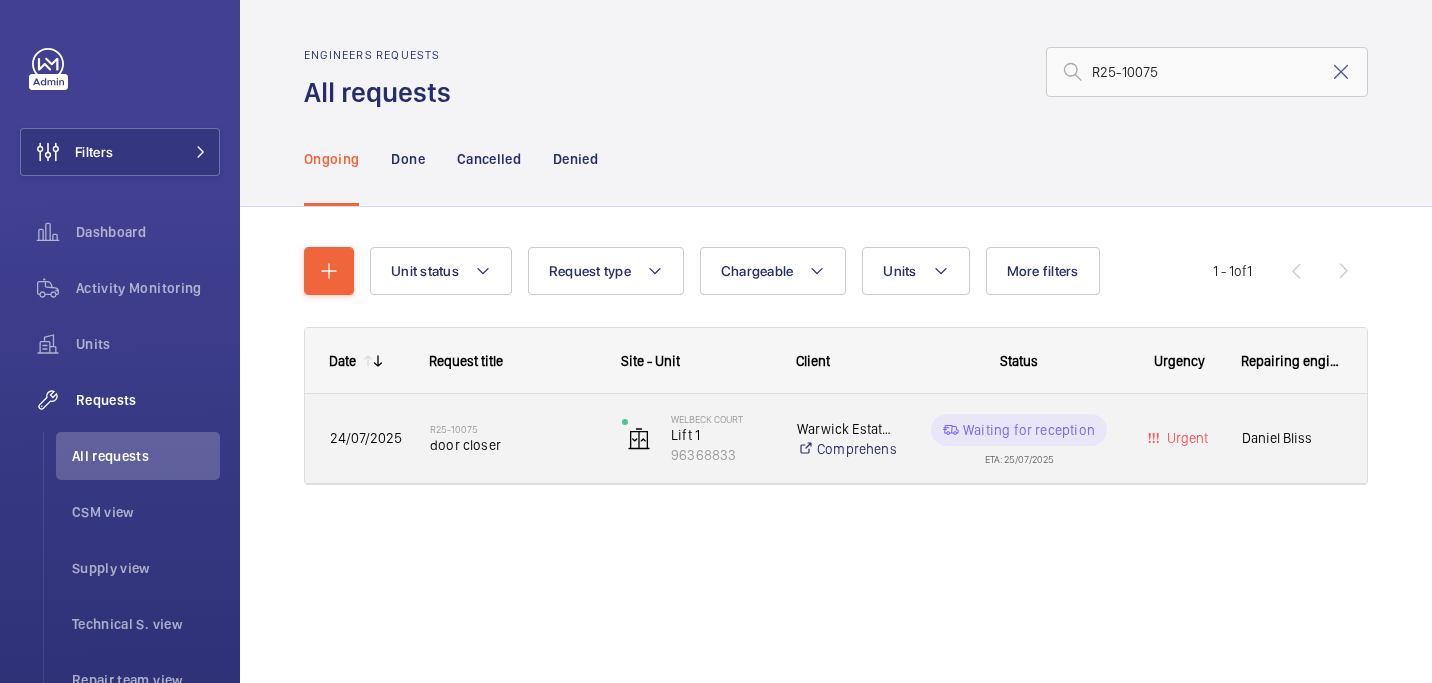click on "R25-10075   door closer" 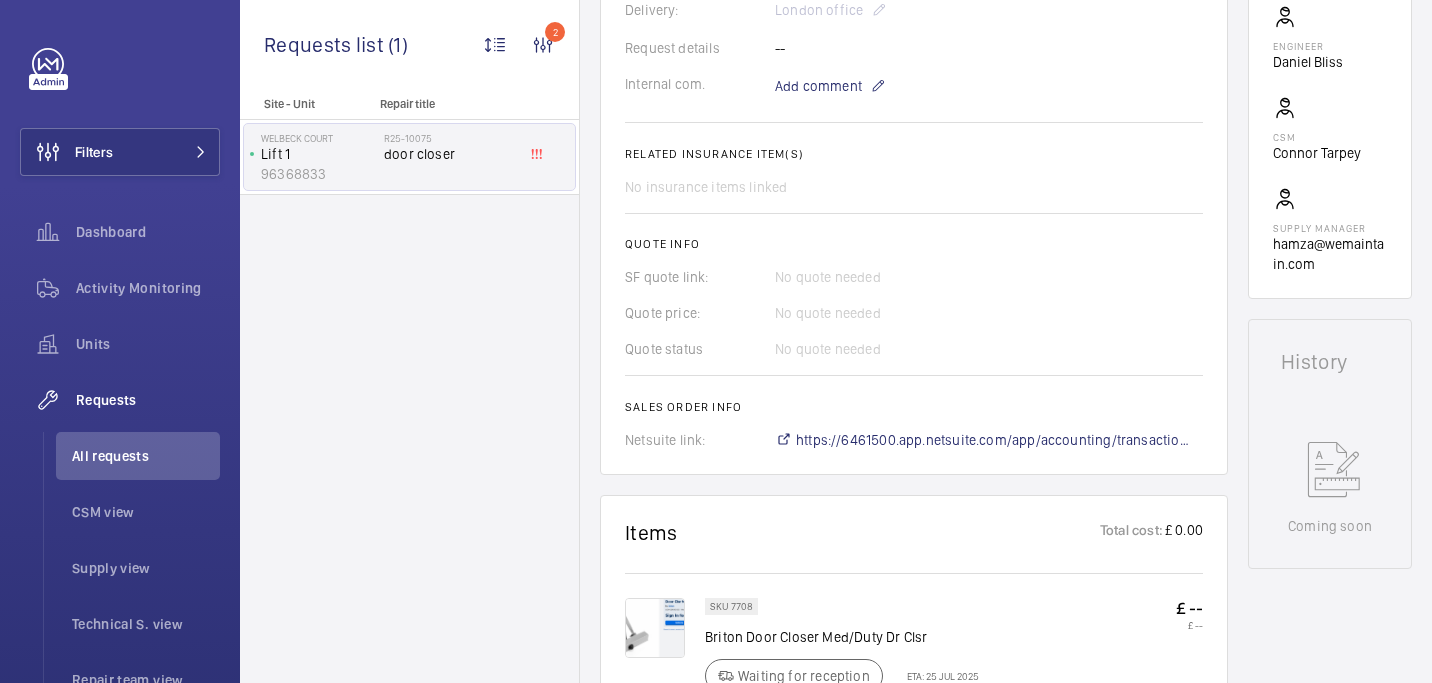 scroll, scrollTop: 861, scrollLeft: 0, axis: vertical 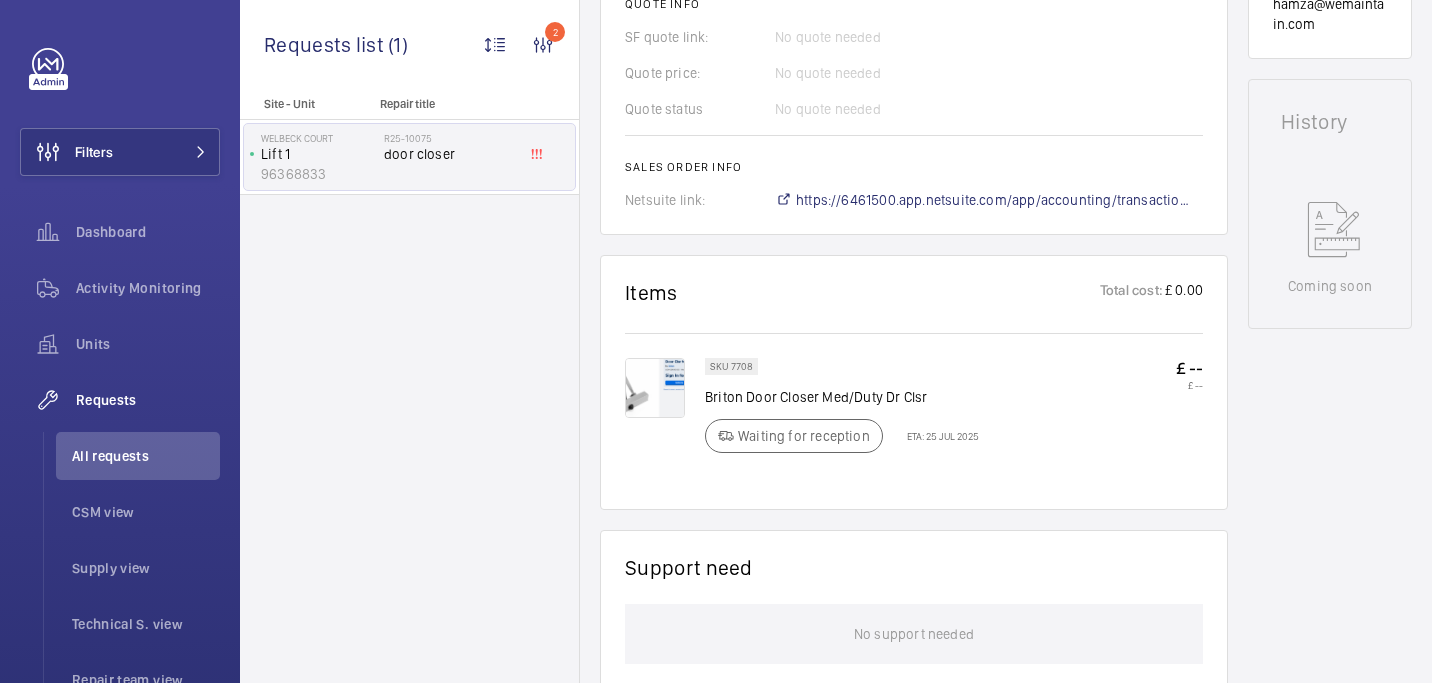click 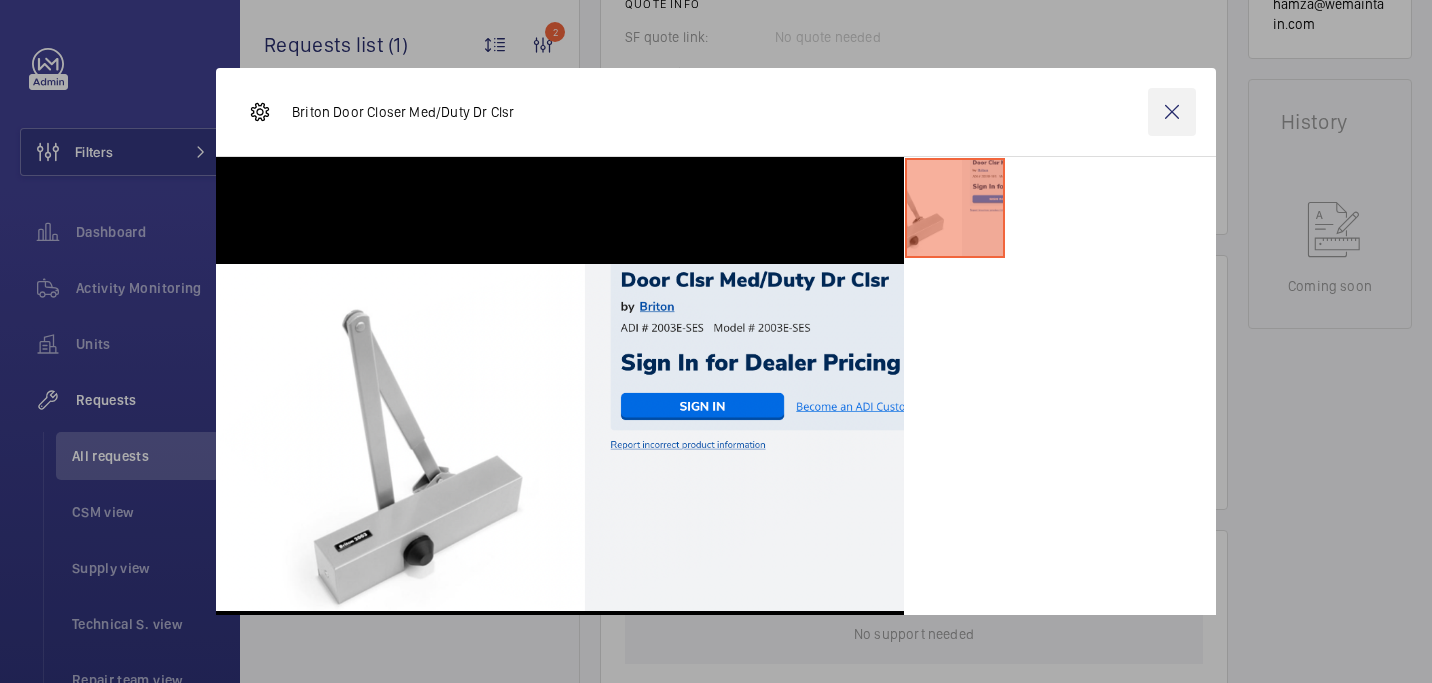 click at bounding box center (1172, 112) 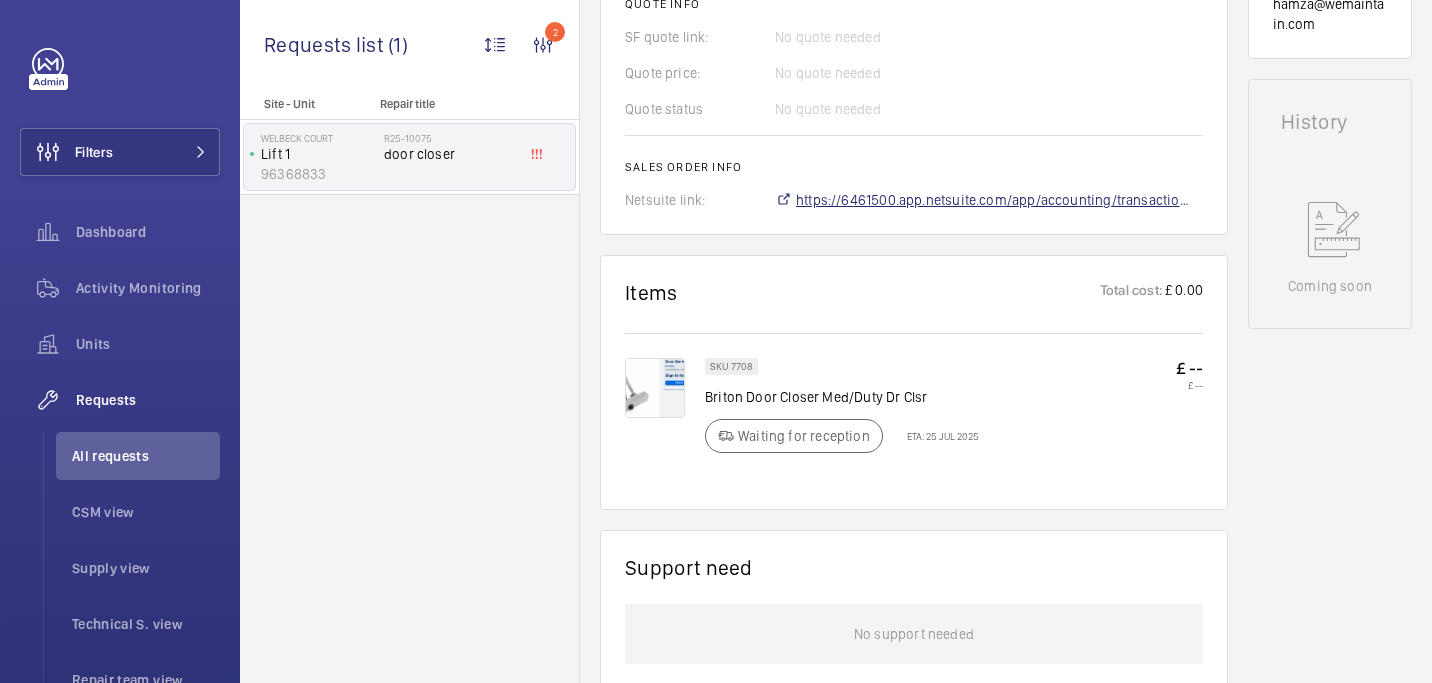 click on "https://6461500.app.netsuite.com/app/accounting/transactions/salesord.nl?id=2845699" 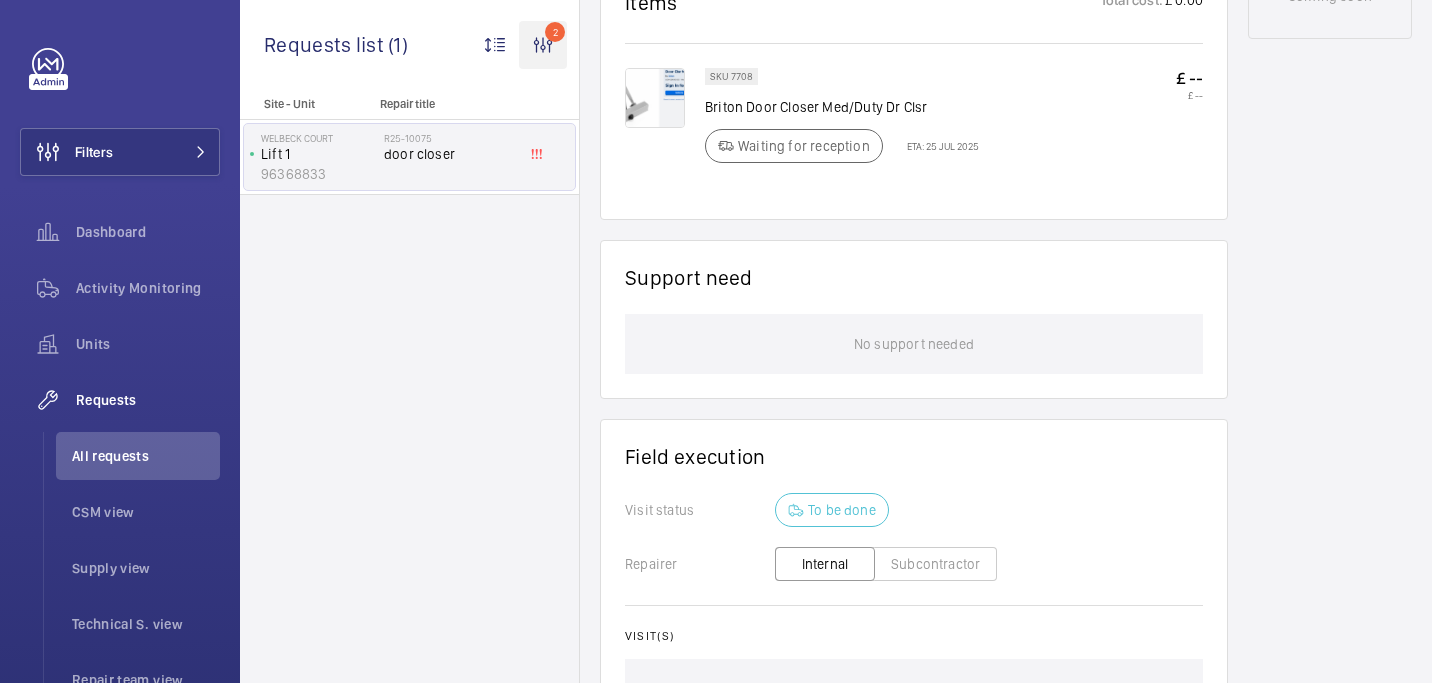 scroll, scrollTop: 1115, scrollLeft: 0, axis: vertical 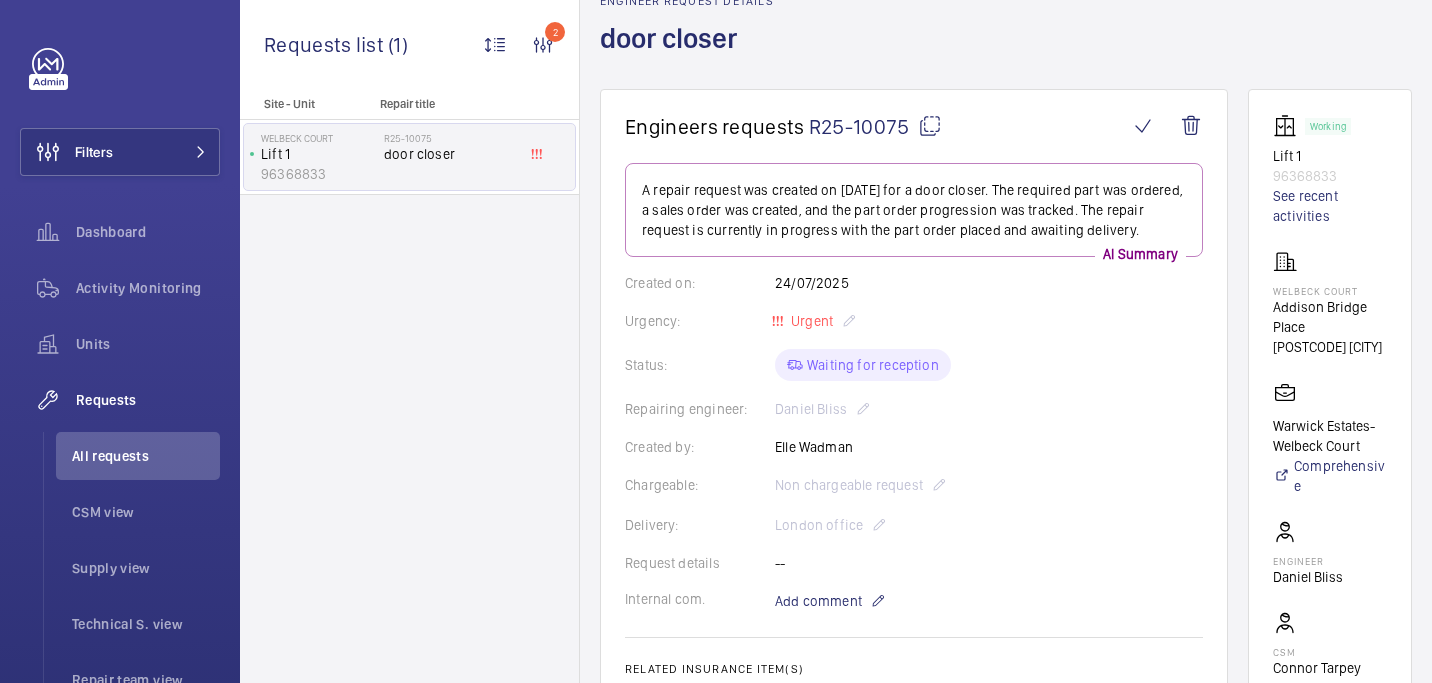 click on "Welbeck Court" 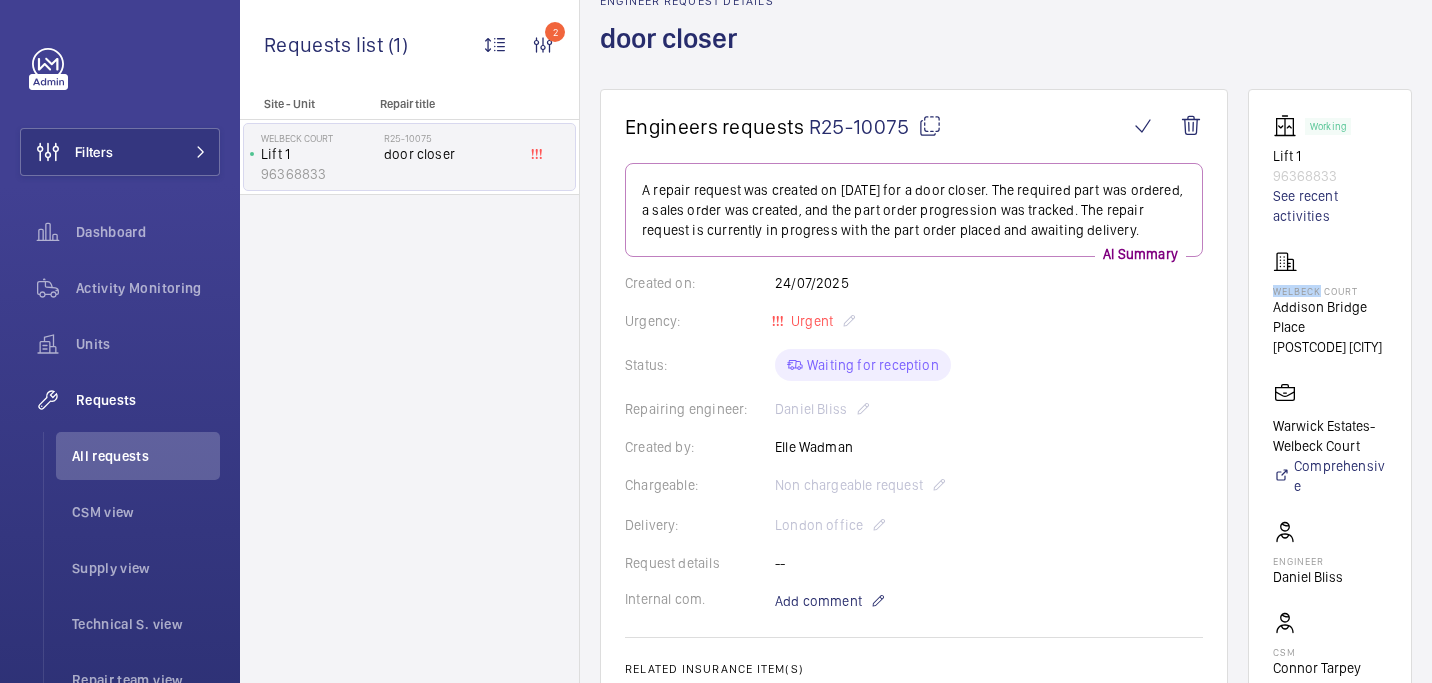 click on "Welbeck Court" 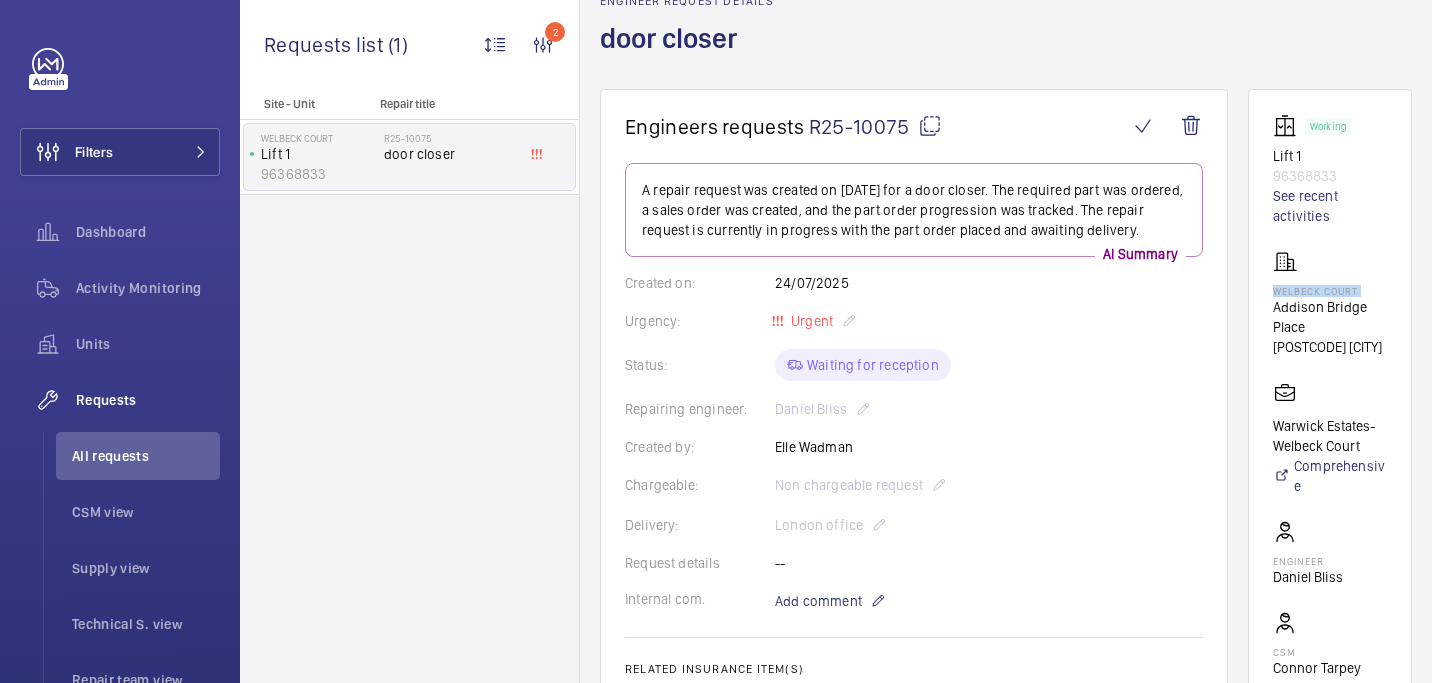 click on "Welbeck Court" 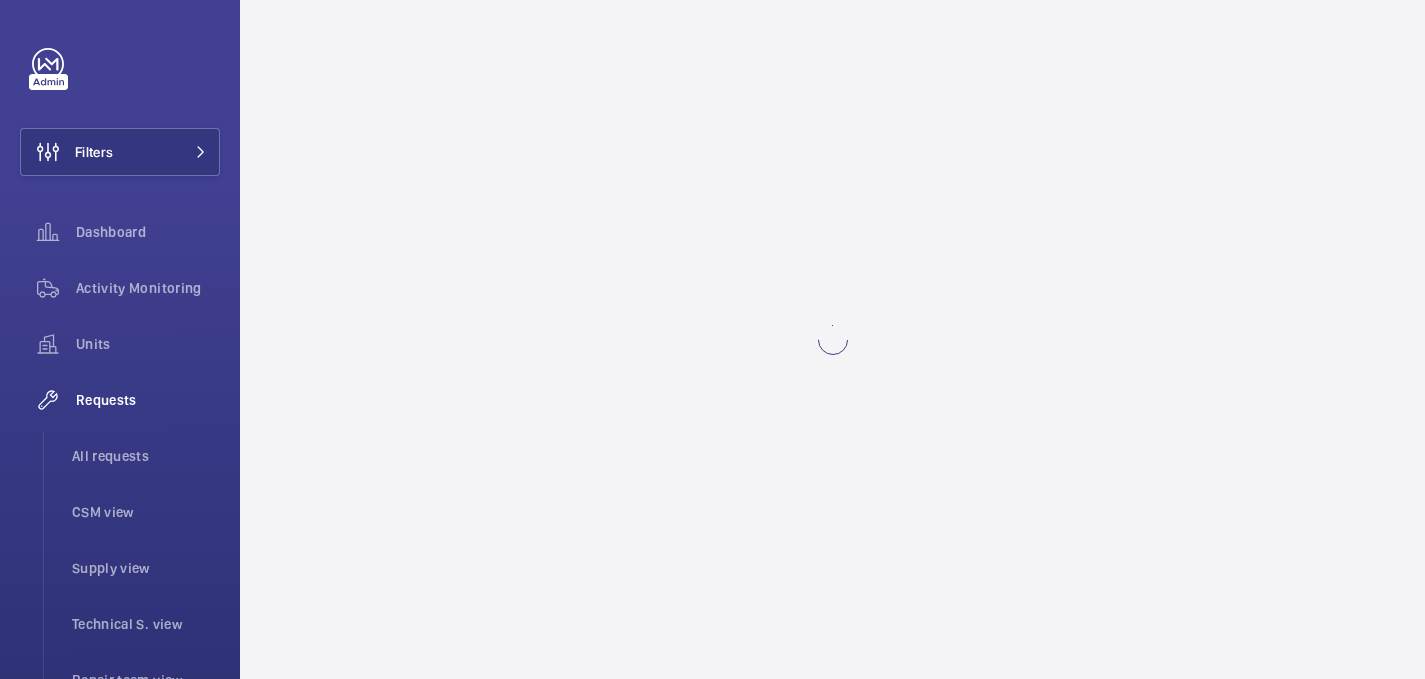 scroll, scrollTop: 0, scrollLeft: 0, axis: both 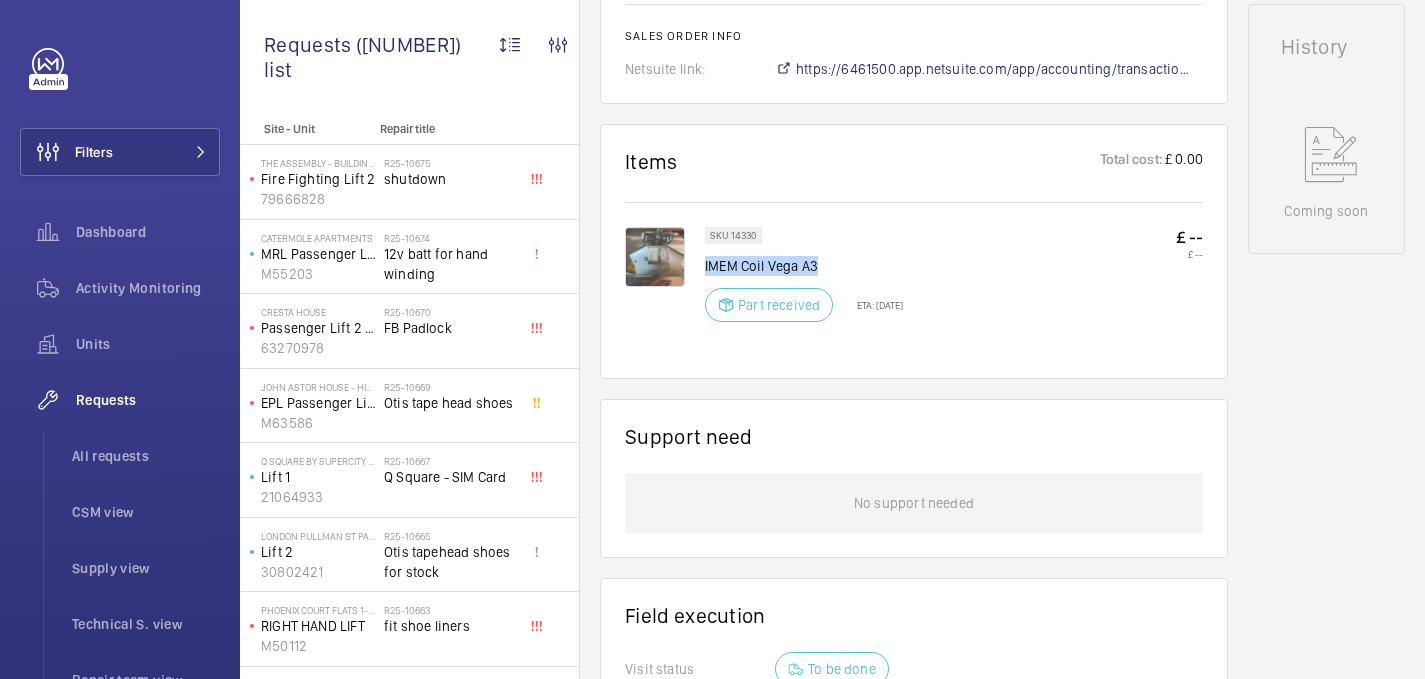 drag, startPoint x: 705, startPoint y: 263, endPoint x: 845, endPoint y: 264, distance: 140.00357 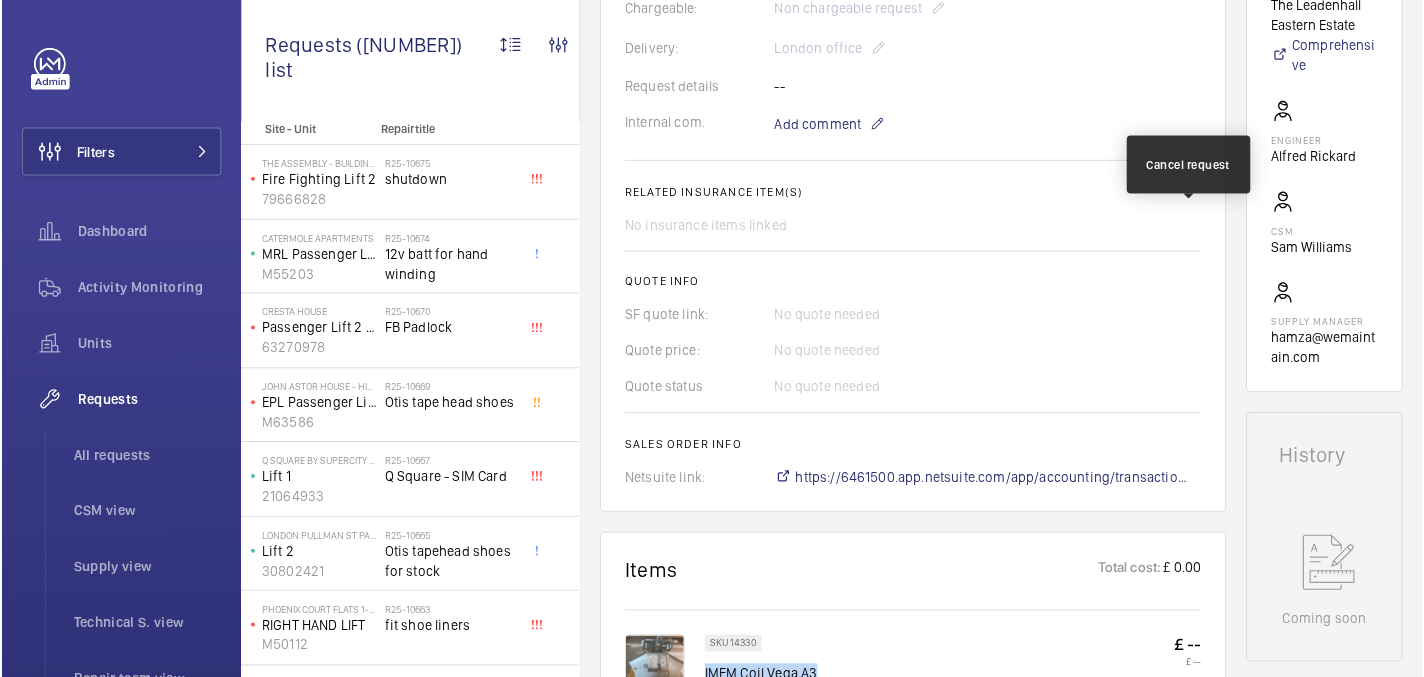 scroll, scrollTop: 0, scrollLeft: 0, axis: both 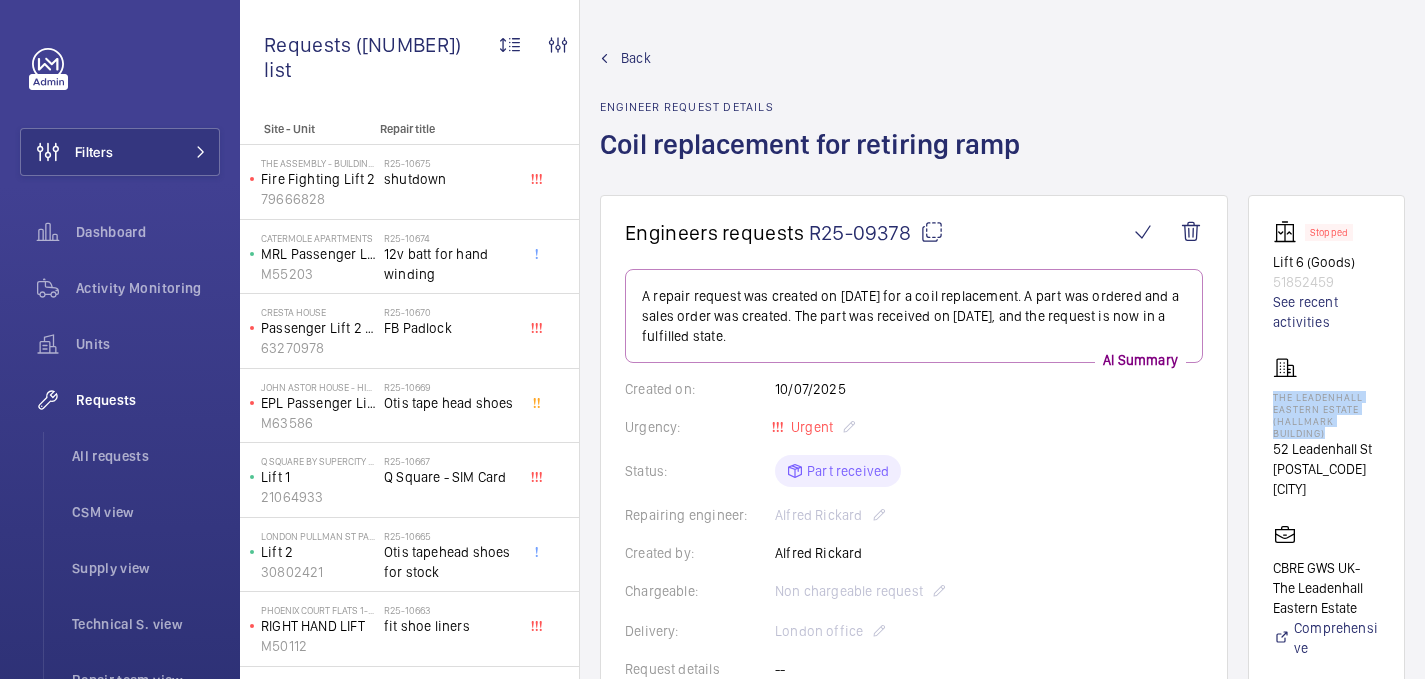 drag, startPoint x: 1269, startPoint y: 398, endPoint x: 1342, endPoint y: 430, distance: 79.70571 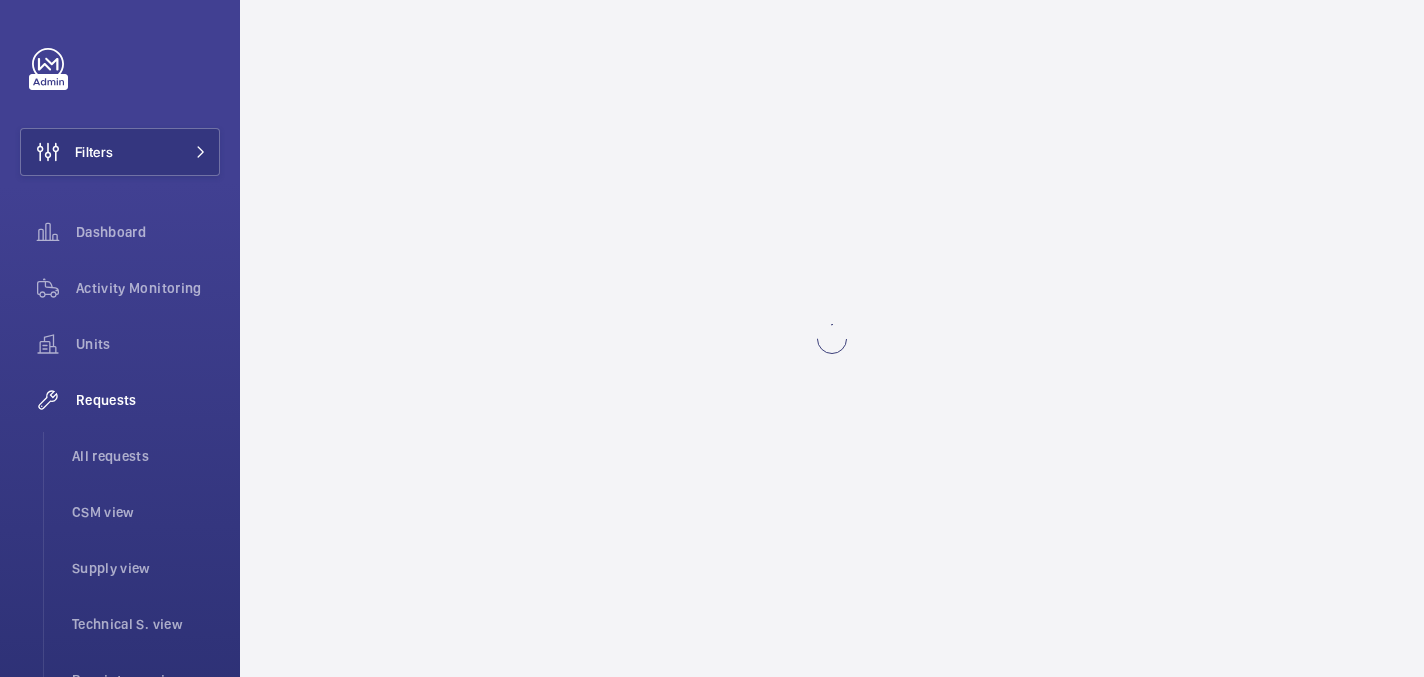 scroll, scrollTop: 0, scrollLeft: 0, axis: both 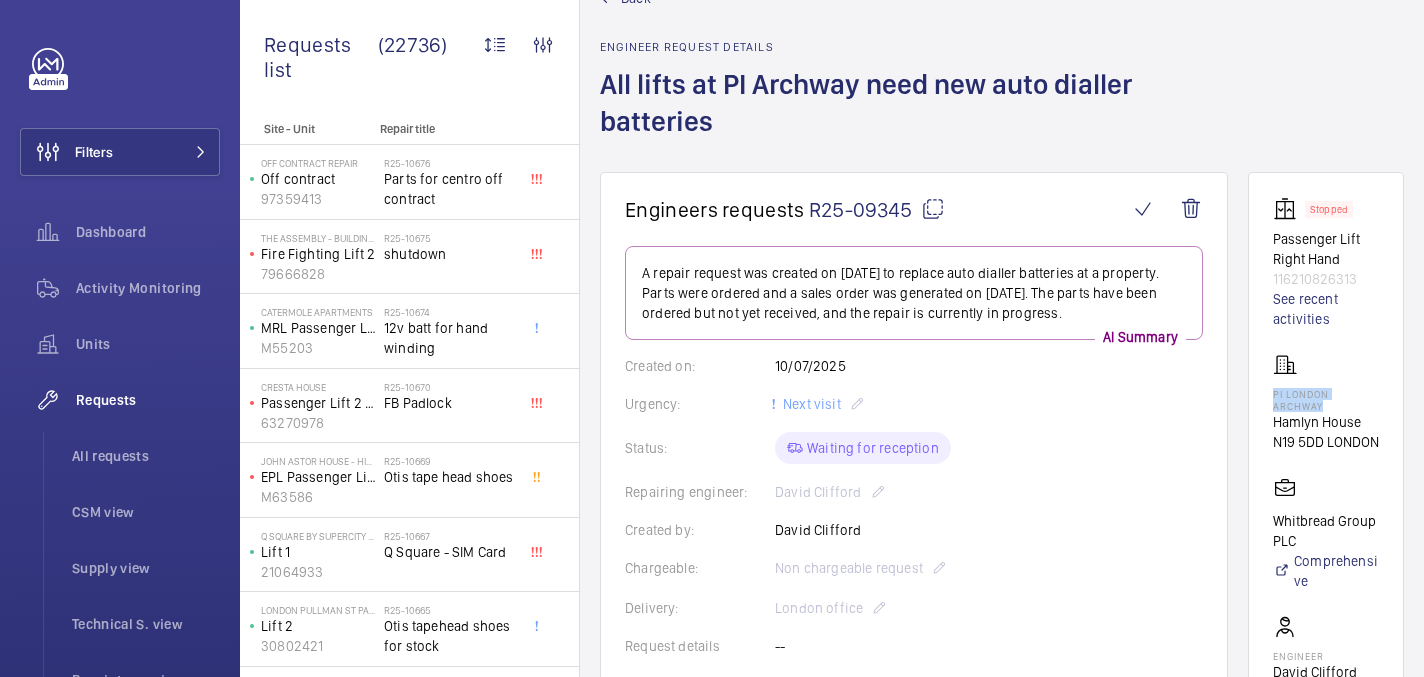 drag, startPoint x: 1267, startPoint y: 389, endPoint x: 1332, endPoint y: 404, distance: 66.70832 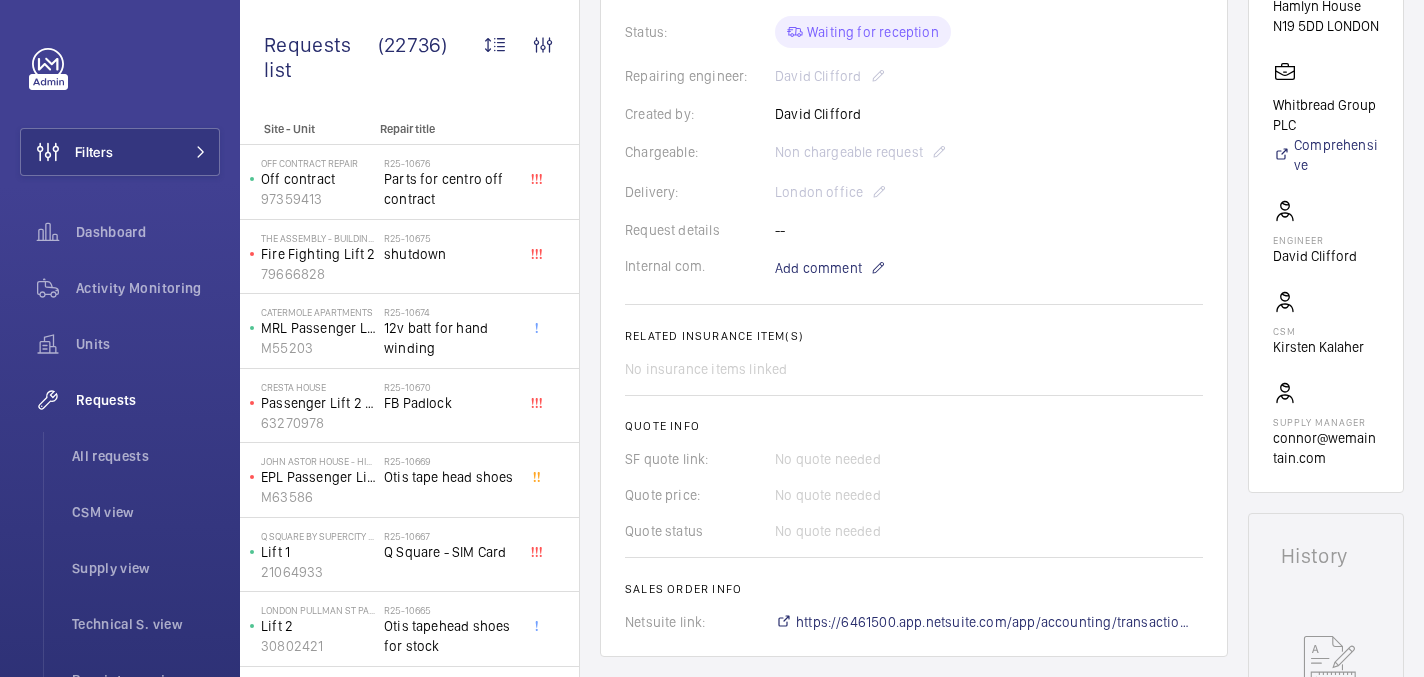 scroll, scrollTop: 711, scrollLeft: 0, axis: vertical 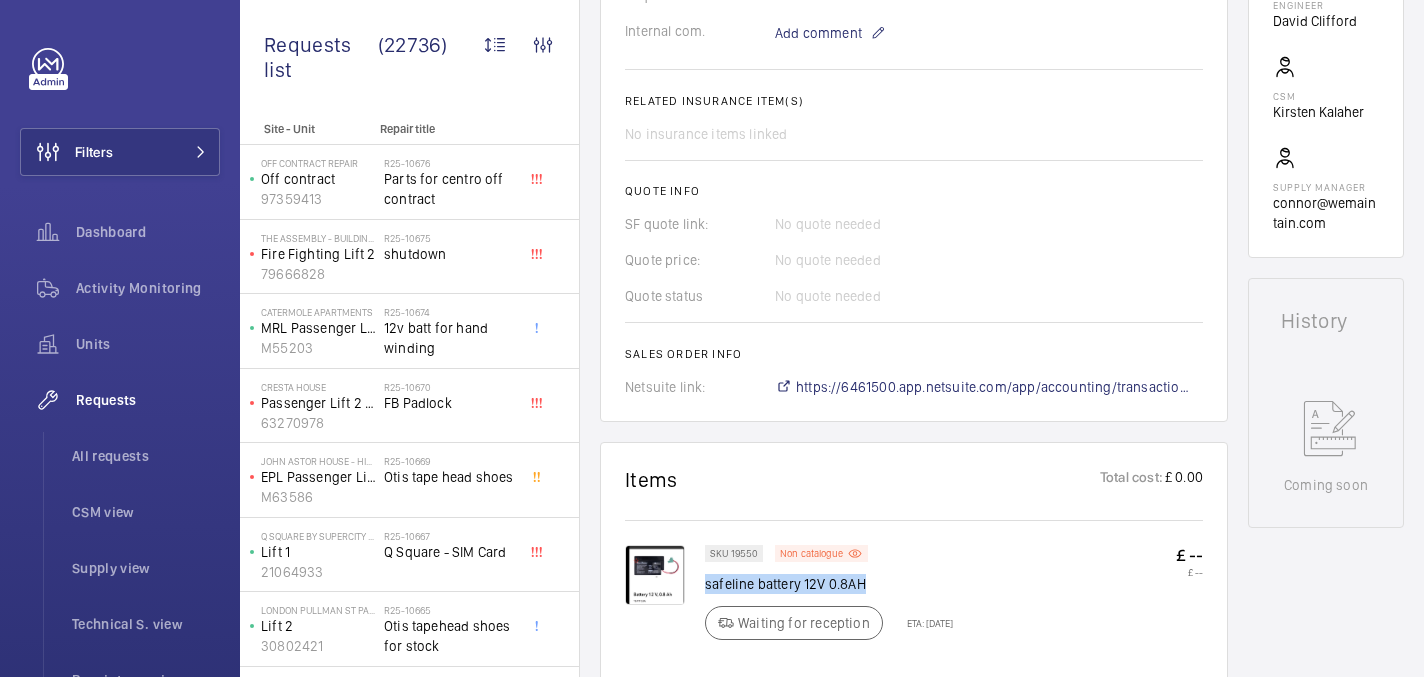 drag, startPoint x: 705, startPoint y: 587, endPoint x: 895, endPoint y: 586, distance: 190.00262 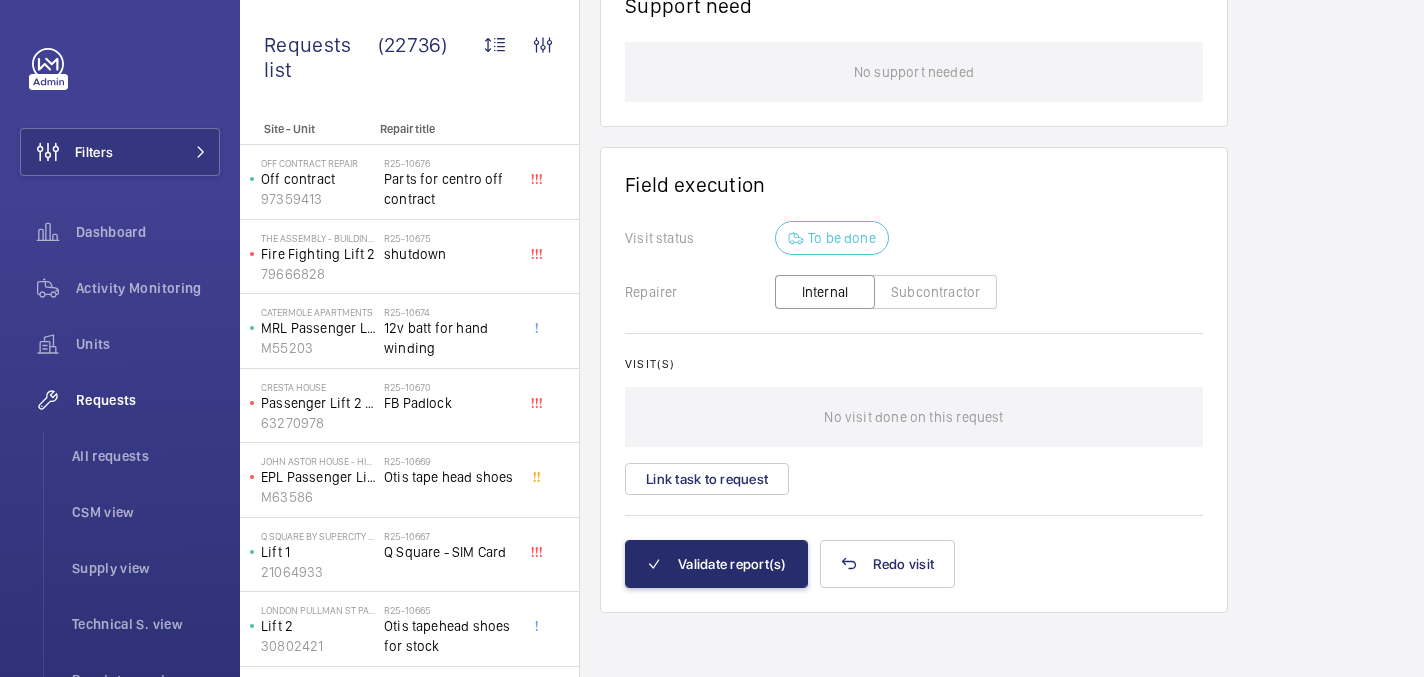 scroll, scrollTop: 0, scrollLeft: 0, axis: both 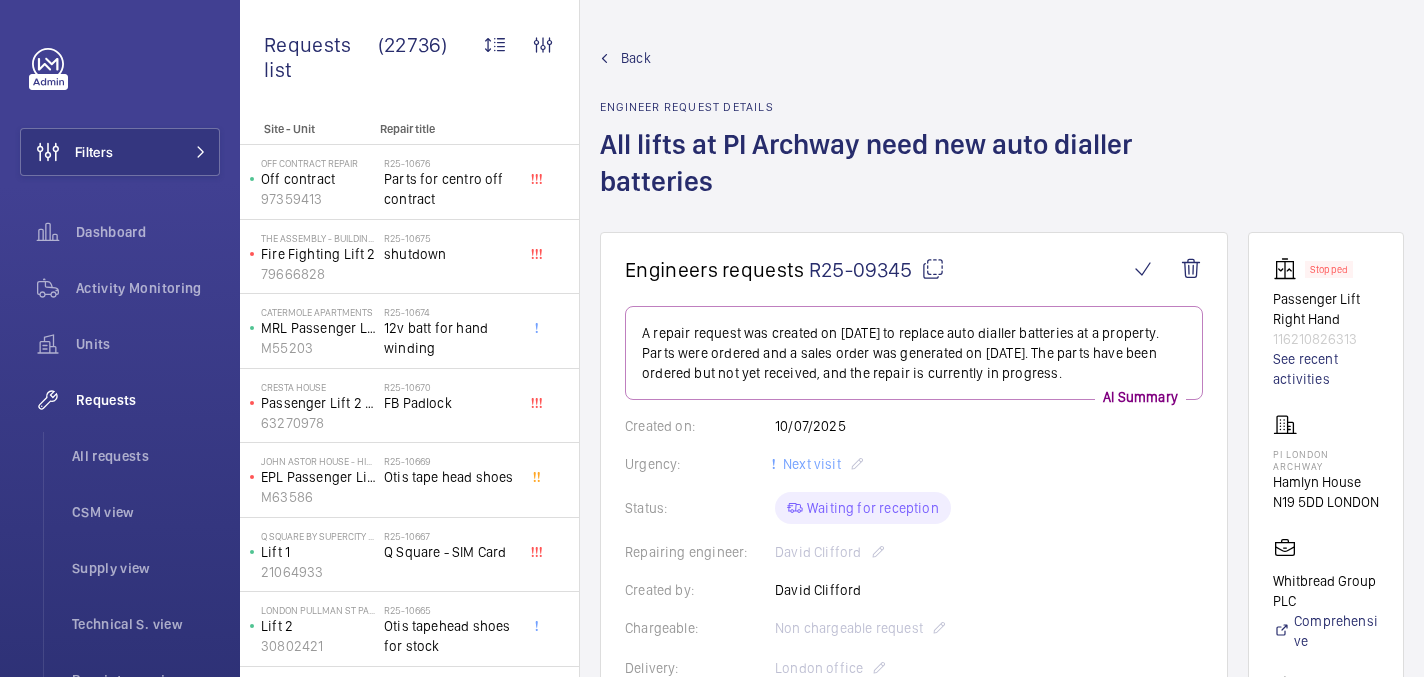 click 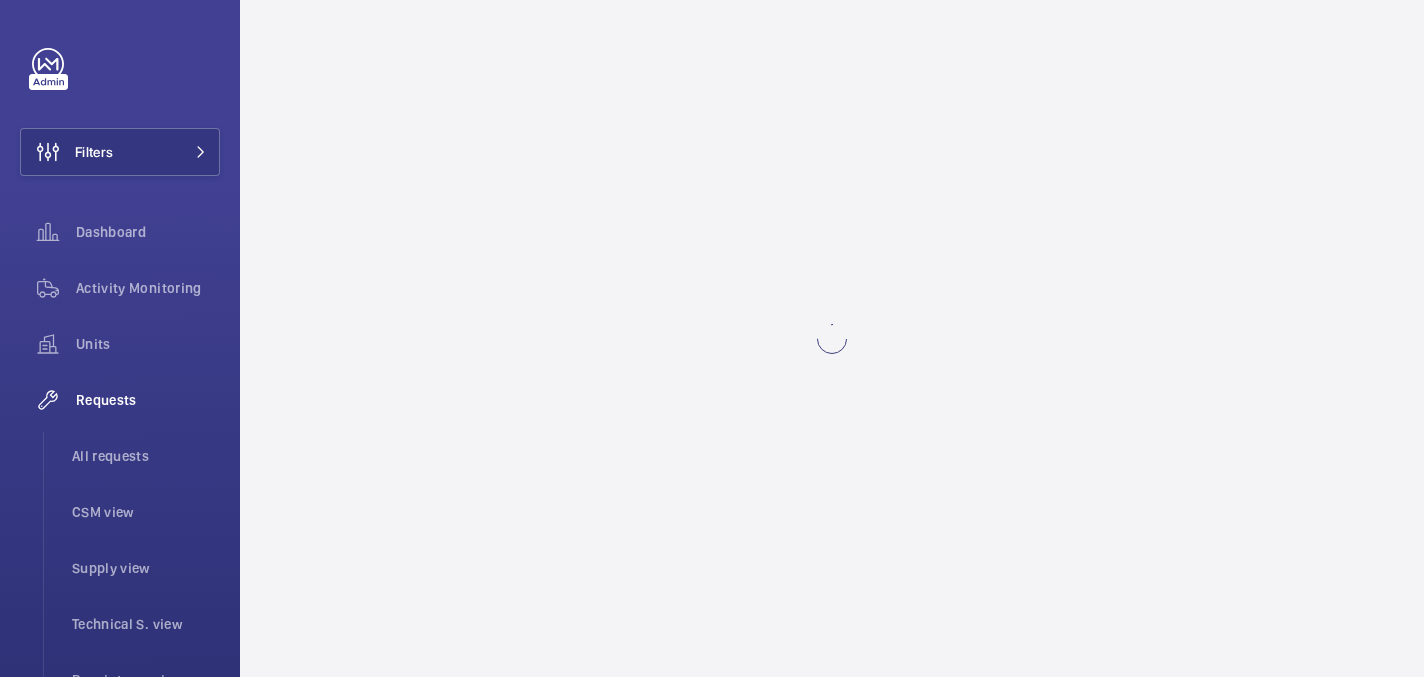 scroll, scrollTop: 0, scrollLeft: 0, axis: both 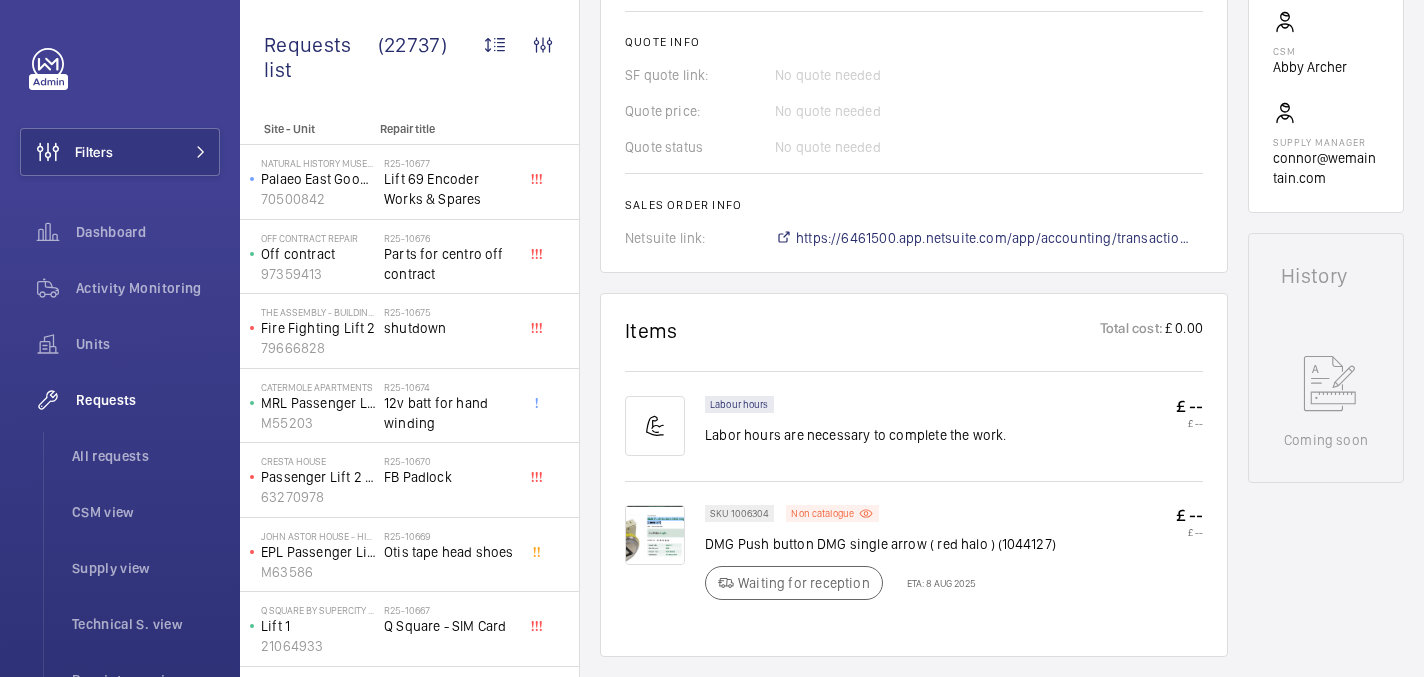 click 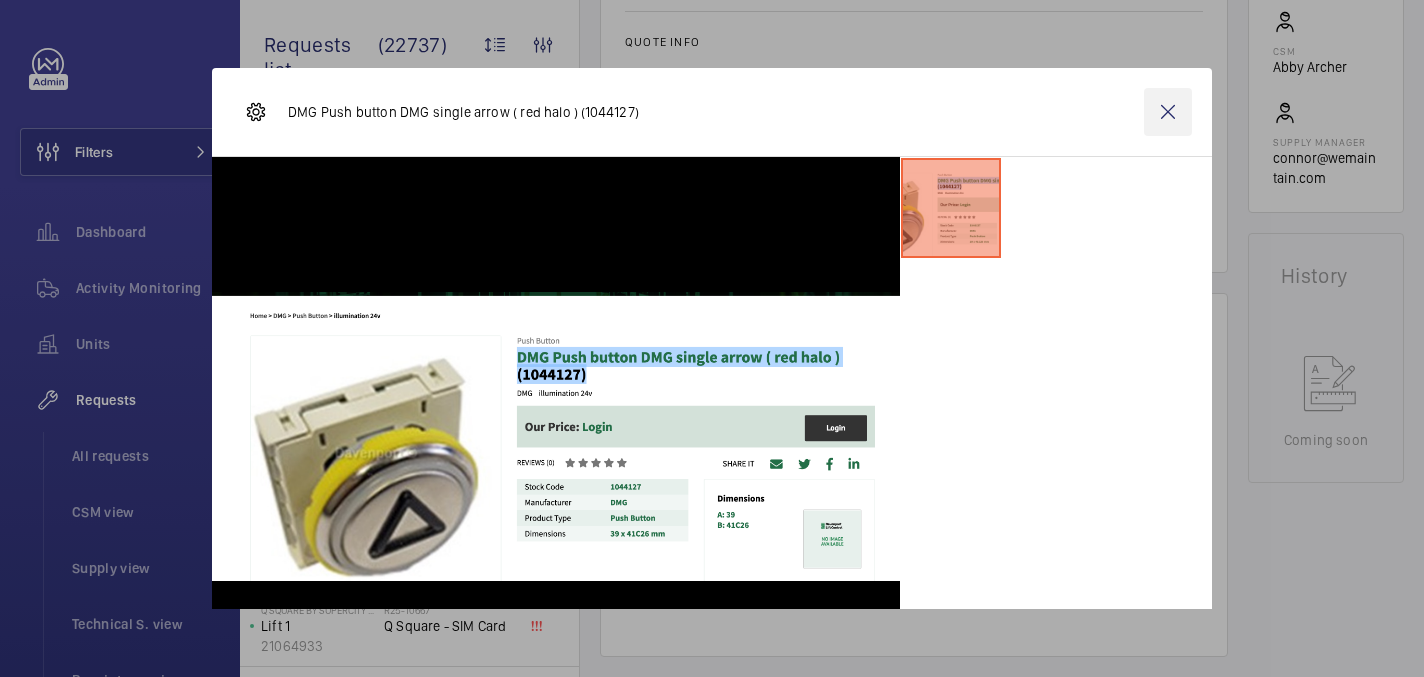 click at bounding box center (1168, 112) 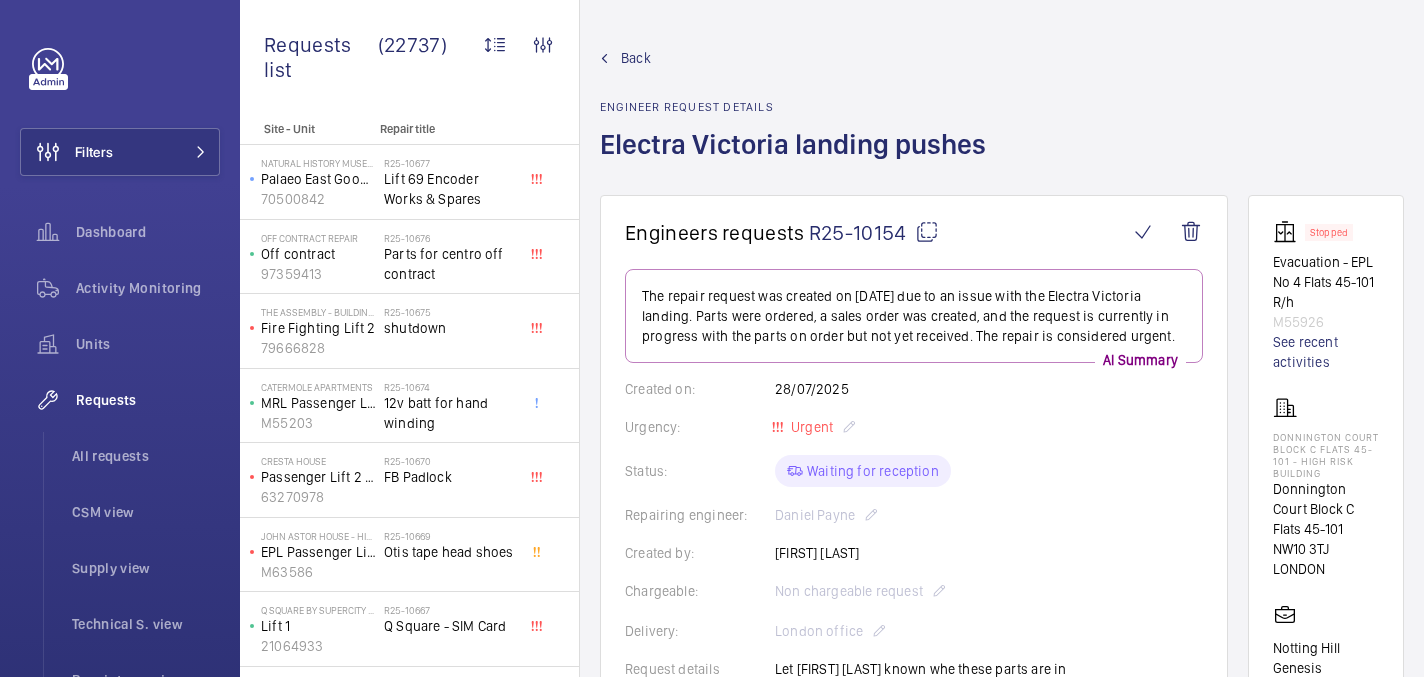 scroll, scrollTop: 180, scrollLeft: 0, axis: vertical 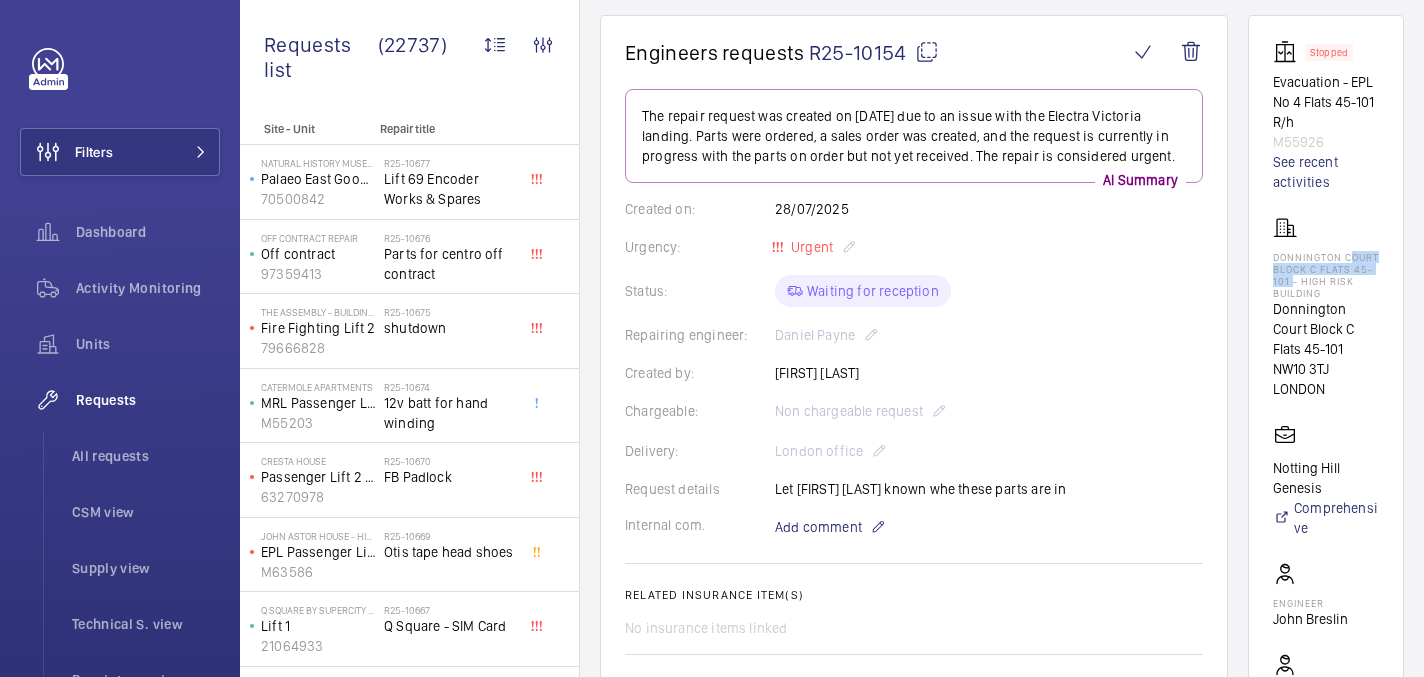 drag, startPoint x: 1282, startPoint y: 263, endPoint x: 1343, endPoint y: 278, distance: 62.817196 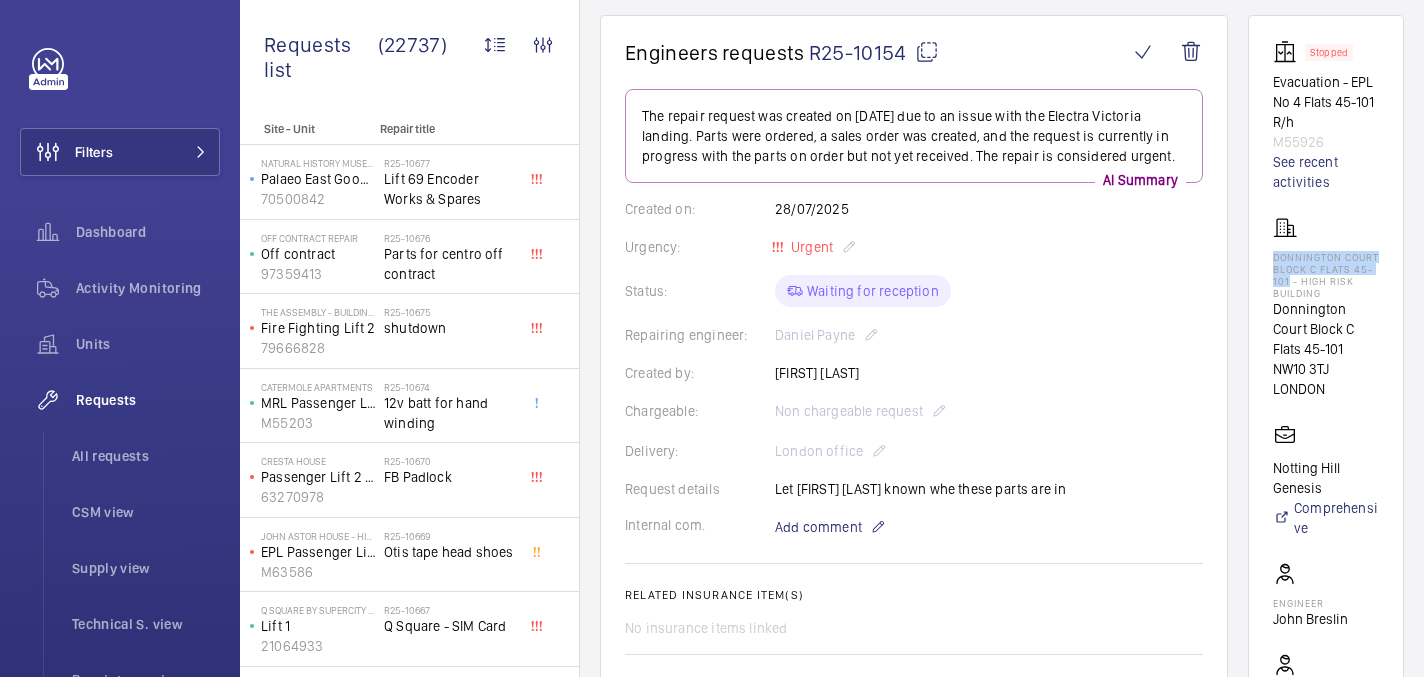 drag, startPoint x: 1342, startPoint y: 280, endPoint x: 1267, endPoint y: 260, distance: 77.62087 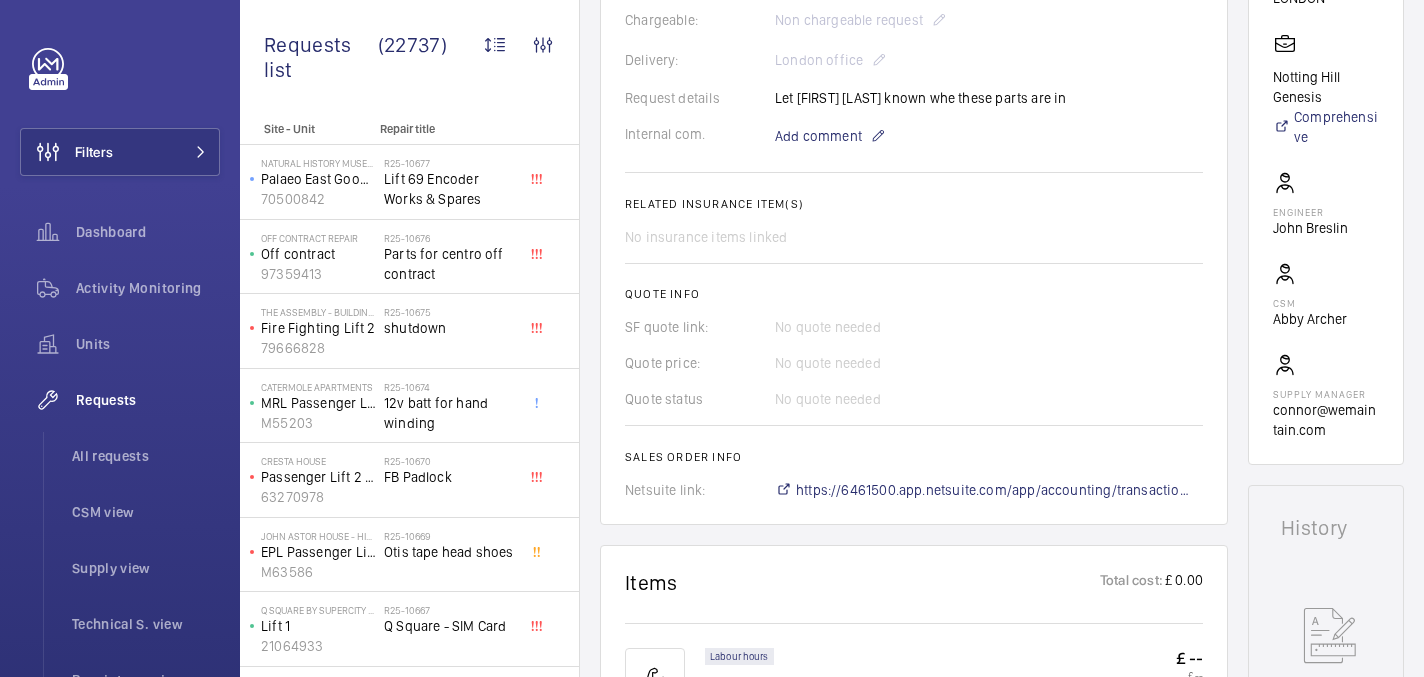 scroll, scrollTop: 819, scrollLeft: 0, axis: vertical 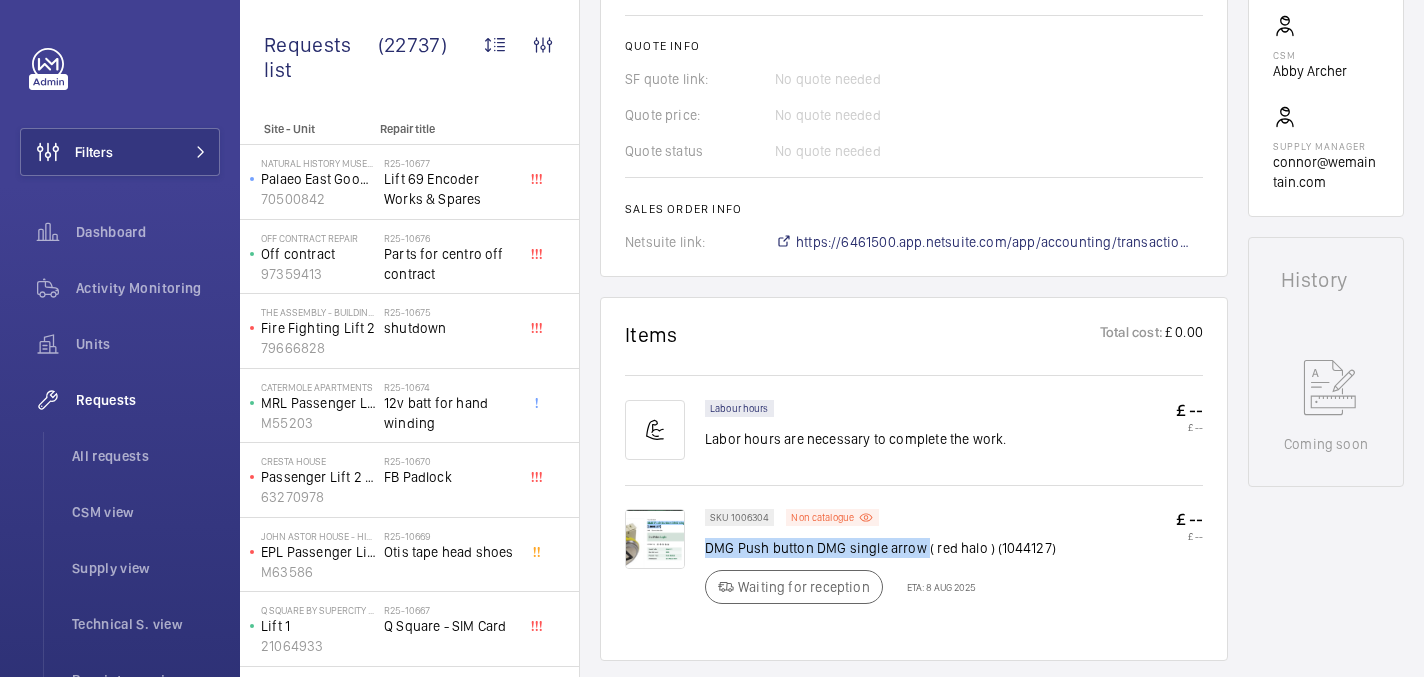 drag, startPoint x: 705, startPoint y: 570, endPoint x: 924, endPoint y: 575, distance: 219.05707 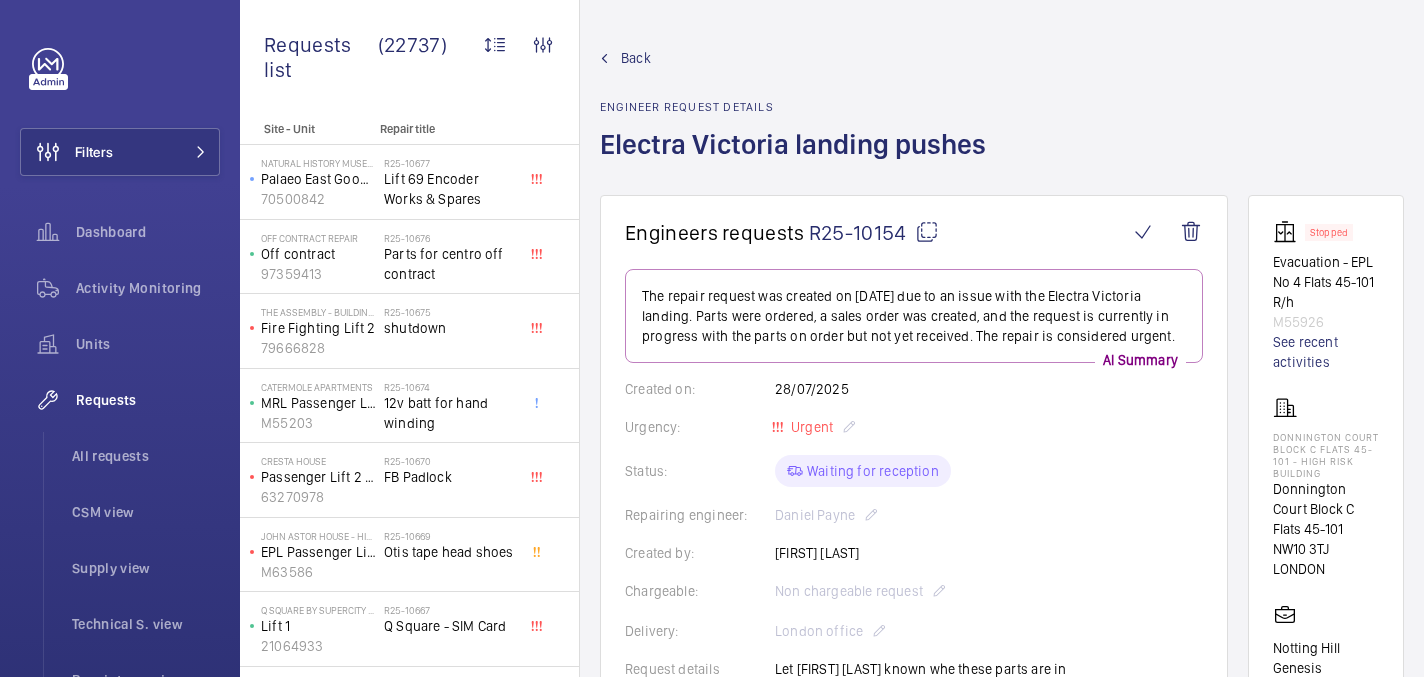 click 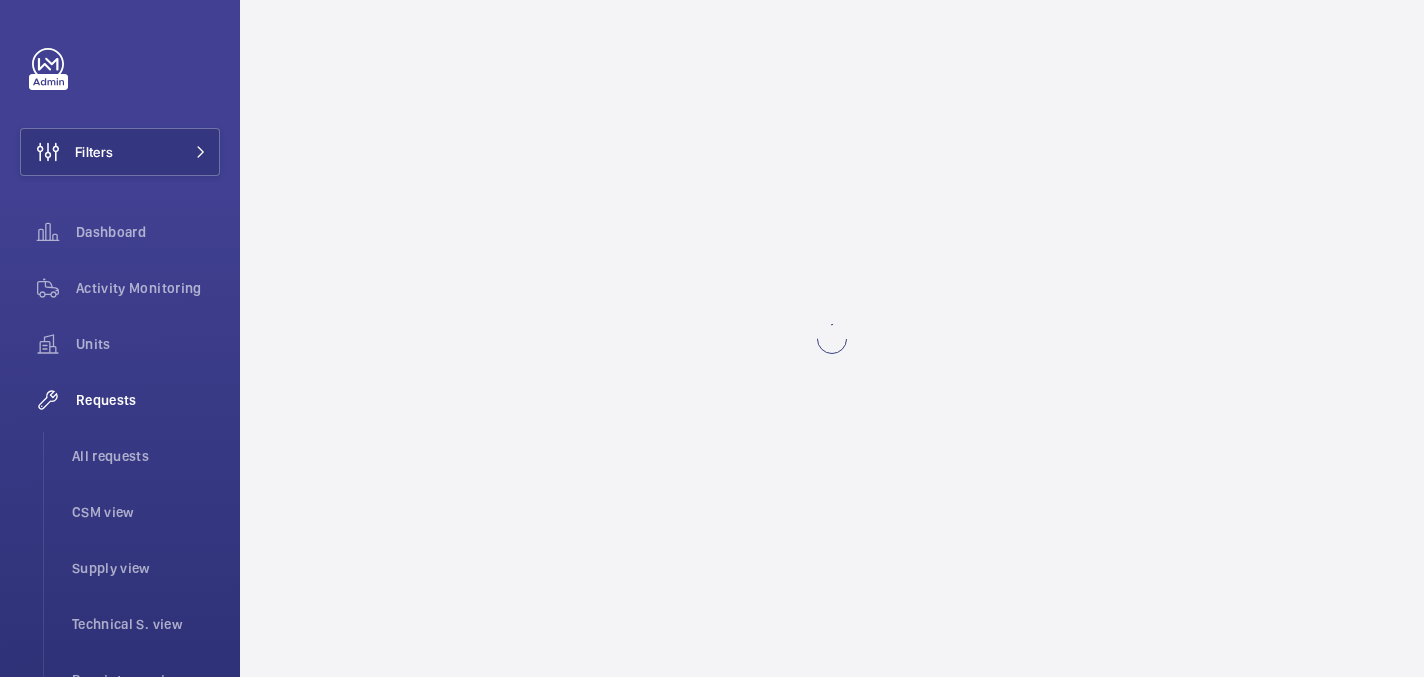 scroll, scrollTop: 0, scrollLeft: 0, axis: both 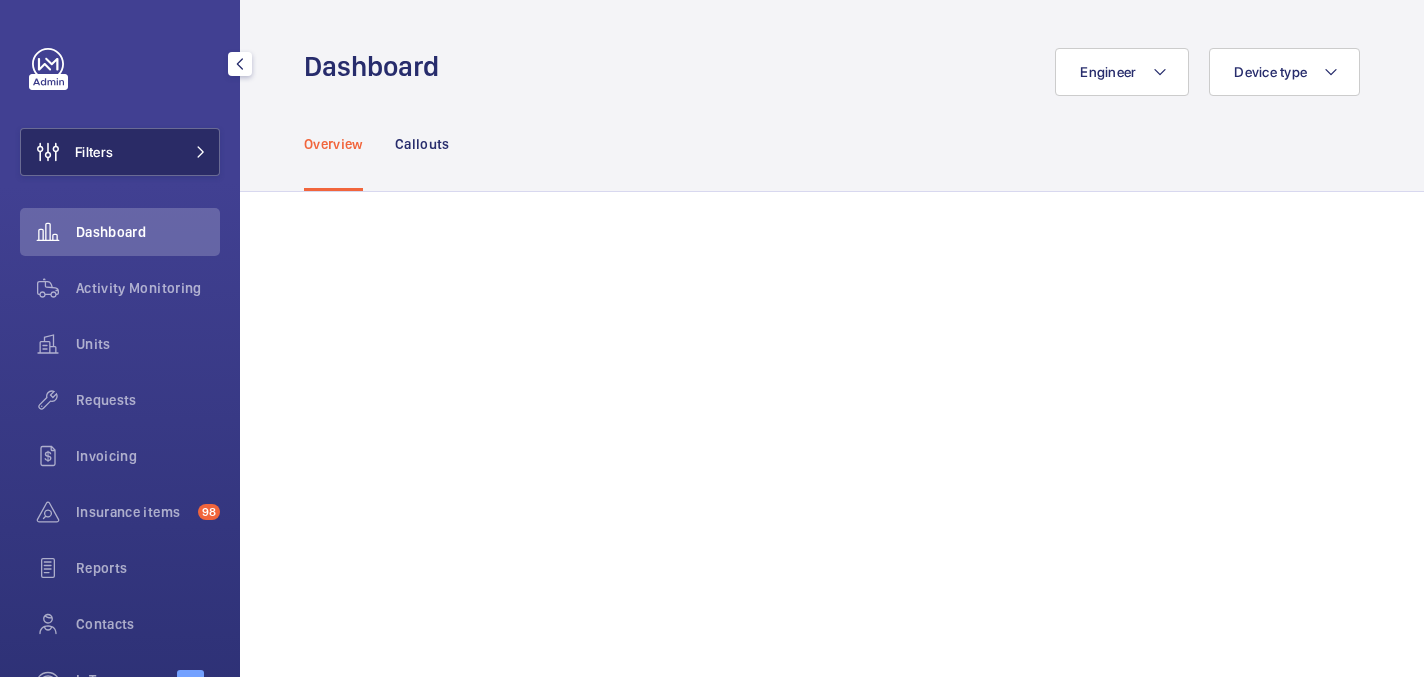 click on "Filters" 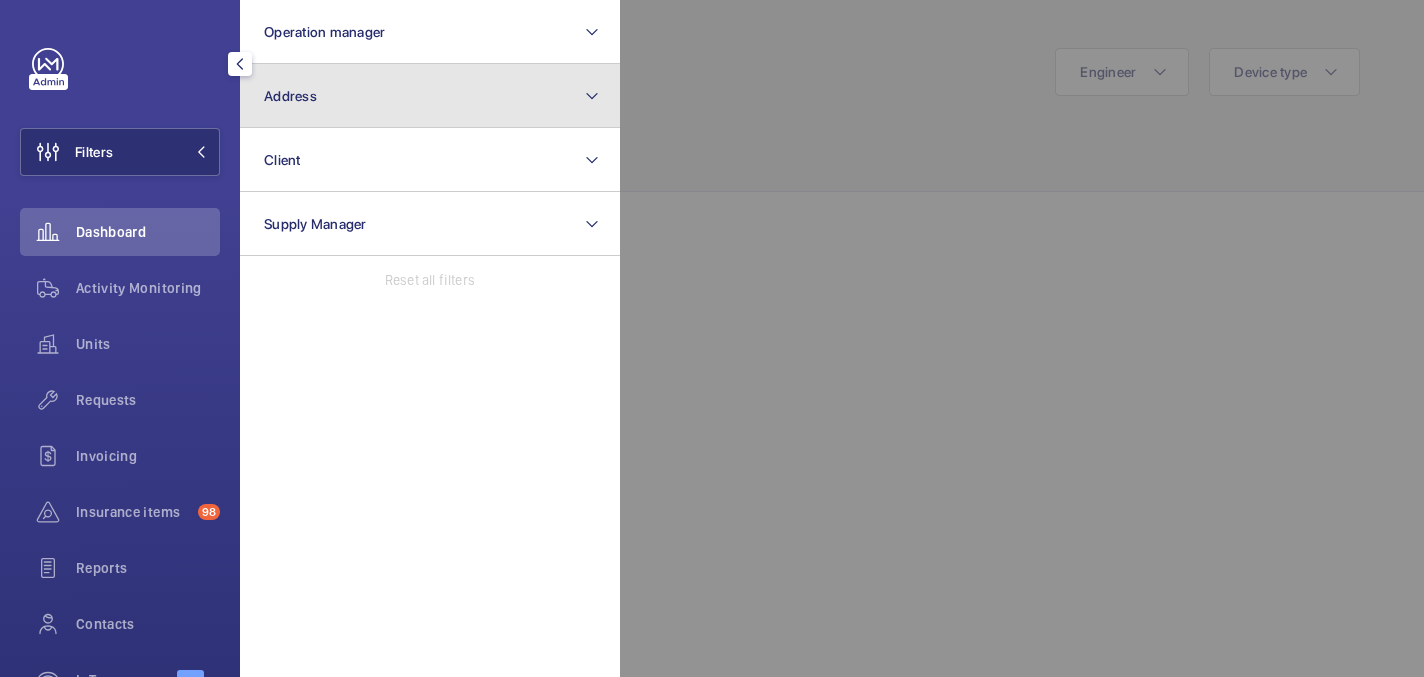 click on "Address" 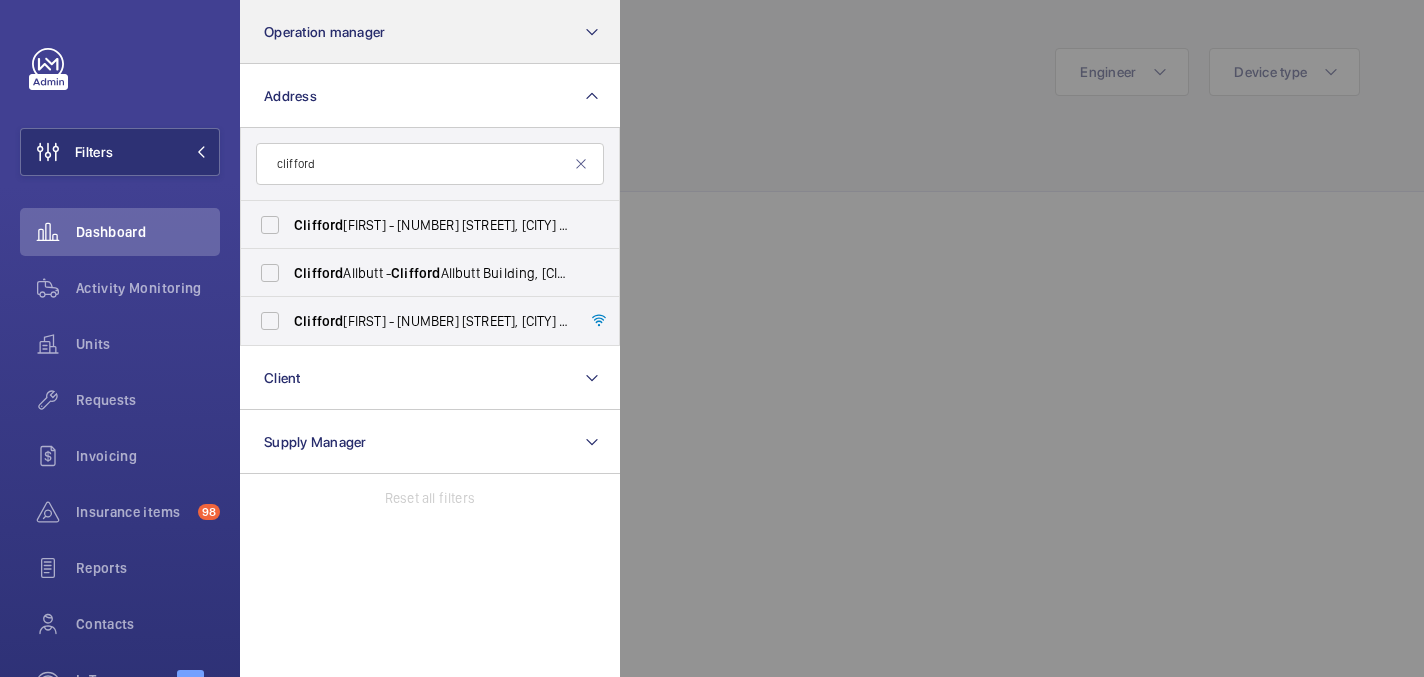 type on "clifford" 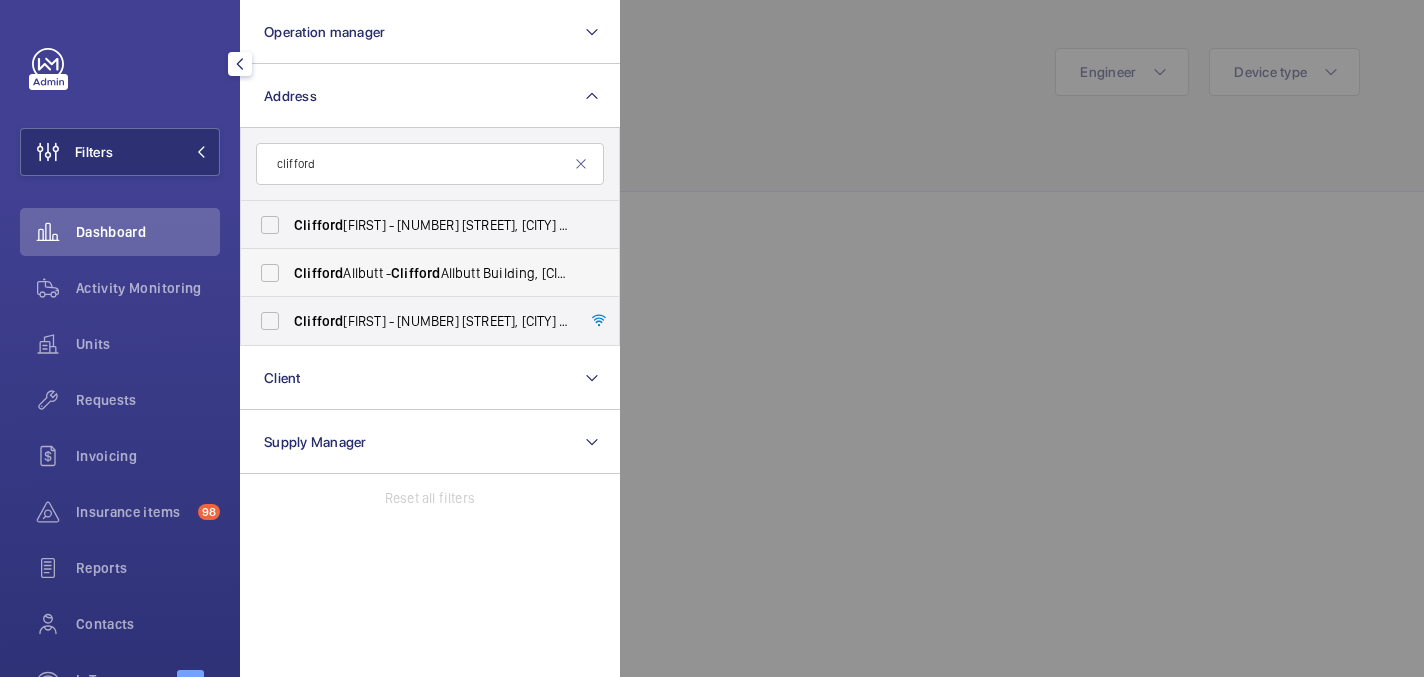 click on "Clifford  Allbutt -  Clifford  Allbutt Building, CAMBRIDGE CB2 0SP" at bounding box center (415, 273) 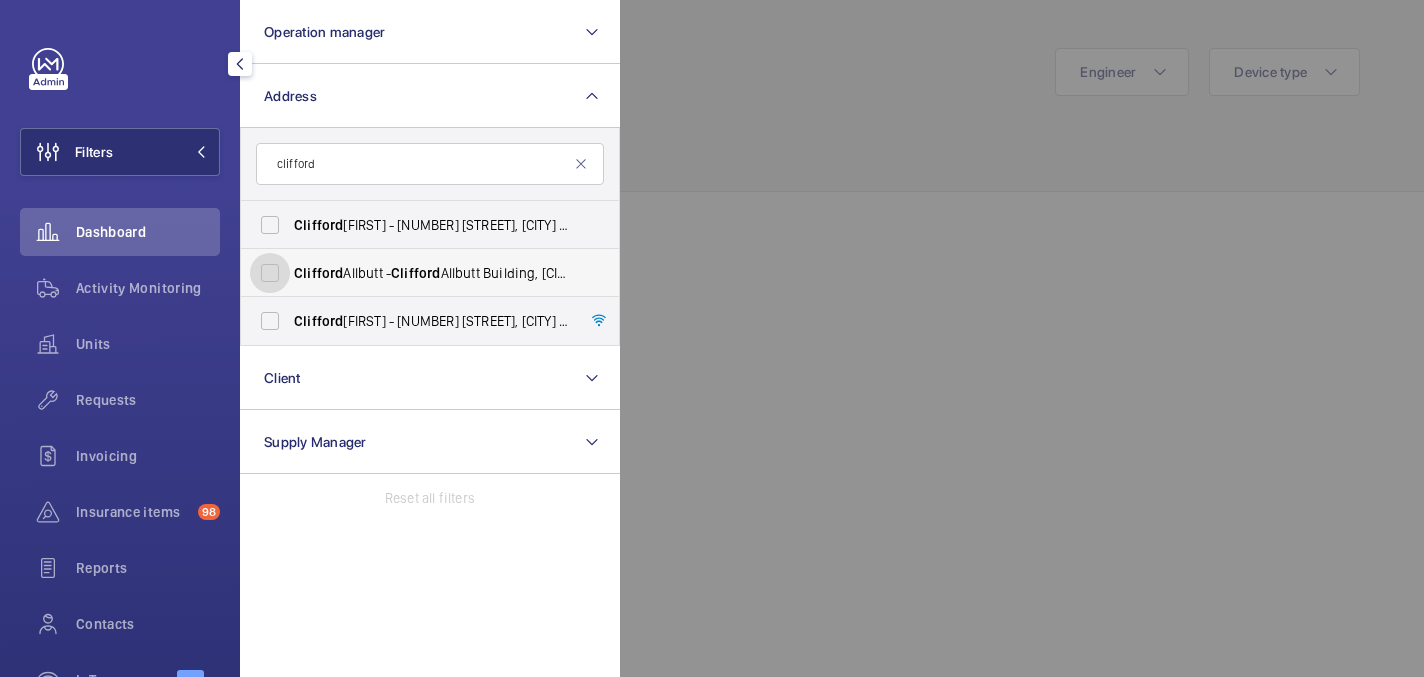 click on "Clifford  Allbutt -  Clifford  Allbutt Building, CAMBRIDGE CB2 0SP" at bounding box center [270, 273] 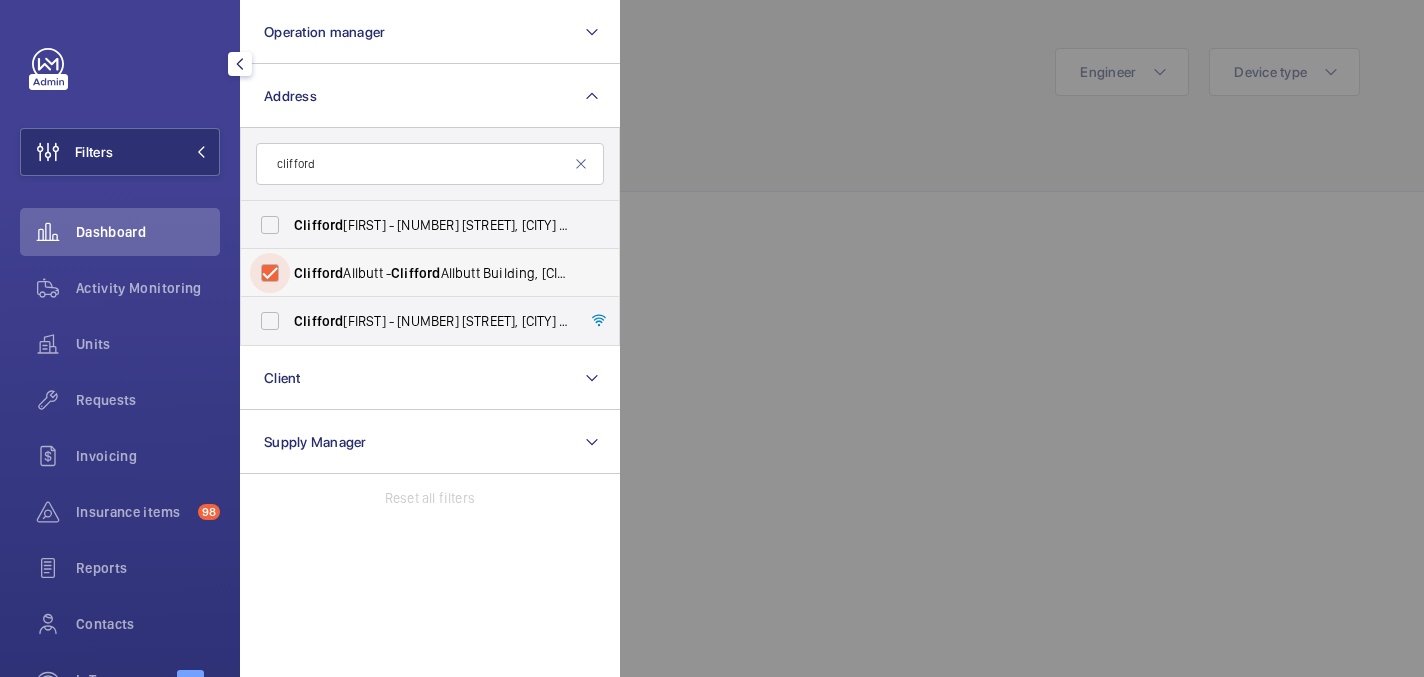 checkbox on "true" 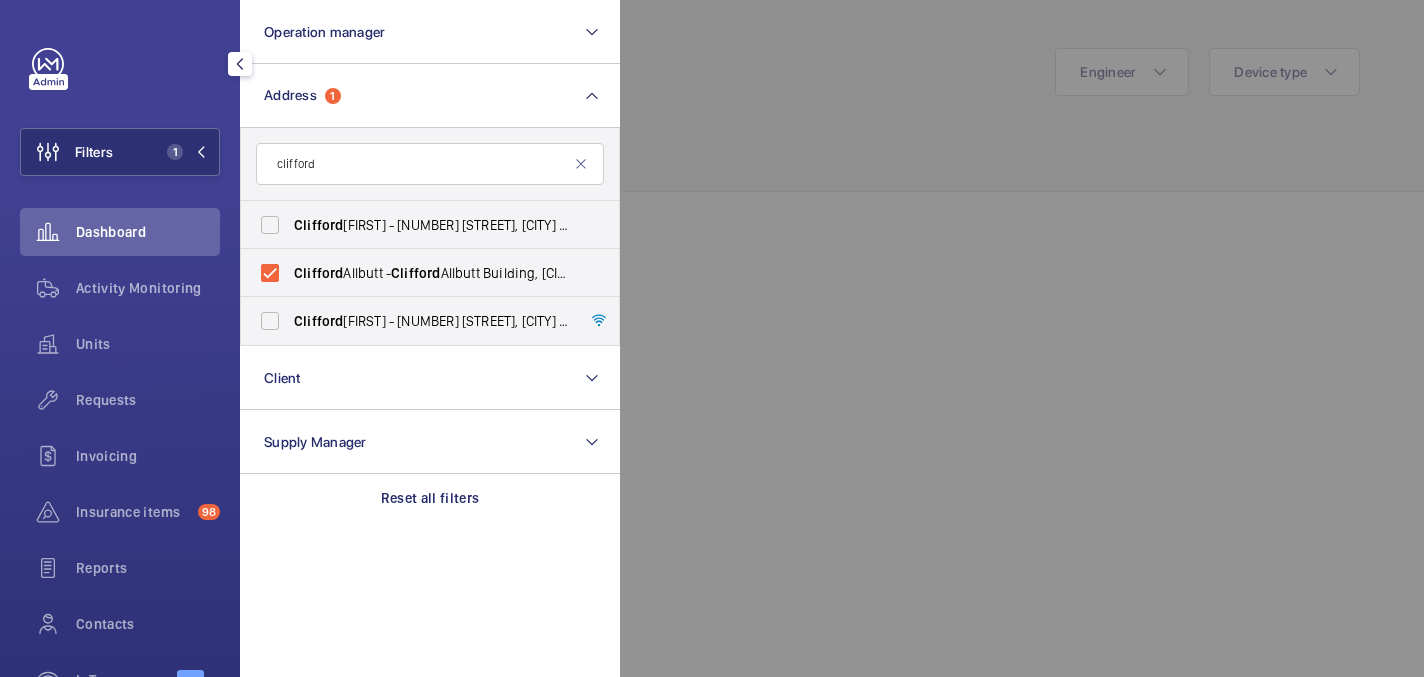 click 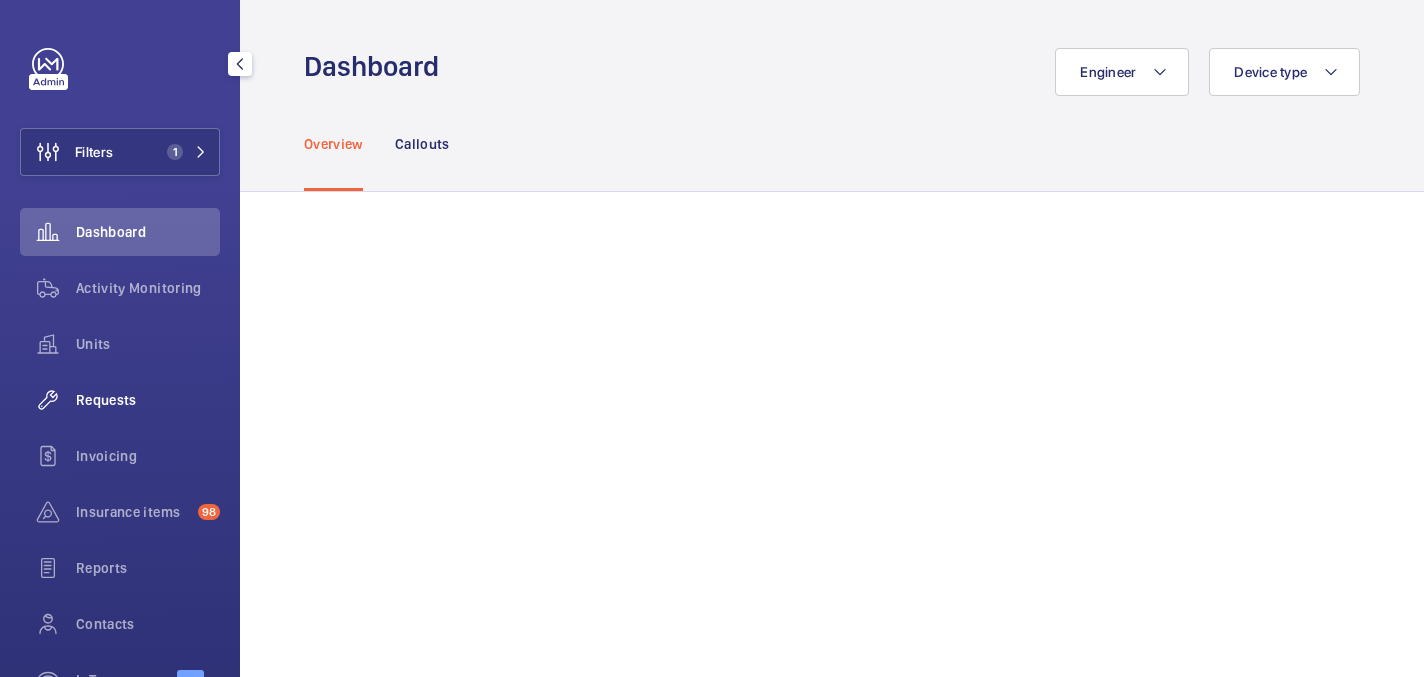 click on "Requests" 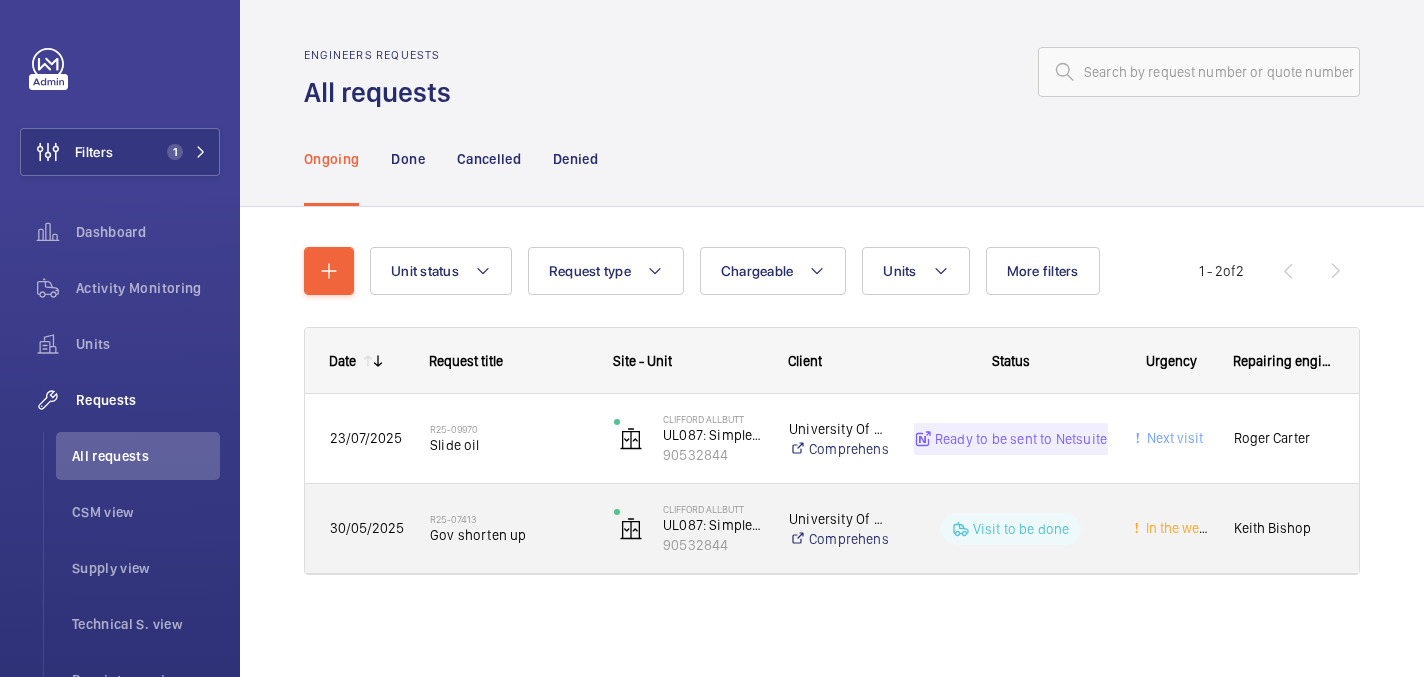 click on "R25-07413   Gov shorten up" 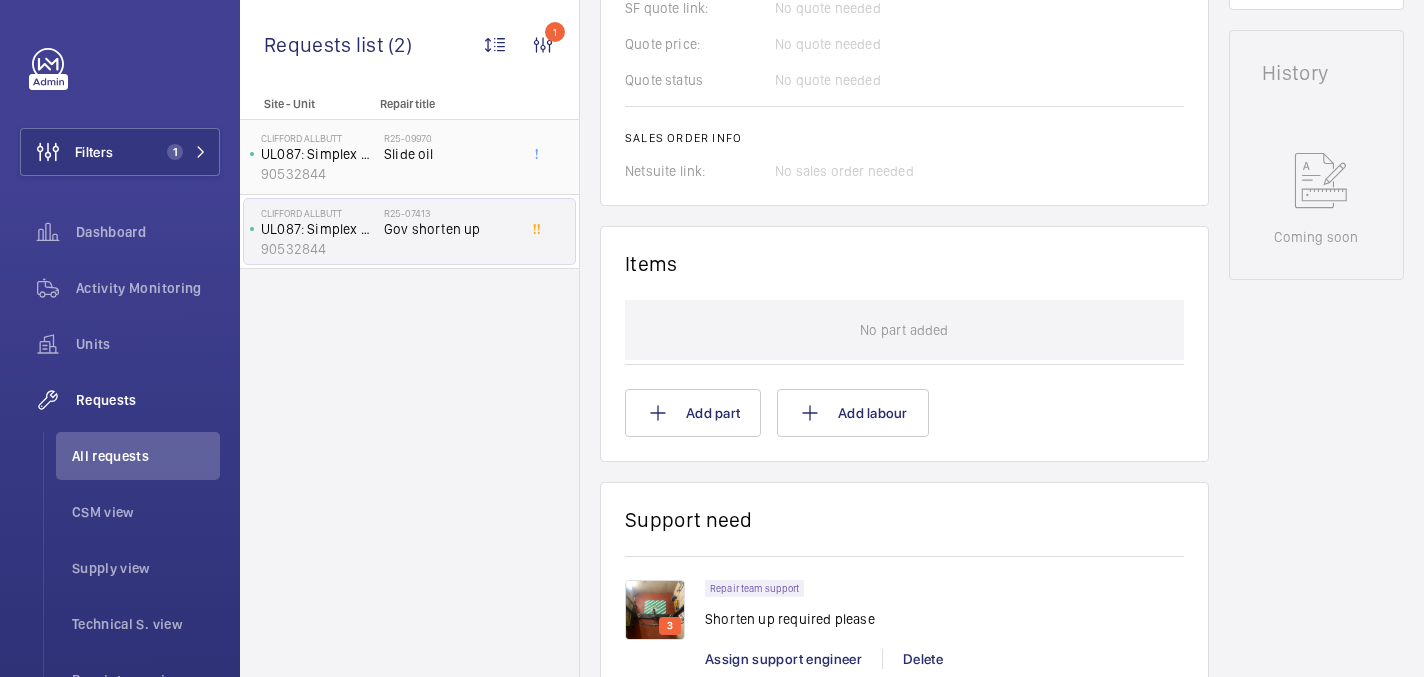 scroll, scrollTop: 910, scrollLeft: 0, axis: vertical 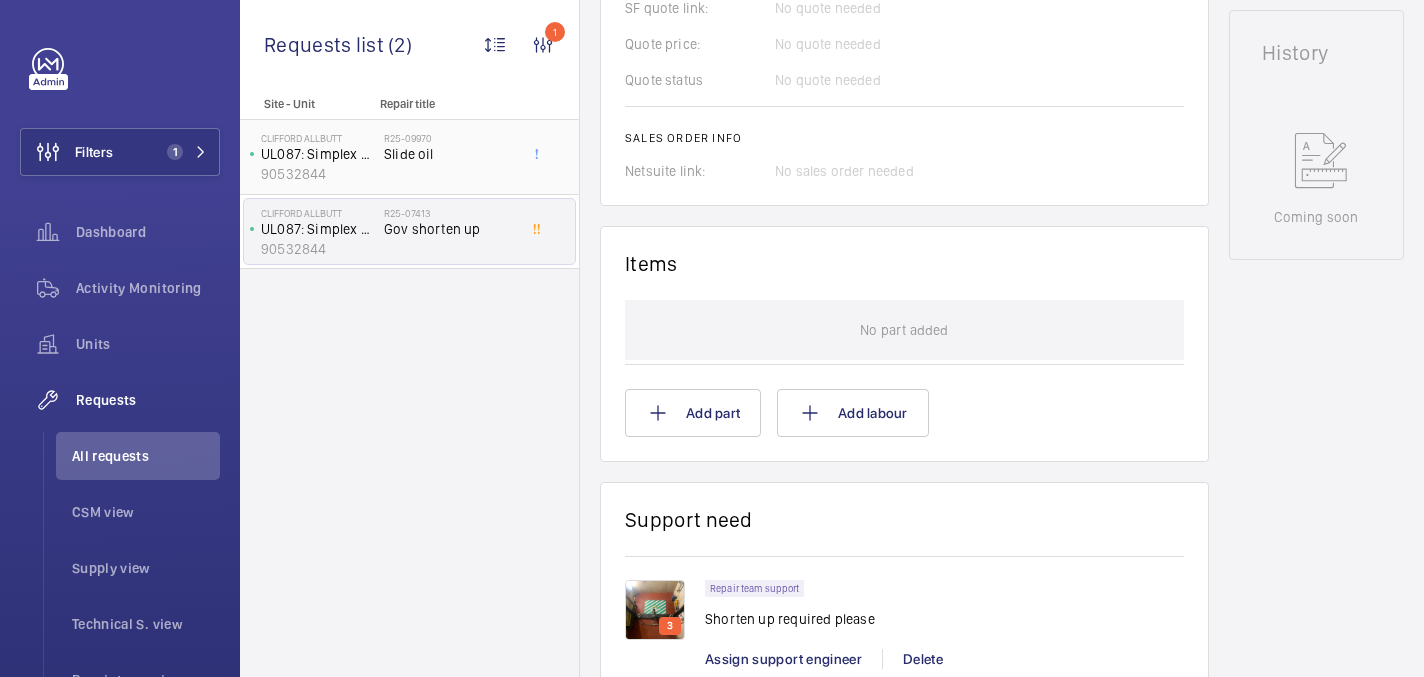click on "R25-09970   Slide oil" 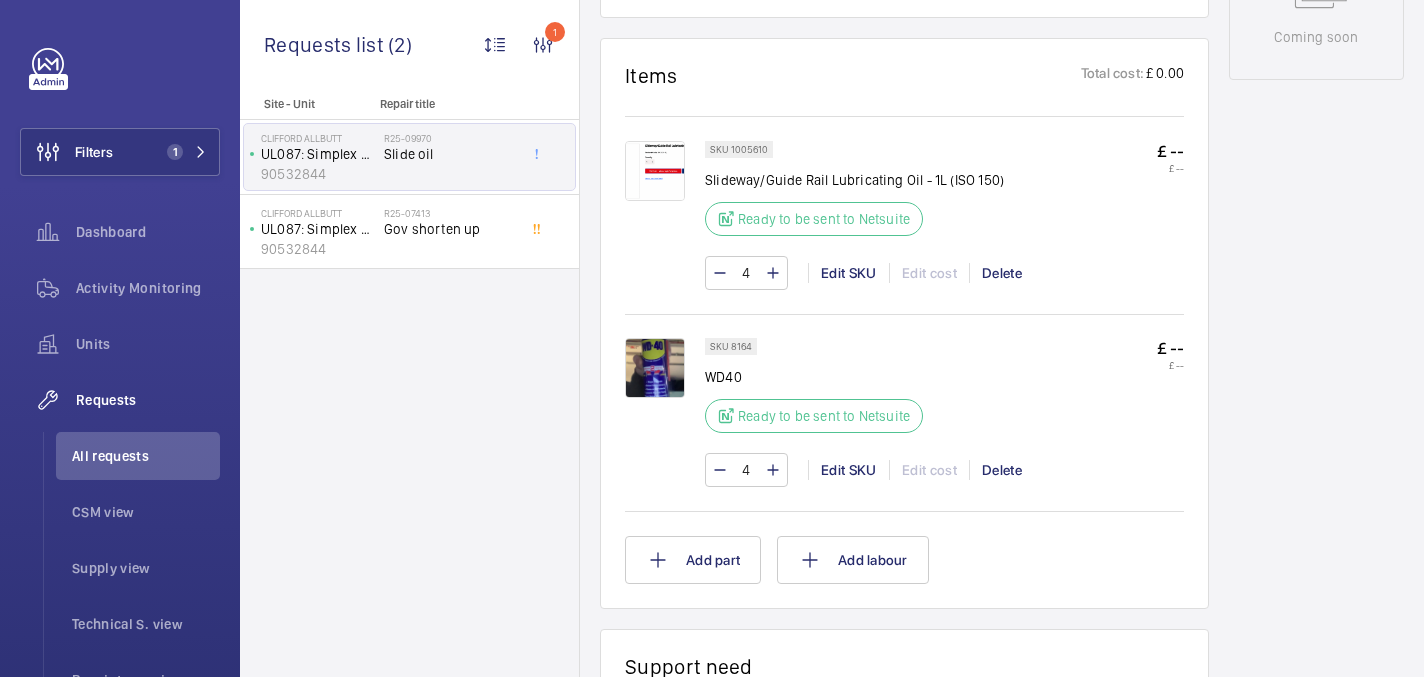 scroll, scrollTop: 1079, scrollLeft: 0, axis: vertical 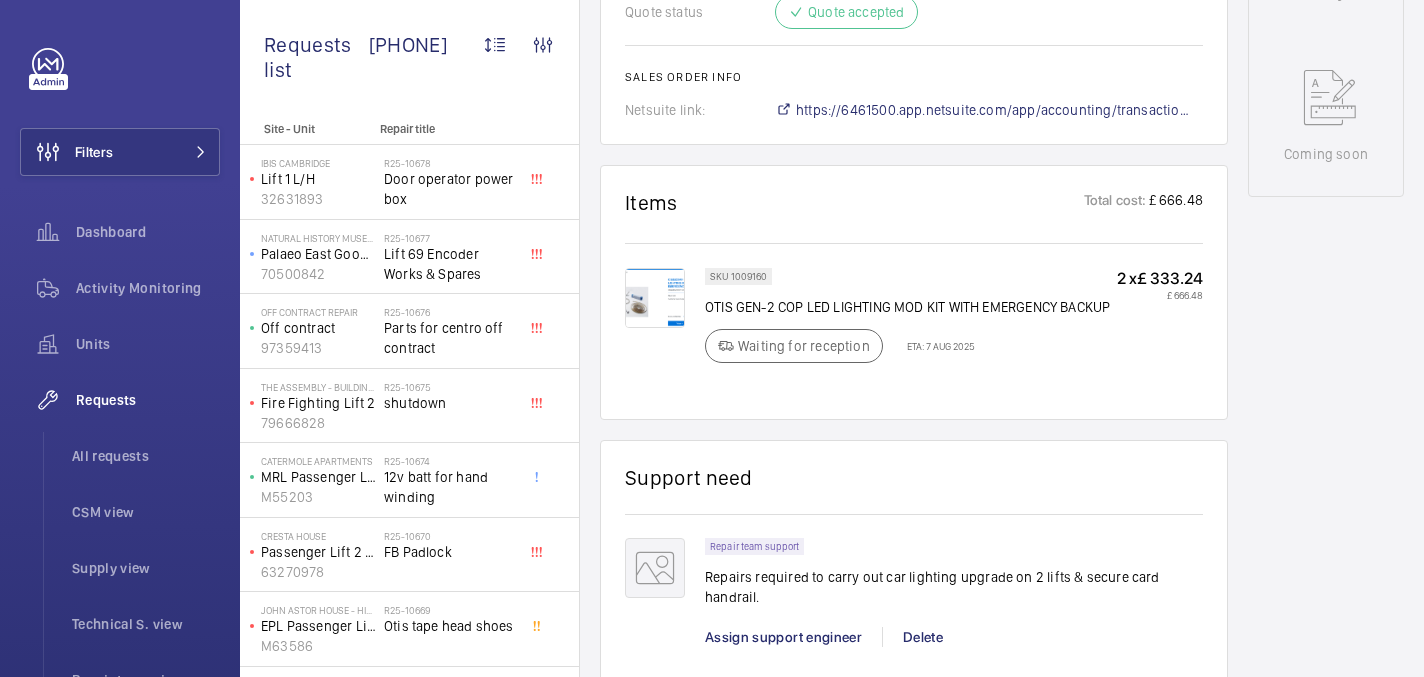 click 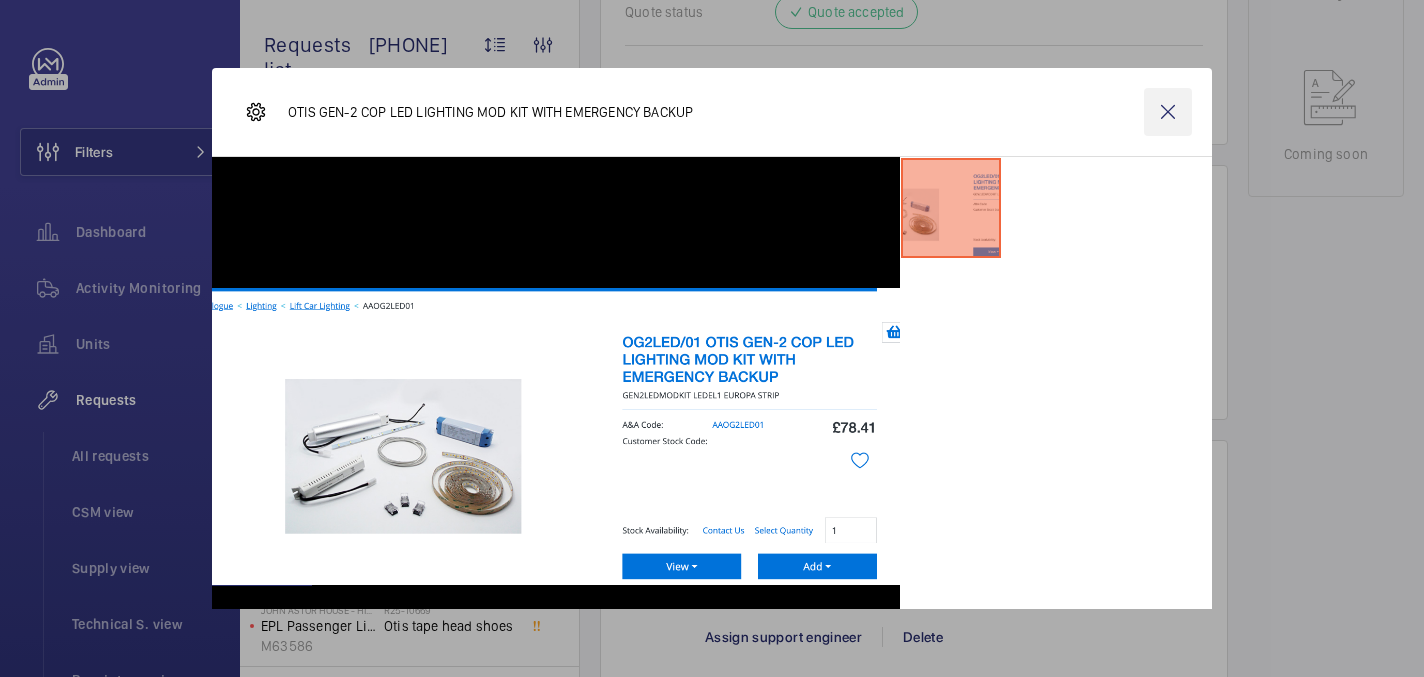 click at bounding box center (1168, 112) 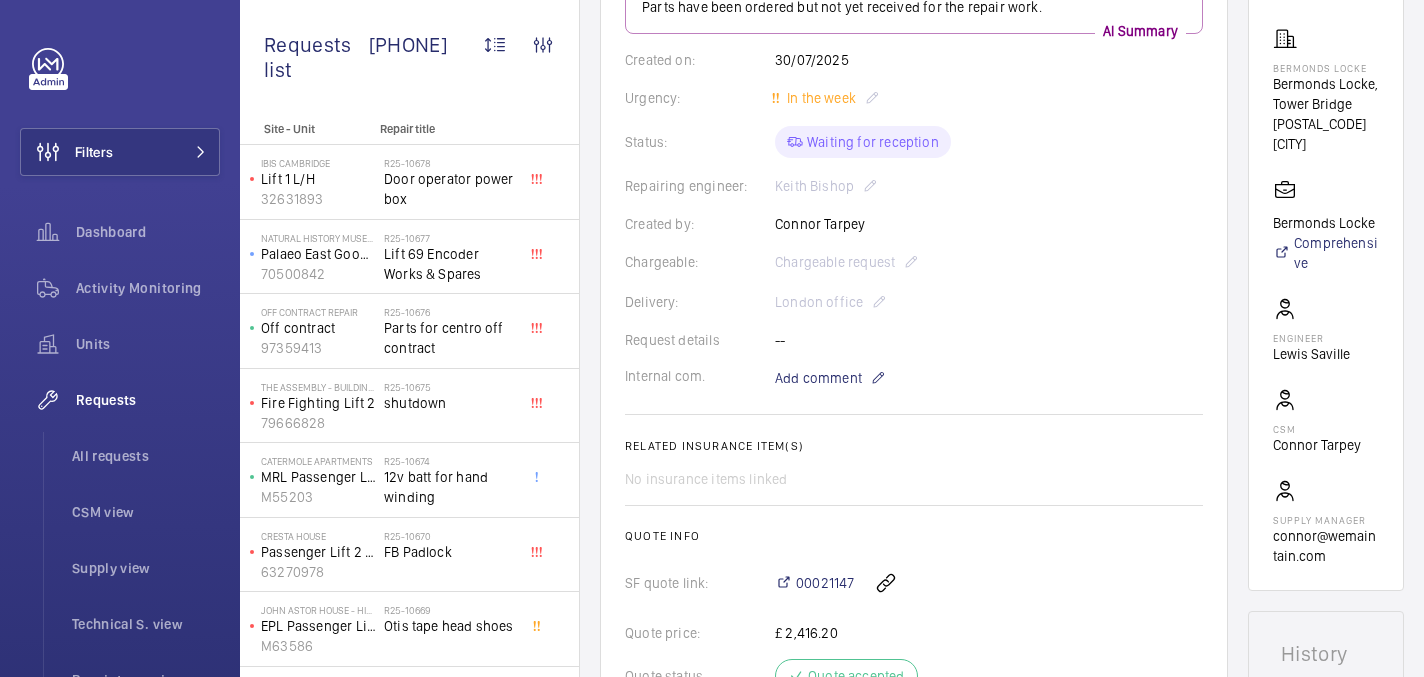 scroll, scrollTop: 0, scrollLeft: 0, axis: both 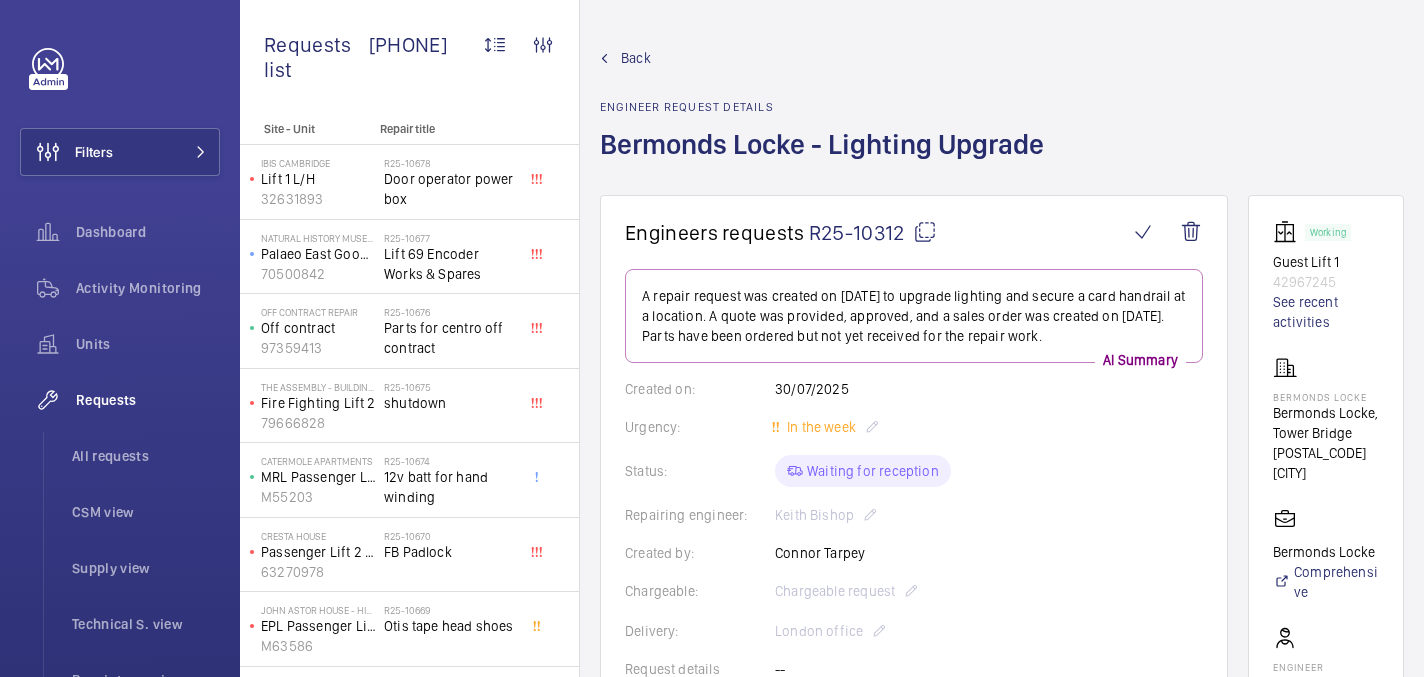 click on "Bermonds Locke" 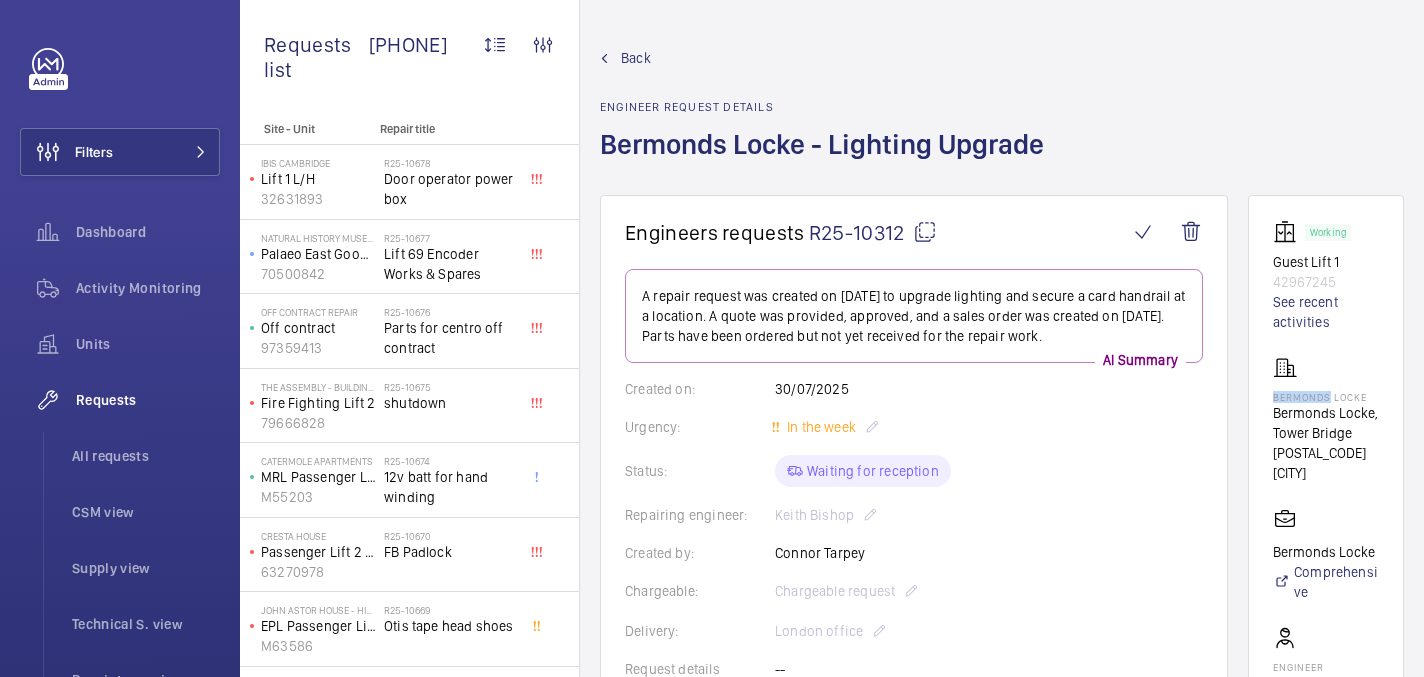 click on "Bermonds Locke" 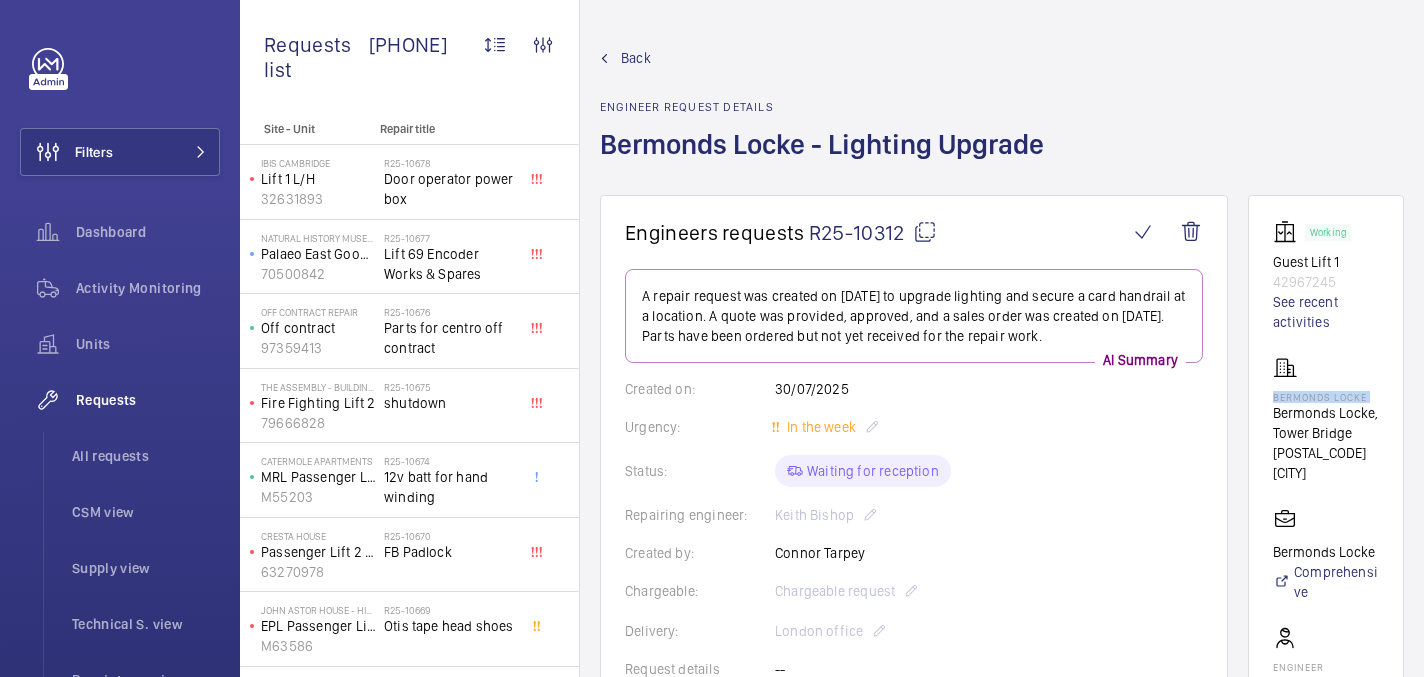 click on "Bermonds Locke" 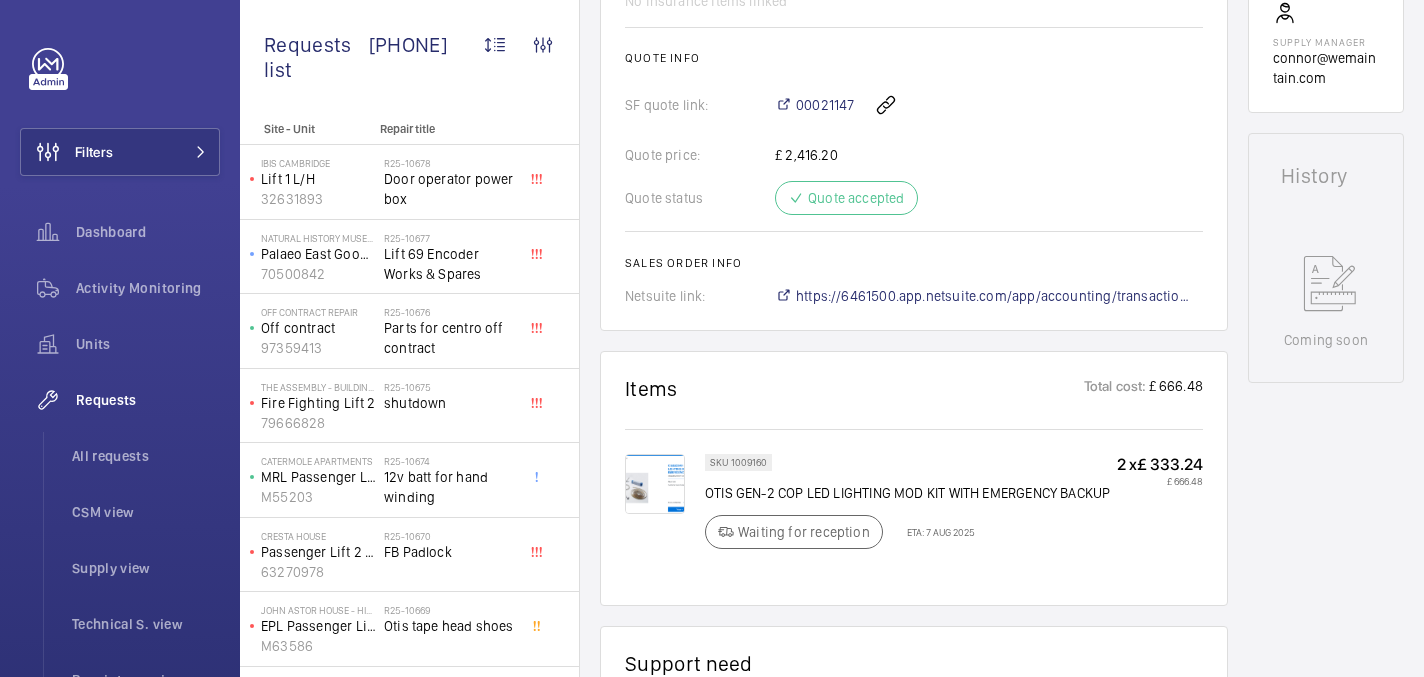 scroll, scrollTop: 810, scrollLeft: 0, axis: vertical 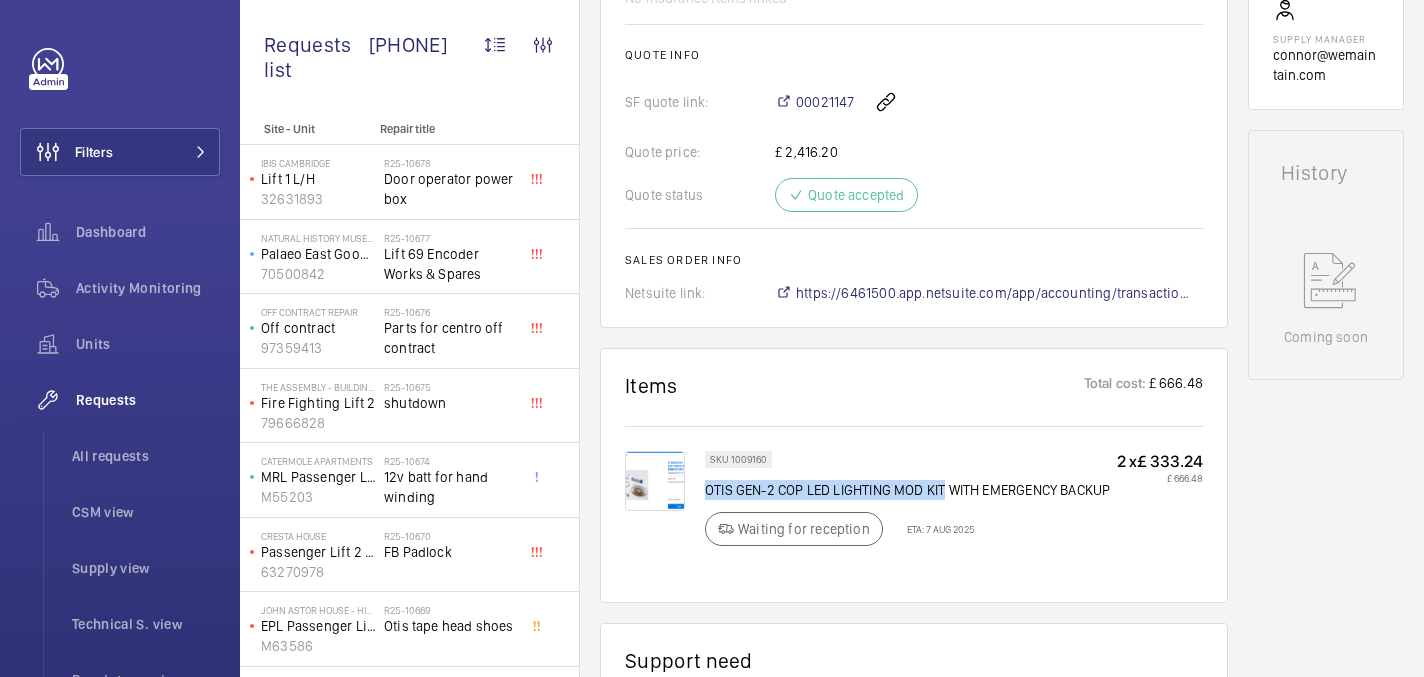 drag, startPoint x: 706, startPoint y: 490, endPoint x: 945, endPoint y: 496, distance: 239.0753 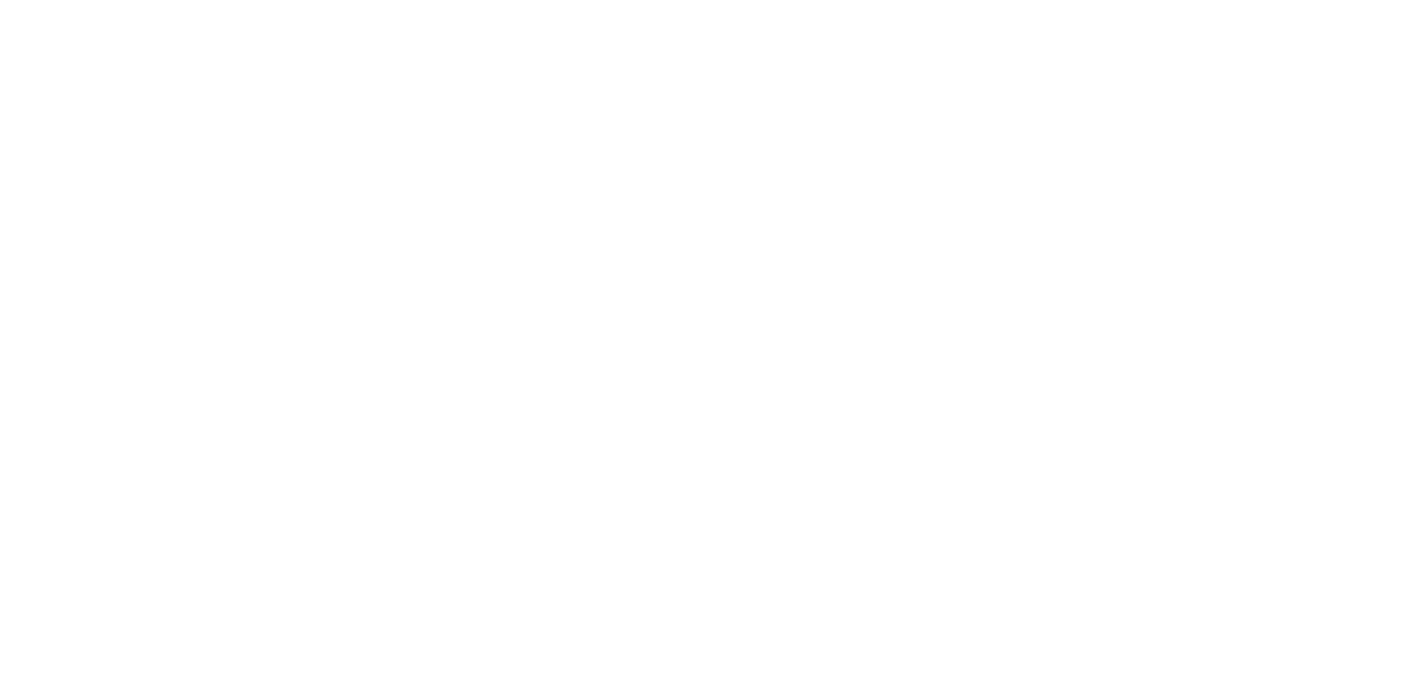 scroll, scrollTop: 0, scrollLeft: 0, axis: both 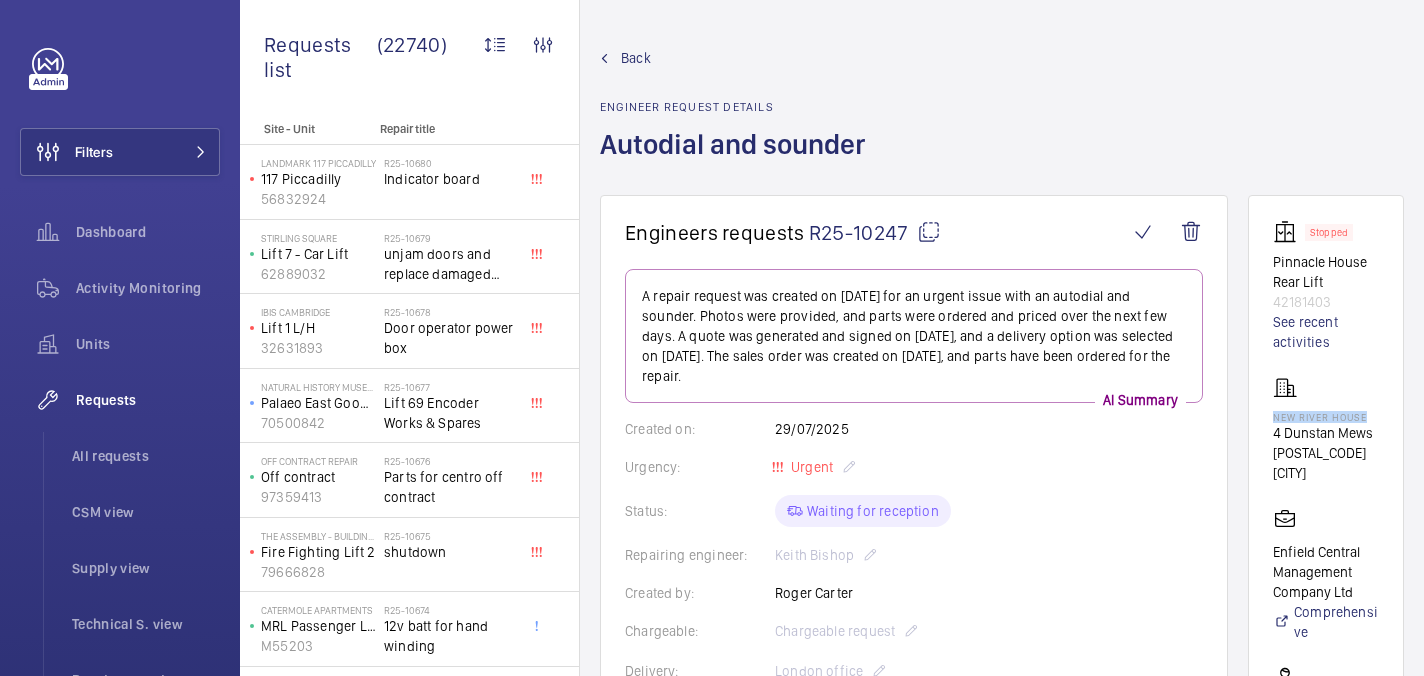 drag, startPoint x: 1273, startPoint y: 418, endPoint x: 1379, endPoint y: 417, distance: 106.004715 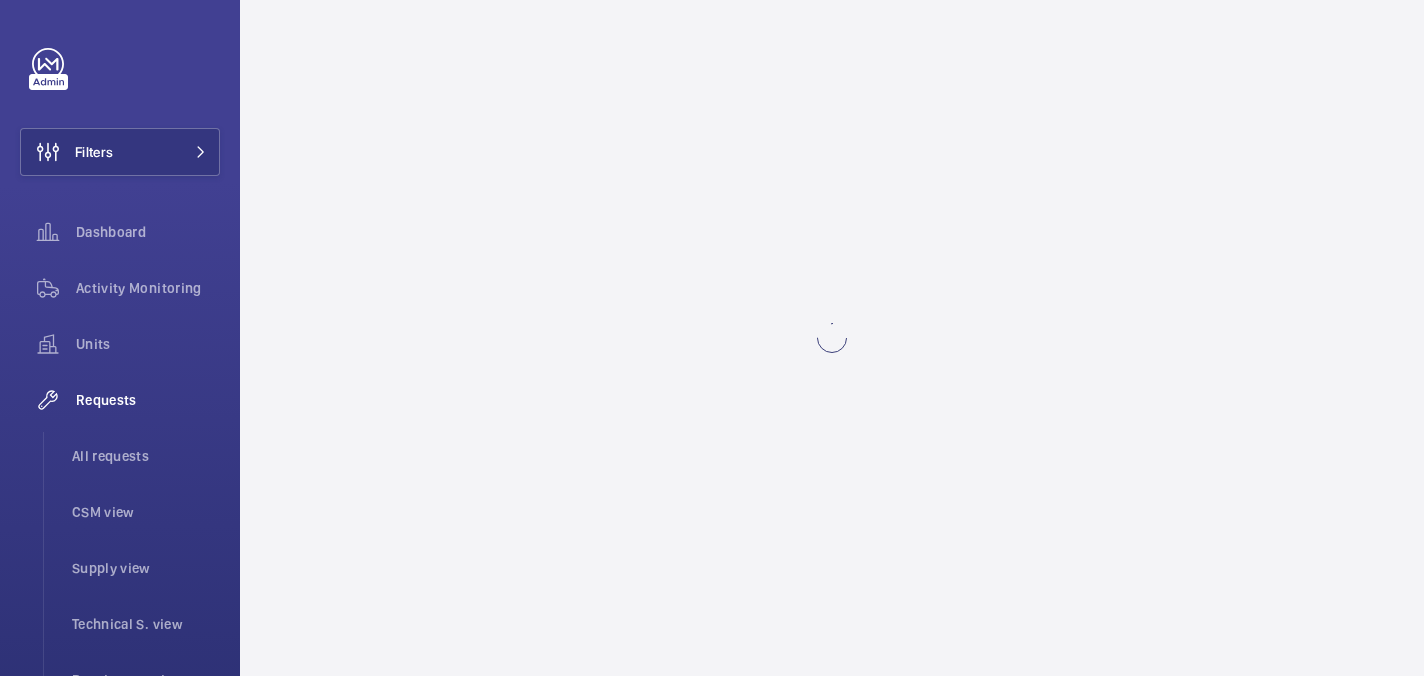 scroll, scrollTop: 0, scrollLeft: 0, axis: both 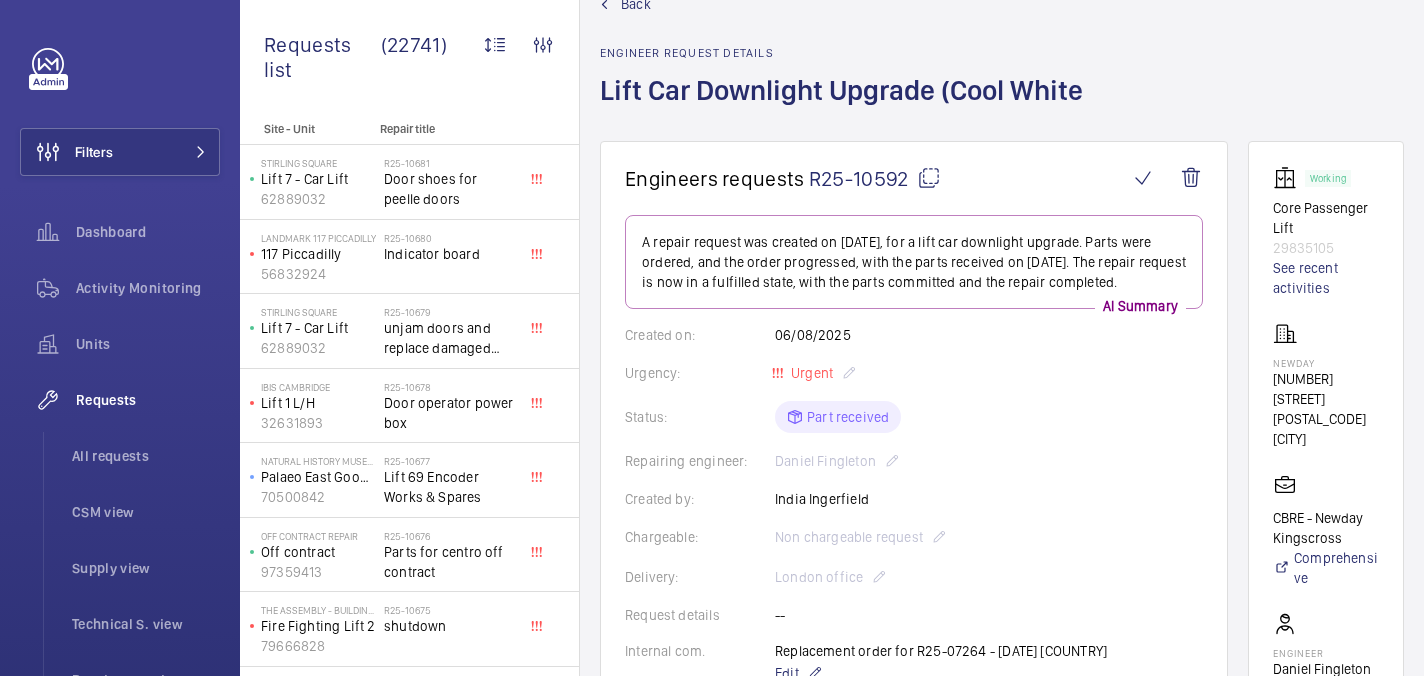 click on "NewDay" 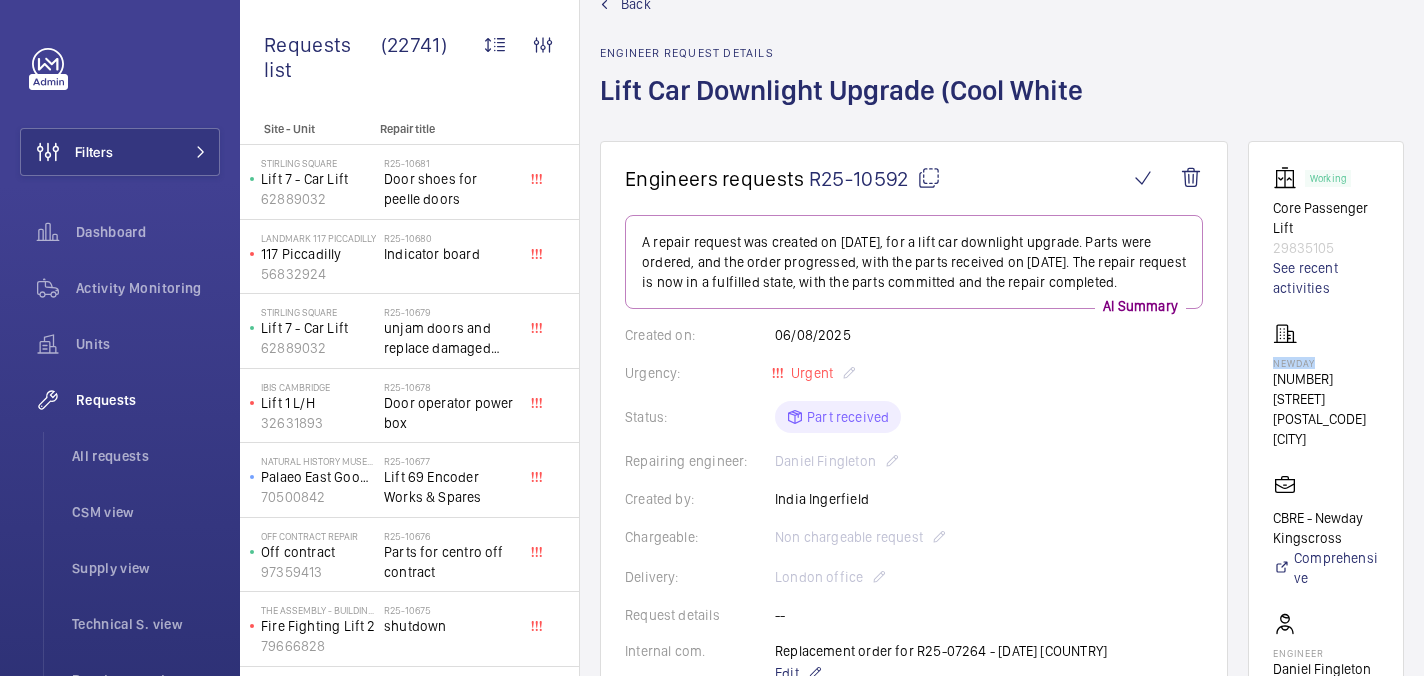 click on "NewDay" 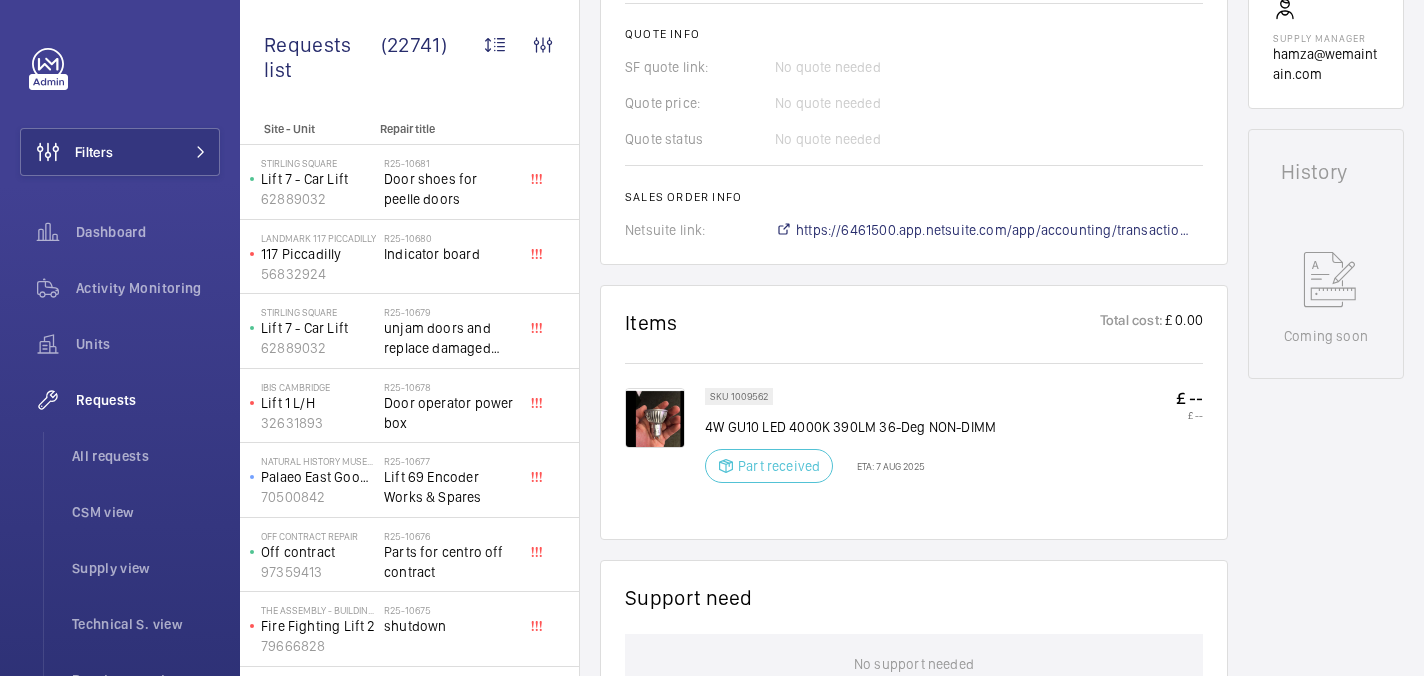 scroll, scrollTop: 860, scrollLeft: 0, axis: vertical 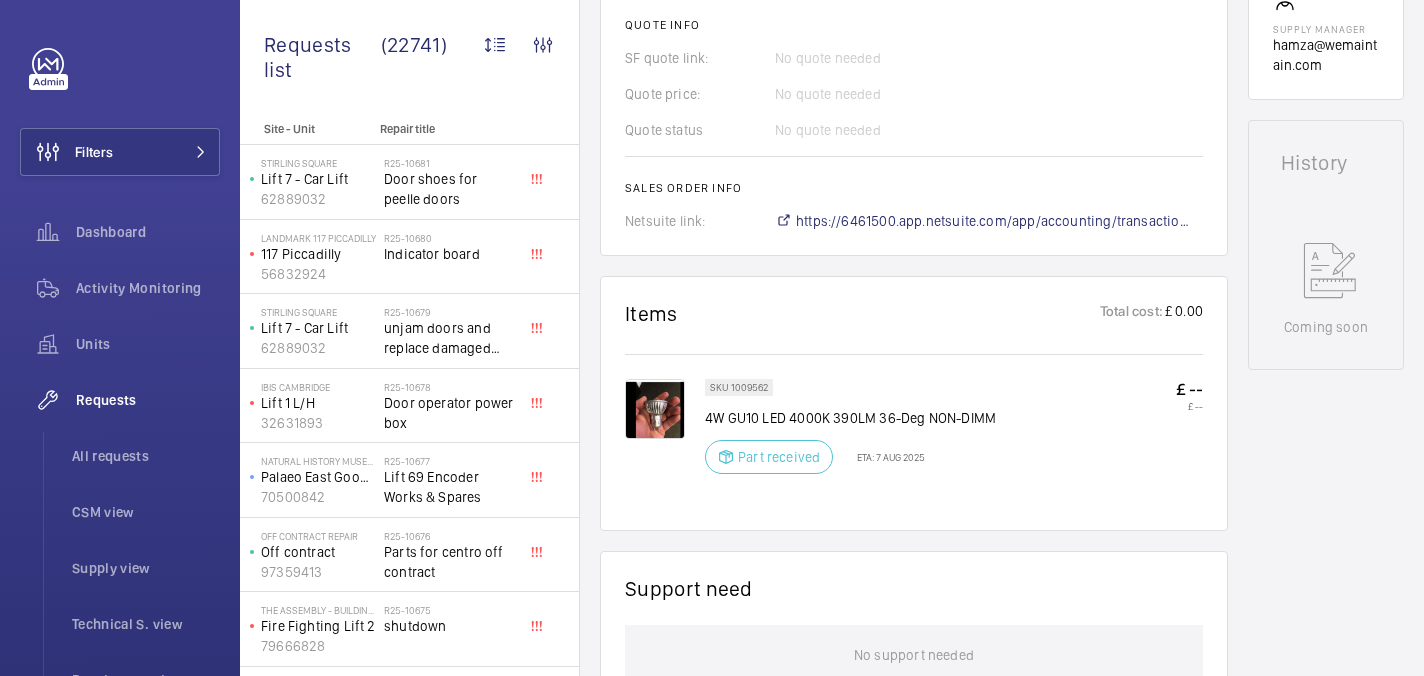 drag, startPoint x: 709, startPoint y: 422, endPoint x: 827, endPoint y: 421, distance: 118.004234 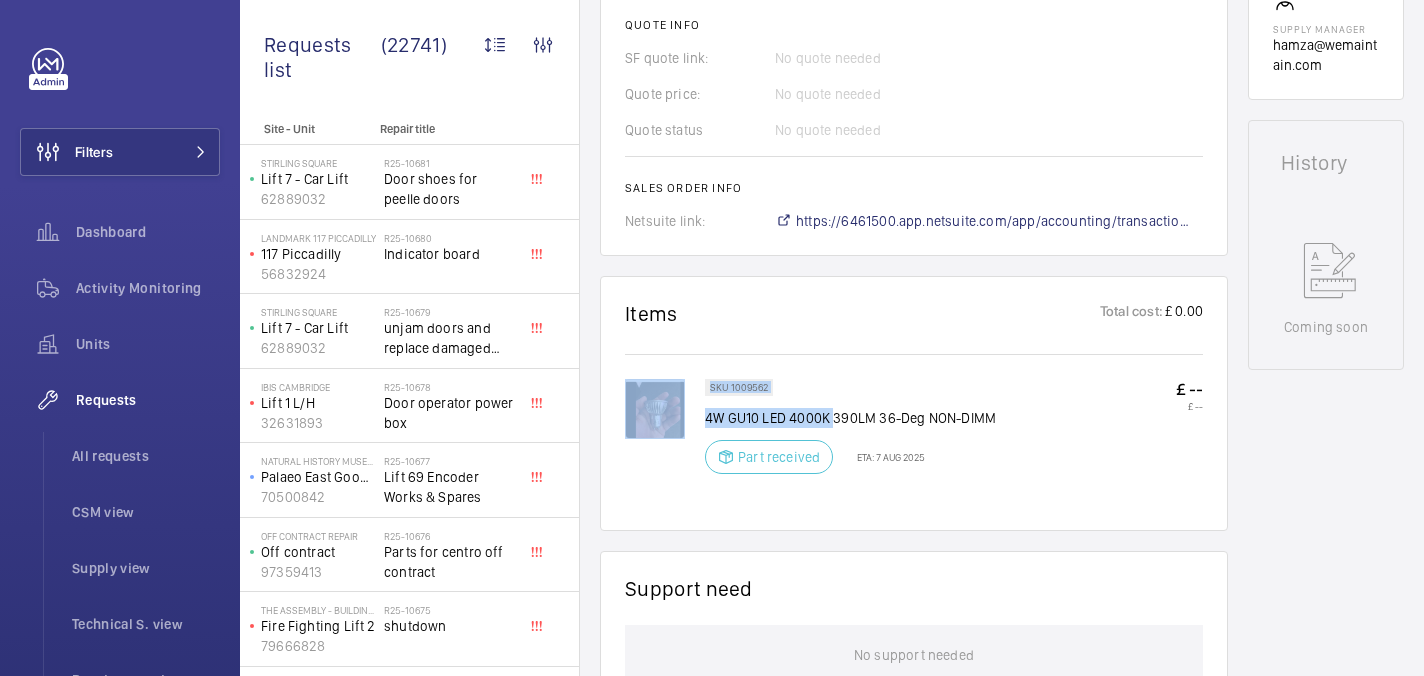 drag, startPoint x: 832, startPoint y: 421, endPoint x: 694, endPoint y: 422, distance: 138.00362 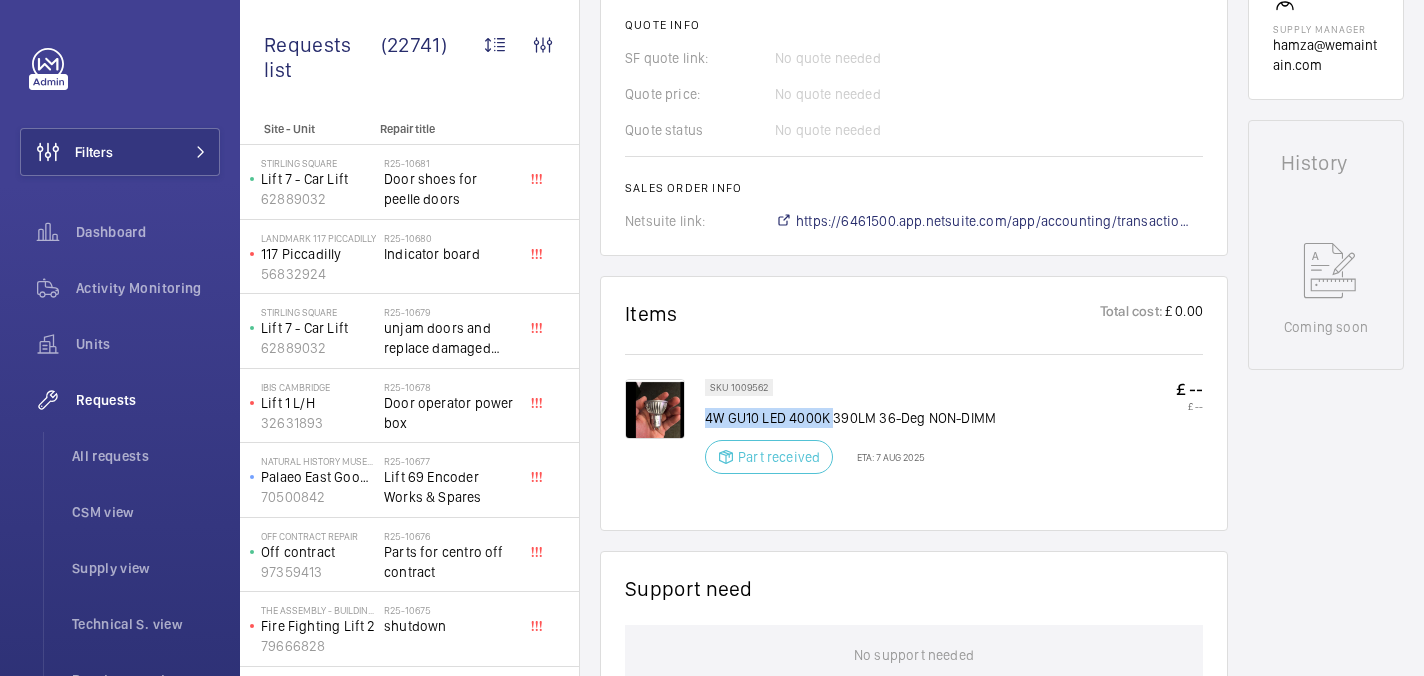 drag, startPoint x: 707, startPoint y: 418, endPoint x: 831, endPoint y: 423, distance: 124.10077 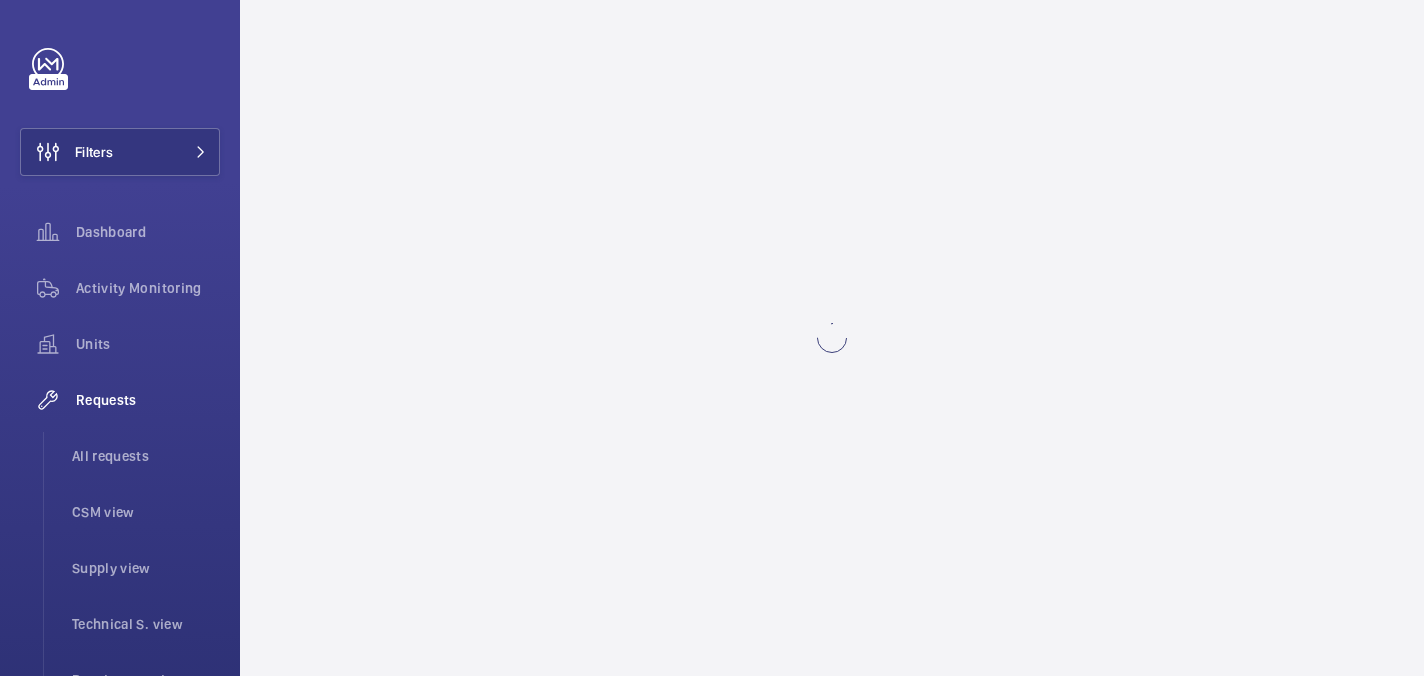 scroll, scrollTop: 0, scrollLeft: 0, axis: both 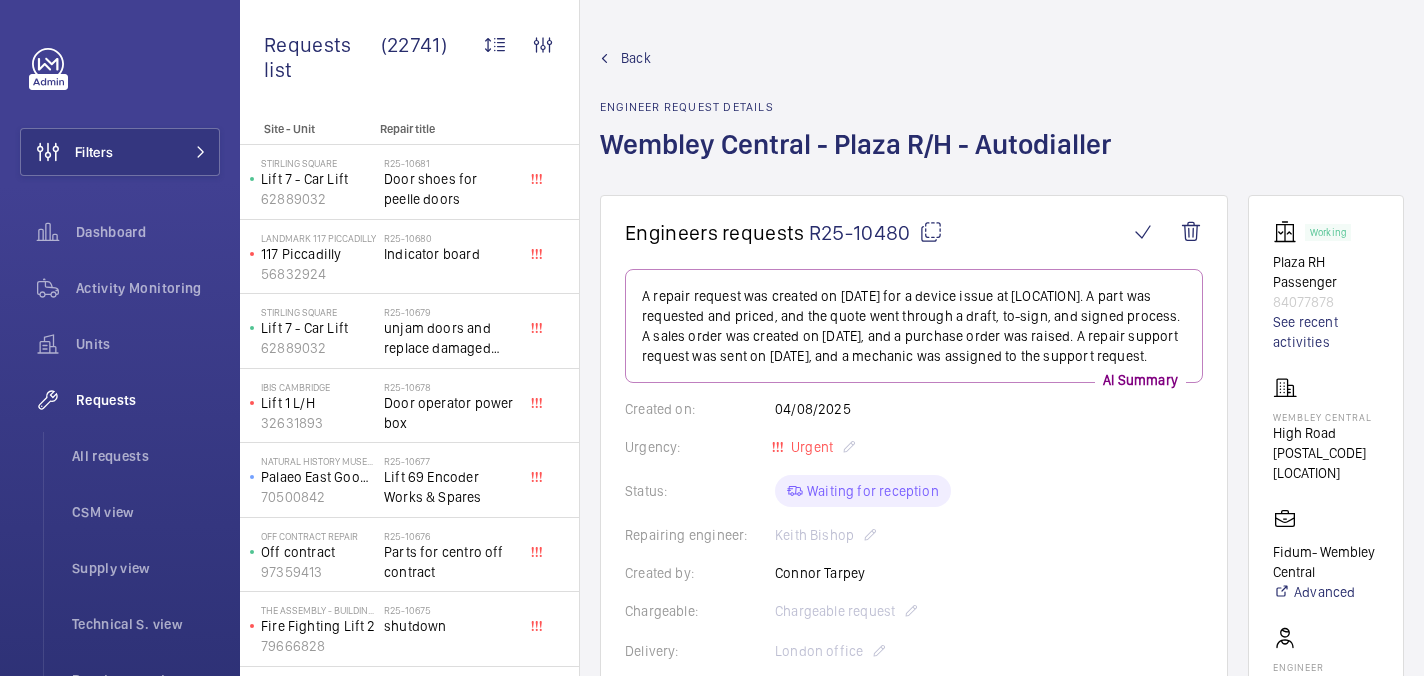 click on "Wembley Central" 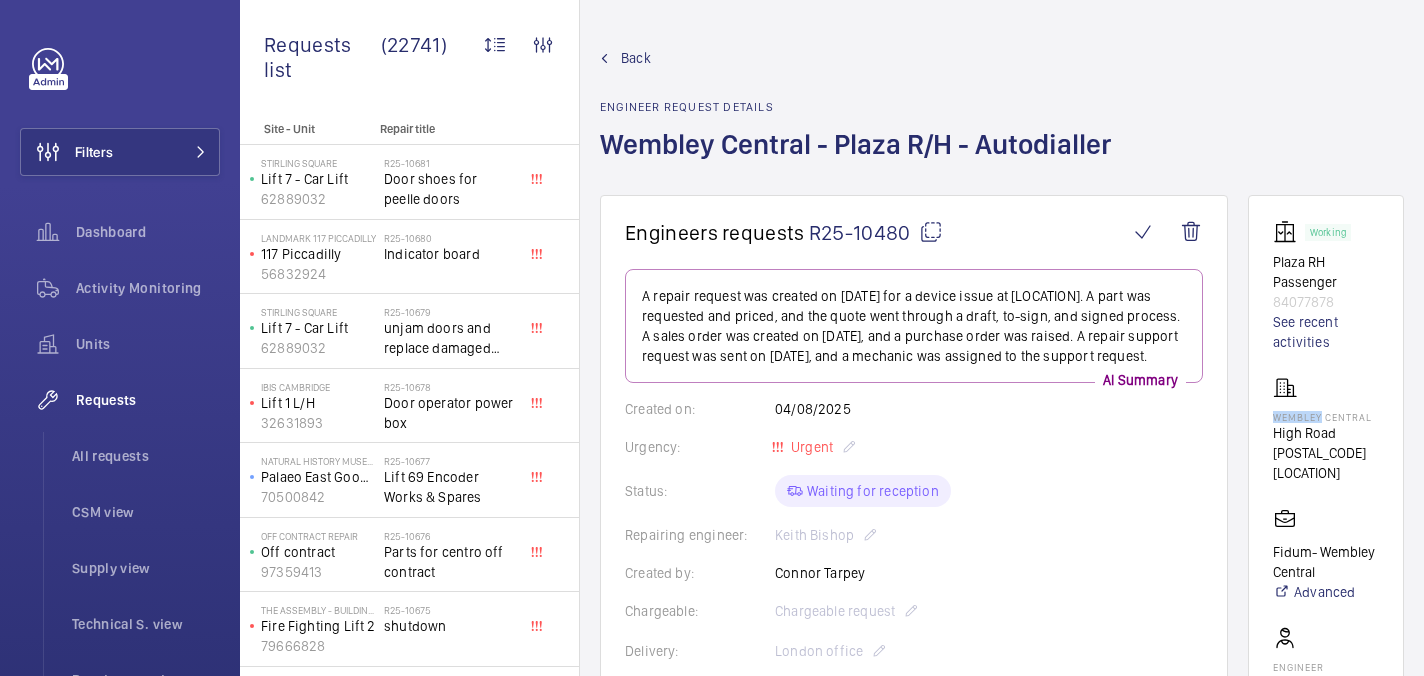 click on "Wembley Central" 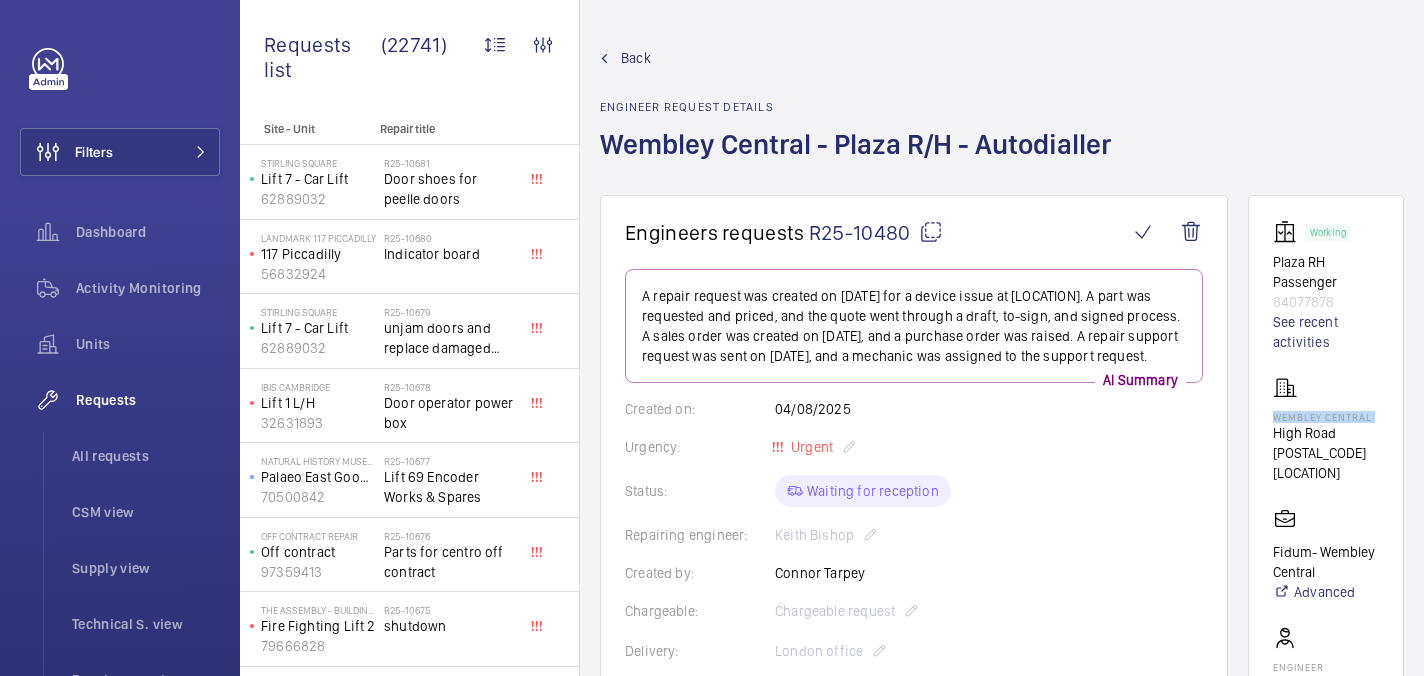 click on "Wembley Central" 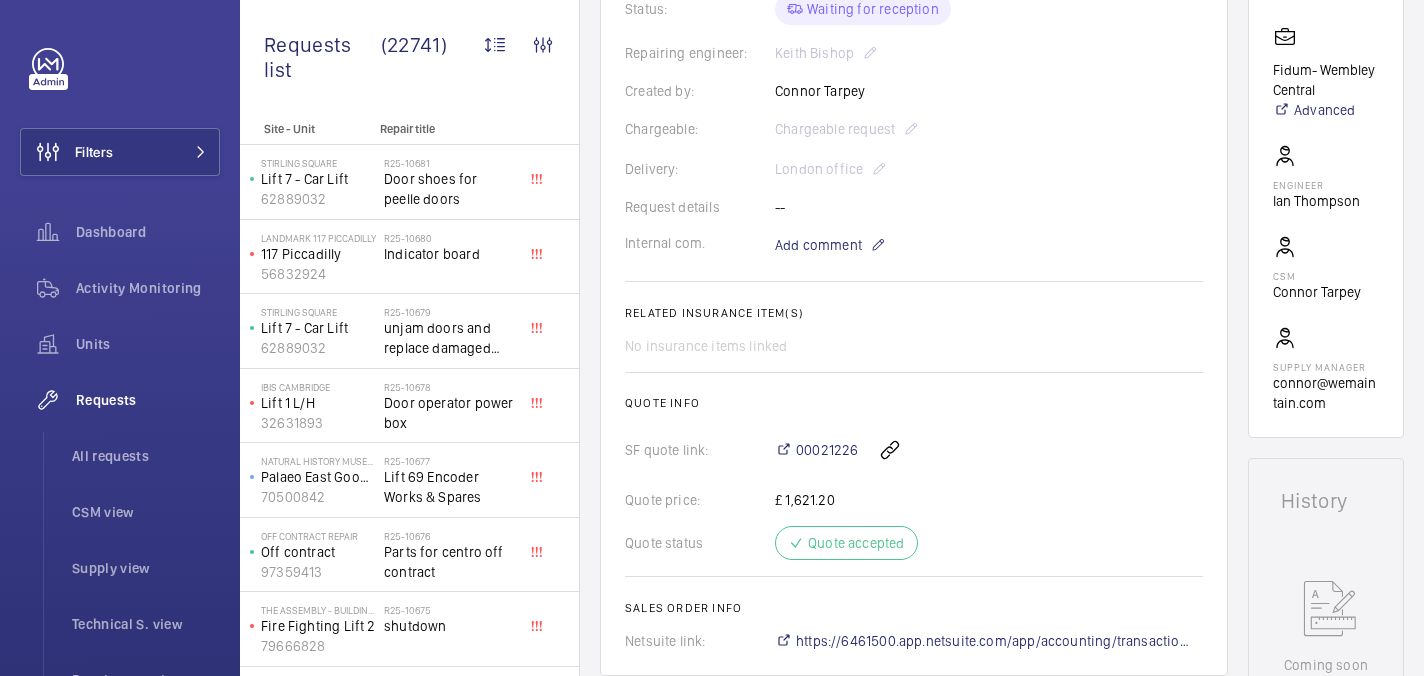scroll, scrollTop: 981, scrollLeft: 0, axis: vertical 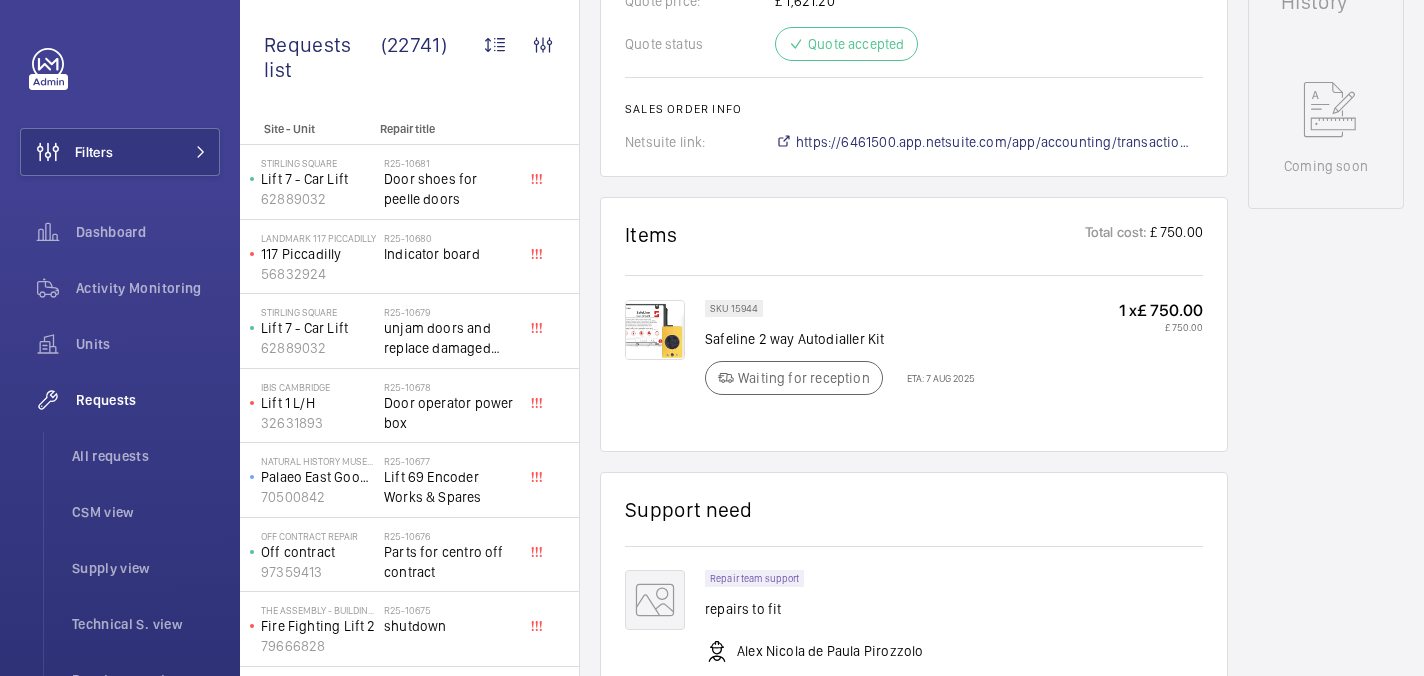 click on "Safeline 2 way Autodialler Kit" 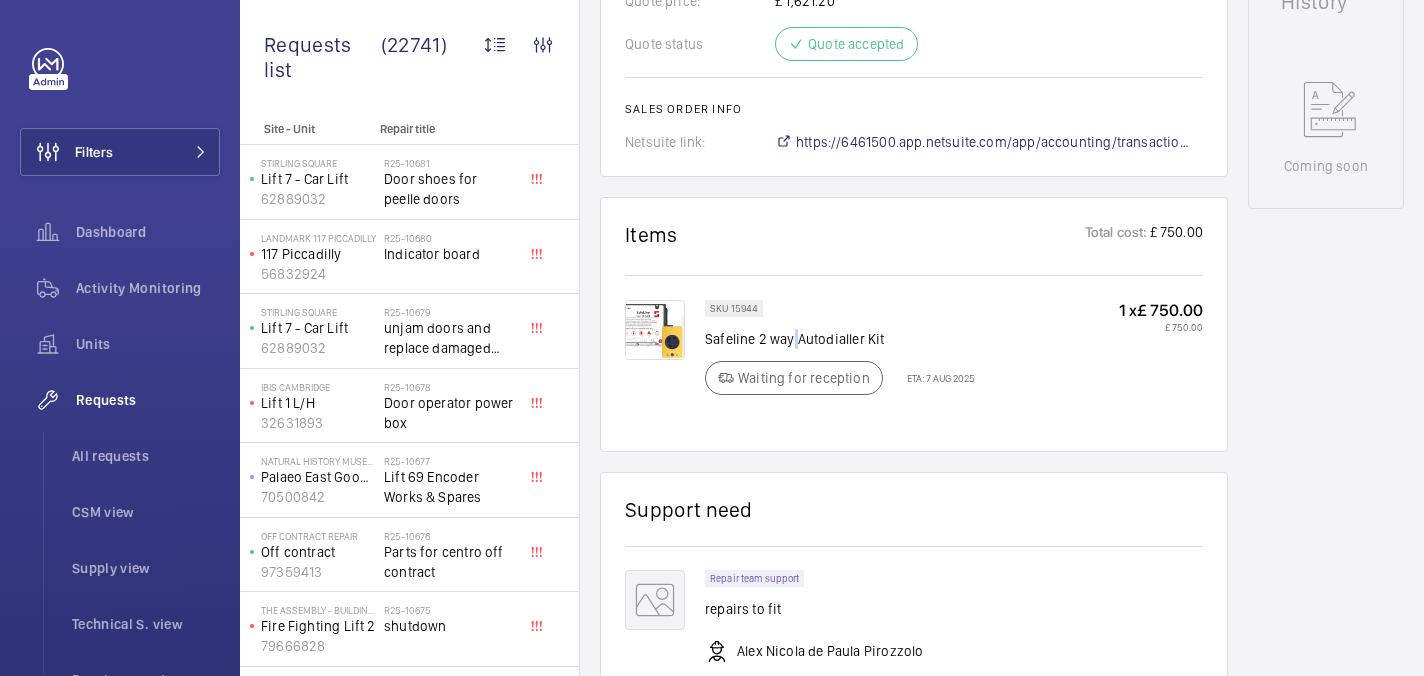 click on "Safeline 2 way Autodialler Kit" 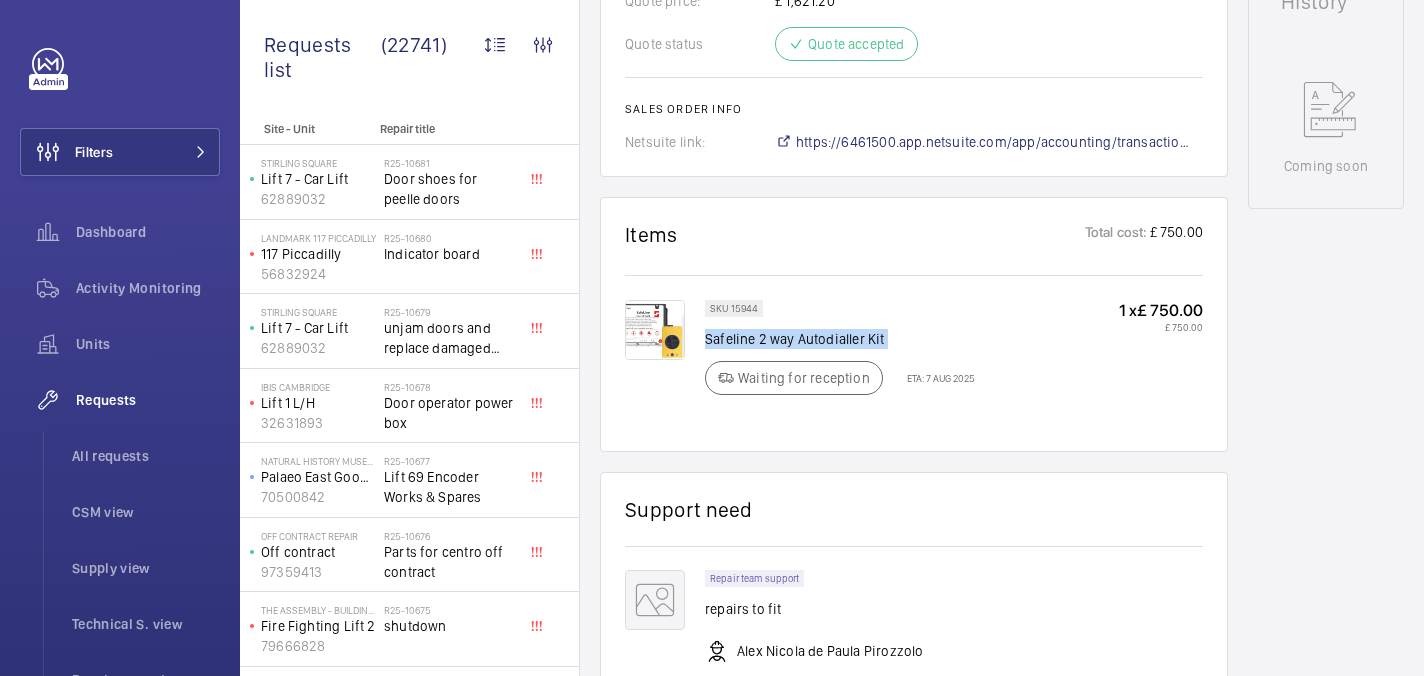 click on "Safeline 2 way Autodialler Kit" 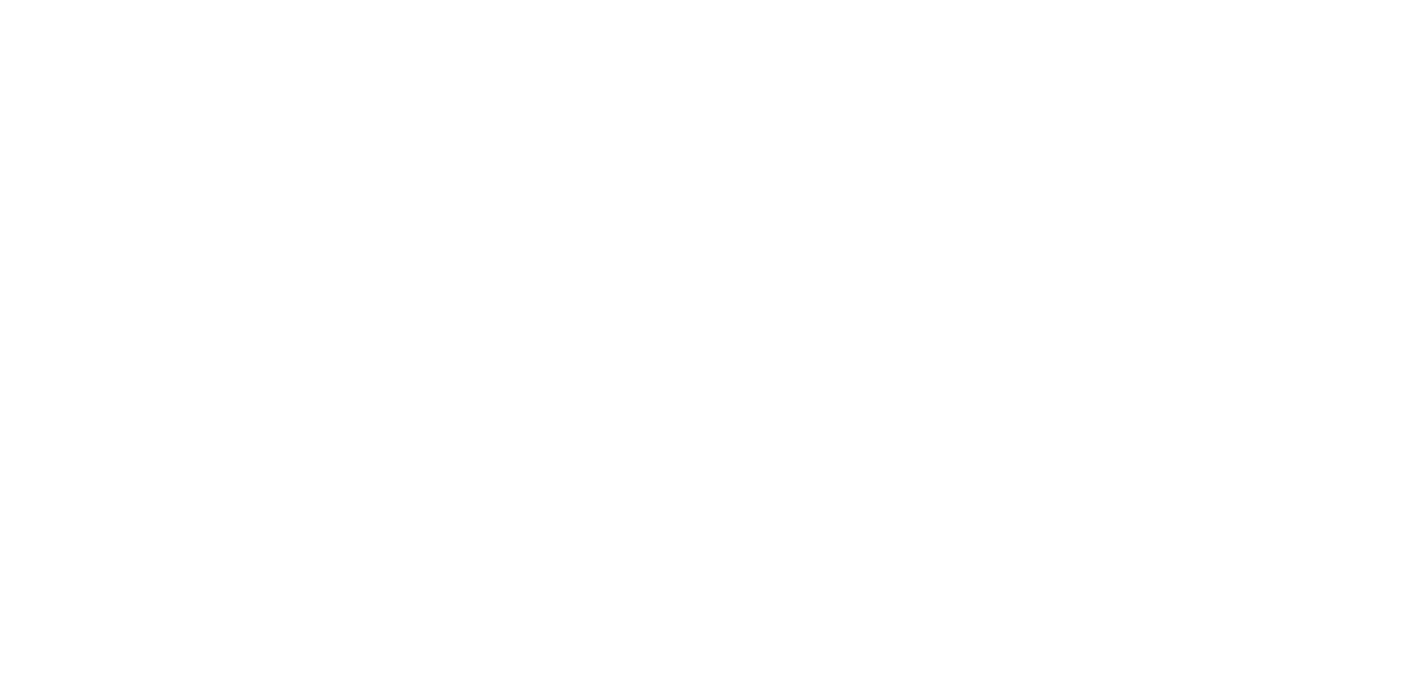 scroll, scrollTop: 0, scrollLeft: 0, axis: both 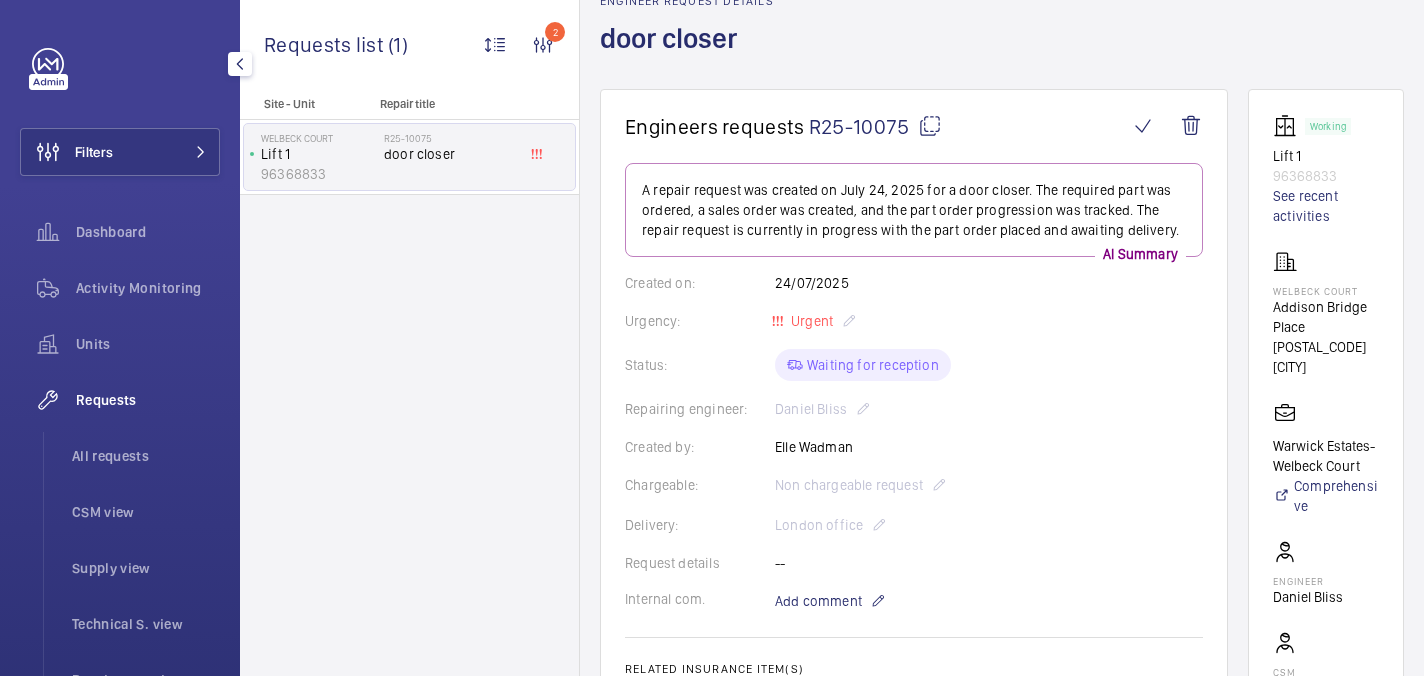 drag, startPoint x: 149, startPoint y: 438, endPoint x: 209, endPoint y: 408, distance: 67.08204 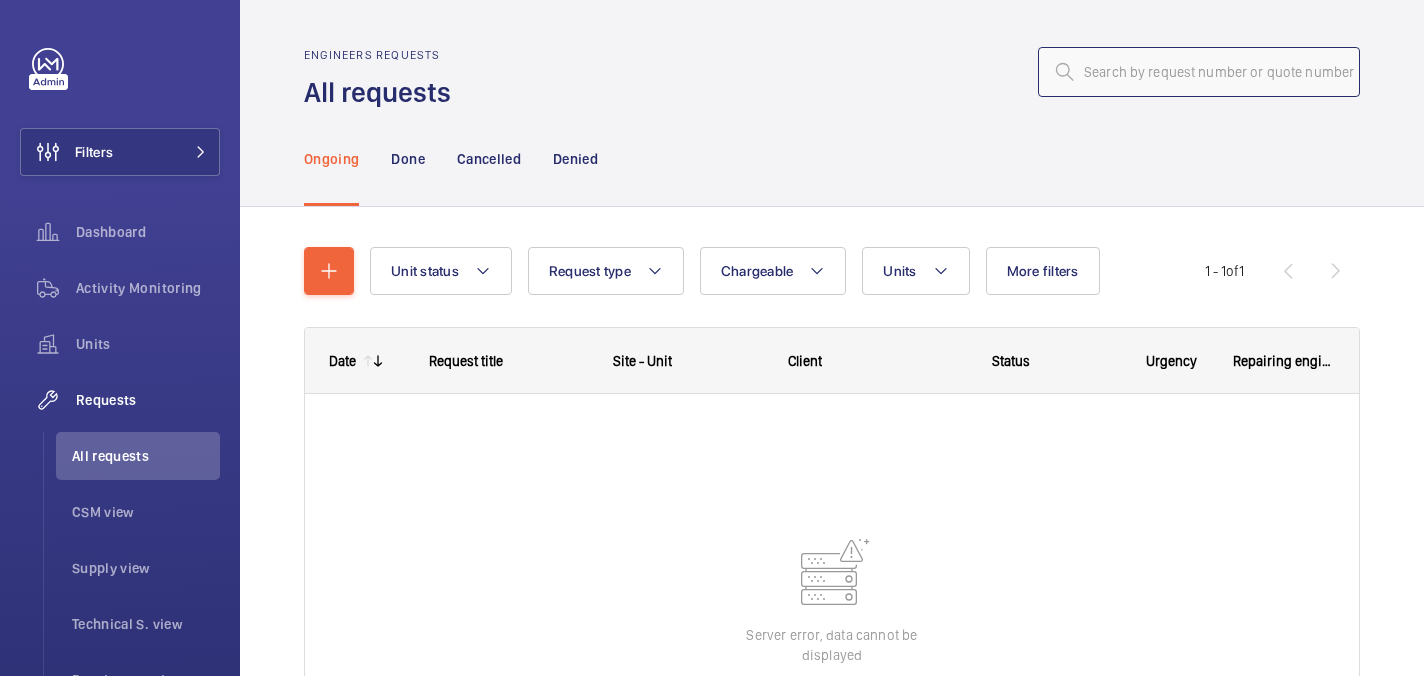 click 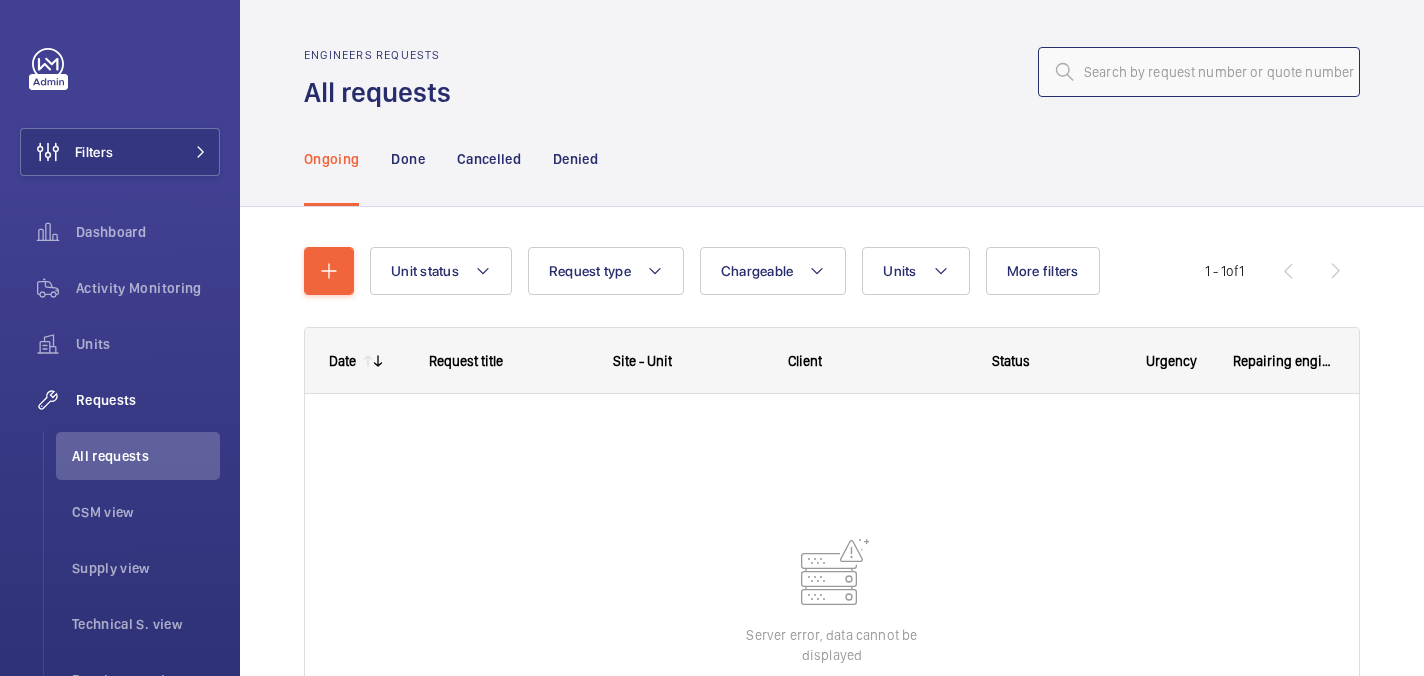 paste on "R25-10007" 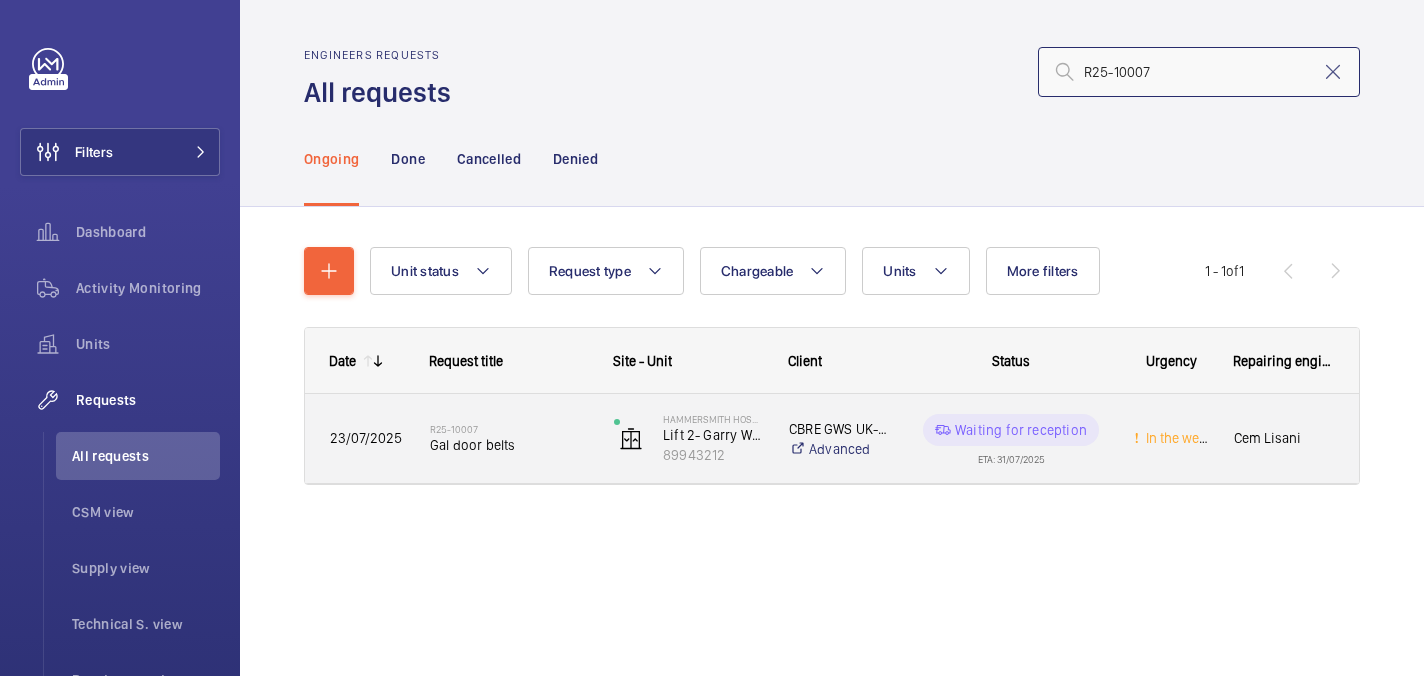 type on "R25-10007" 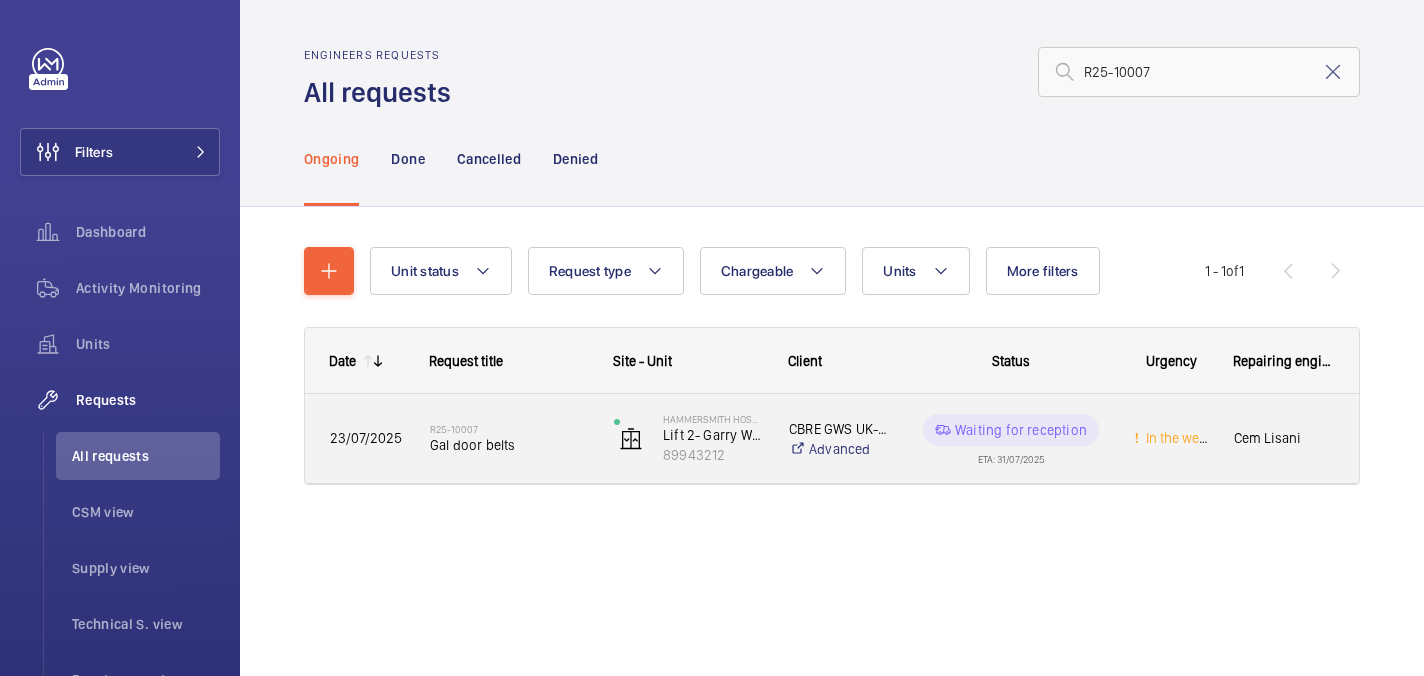 click on "Gal door belts" 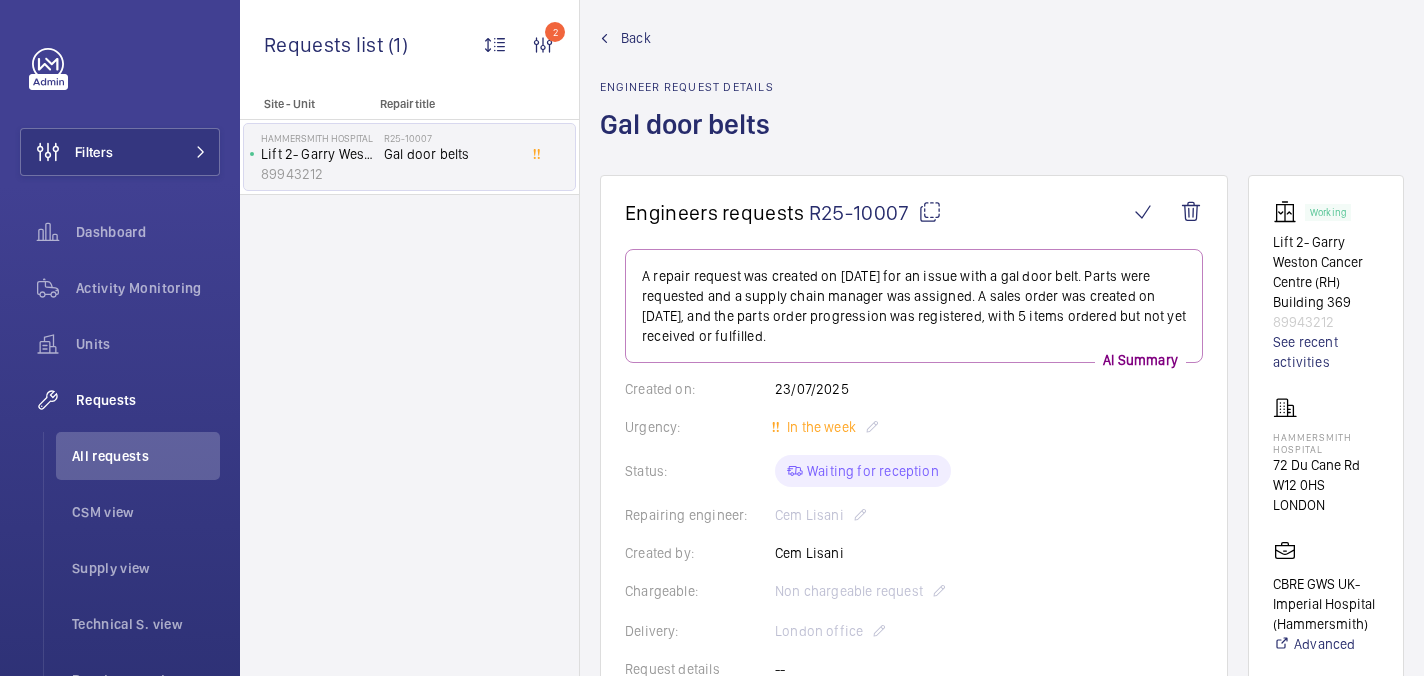 scroll, scrollTop: 0, scrollLeft: 0, axis: both 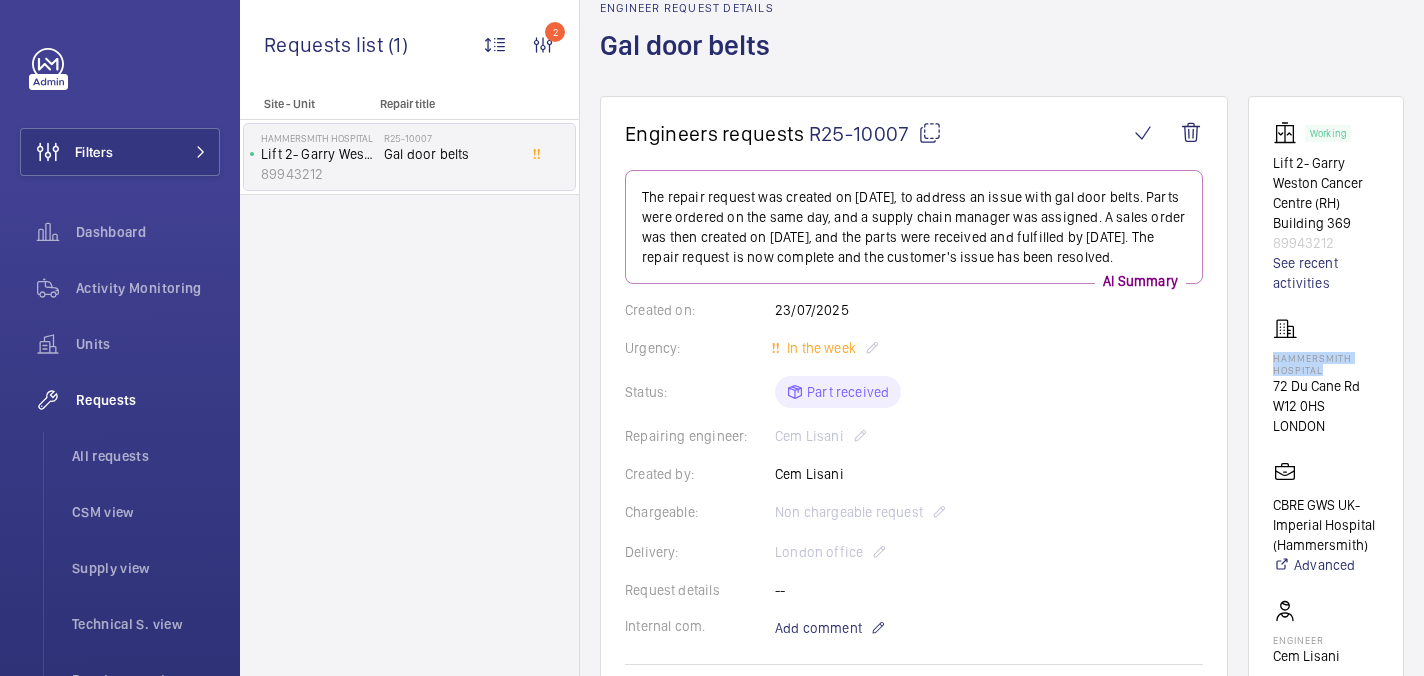 drag, startPoint x: 1269, startPoint y: 358, endPoint x: 1342, endPoint y: 368, distance: 73.68175 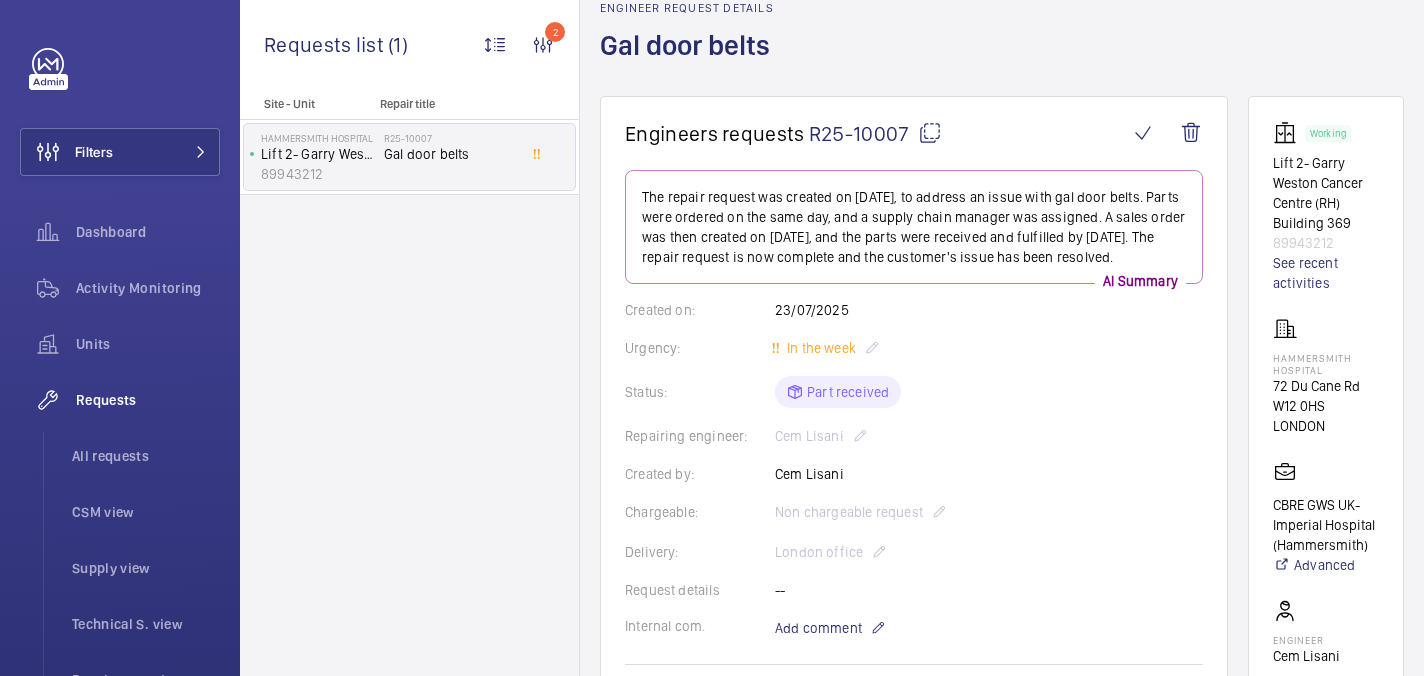 click on "Engineers requests R25-10007 The repair request was created on [DATE], to address an issue with gal door belts. Parts were ordered on the same day, and a supply chain manager was assigned. A sales order was then created on [DATE], and the parts were received and fulfilled by [DATE]. The repair request is now complete and the customer's issue has been resolved. AI Summary Created on: [DATE] Urgency: In the week Status: Part received Repairing engineer: [NAME] Created by: [NAME] Chargeable: Non chargeable request Delivery: [CITY] office Request details -- Internal com. Add comment Related insurance item(s) No insurance items linked Quote info SF quote link: No quote needed Quote price: No quote needed Quote status No quote needed Sales order info Netsuite link: https://6461500.app.netsuite.com/app/accounting/transactions/salesord.nl?id=2860990" 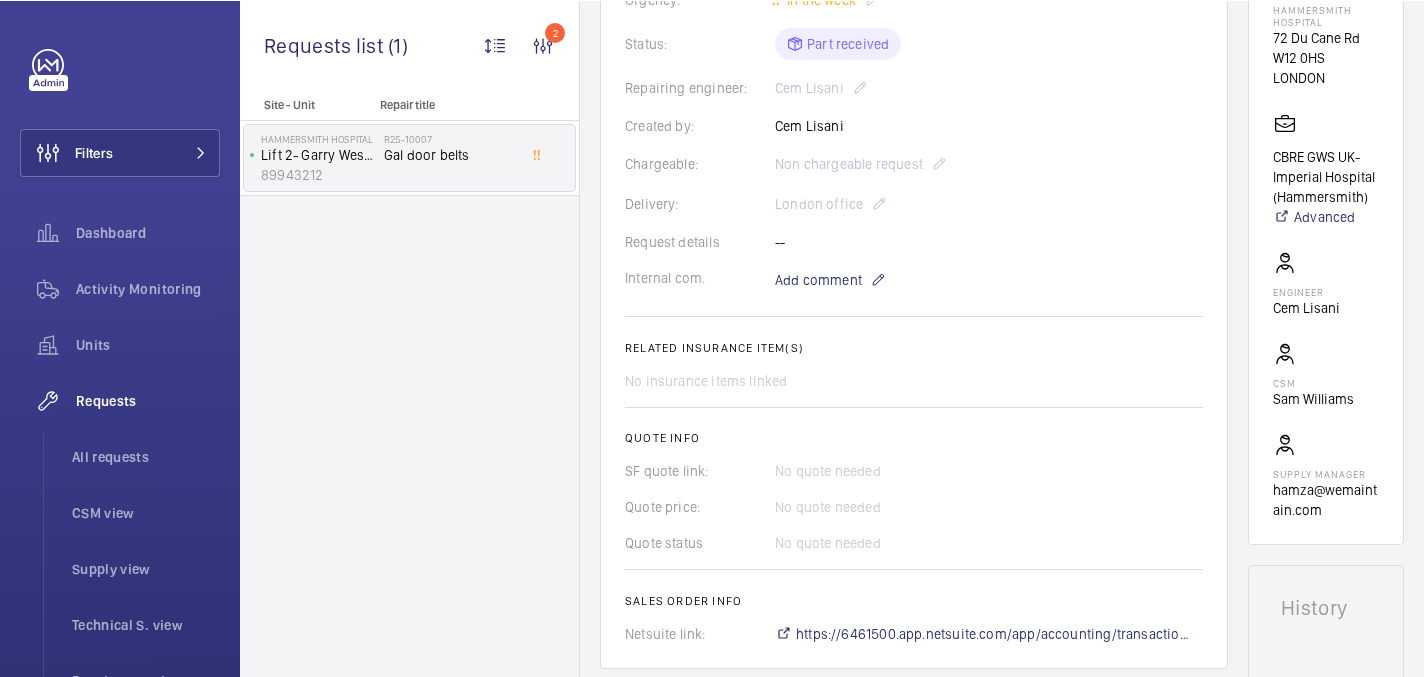 scroll, scrollTop: 859, scrollLeft: 0, axis: vertical 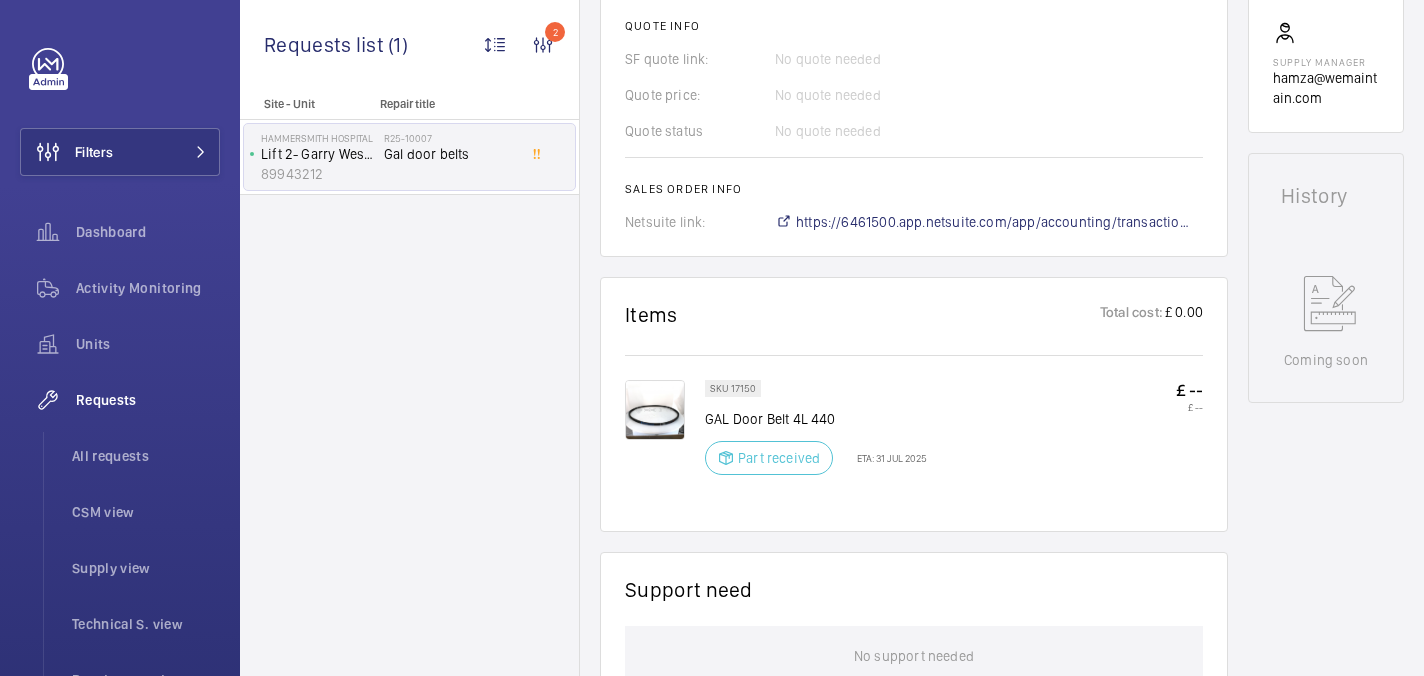 click on "GAL Door Belt 4L 440" 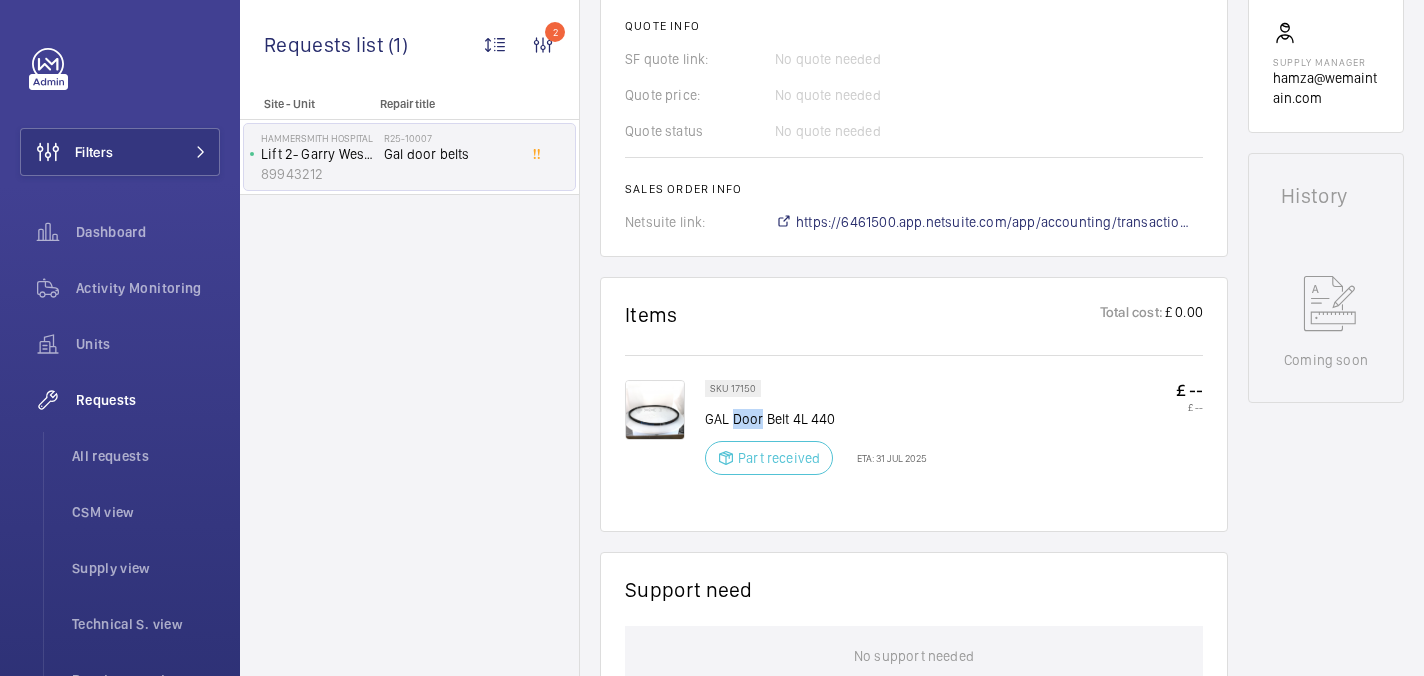 click on "GAL Door Belt 4L 440" 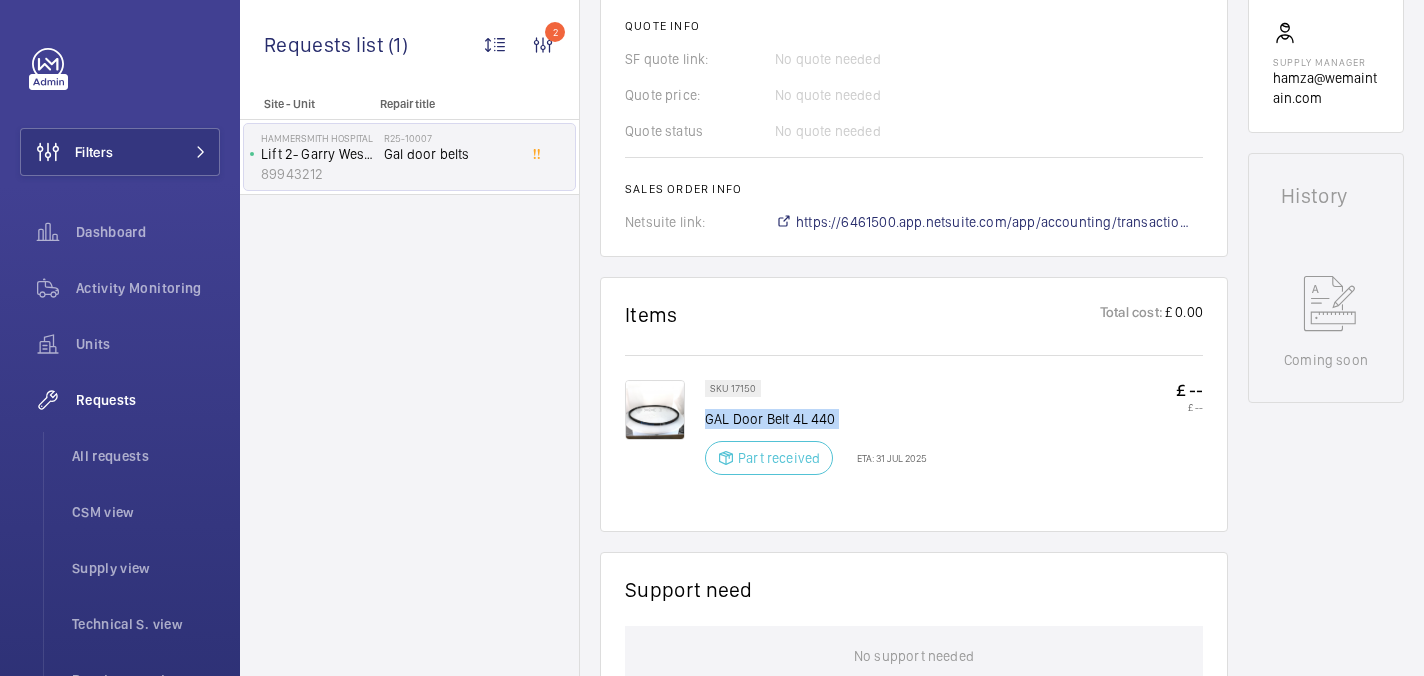 click on "GAL Door Belt 4L 440" 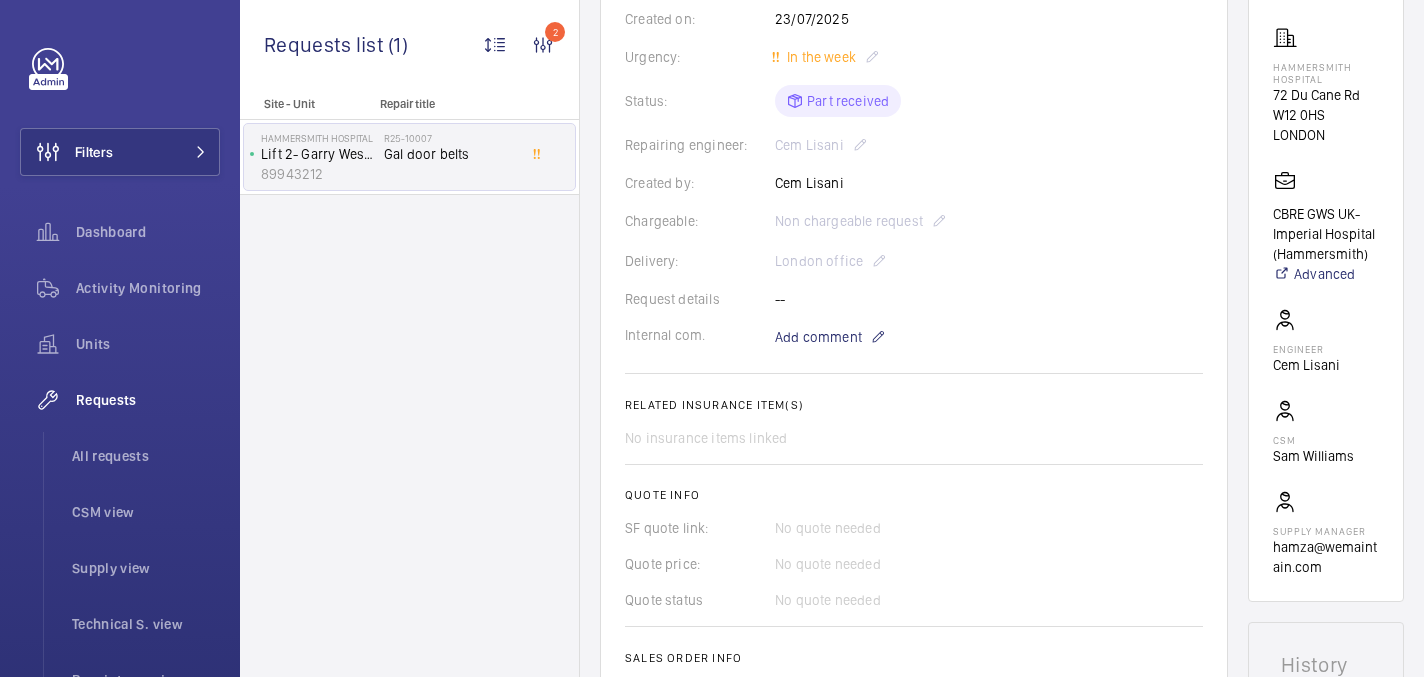 scroll, scrollTop: 288, scrollLeft: 0, axis: vertical 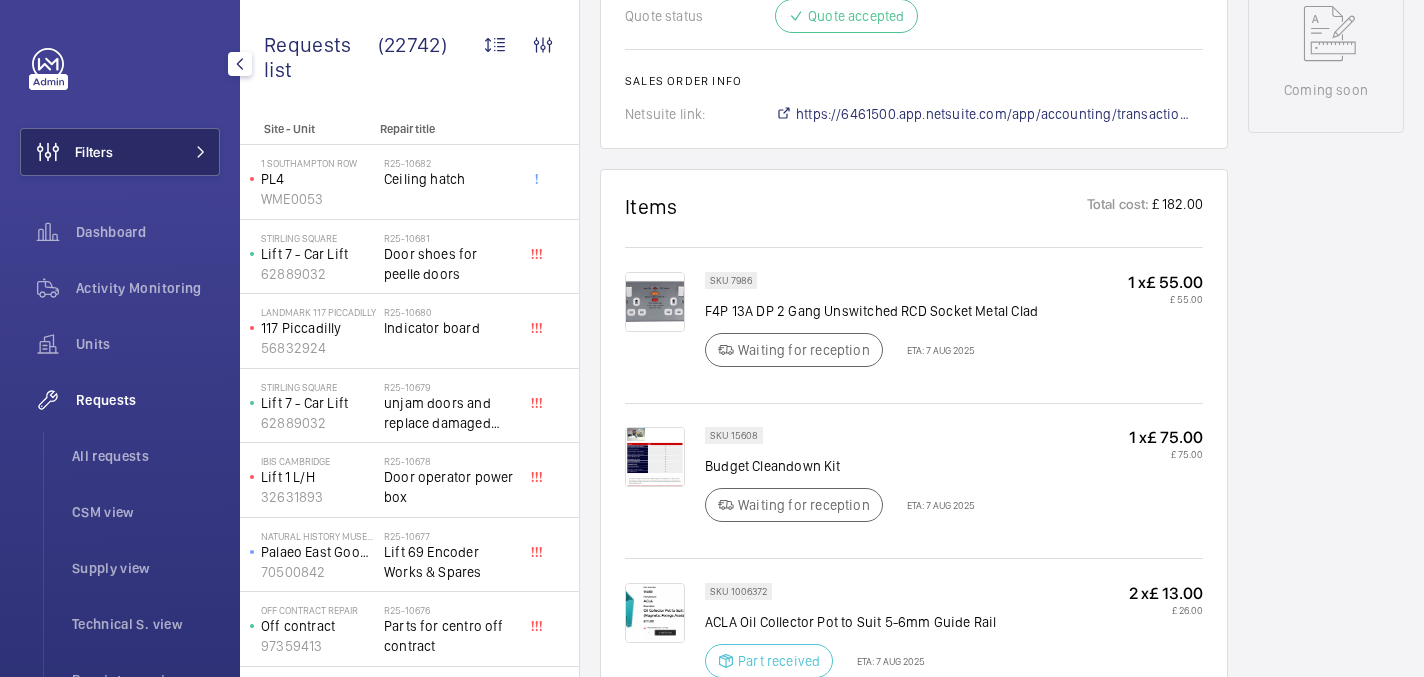 click on "Filters" 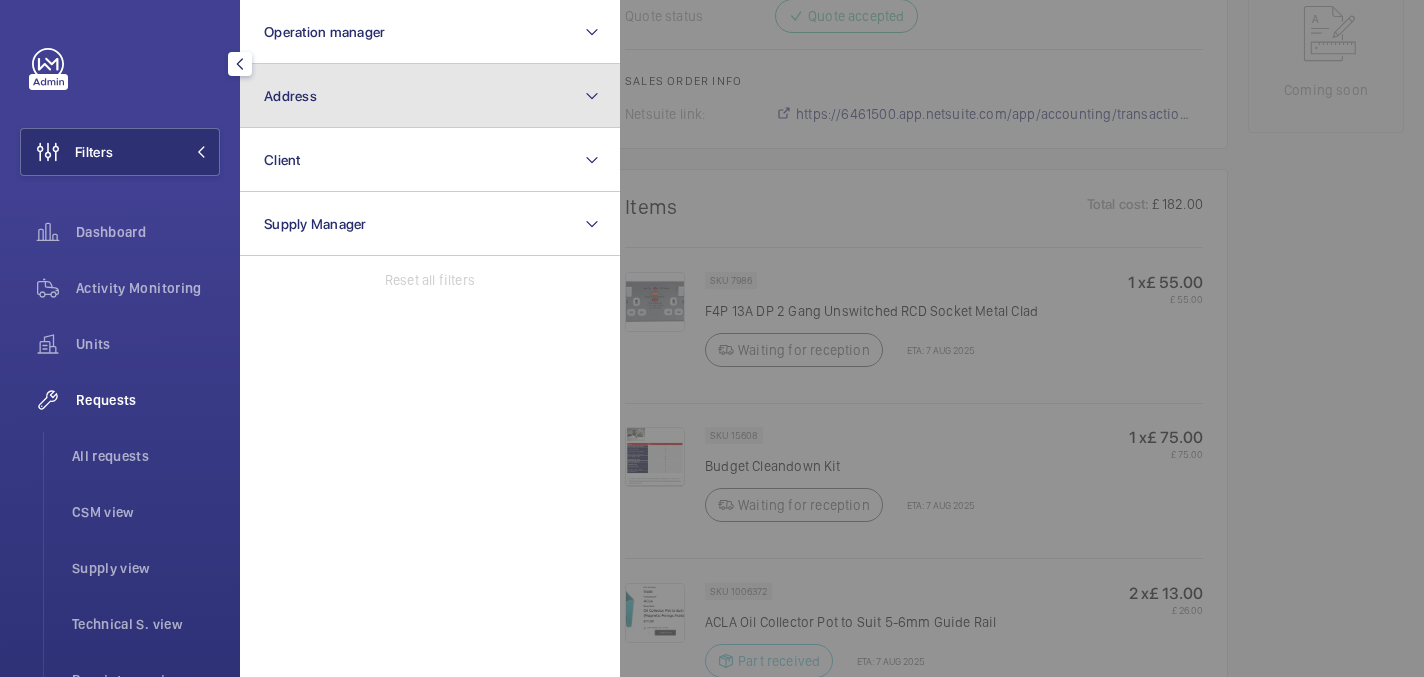 click on "Address" 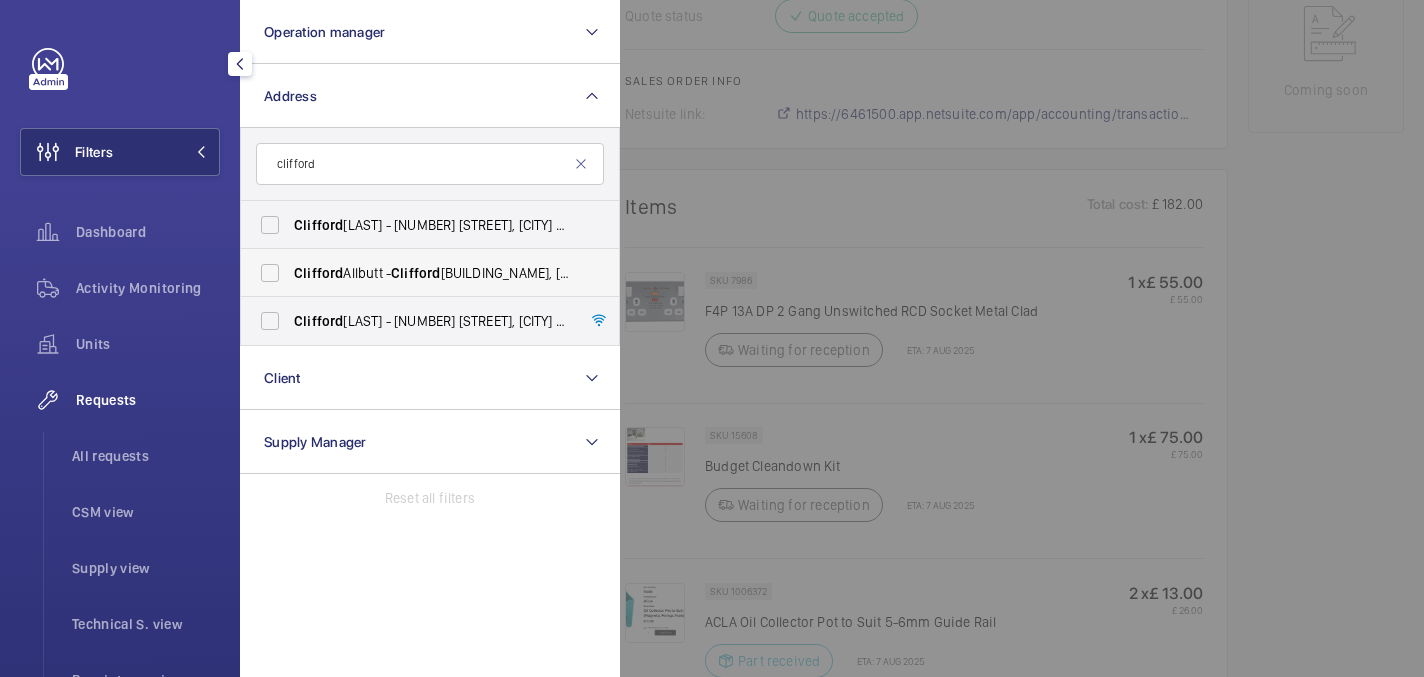 type on "clifford" 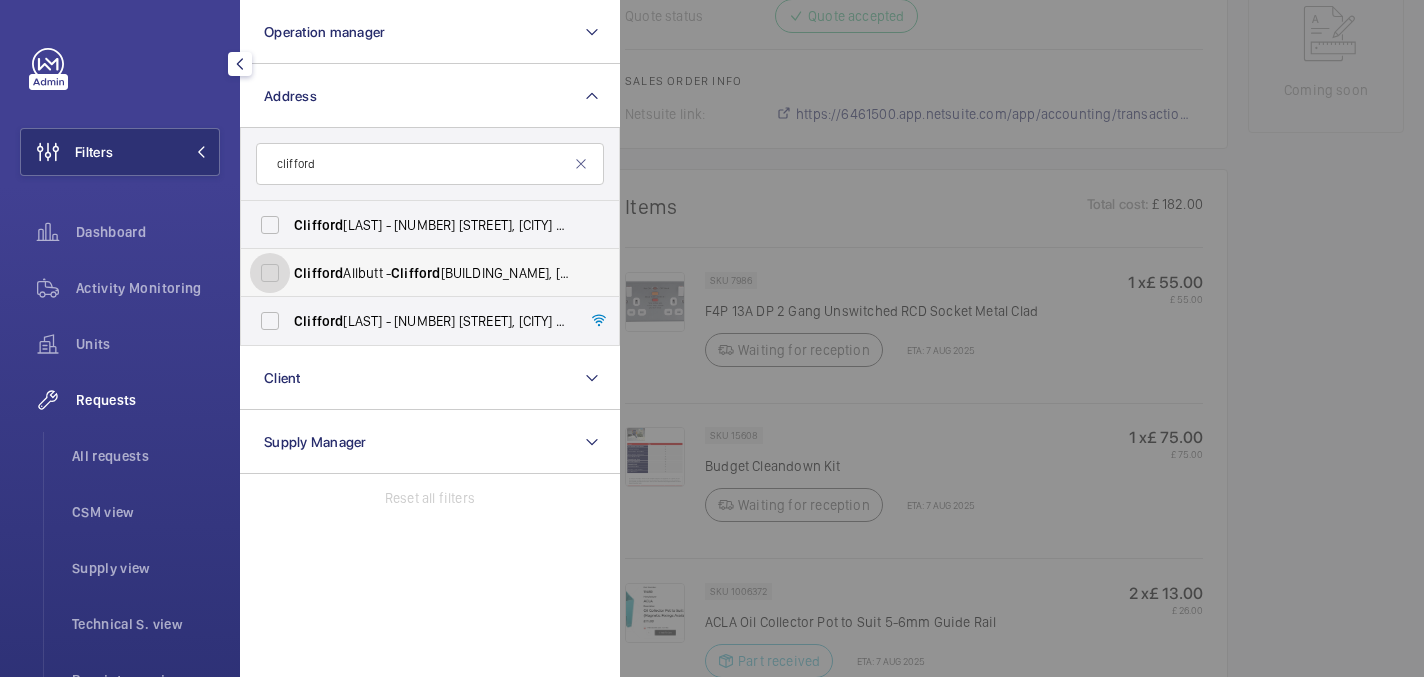 click on "[FIRST] [LAST] - [LAST] [BUILDING_NAME], [CITY] [POSTCODE]" at bounding box center [270, 273] 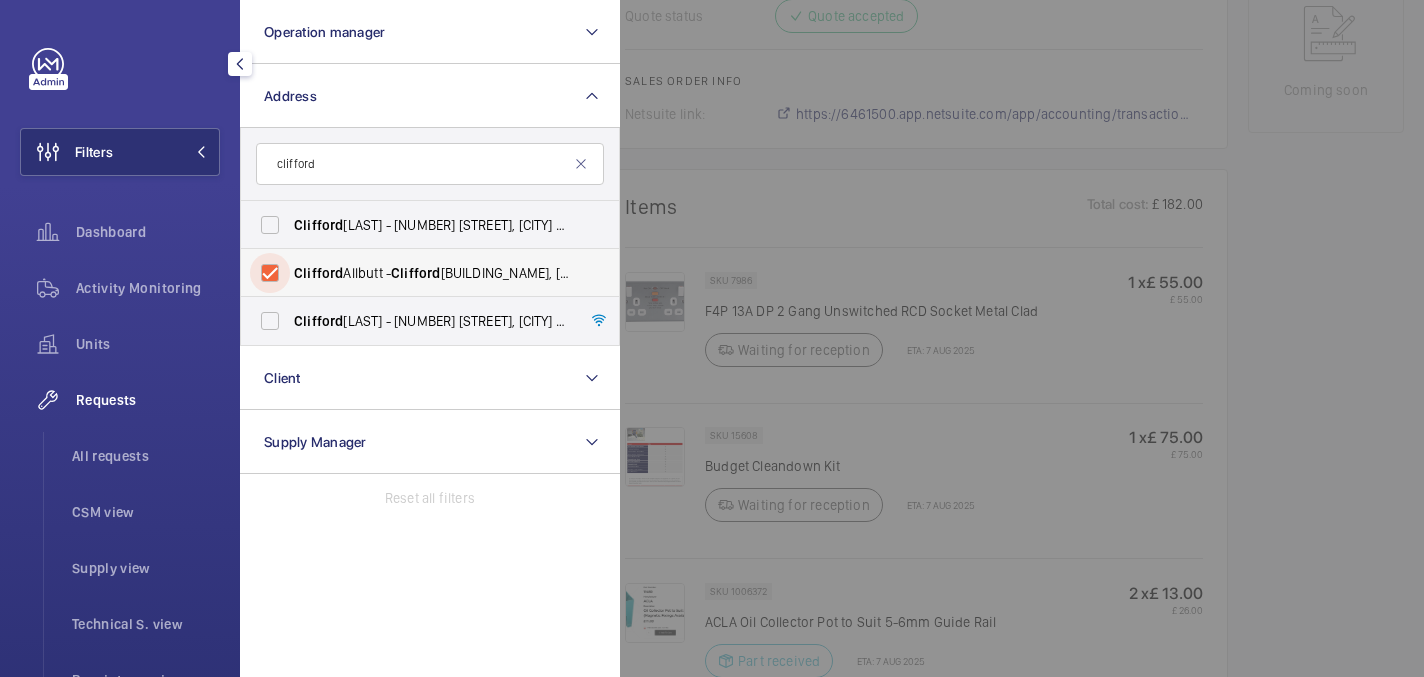 checkbox on "true" 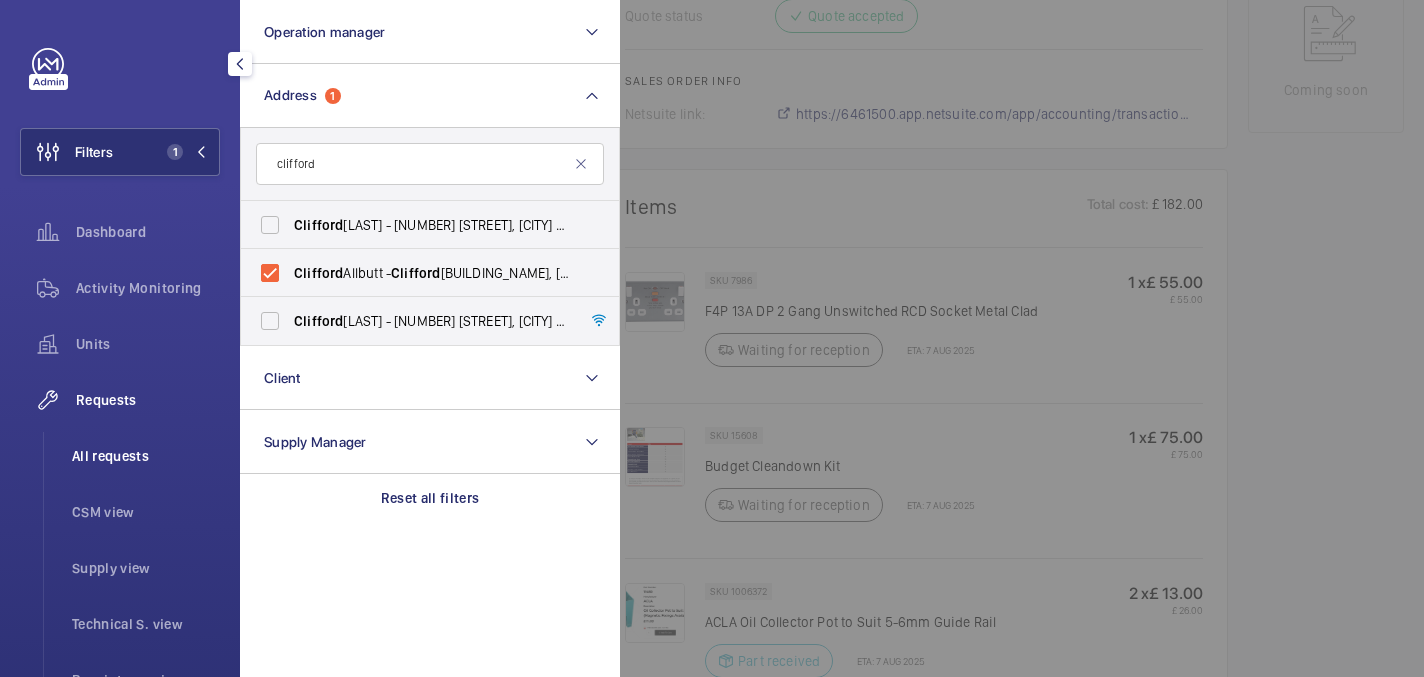 click on "All requests" 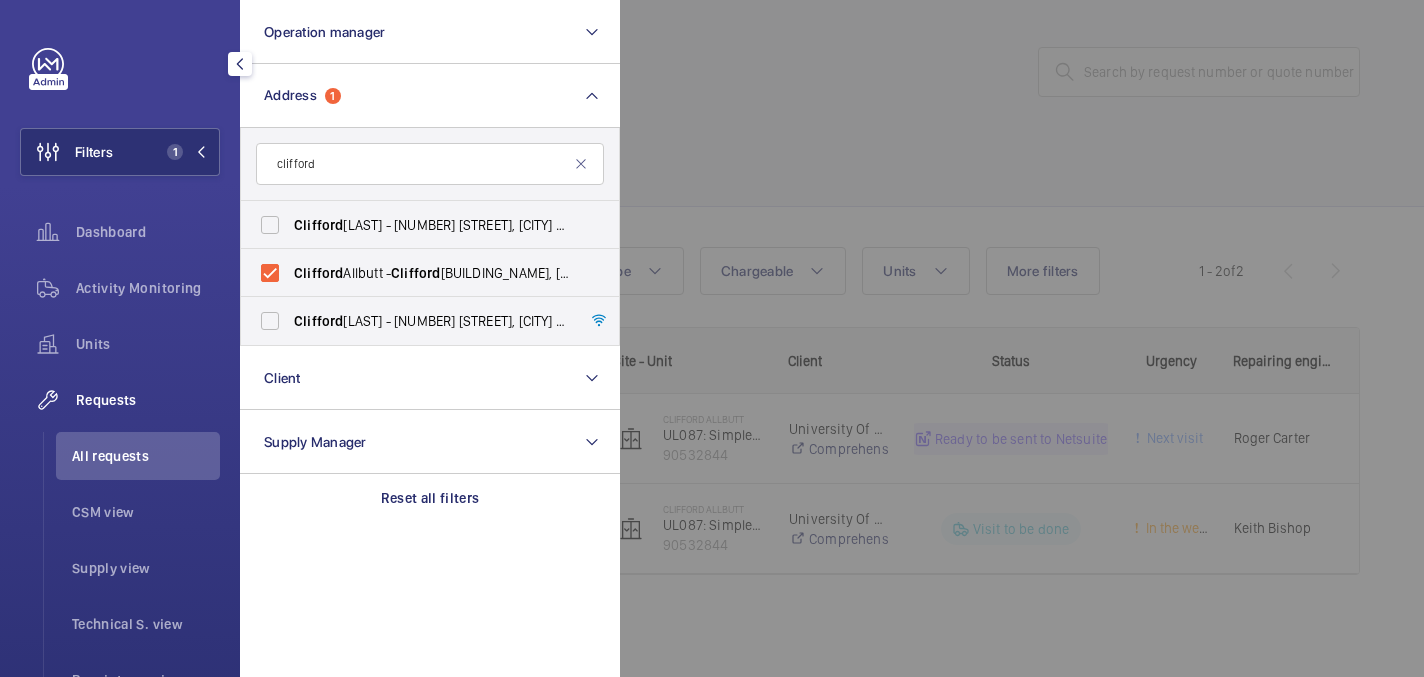 click 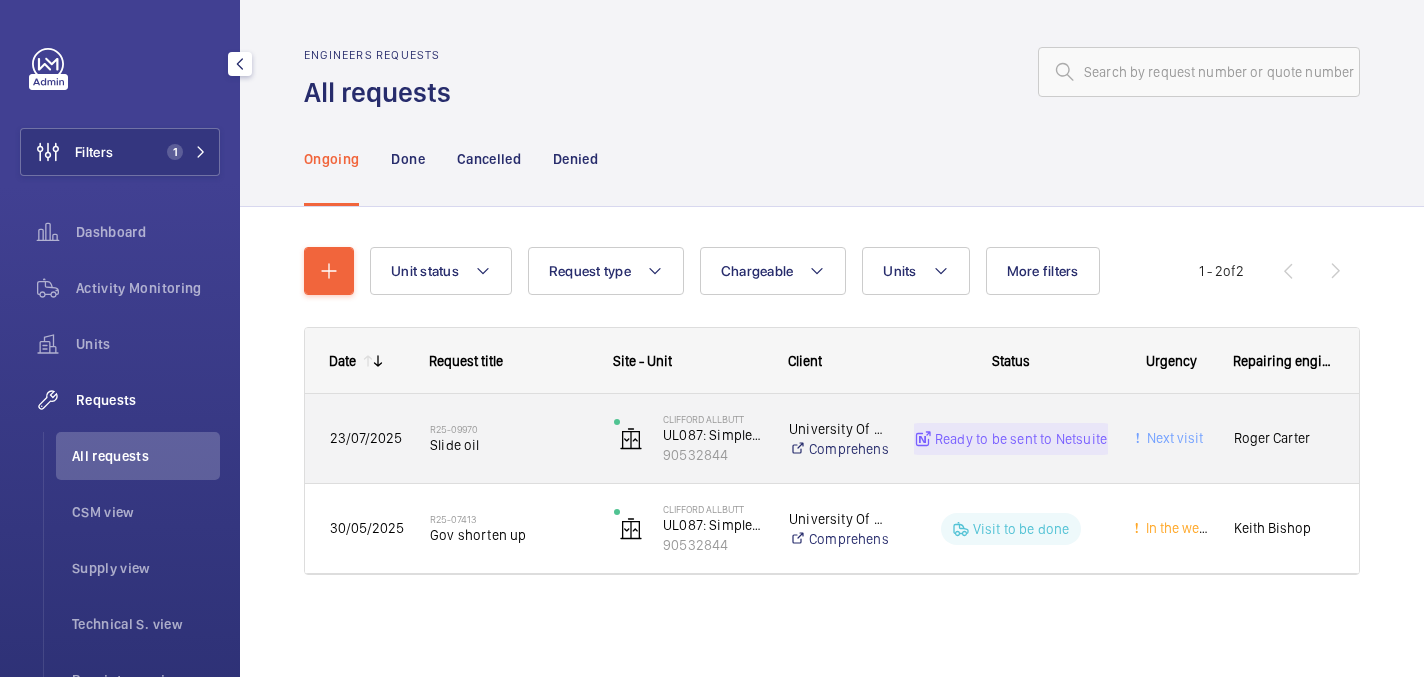 click on "R25-09970   Slide oil" 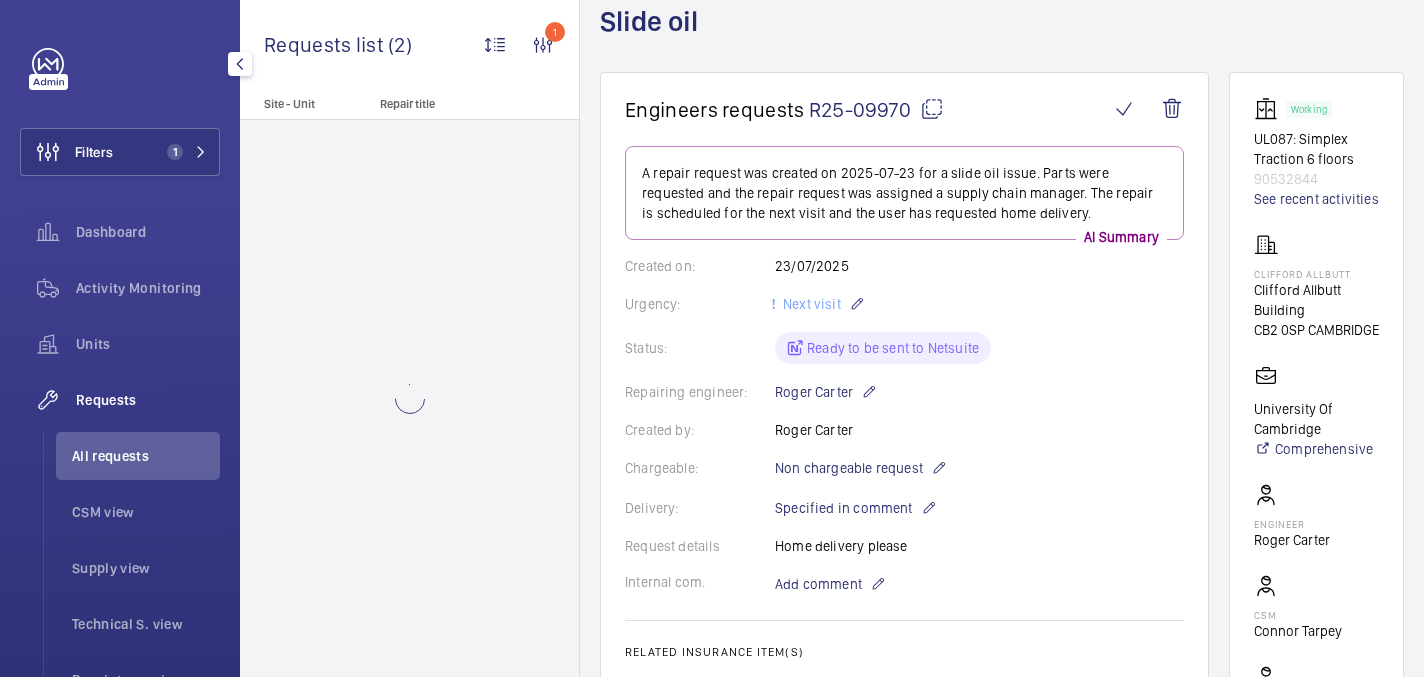scroll, scrollTop: 133, scrollLeft: 0, axis: vertical 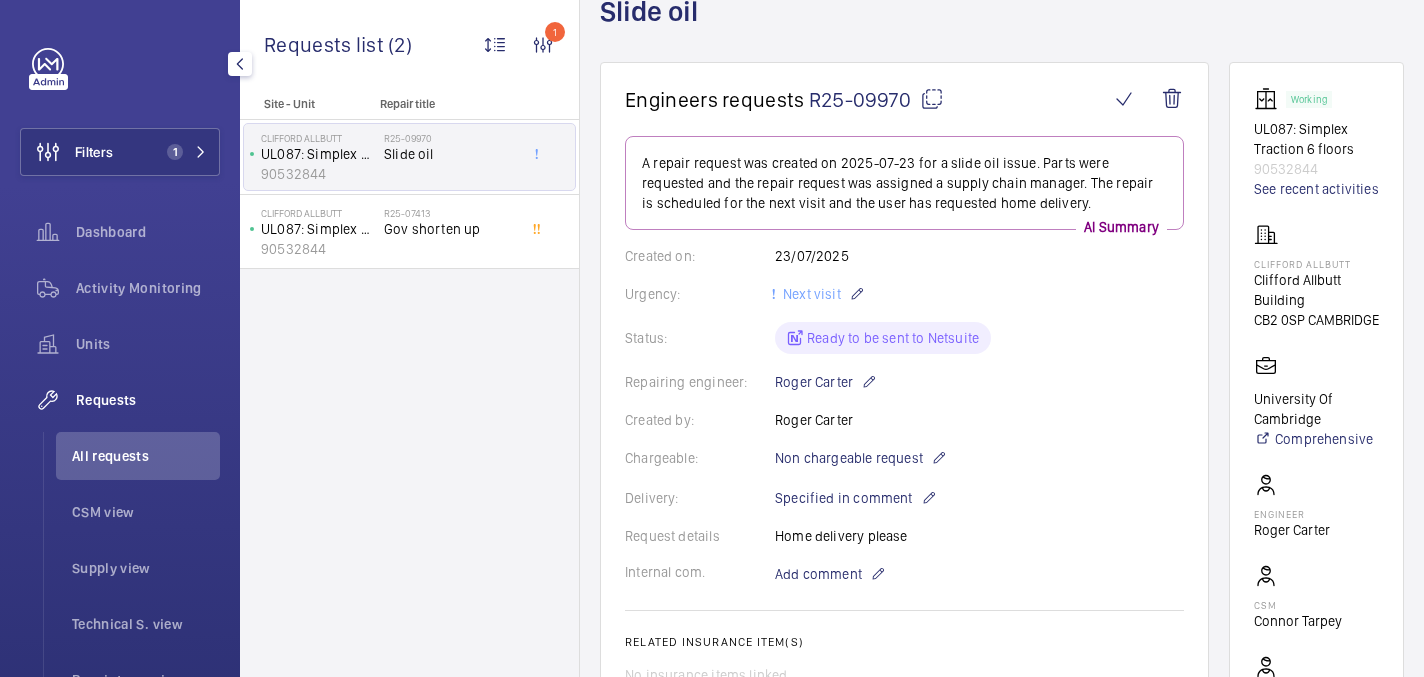 click on "Clifford Allbutt" 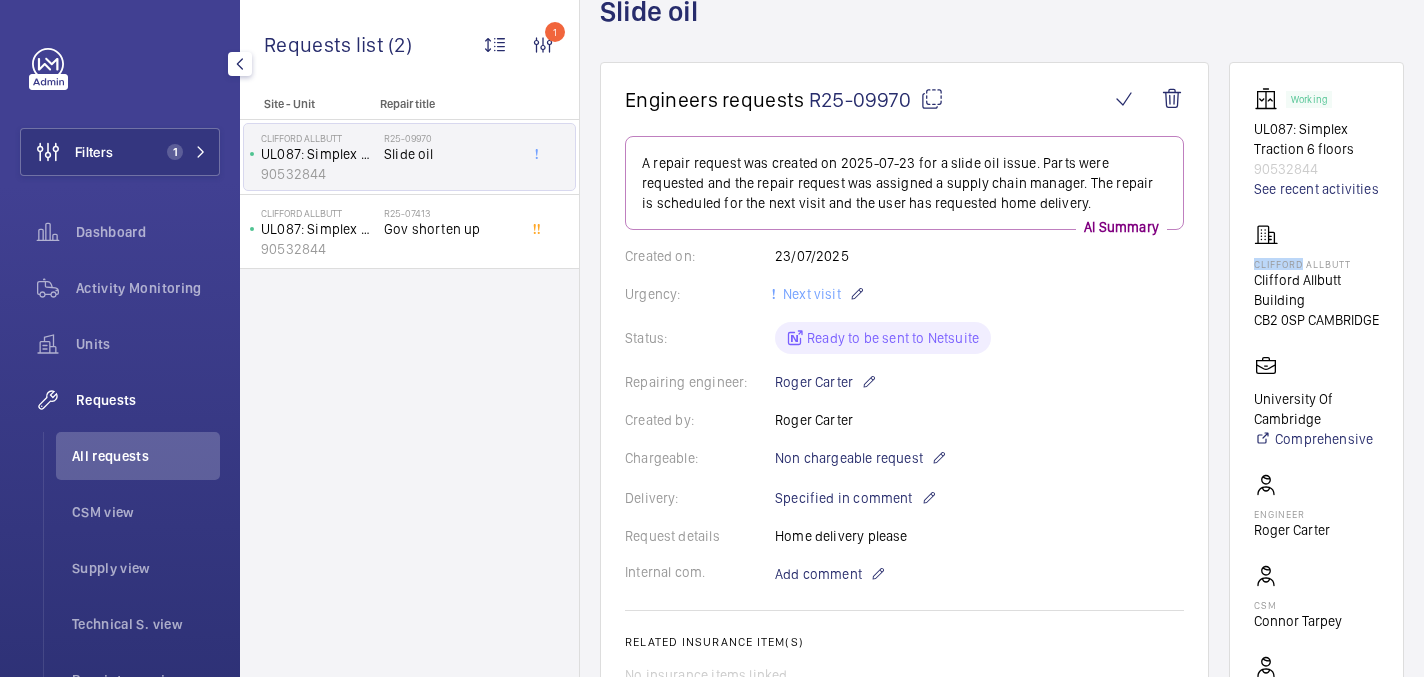 click on "Clifford Allbutt" 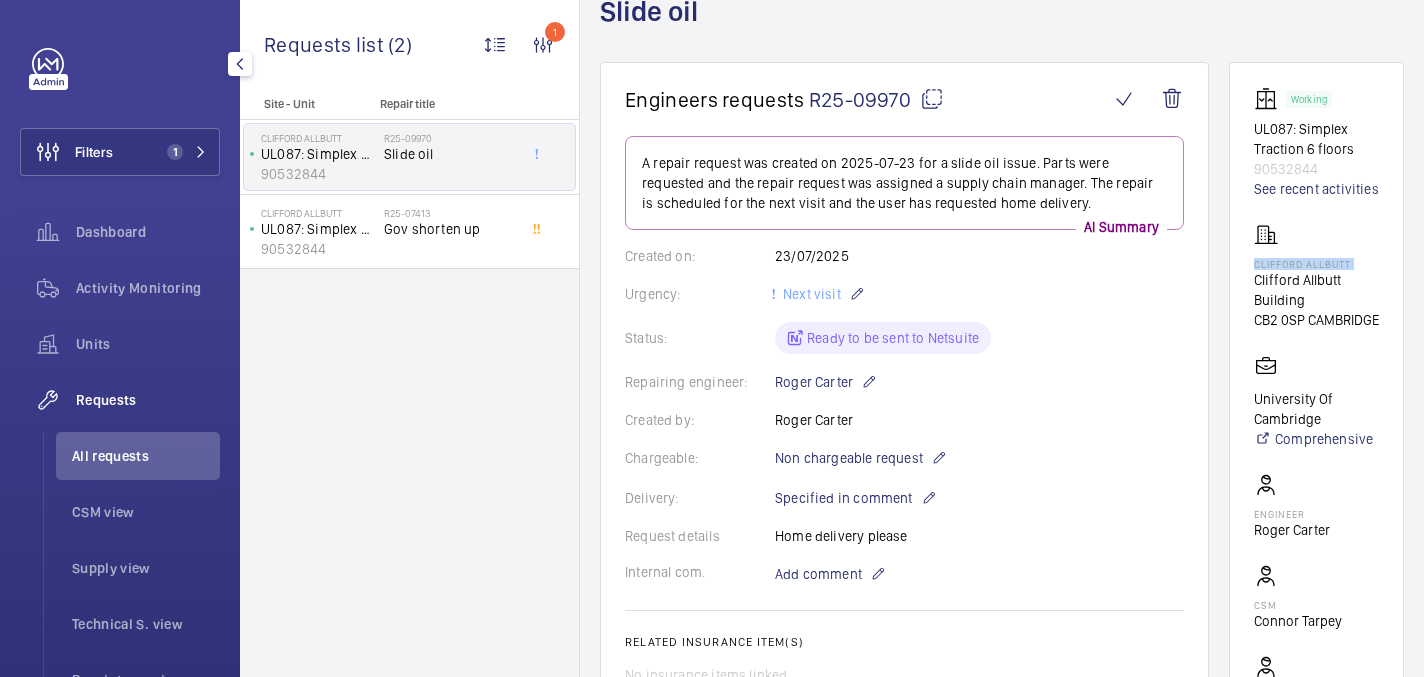 click on "Clifford Allbutt" 